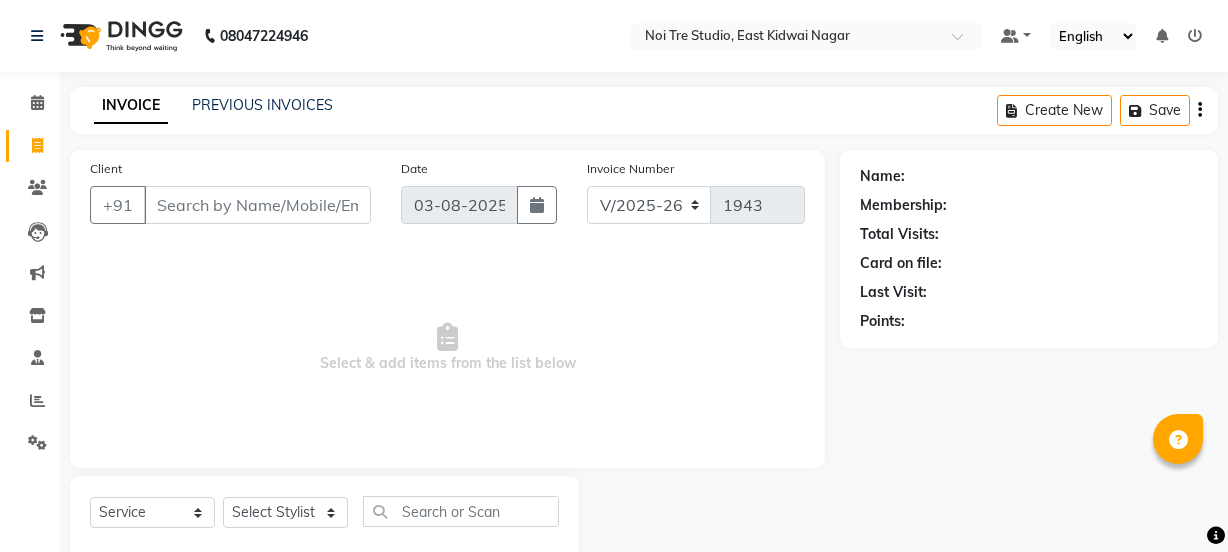 select on "4884" 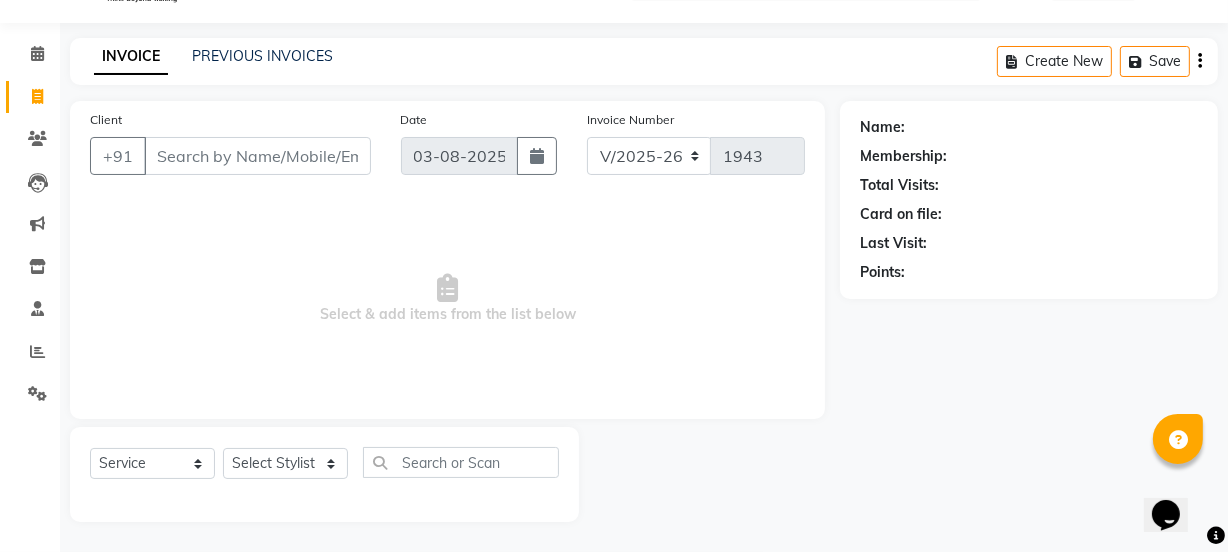 scroll, scrollTop: 0, scrollLeft: 0, axis: both 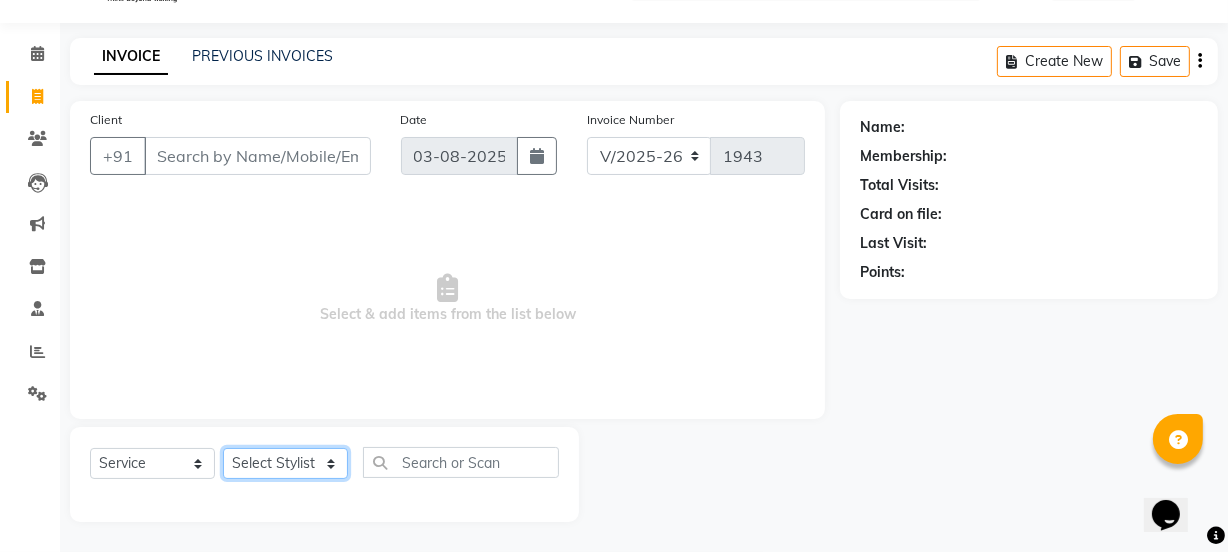 click on "Select Stylist [FIRST] [FIRST] [FIRST] [LAST] [FIRST] [FIRST] [FIRST] Manager [FIRST] [FIRST] [FIRST] [LAST] [FIRST] [FIRST] [FIRST] [FIRST] [FIRST] [LAST] [FIRST] [FIRST] [FIRST] [FIRST] [FIRST] [FIRST] Threading - Arms Waxing  x Retouch Ladies(without ammo) Retouch Gents Global Ladies Global Gents Highlights Gents Highlights/Balayage Ladies Colour Correction/Tone Down Colour Stripping retouch  Ladies - Salon Artist Ladies -cut Creative Artist Ladies - Creative Director Ladies - Style Director Ladies - Fringe Cut Styling  - Normal Wash Styling  - Luxury Wash Styling  - Blow Dry Styling  - Normal Dry Styling  - Flat Iron Styling  - Tong Curls Styling  - Steampod Iron Styling  - Hair Up Men’S Cut - salon artist Men’S Shave - Salon Artist Men’S Cut & Shave - Senior Artist Men’S Cut & Shave - Creative Director Men’S Cut & Shave - Style Director Shave - Shave Premium Shave - Premium Shave Beard Ritual - Beard Ritual Beard Trim - Beard Trim Retouch - Gentlemen" 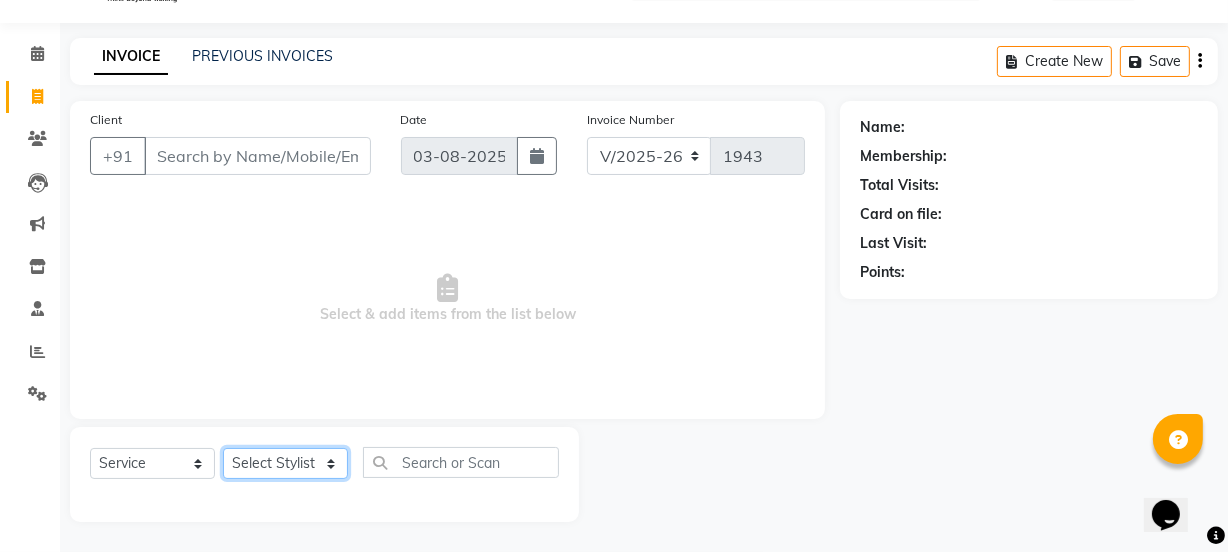 select on "65609" 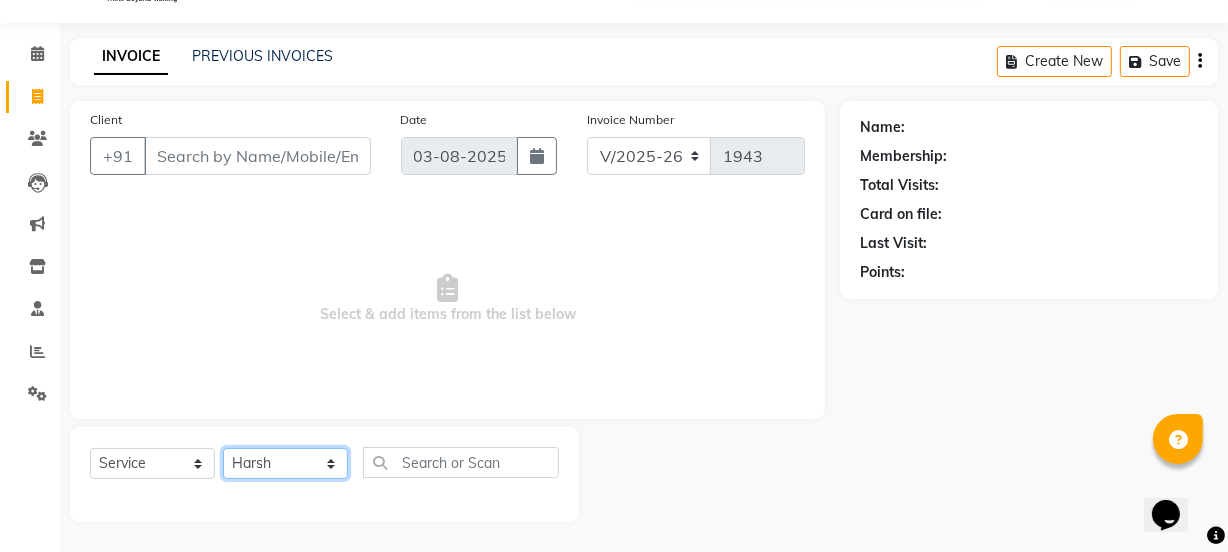 click on "Select Stylist [FIRST] [FIRST] [FIRST] [LAST] [FIRST] [FIRST] [FIRST] Manager [FIRST] [FIRST] [FIRST] [LAST] [FIRST] [FIRST] [FIRST] [FIRST] [FIRST] [LAST] [FIRST] [FIRST] [FIRST] [FIRST] [FIRST] [FIRST] Threading - Arms Waxing  x Retouch Ladies(without ammo) Retouch Gents Global Ladies Global Gents Highlights Gents Highlights/Balayage Ladies Colour Correction/Tone Down Colour Stripping retouch  Ladies - Salon Artist Ladies -cut Creative Artist Ladies - Creative Director Ladies - Style Director Ladies - Fringe Cut Styling  - Normal Wash Styling  - Luxury Wash Styling  - Blow Dry Styling  - Normal Dry Styling  - Flat Iron Styling  - Tong Curls Styling  - Steampod Iron Styling  - Hair Up Men’S Cut - salon artist Men’S Shave - Salon Artist Men’S Cut & Shave - Senior Artist Men’S Cut & Shave - Creative Director Men’S Cut & Shave - Style Director Shave - Shave Premium Shave - Premium Shave Beard Ritual - Beard Ritual Beard Trim - Beard Trim Retouch - Gentlemen" 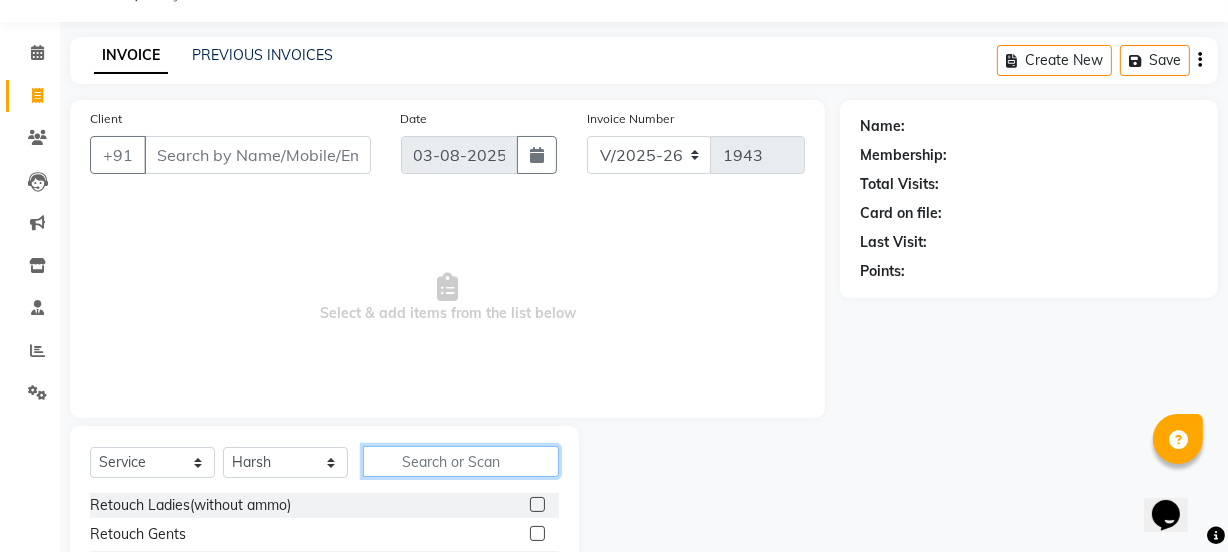 click 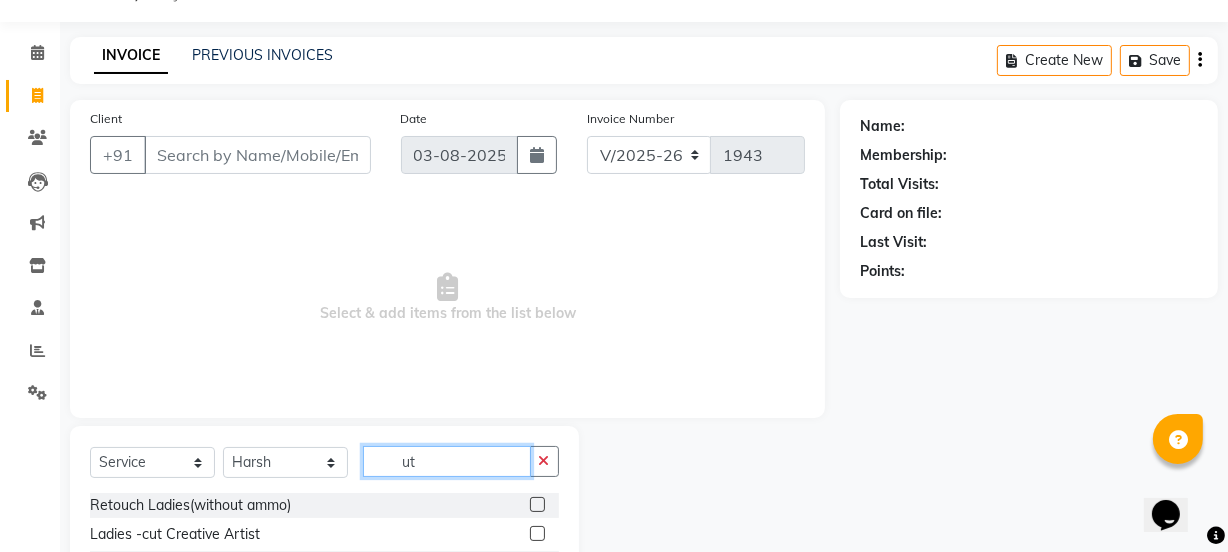 type on "u" 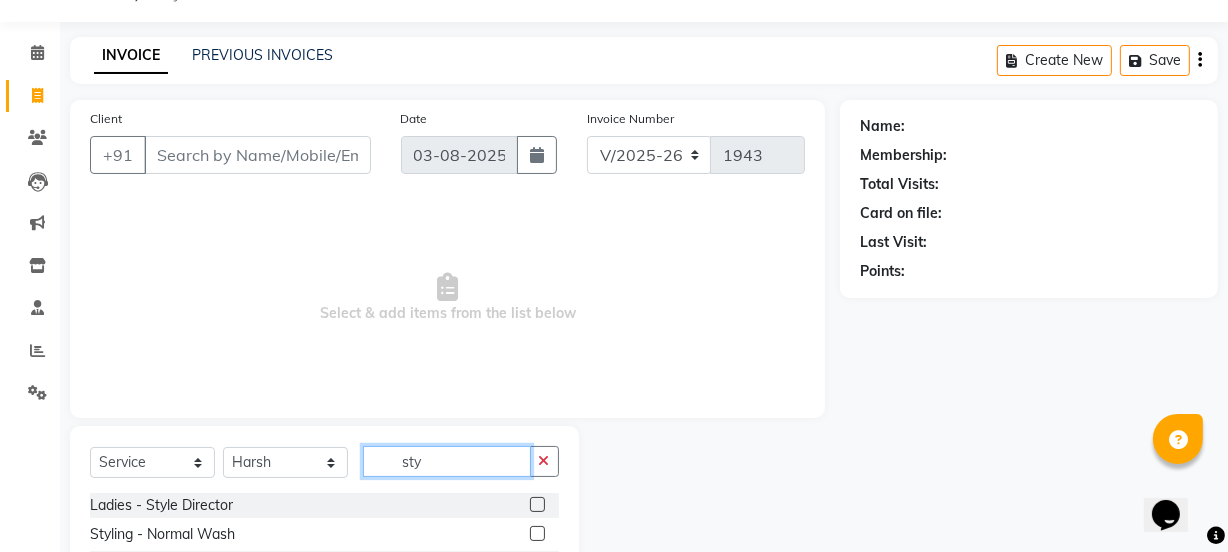 type on "sty" 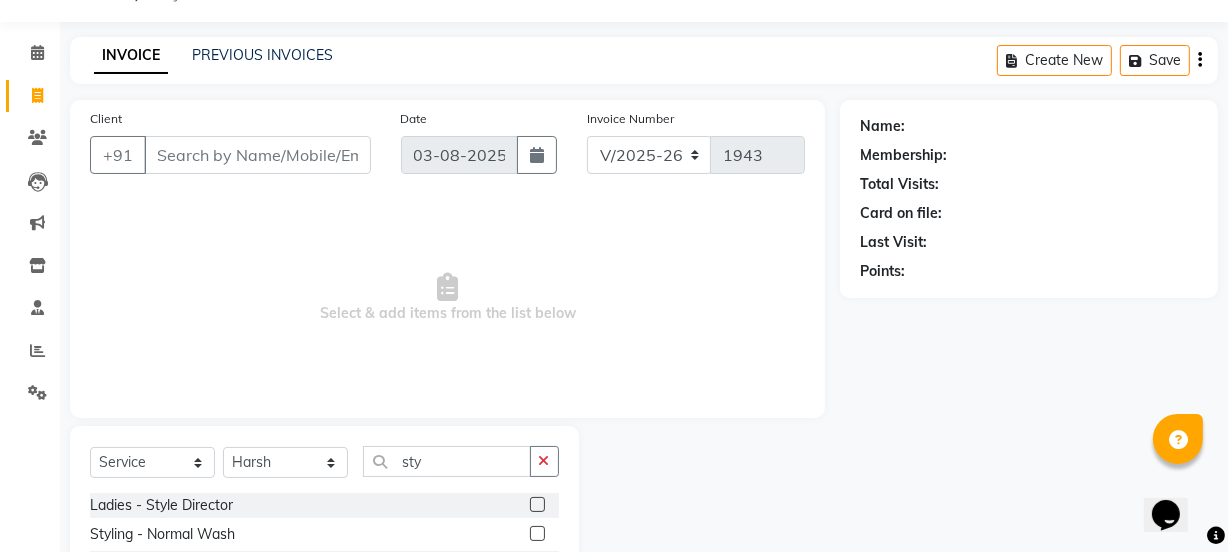 click 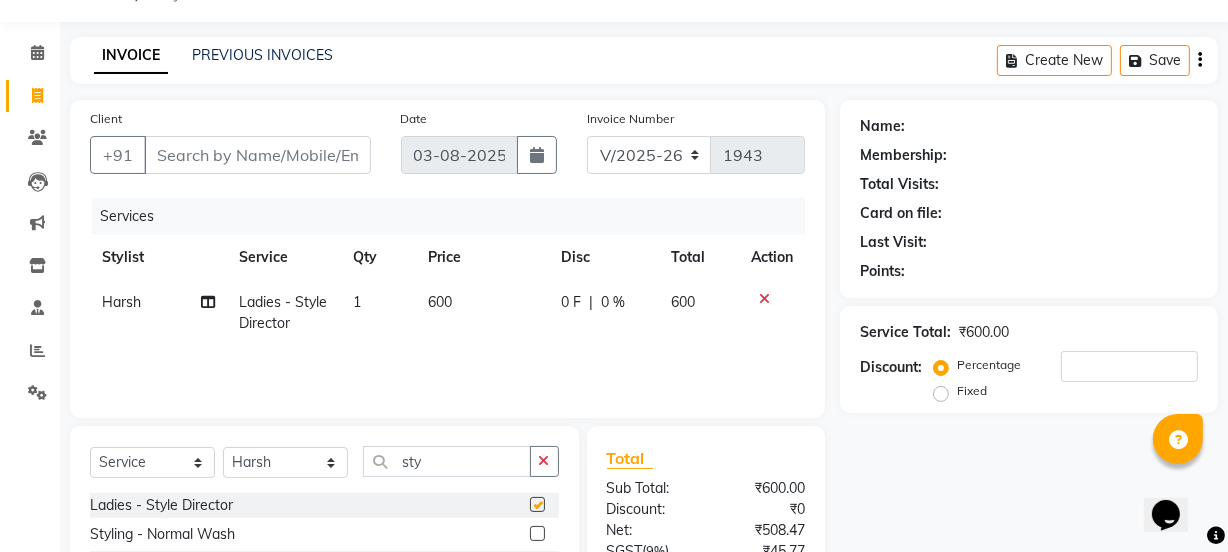checkbox on "false" 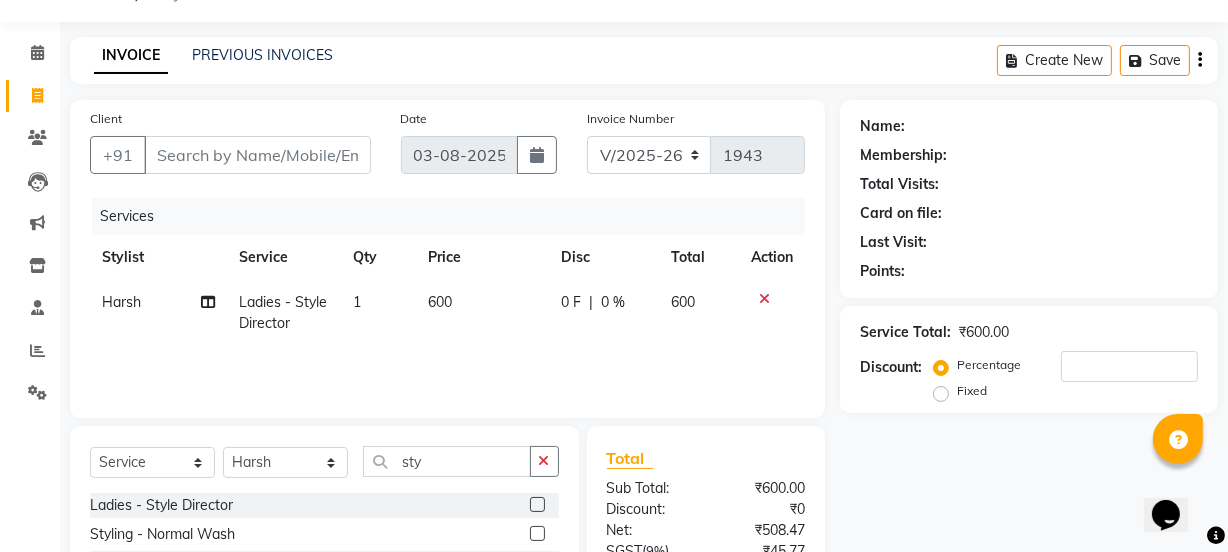 click on "600" 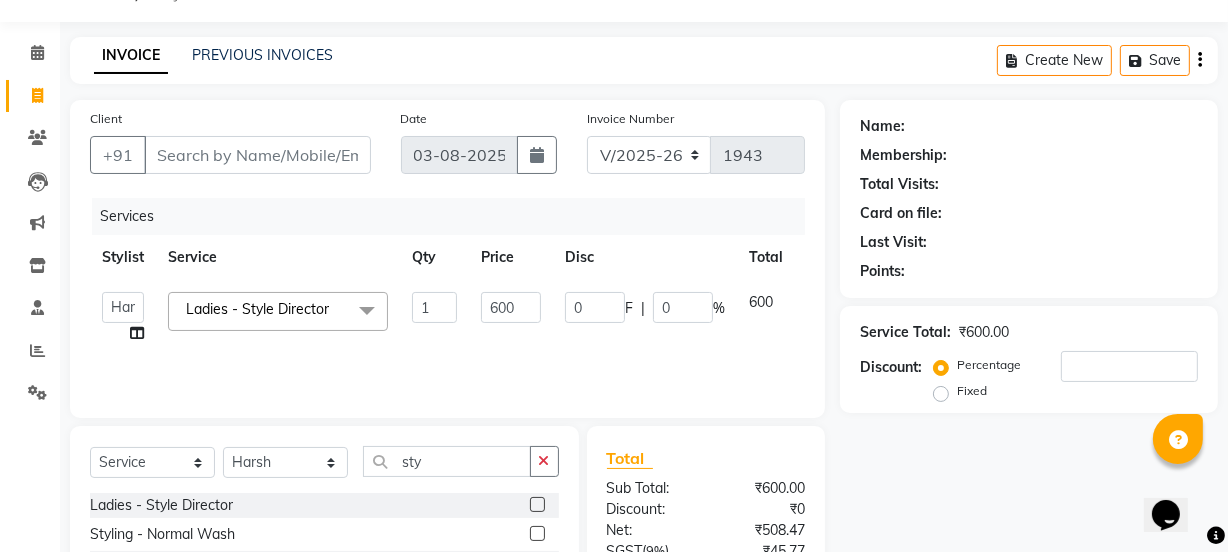 click on "1" 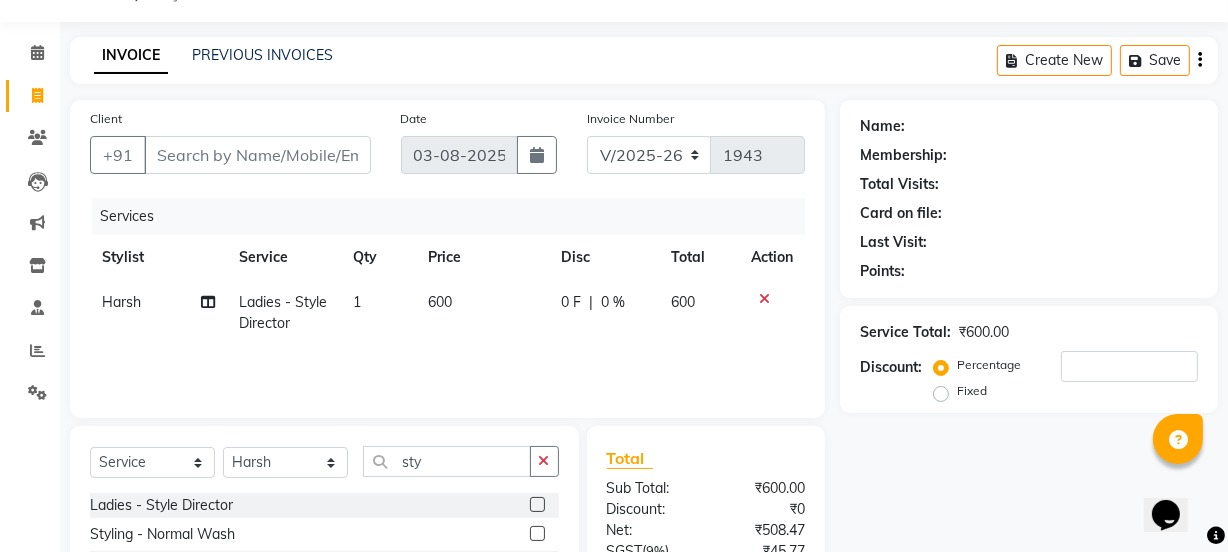 click on "600" 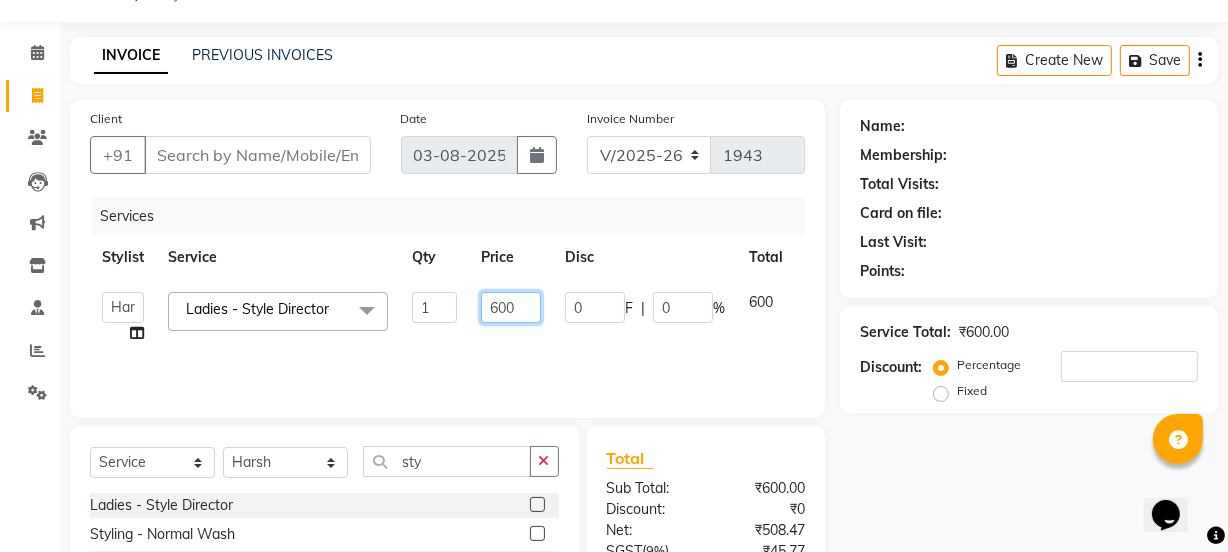 click on "600" 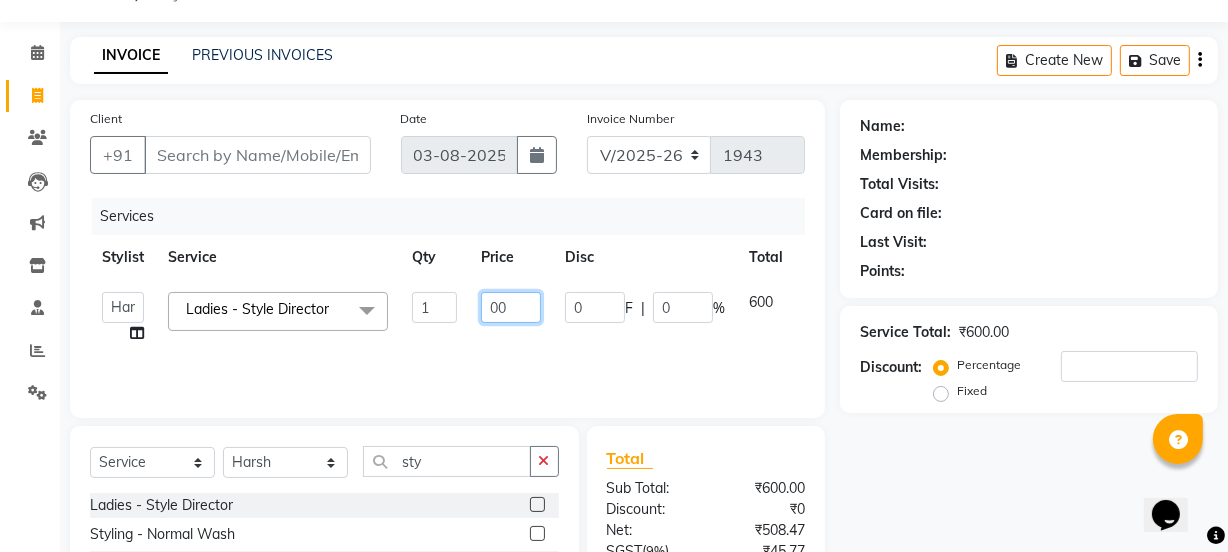 type on "800" 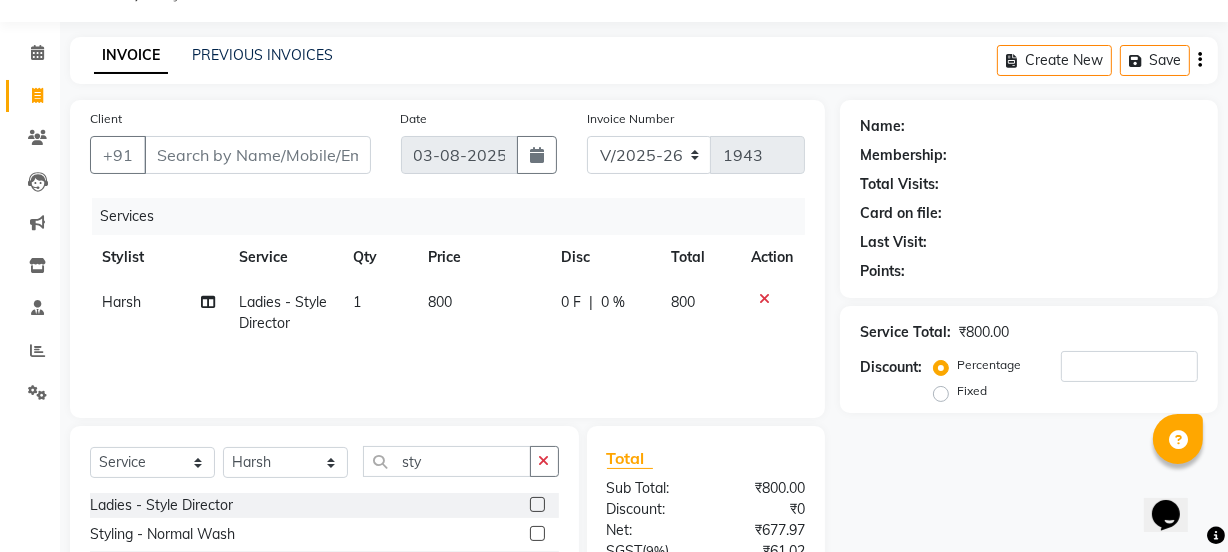 click on "800" 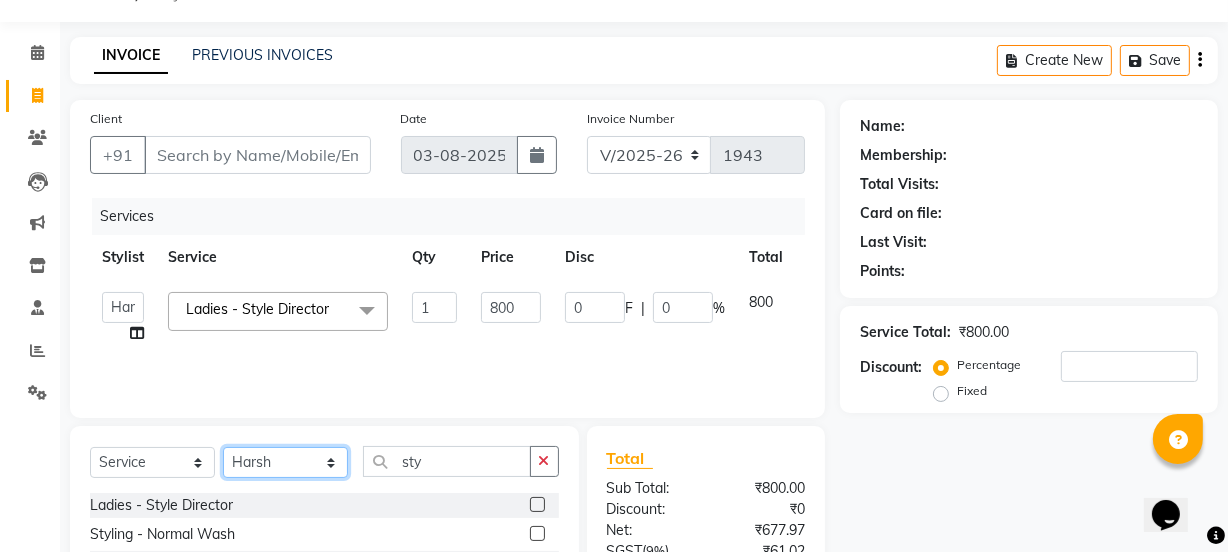 click on "Select Stylist [FIRST] [FIRST] [FIRST] [LAST] [FIRST] [FIRST] [FIRST] Manager [FIRST] [FIRST] [FIRST] [LAST] [FIRST] [FIRST] [FIRST] [FIRST] [FIRST] [LAST] [FIRST] [FIRST] [FIRST] [FIRST] [FIRST] [FIRST] Threading - Arms Waxing  x Retouch Ladies(without ammo) Retouch Gents Global Ladies Global Gents Highlights Gents Highlights/Balayage Ladies Colour Correction/Tone Down Colour Stripping retouch  Ladies - Salon Artist Ladies -cut Creative Artist Ladies - Creative Director Ladies - Style Director Ladies - Fringe Cut Styling  - Normal Wash Styling  - Luxury Wash Styling  - Blow Dry Styling  - Normal Dry Styling  - Flat Iron Styling  - Tong Curls Styling  - Steampod Iron Styling  - Hair Up Men’S Cut - salon artist Men’S Shave - Salon Artist Men’S Cut & Shave - Senior Artist Men’S Cut & Shave - Creative Director Men’S Cut & Shave - Style Director Shave - Shave Premium Shave - Premium Shave Beard Ritual - Beard Ritual Beard Trim - Beard Trim Retouch - Gentlemen" 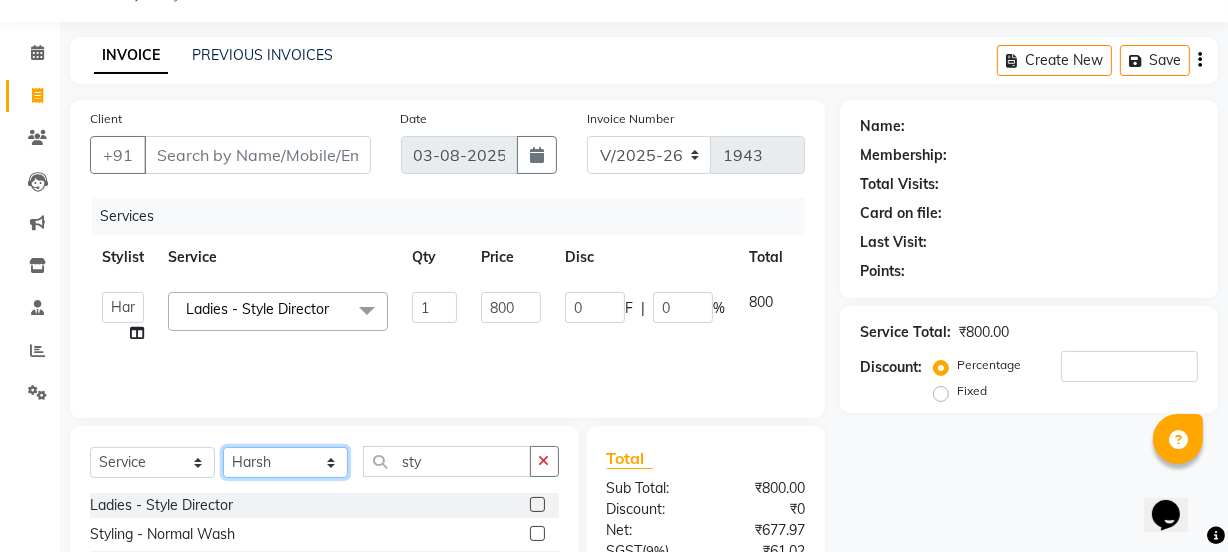 select on "36851" 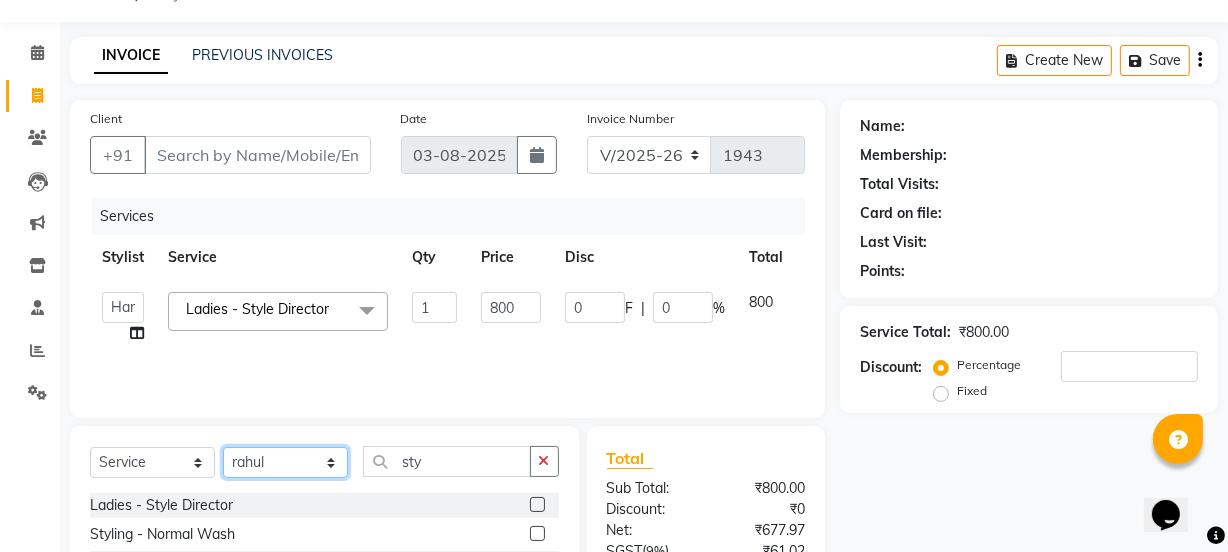 click on "Select Stylist [FIRST] [FIRST] [FIRST] [LAST] [FIRST] [FIRST] [FIRST] Manager [FIRST] [FIRST] [FIRST] [LAST] [FIRST] [FIRST] [FIRST] [FIRST] [FIRST] [LAST] [FIRST] [FIRST] [FIRST] [FIRST] [FIRST] [FIRST] Threading - Arms Waxing  x Retouch Ladies(without ammo) Retouch Gents Global Ladies Global Gents Highlights Gents Highlights/Balayage Ladies Colour Correction/Tone Down Colour Stripping retouch  Ladies - Salon Artist Ladies -cut Creative Artist Ladies - Creative Director Ladies - Style Director Ladies - Fringe Cut Styling  - Normal Wash Styling  - Luxury Wash Styling  - Blow Dry Styling  - Normal Dry Styling  - Flat Iron Styling  - Tong Curls Styling  - Steampod Iron Styling  - Hair Up Men’S Cut - salon artist Men’S Shave - Salon Artist Men’S Cut & Shave - Senior Artist Men’S Cut & Shave - Creative Director Men’S Cut & Shave - Style Director Shave - Shave Premium Shave - Premium Shave Beard Ritual - Beard Ritual Beard Trim - Beard Trim Retouch - Gentlemen" 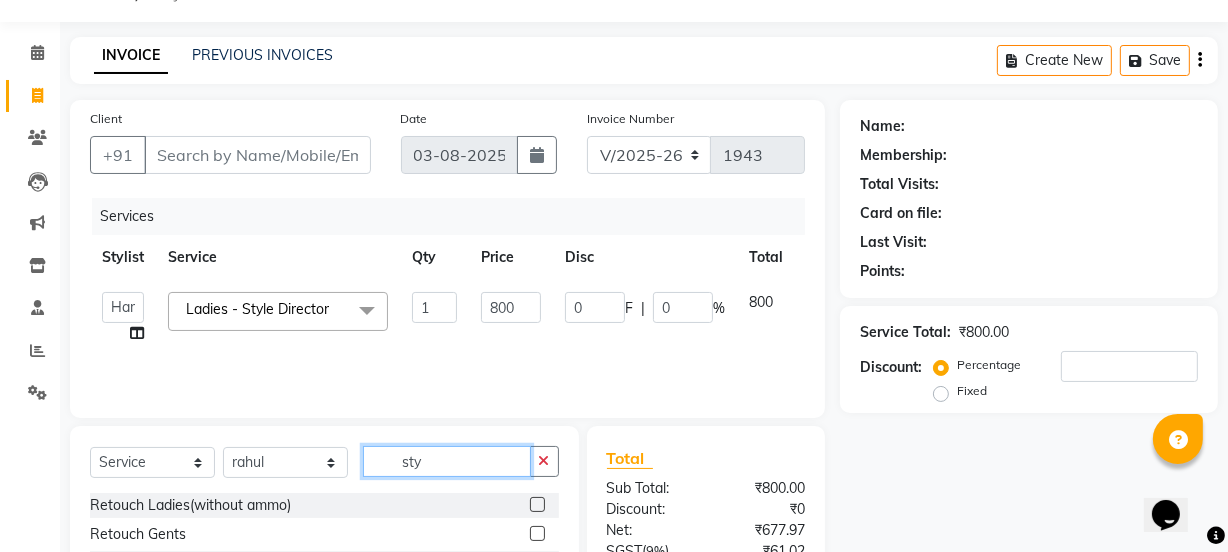 click on "sty" 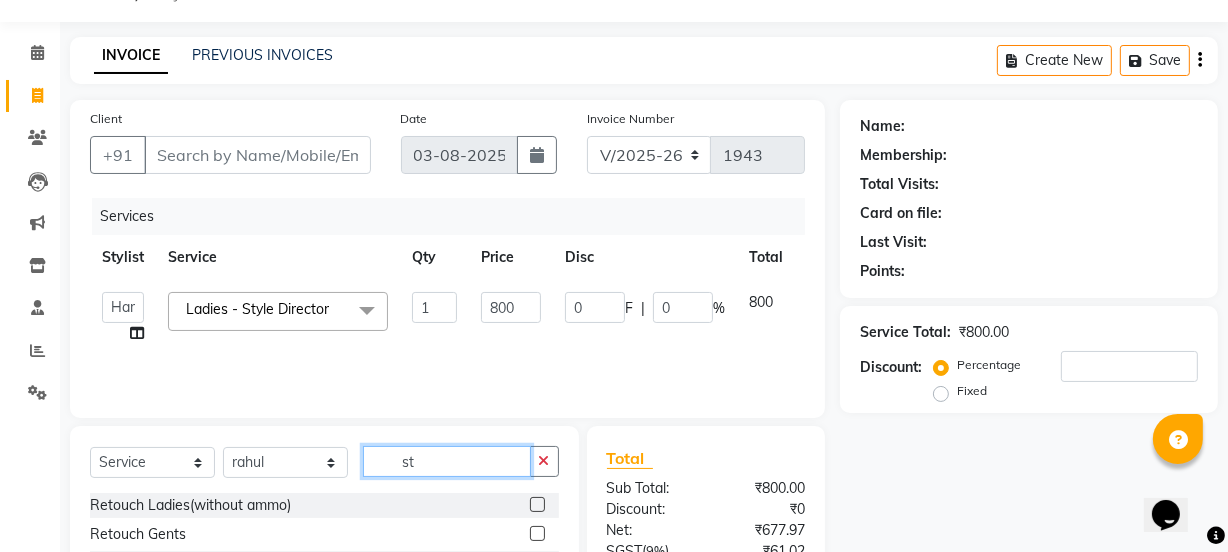 type on "s" 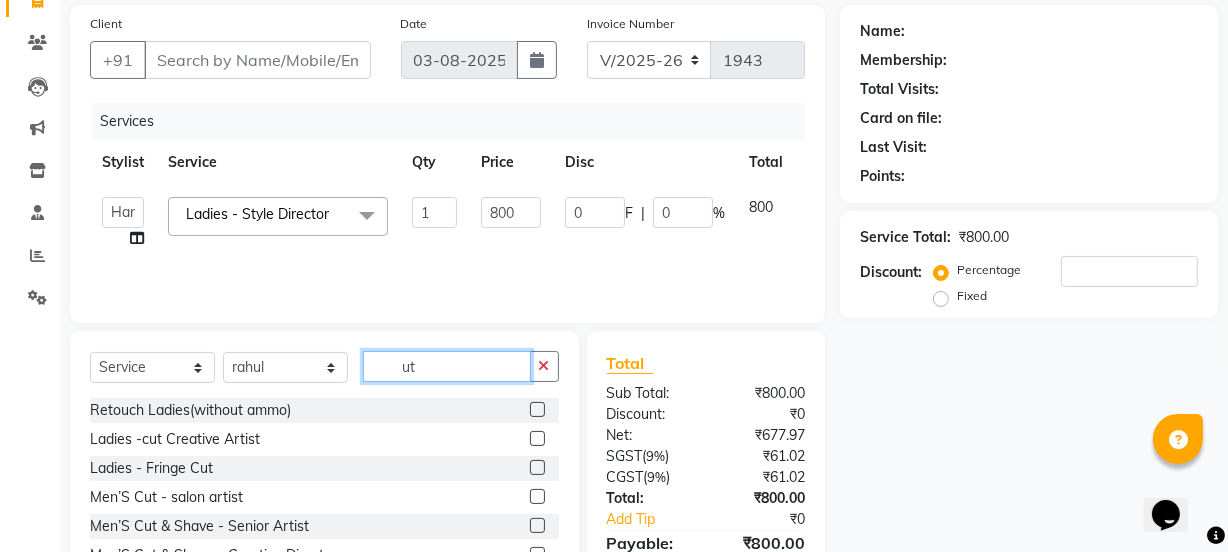 scroll, scrollTop: 152, scrollLeft: 0, axis: vertical 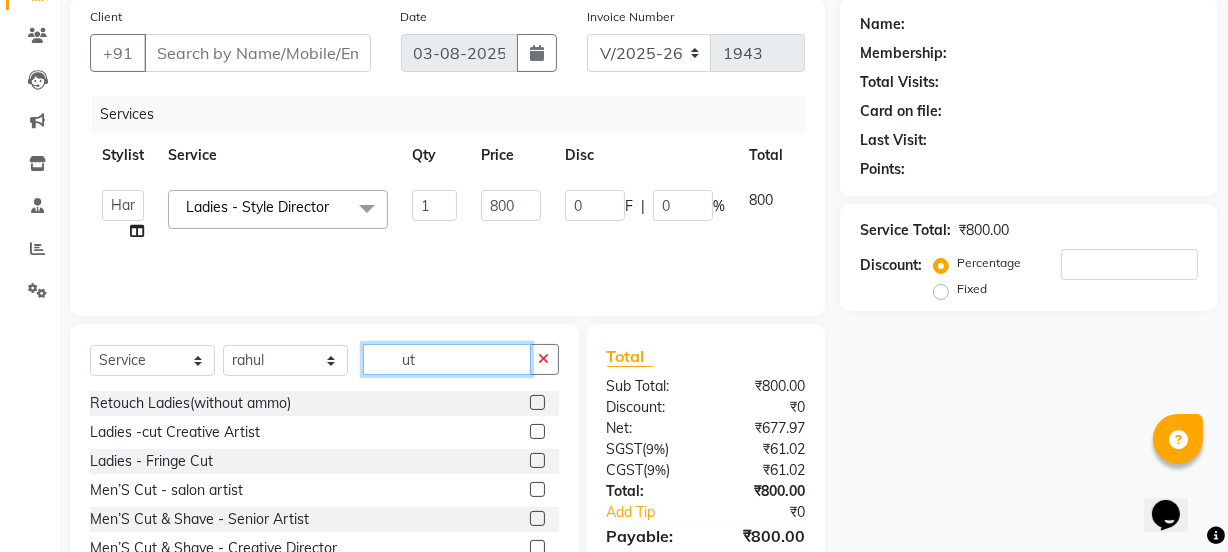 type on "ut" 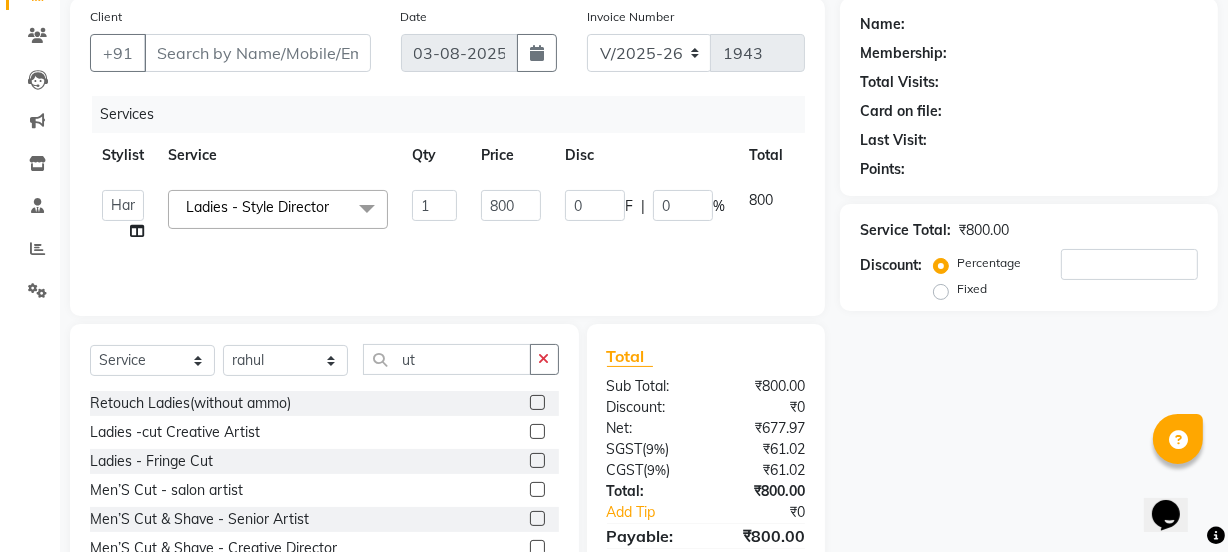click 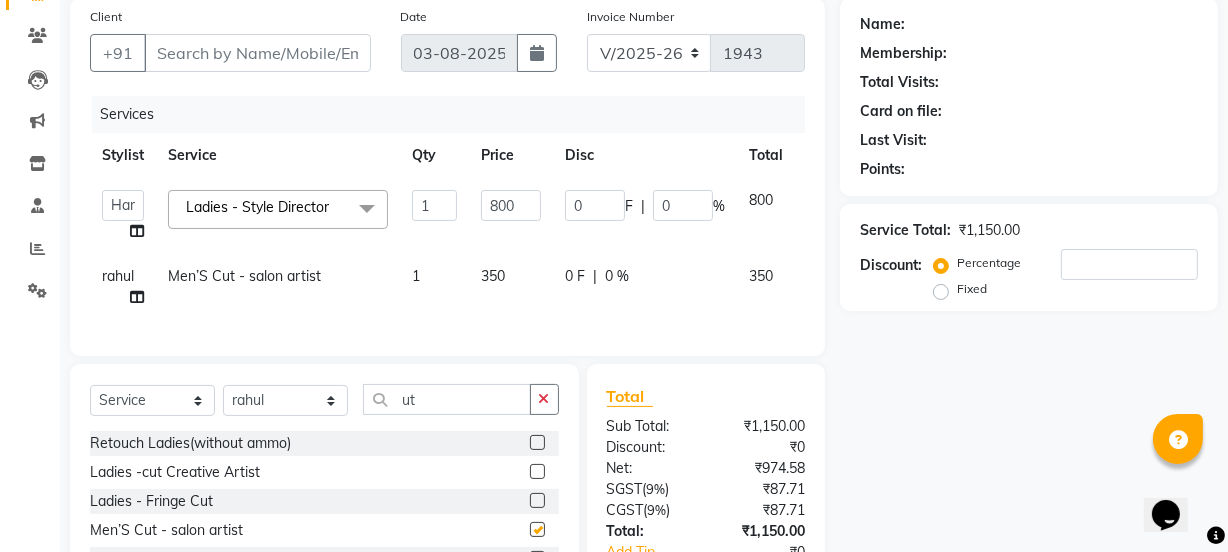 checkbox on "false" 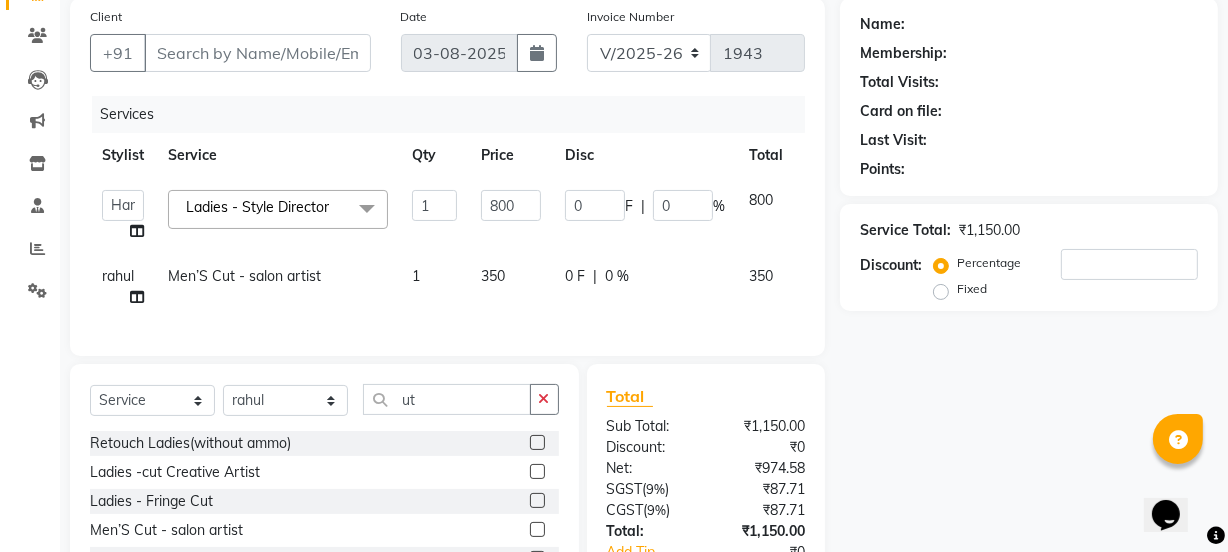 click on "Name: Membership: Total Visits: Card on file: Last Visit:  Points:  Service Total:  ₹1,150.00  Discount:  Percentage   Fixed" 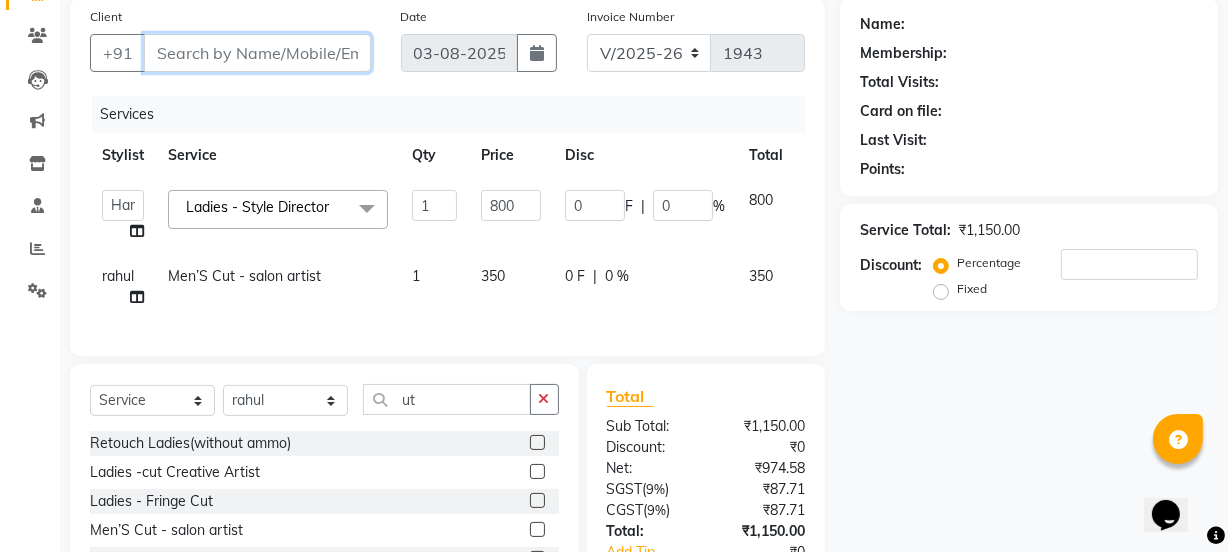 click on "Client" at bounding box center [257, 53] 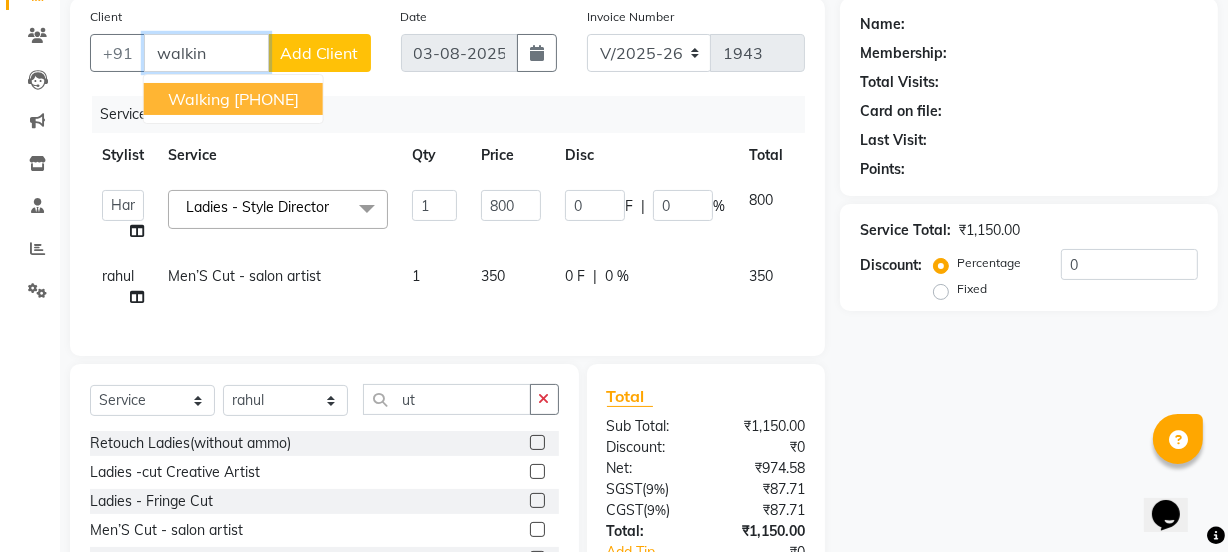 click on "walking  [PHONE]" at bounding box center (233, 99) 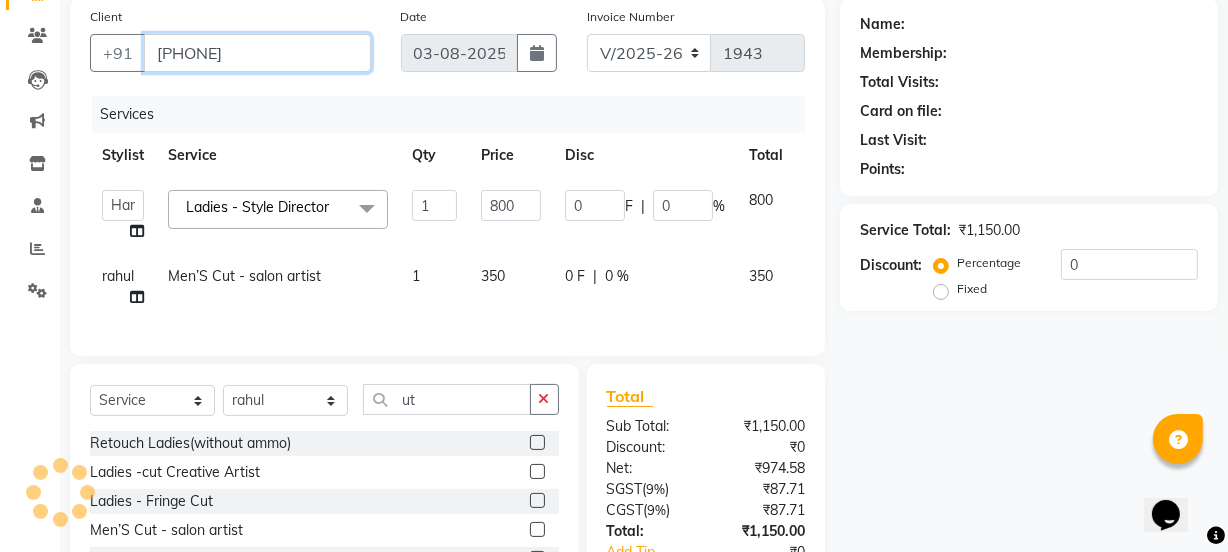 type on "[PHONE]" 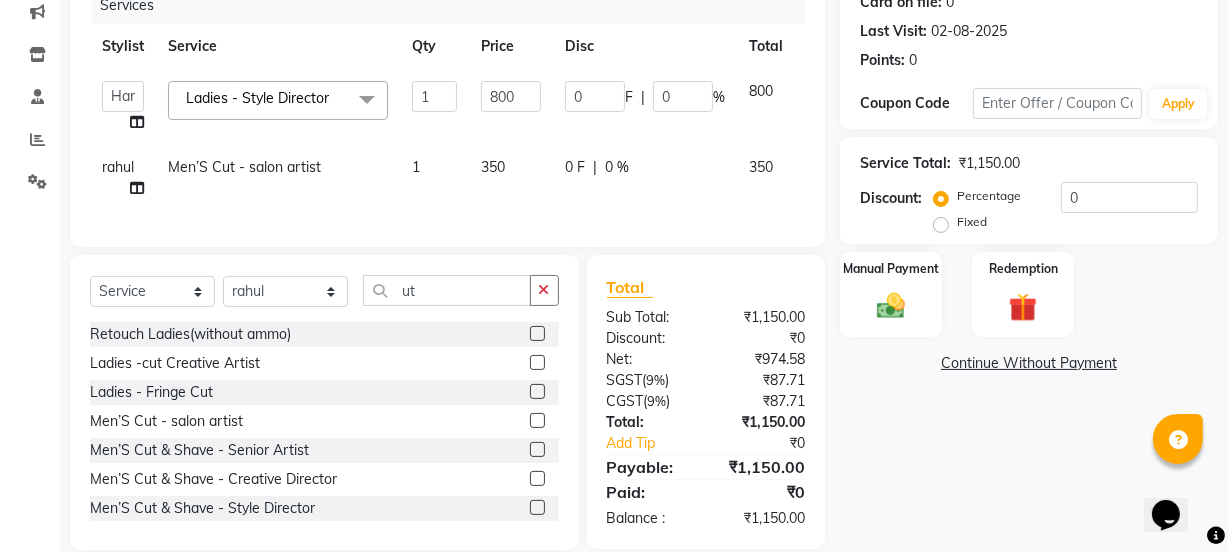 scroll, scrollTop: 303, scrollLeft: 0, axis: vertical 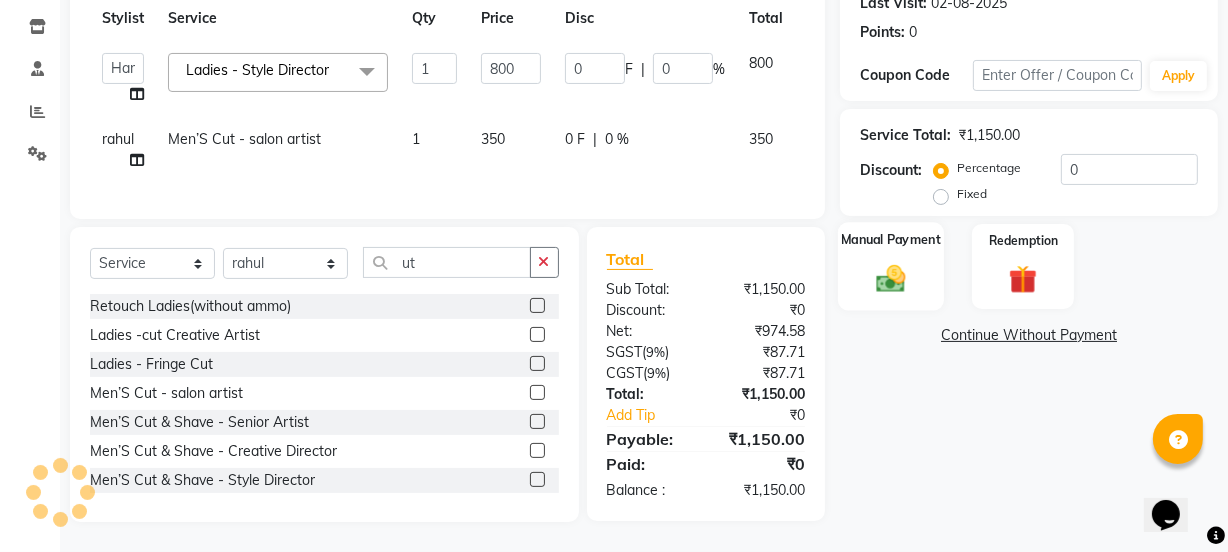 click 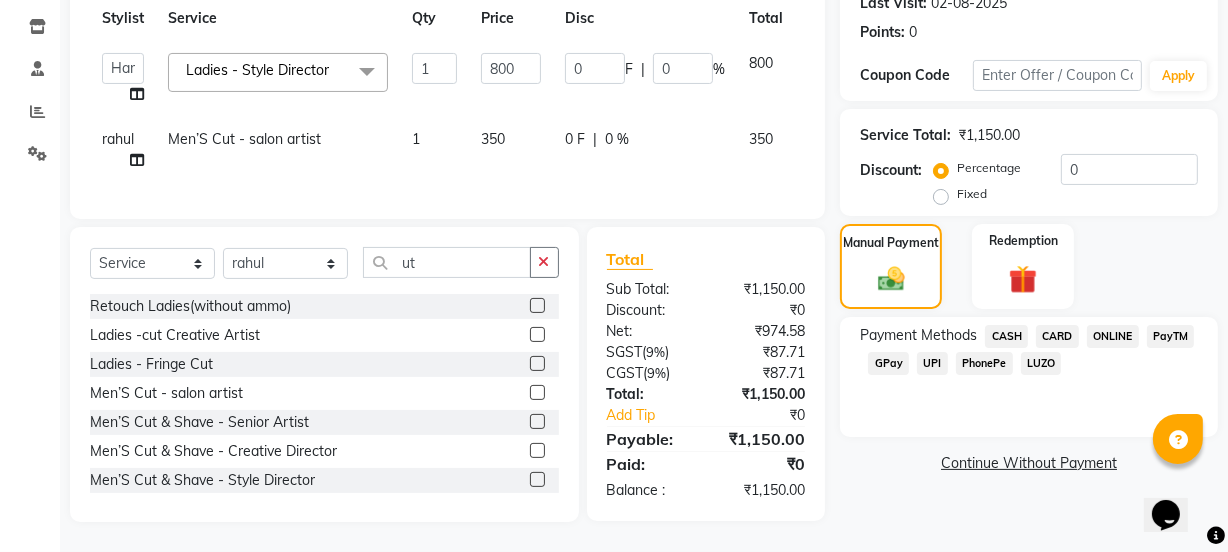 scroll, scrollTop: 303, scrollLeft: 0, axis: vertical 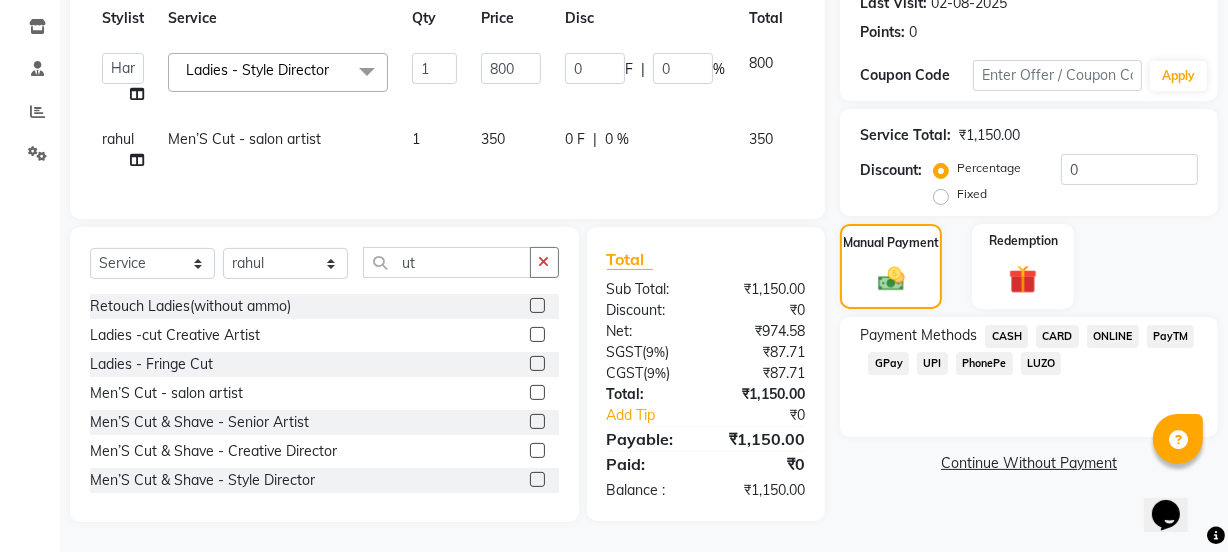 click on "UPI" 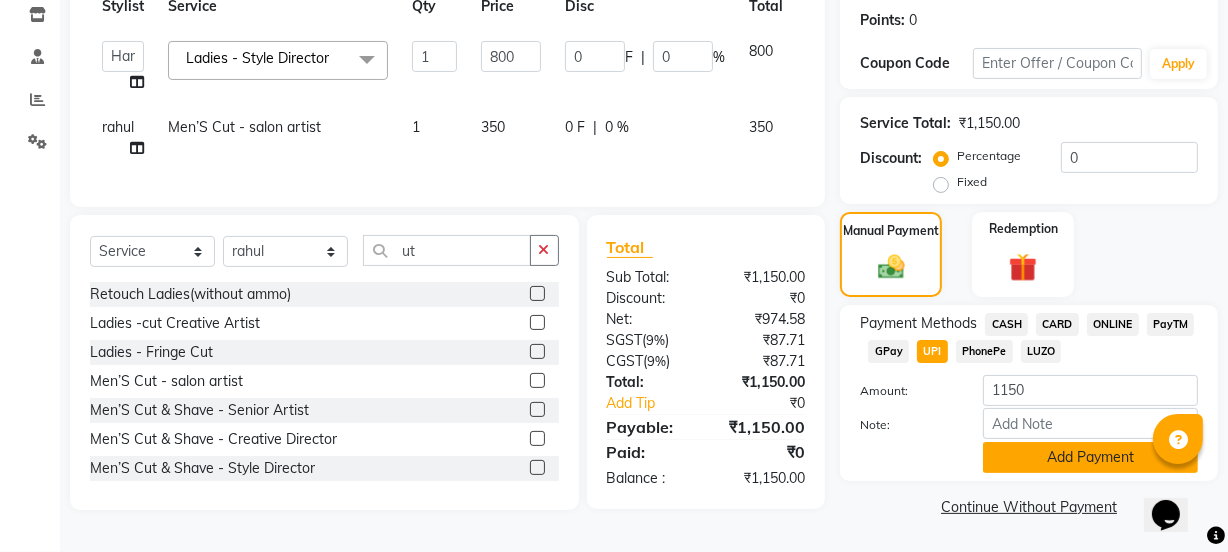 click on "Add Payment" 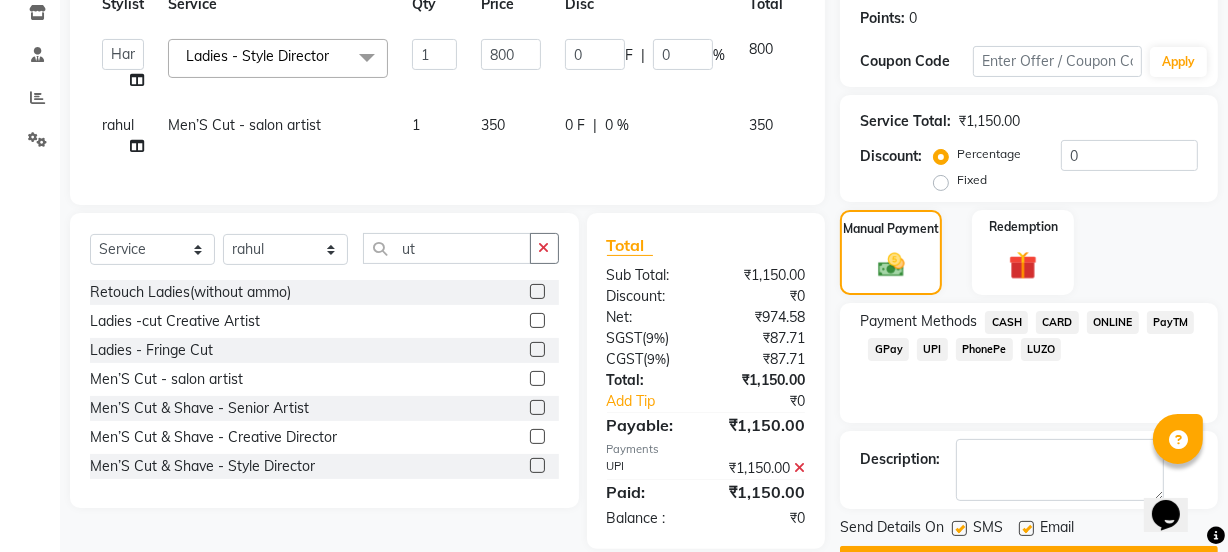 scroll, scrollTop: 357, scrollLeft: 0, axis: vertical 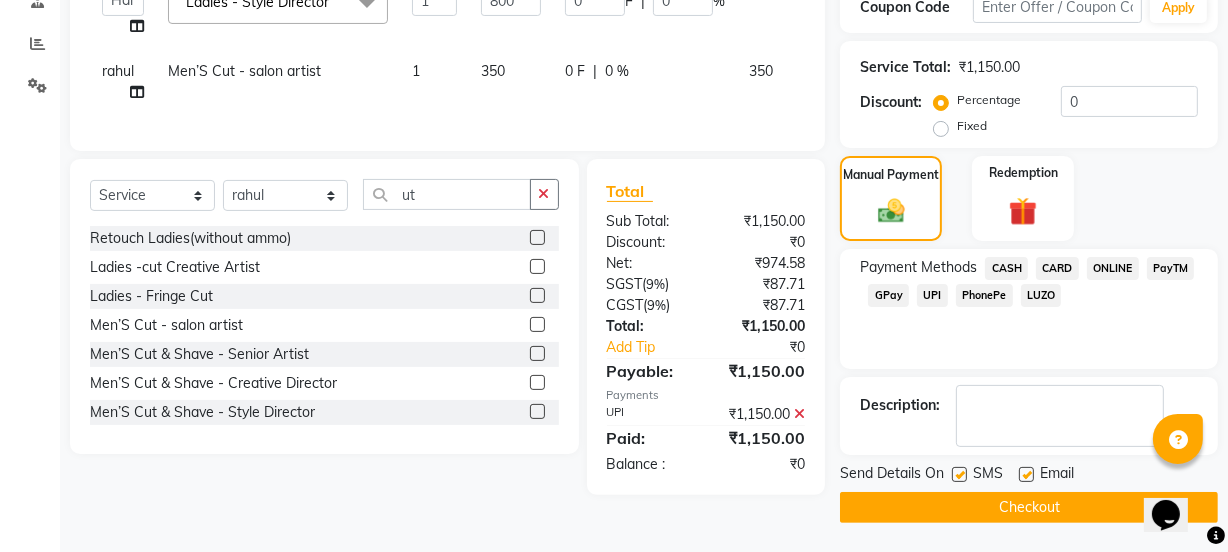 click on "Checkout" 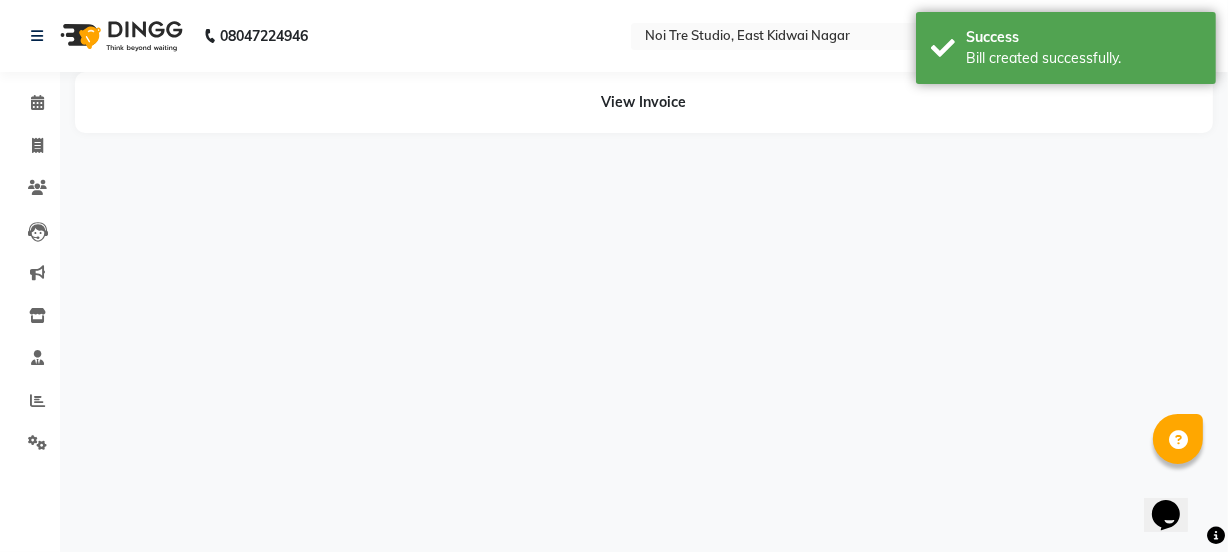 scroll, scrollTop: 0, scrollLeft: 0, axis: both 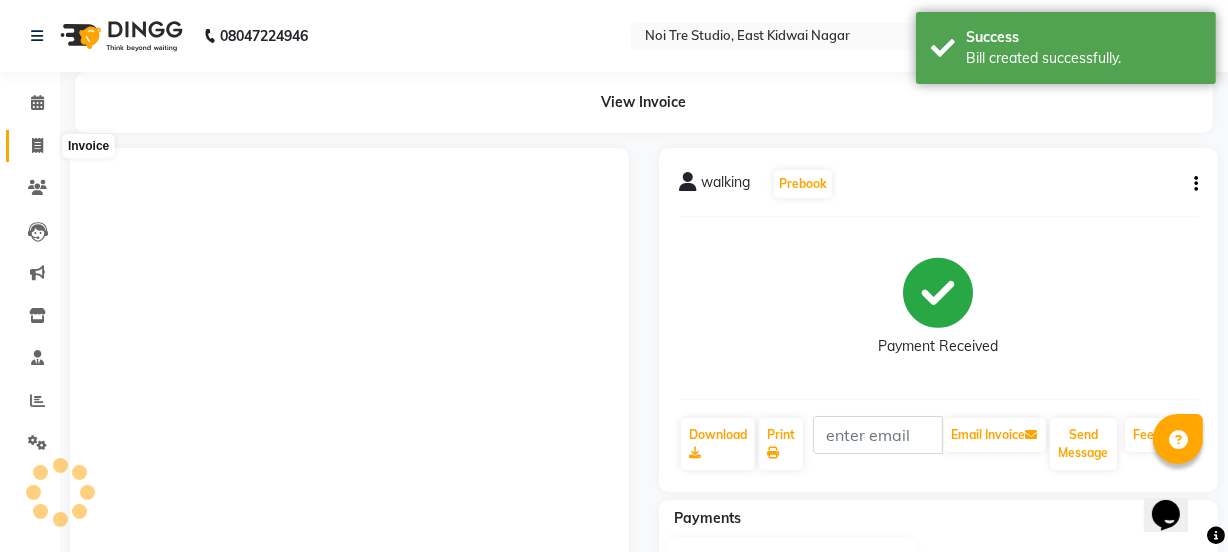 click 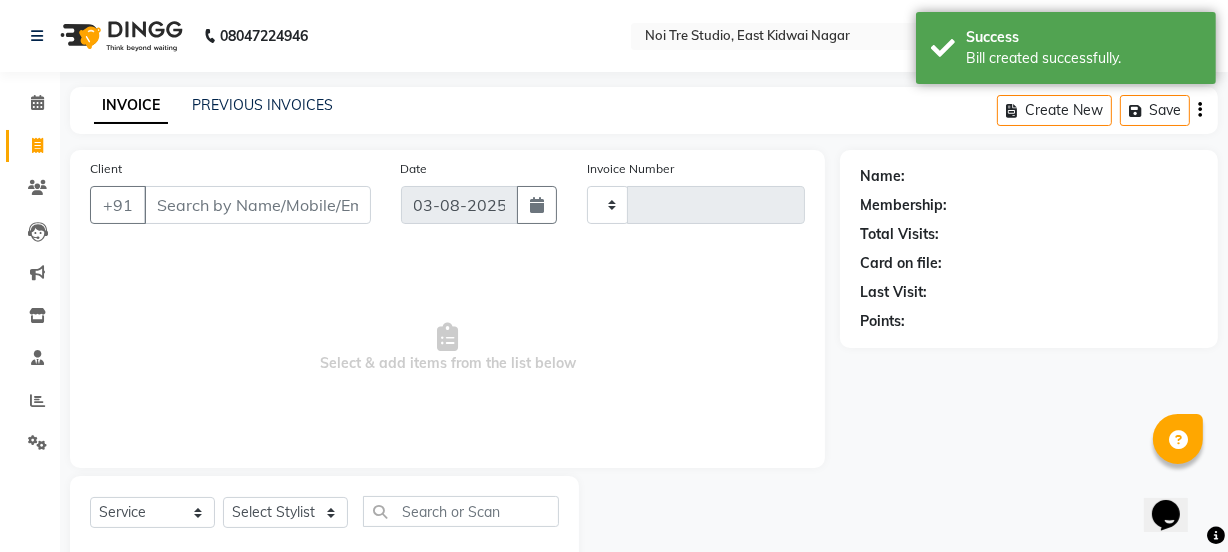 scroll, scrollTop: 50, scrollLeft: 0, axis: vertical 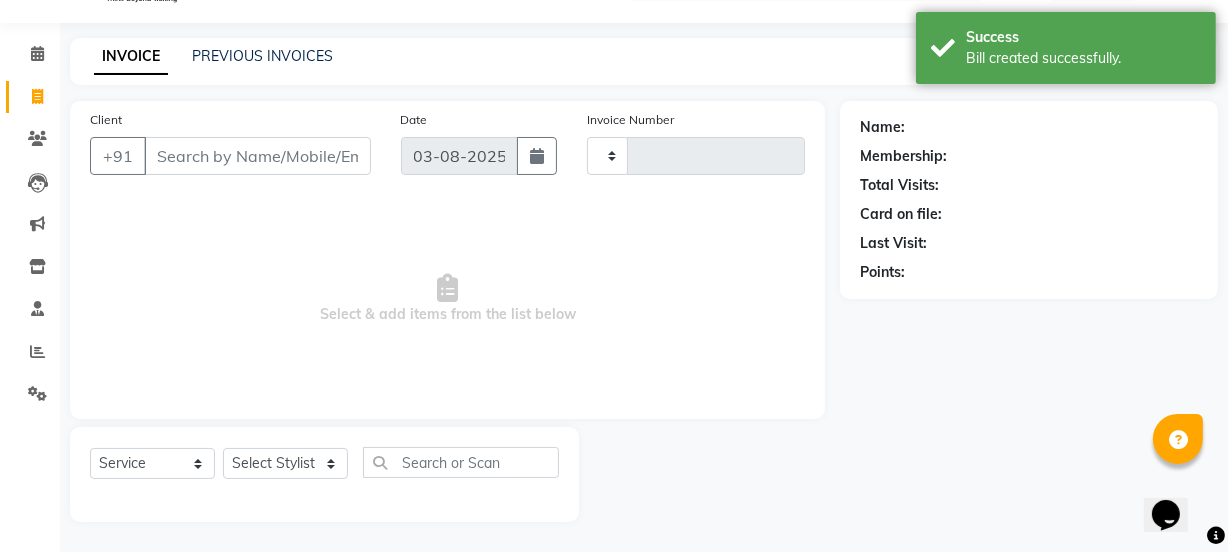 type on "1945" 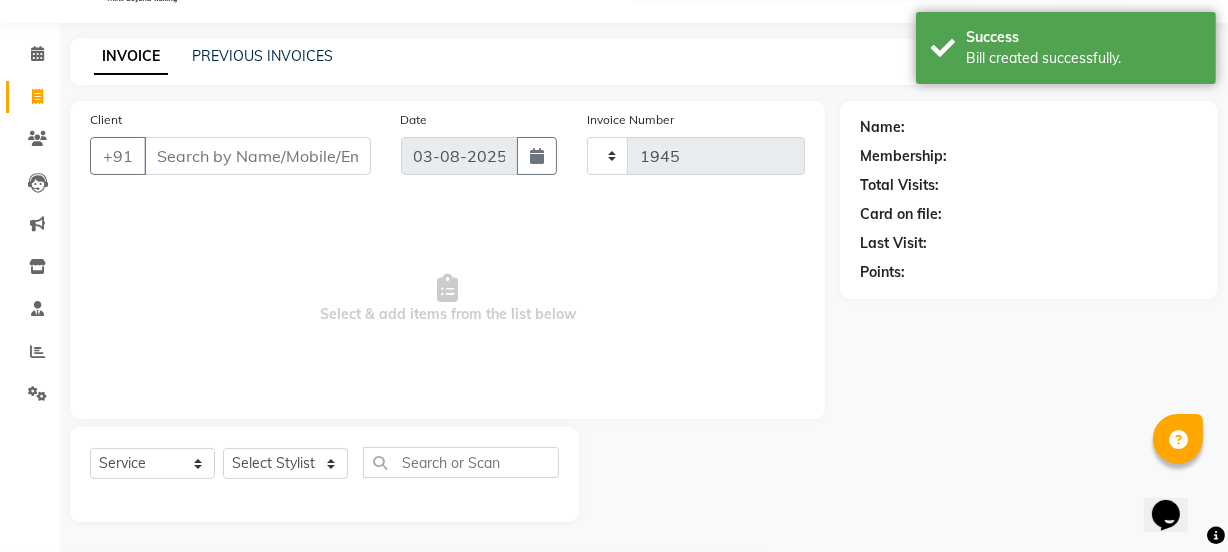 select on "4884" 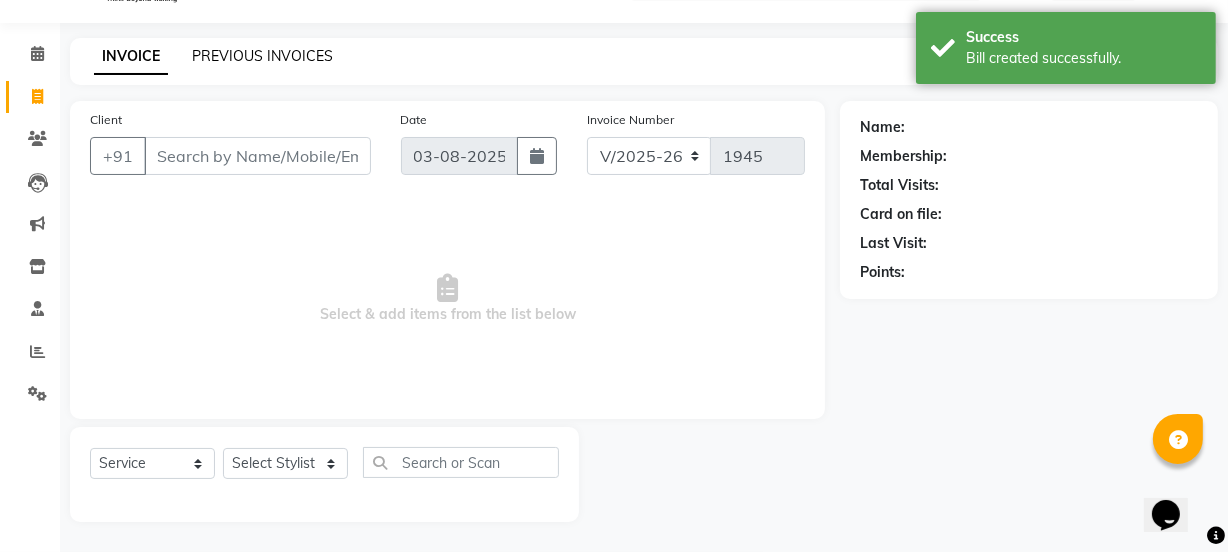 click on "PREVIOUS INVOICES" 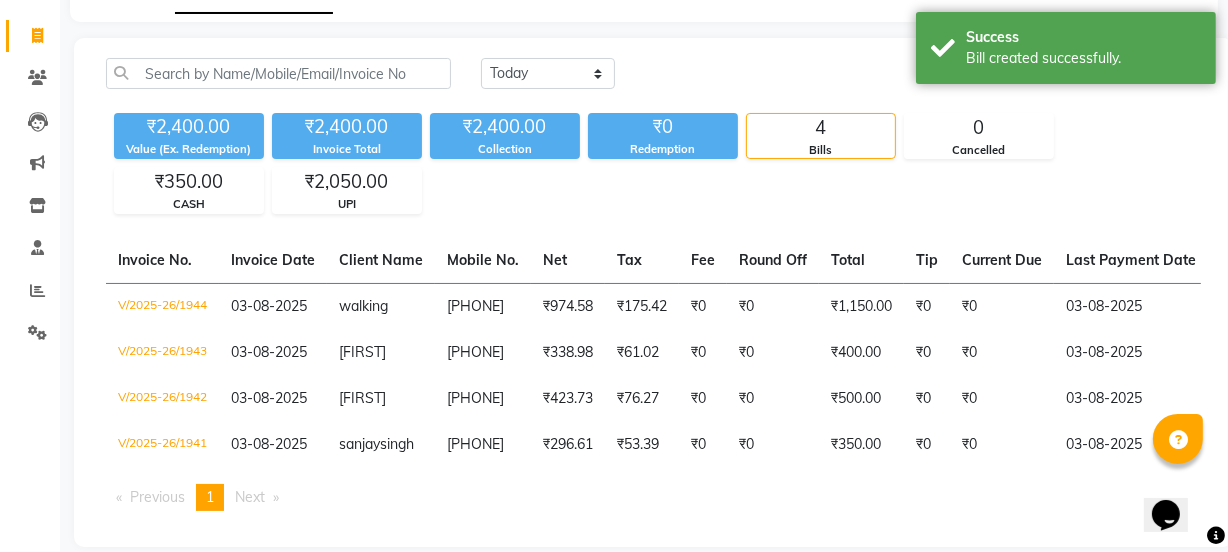 scroll, scrollTop: 114, scrollLeft: 0, axis: vertical 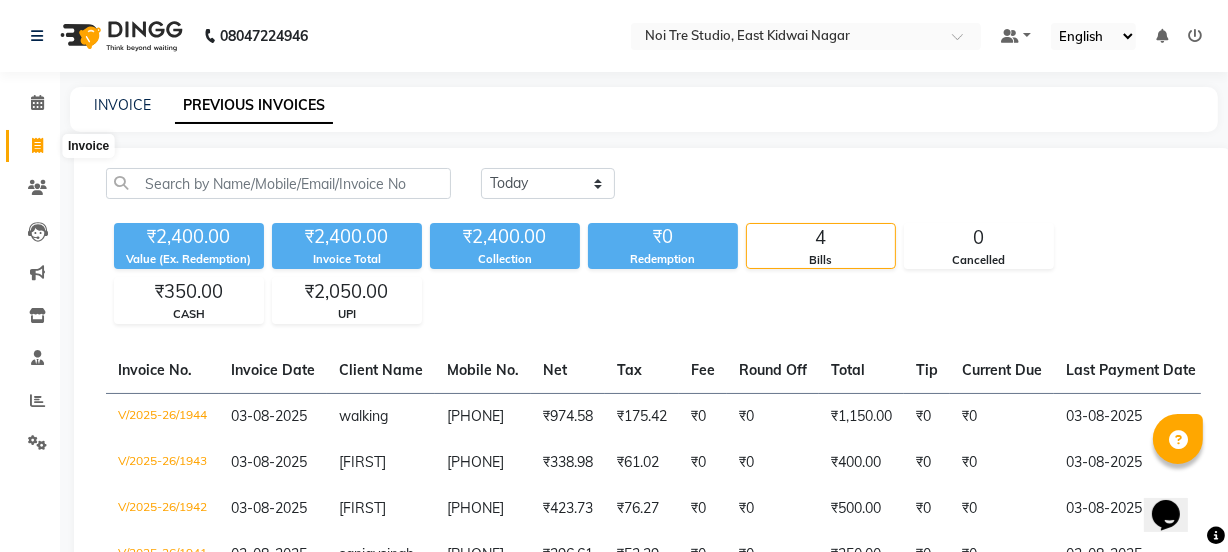click 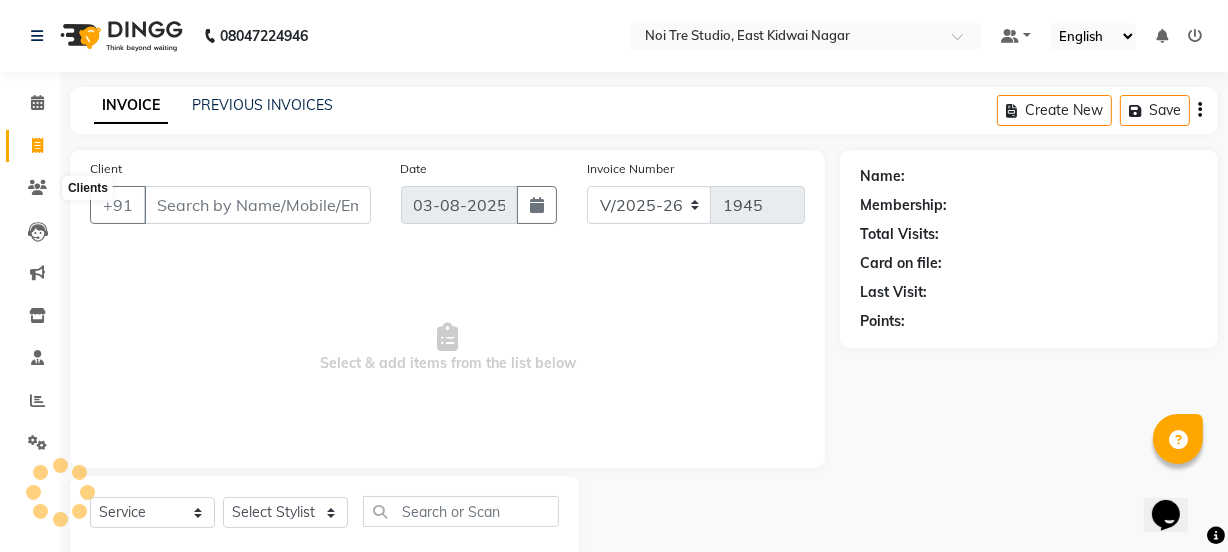 scroll, scrollTop: 50, scrollLeft: 0, axis: vertical 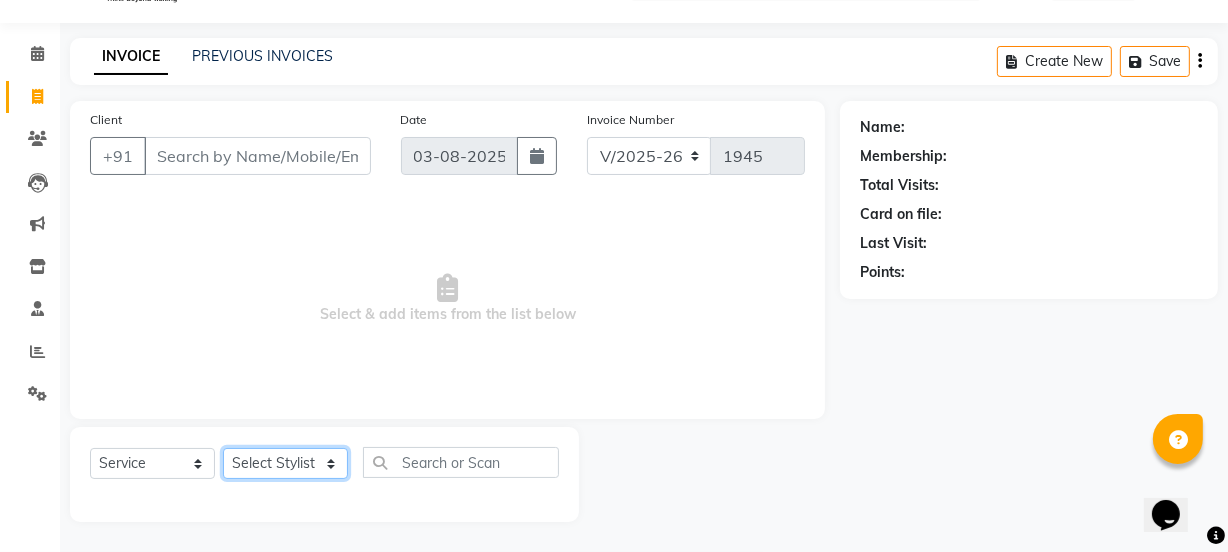 click on "Select Stylist [FIRST] [FIRST] [FIRST] [LAST] [FIRST] [FIRST] [FIRST] Manager [FIRST] [FIRST] [FIRST] [LAST] [FIRST] [FIRST] [FIRST] [FIRST] [FIRST] [LAST] [FIRST] [FIRST] [FIRST] [FIRST] [FIRST] [FIRST] Threading - Arms Waxing  x Retouch Ladies(without ammo) Retouch Gents Global Ladies Global Gents Highlights Gents Highlights/Balayage Ladies Colour Correction/Tone Down Colour Stripping retouch  Ladies - Salon Artist Ladies -cut Creative Artist Ladies - Creative Director Ladies - Style Director Ladies - Fringe Cut Styling  - Normal Wash Styling  - Luxury Wash Styling  - Blow Dry Styling  - Normal Dry Styling  - Flat Iron Styling  - Tong Curls Styling  - Steampod Iron Styling  - Hair Up Men’S Cut - salon artist Men’S Shave - Salon Artist Men’S Cut & Shave - Senior Artist Men’S Cut & Shave - Creative Director Men’S Cut & Shave - Style Director Shave - Shave Premium Shave - Premium Shave Beard Ritual - Beard Ritual Beard Trim - Beard Trim Retouch - Gentlemen" 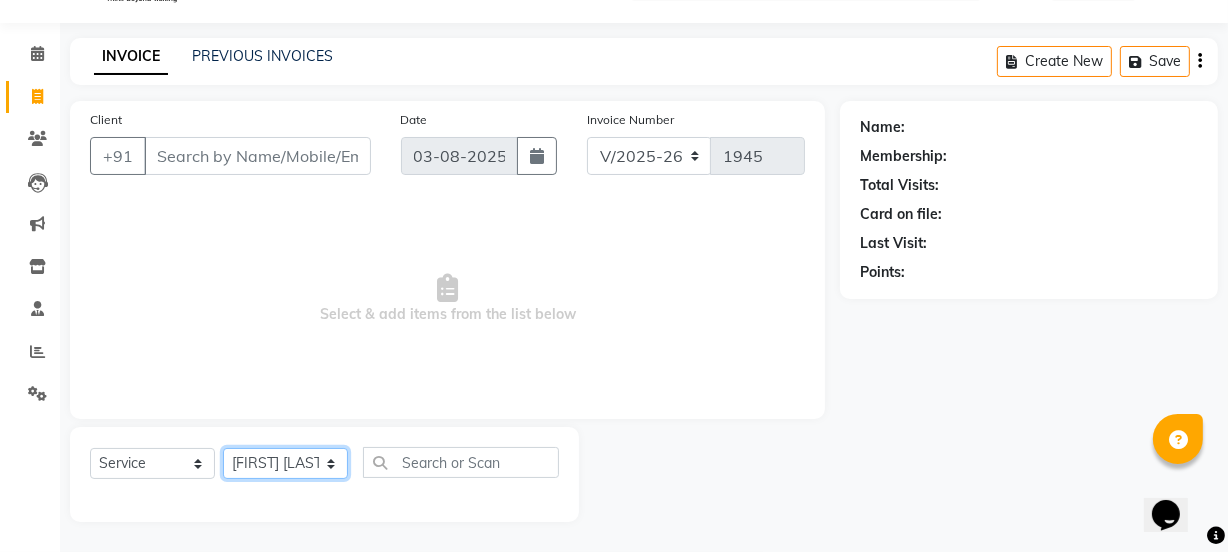 click on "Select Stylist [FIRST] [FIRST] [FIRST] [LAST] [FIRST] [FIRST] [FIRST] Manager [FIRST] [FIRST] [FIRST] [LAST] [FIRST] [FIRST] [FIRST] [FIRST] [FIRST] [LAST] [FIRST] [FIRST] [FIRST] [FIRST] [FIRST] [FIRST] Threading - Arms Waxing  x Retouch Ladies(without ammo) Retouch Gents Global Ladies Global Gents Highlights Gents Highlights/Balayage Ladies Colour Correction/Tone Down Colour Stripping retouch  Ladies - Salon Artist Ladies -cut Creative Artist Ladies - Creative Director Ladies - Style Director Ladies - Fringe Cut Styling  - Normal Wash Styling  - Luxury Wash Styling  - Blow Dry Styling  - Normal Dry Styling  - Flat Iron Styling  - Tong Curls Styling  - Steampod Iron Styling  - Hair Up Men’S Cut - salon artist Men’S Shave - Salon Artist Men’S Cut & Shave - Senior Artist Men’S Cut & Shave - Creative Director Men’S Cut & Shave - Style Director Shave - Shave Premium Shave - Premium Shave Beard Ritual - Beard Ritual Beard Trim - Beard Trim Retouch - Gentlemen" 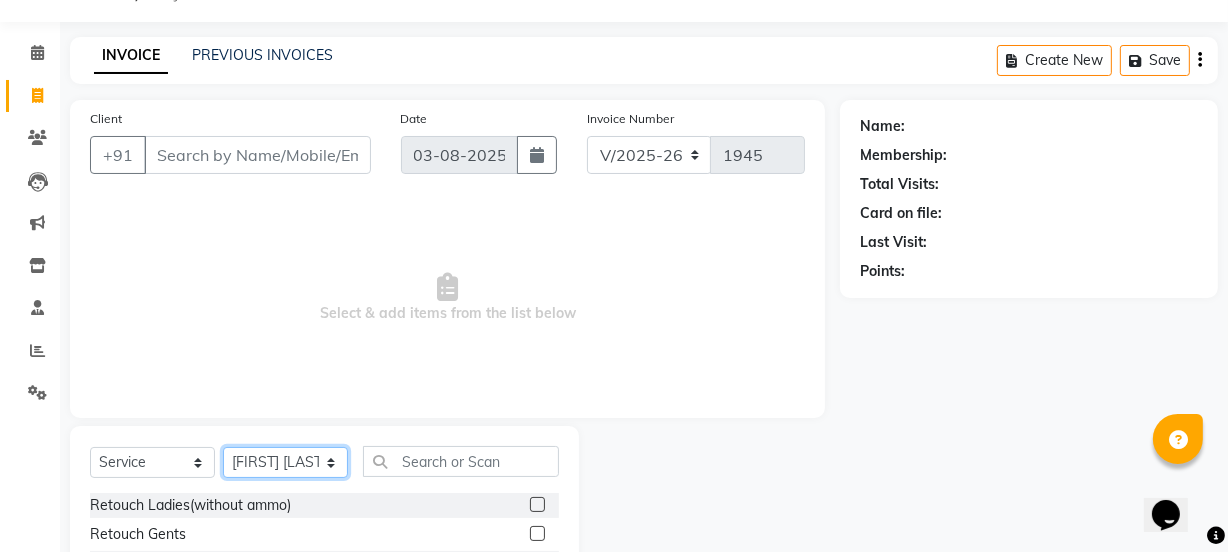 select on "29624" 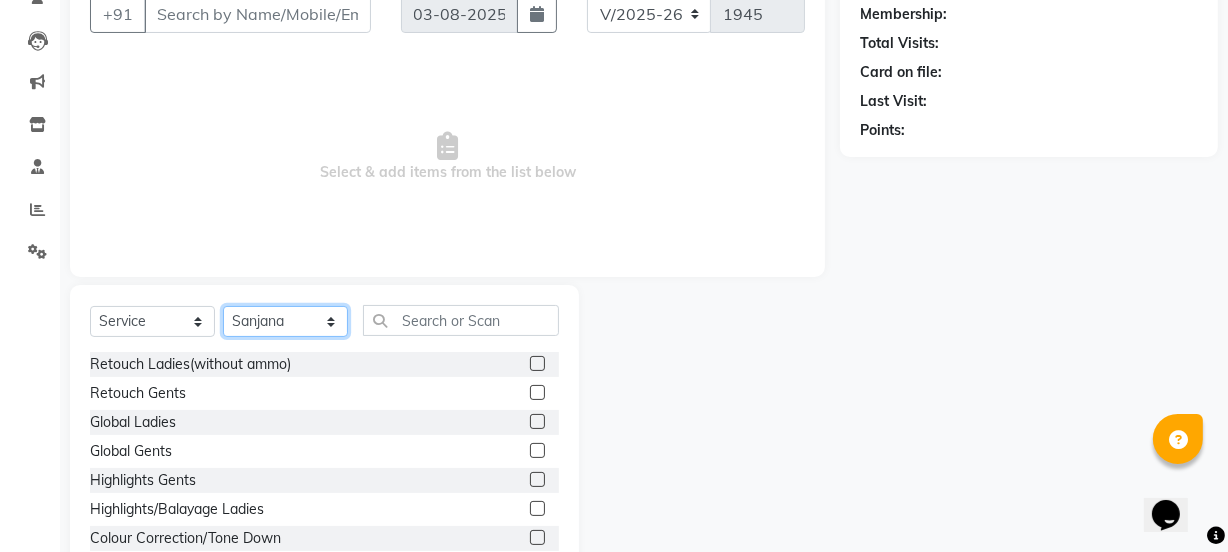 scroll, scrollTop: 194, scrollLeft: 0, axis: vertical 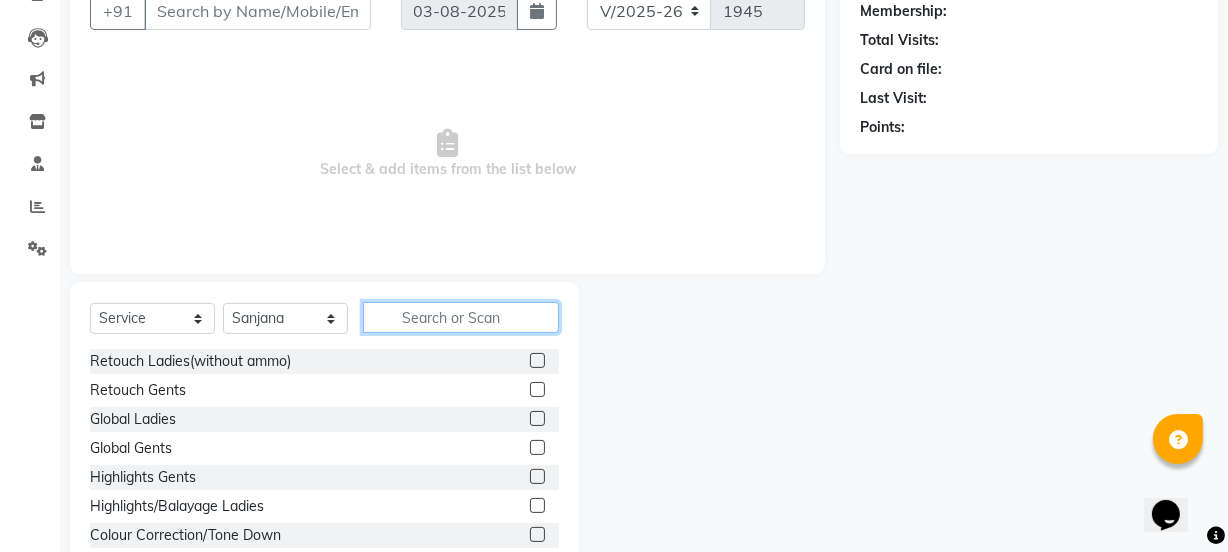 click 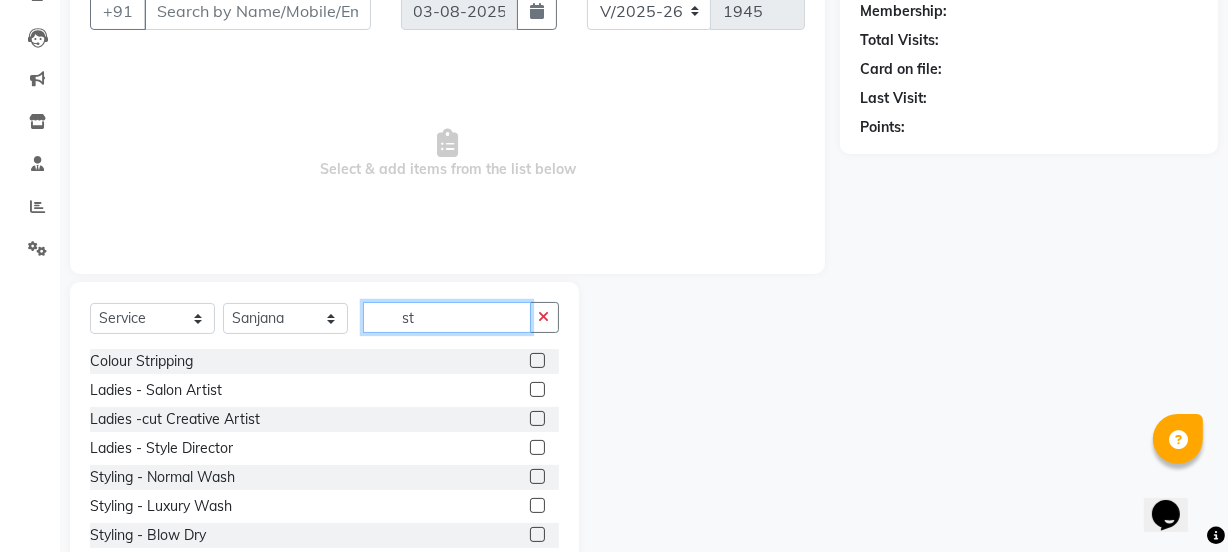 type on "st" 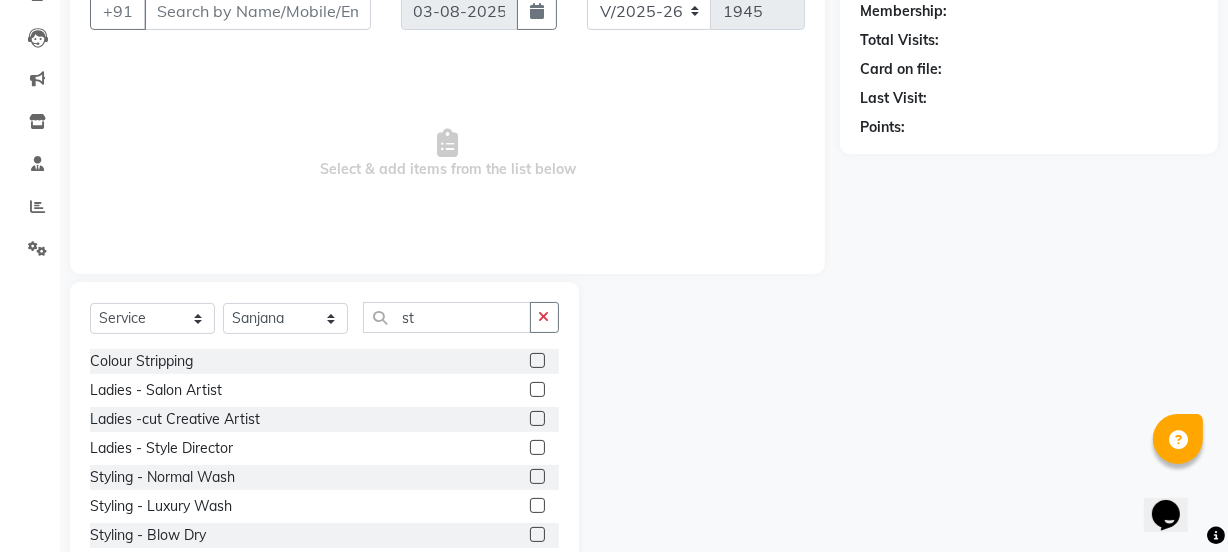 click 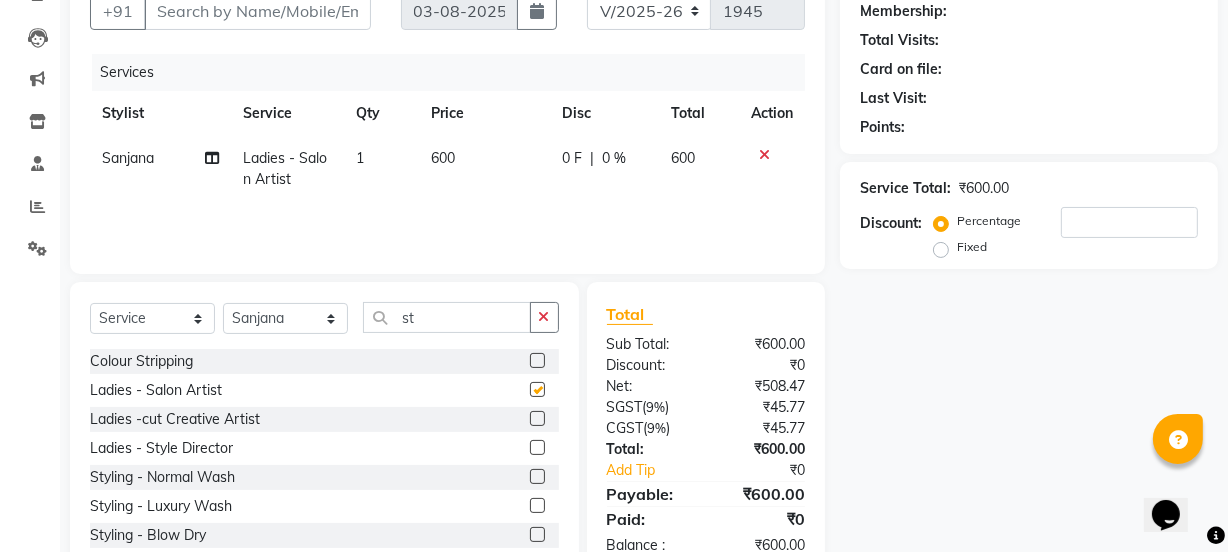 checkbox on "false" 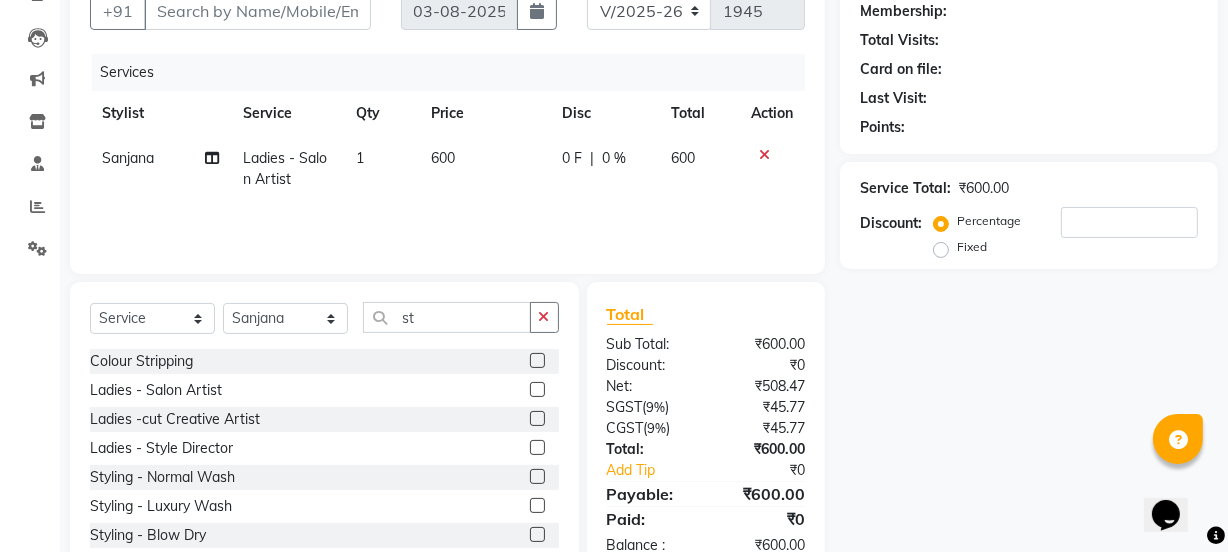 click on "600" 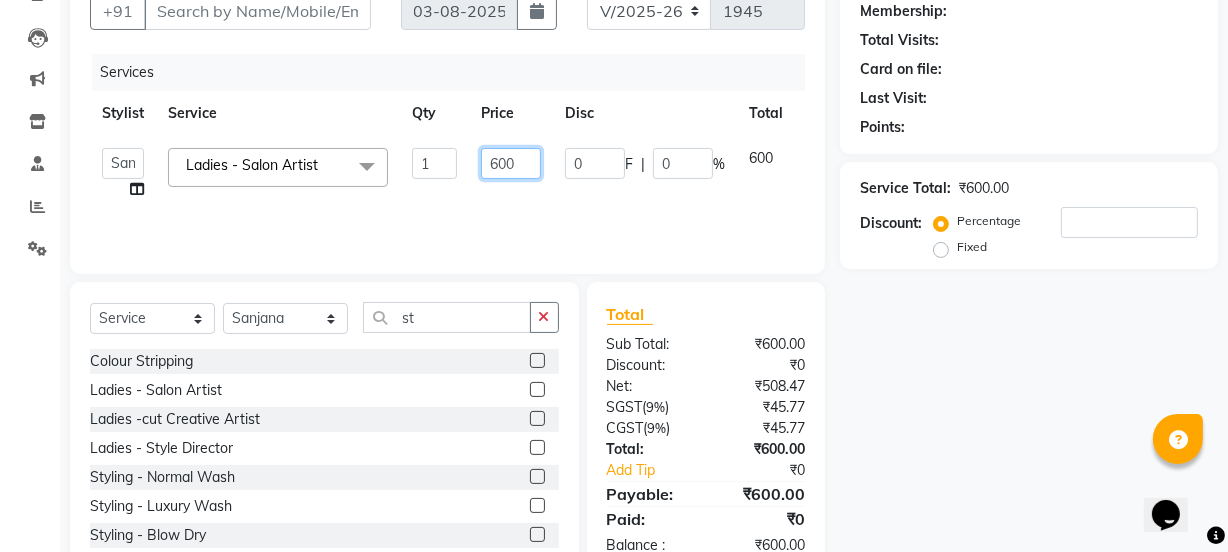 click on "600" 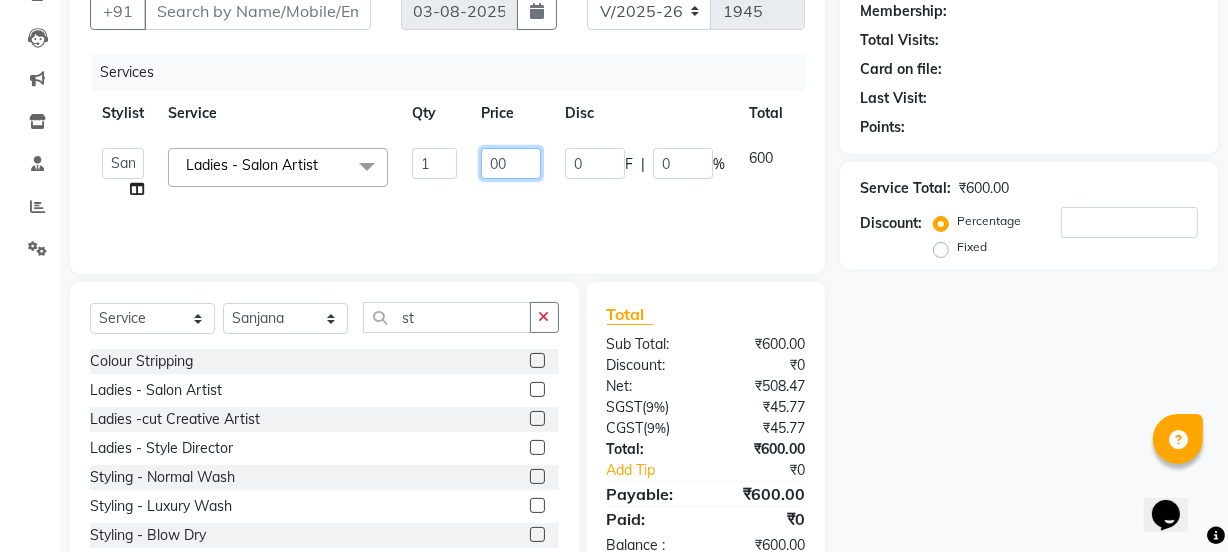 type on "800" 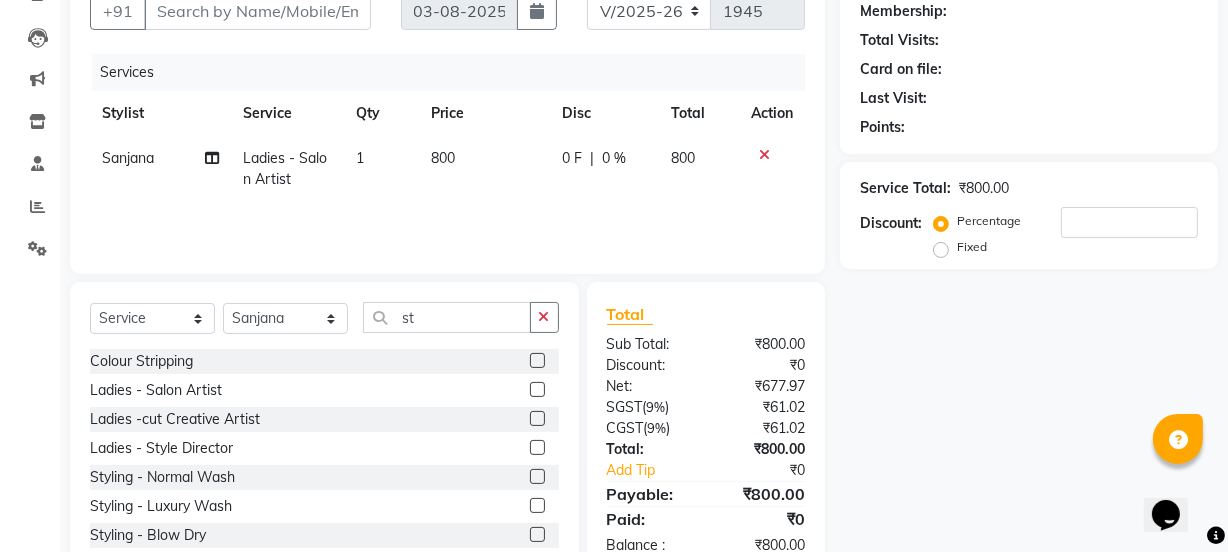click on "Services Stylist Service Qty Price Disc Total Action [FIRST]  Ladies - Salon Artist 1 800 0 F | 0 % 800" 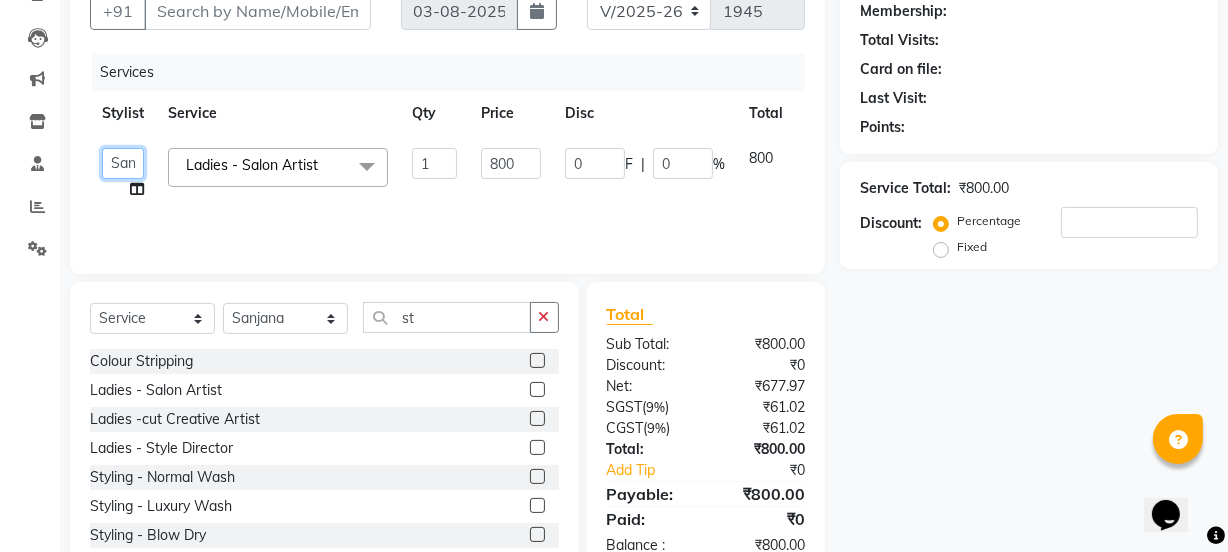 click on "[FIRST]   [FIRST]   [FIRST] [LAST]   [FIRST]   [FIRST]   [FIRST]   Manager   [FIRST]   [FIRST]   [FIRST] [LAST]   [FIRST]   [FIRST]   [FIRST]   [FIRST]   [FIRST] [LAST]   [FIRST]   [FIRST]    [FIRST]   [FIRST]   [FIRST]   [FIRST]" 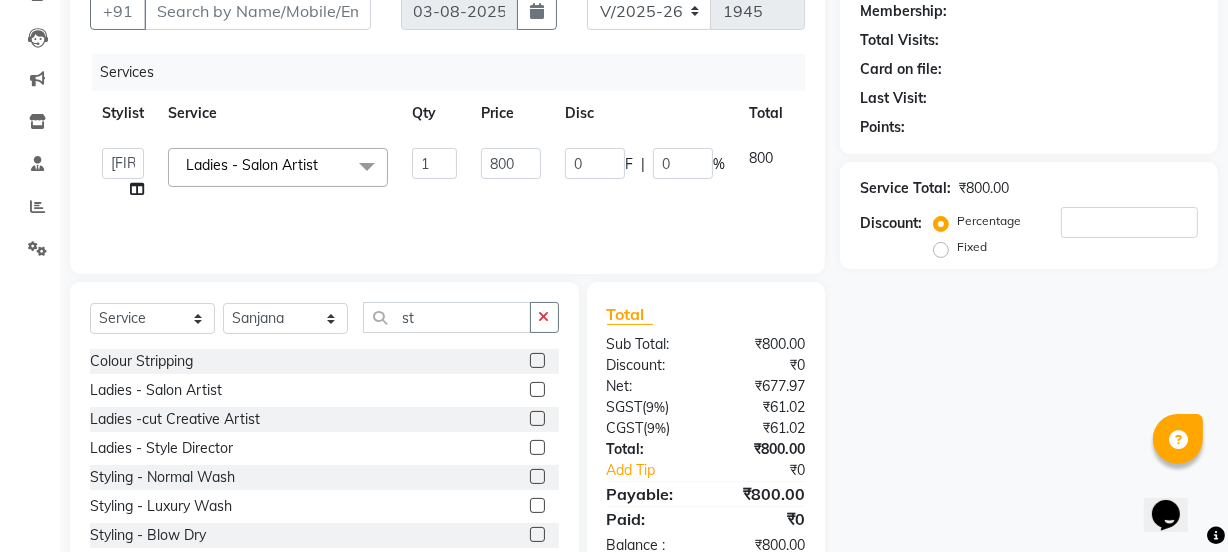 select on "29621" 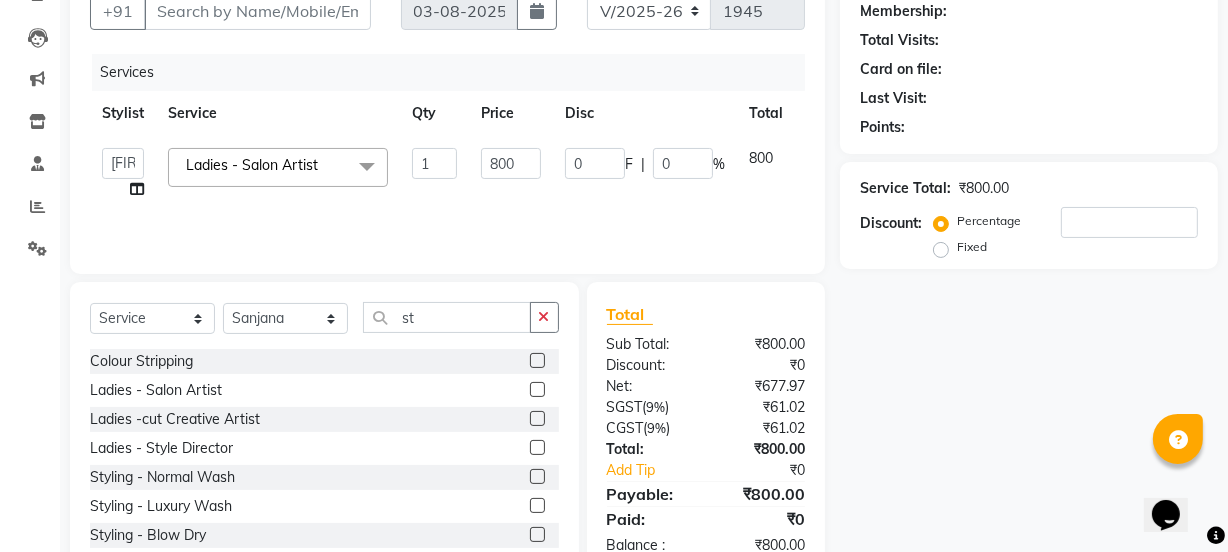click on "Services Stylist Service Qty Price Disc Total Action  [FIRST]   [FIRST]   [FIRST] [LAST]   [FIRST]   [FIRST]   [FIRST]   Manager   [FIRST]   [FIRST]   [FIRST] [LAST]   [FIRST]   [FIRST]   [FIRST]   [FIRST]   [FIRST] [LAST]   [FIRST]   [FIRST]    [FIRST]   [FIRST]   [FIRST]   [FIRST]  Ladies - Salon Artist  x Retouch Ladies(without ammo) Retouch Gents Global Ladies Global Gents Highlights Gents Highlights/Balayage Ladies Colour Correction/Tone Down Colour Stripping retouch  Ladies - Salon Artist Ladies -cut Creative Artist Ladies - Creative Director Ladies - Style Director Ladies - Fringe Cut Styling  - Normal Wash Styling  - Luxury Wash Styling  - Blow Dry Styling  - Normal Dry Styling  - Flat Iron Styling  - Tong Curls Styling  - Steampod Iron Styling  - Hair Up Men’S Cut - salon artist Men’S Shave - Salon Artist Men’S Cut & Shave - Senior Artist Men’S Cut & Shave - Creative Director Men’S Cut & Shave - Style Director Shave - Shave Premium Shave - Premium Shave Beard Ritual - Beard Ritual Beard Trim - Beard Trim Retouch - Gentlemen" 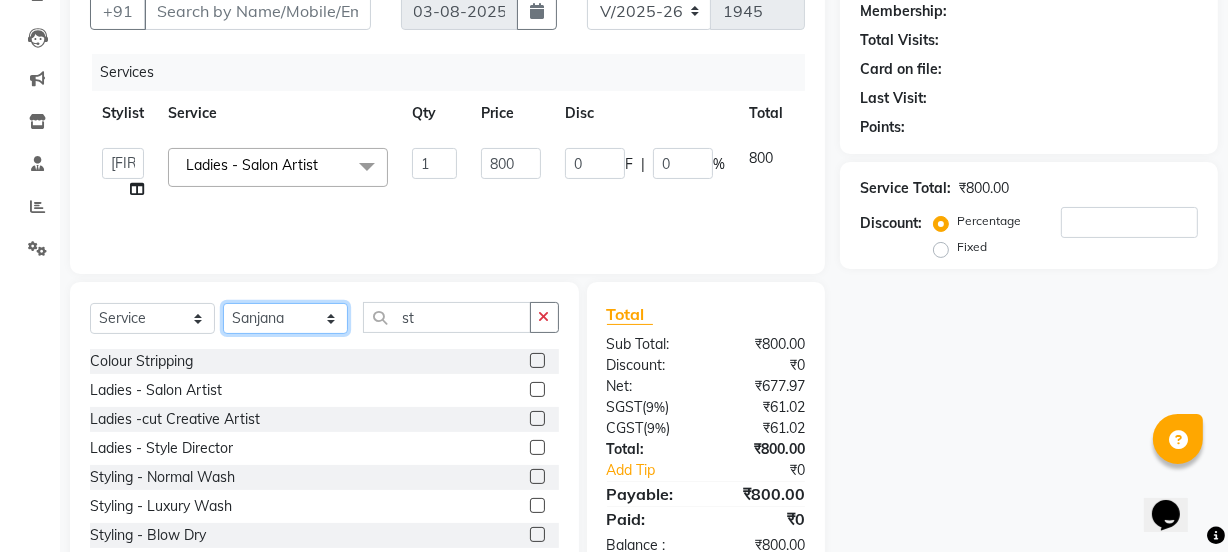 click on "Select Stylist [FIRST] [FIRST] [FIRST] [LAST] [FIRST] [FIRST] [FIRST] Manager [FIRST] [FIRST] [FIRST] [LAST] [FIRST] [FIRST] [FIRST] [FIRST] [FIRST] [LAST] [FIRST] [FIRST] [FIRST] [FIRST] [FIRST] [FIRST] Threading - Arms Waxing  x Retouch Ladies(without ammo) Retouch Gents Global Ladies Global Gents Highlights Gents Highlights/Balayage Ladies Colour Correction/Tone Down Colour Stripping retouch  Ladies - Salon Artist Ladies -cut Creative Artist Ladies - Creative Director Ladies - Style Director Ladies - Fringe Cut Styling  - Normal Wash Styling  - Luxury Wash Styling  - Blow Dry Styling  - Normal Dry Styling  - Flat Iron Styling  - Tong Curls Styling  - Steampod Iron Styling  - Hair Up Men’S Cut - salon artist Men’S Shave - Salon Artist Men’S Cut & Shave - Senior Artist Men’S Cut & Shave - Creative Director Men’S Cut & Shave - Style Director Shave - Shave Premium Shave - Premium Shave Beard Ritual - Beard Ritual Beard Trim - Beard Trim Retouch - Gentlemen" 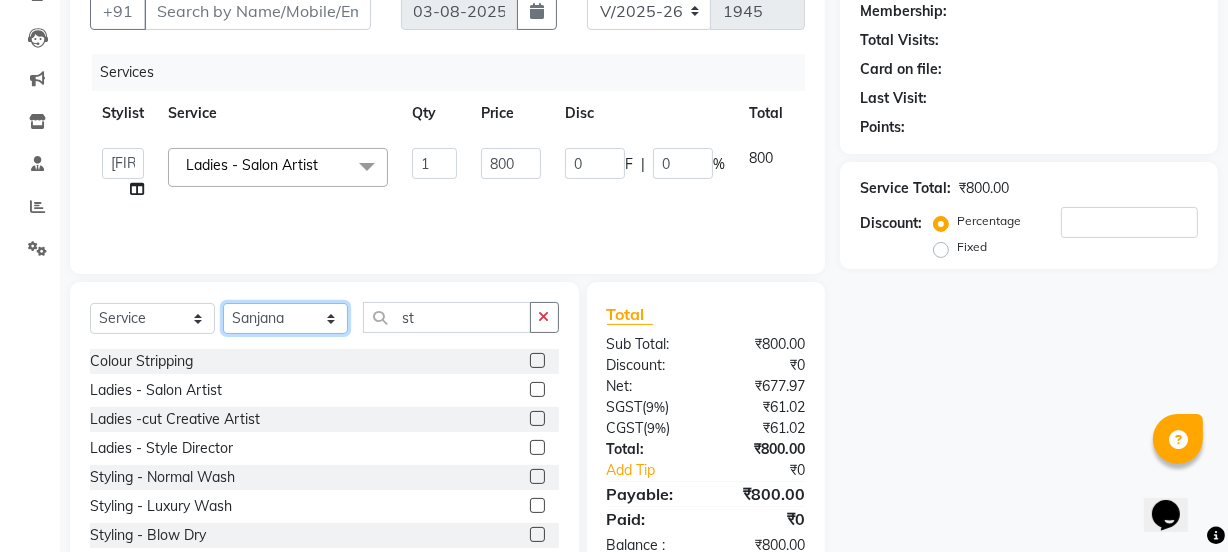 select on "36851" 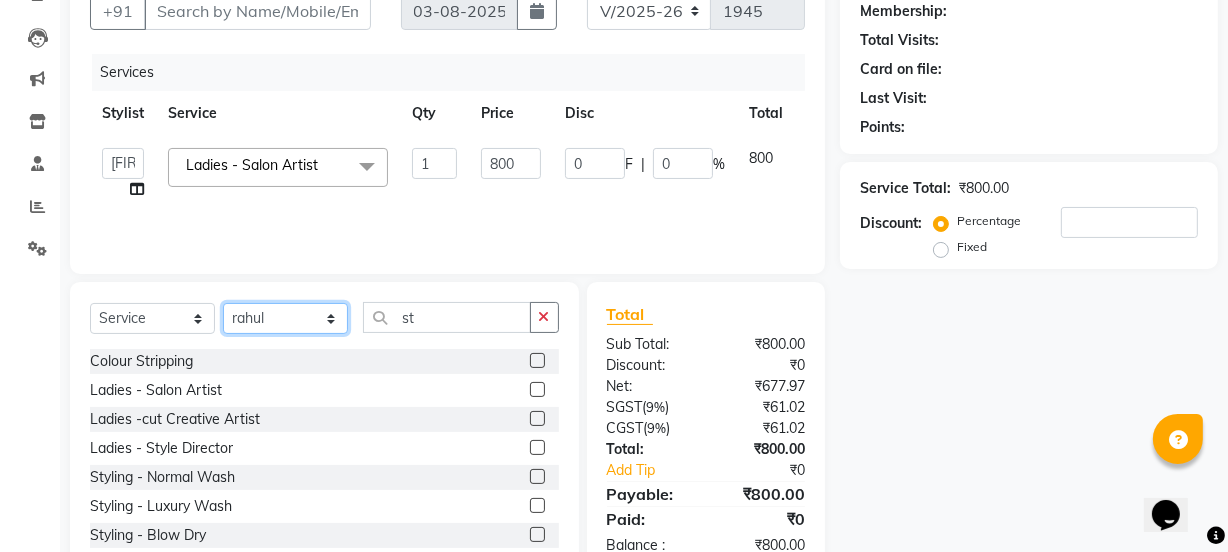click on "Select Stylist [FIRST] [FIRST] [FIRST] [LAST] [FIRST] [FIRST] [FIRST] Manager [FIRST] [FIRST] [FIRST] [LAST] [FIRST] [FIRST] [FIRST] [FIRST] [FIRST] [LAST] [FIRST] [FIRST] [FIRST] [FIRST] [FIRST] [FIRST] Threading - Arms Waxing  x Retouch Ladies(without ammo) Retouch Gents Global Ladies Global Gents Highlights Gents Highlights/Balayage Ladies Colour Correction/Tone Down Colour Stripping retouch  Ladies - Salon Artist Ladies -cut Creative Artist Ladies - Creative Director Ladies - Style Director Ladies - Fringe Cut Styling  - Normal Wash Styling  - Luxury Wash Styling  - Blow Dry Styling  - Normal Dry Styling  - Flat Iron Styling  - Tong Curls Styling  - Steampod Iron Styling  - Hair Up Men’S Cut - salon artist Men’S Shave - Salon Artist Men’S Cut & Shave - Senior Artist Men’S Cut & Shave - Creative Director Men’S Cut & Shave - Style Director Shave - Shave Premium Shave - Premium Shave Beard Ritual - Beard Ritual Beard Trim - Beard Trim Retouch - Gentlemen" 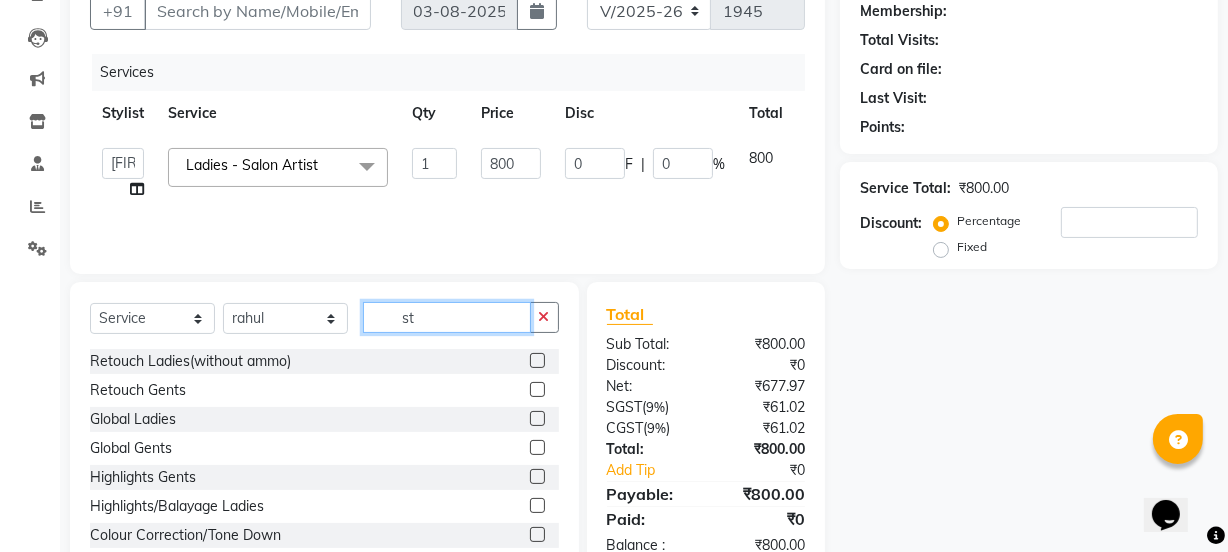 click on "st" 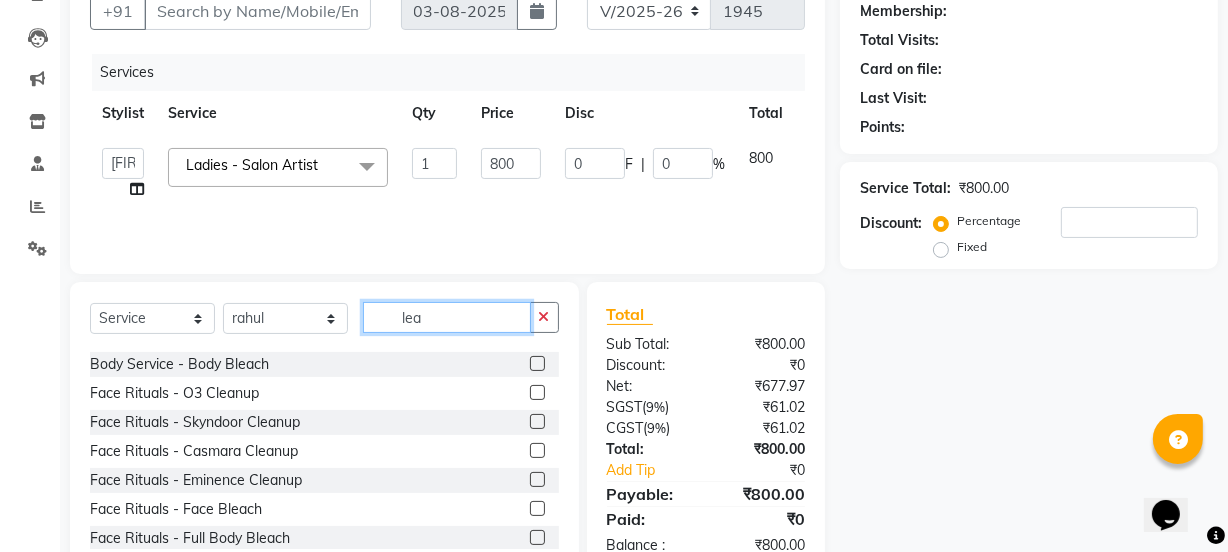 scroll, scrollTop: 60, scrollLeft: 0, axis: vertical 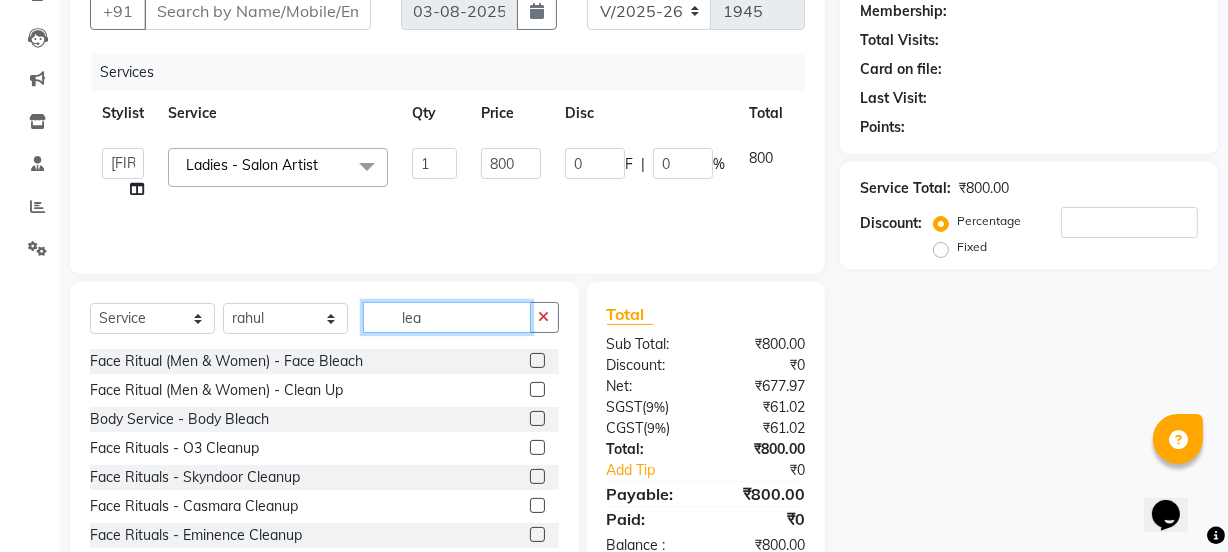 type on "lea" 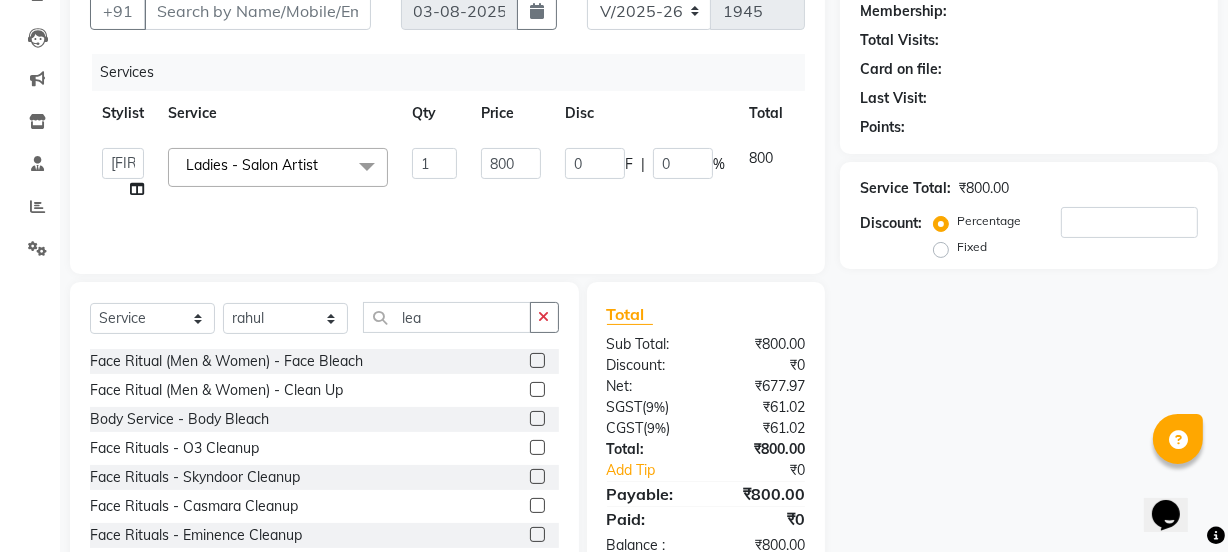 click 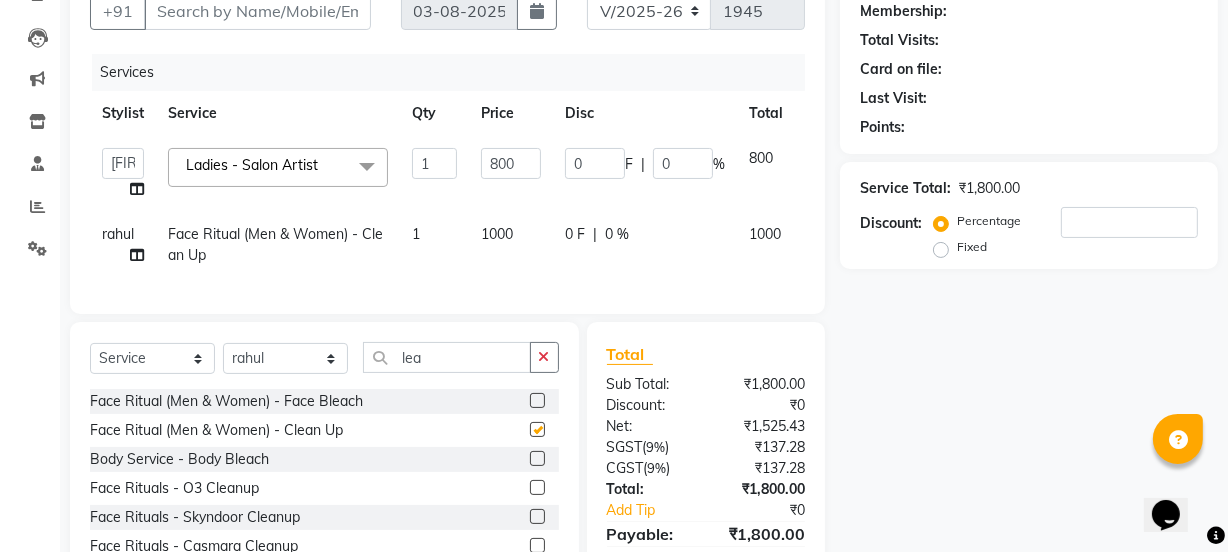 checkbox on "false" 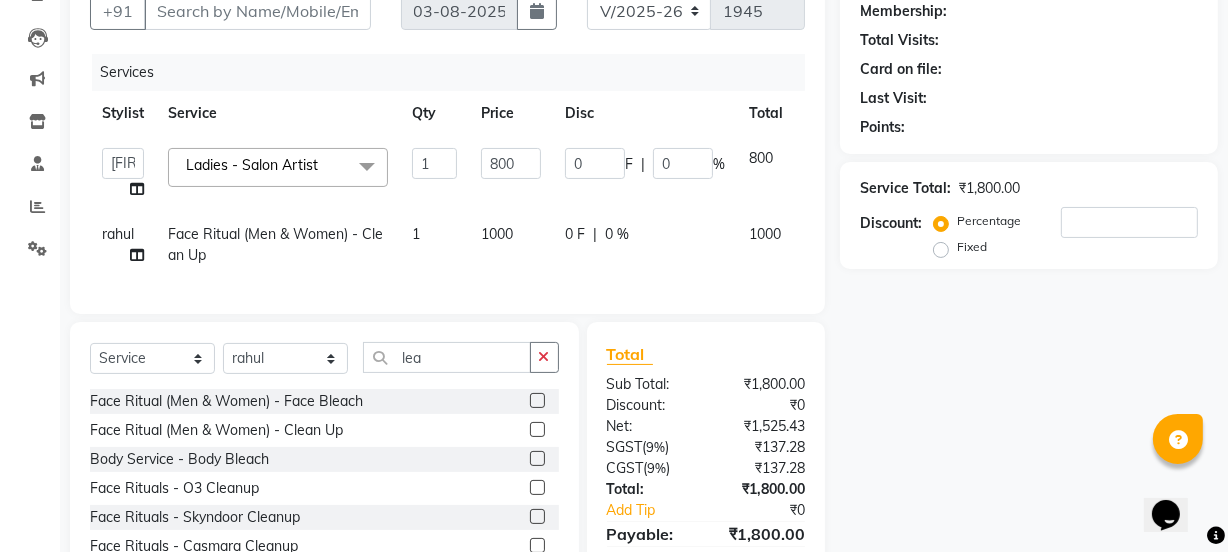 click on "1000" 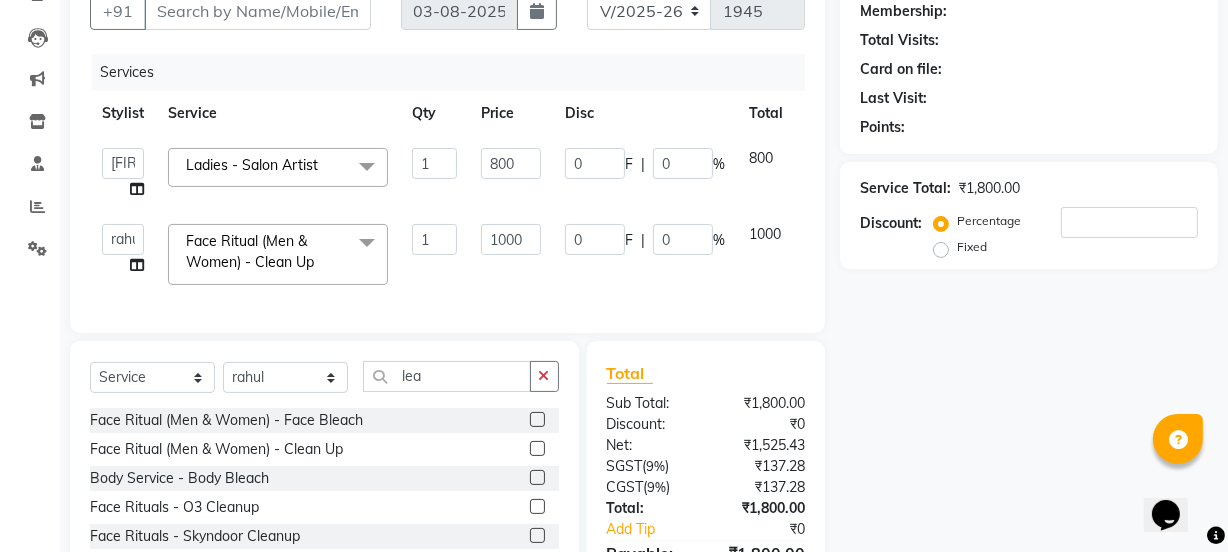 click on "1000" 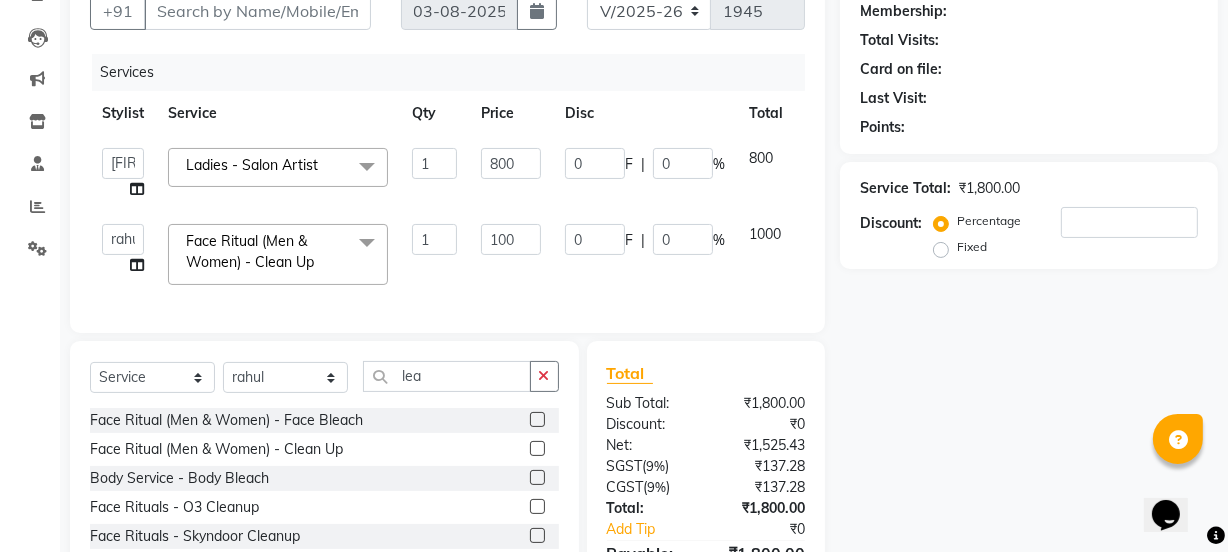 type on "1500" 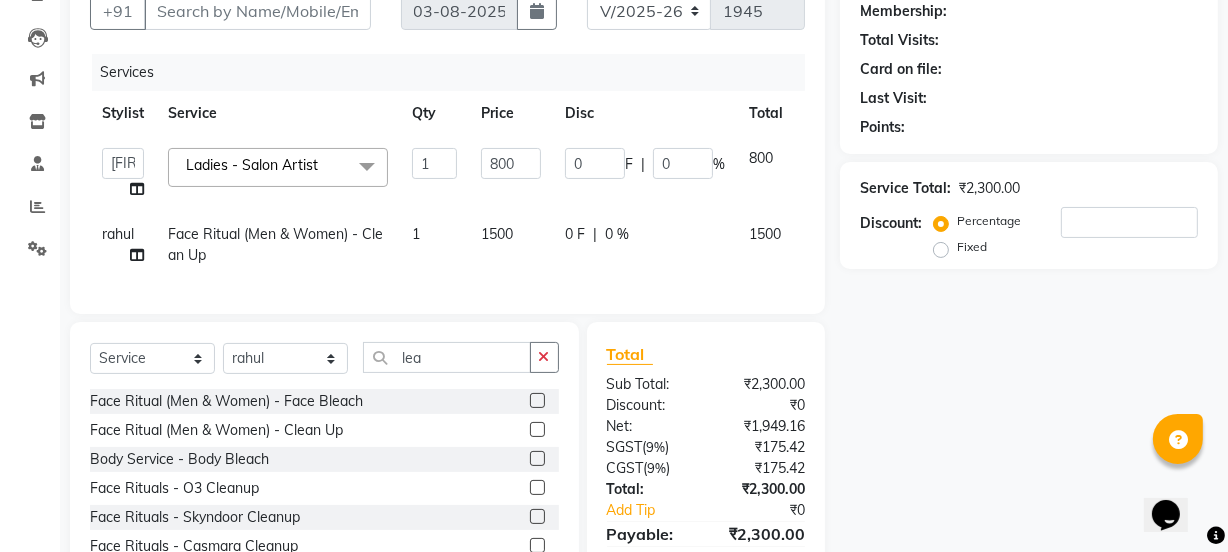 click on "Services Stylist Service Qty Price Disc Total Action  [FIRST]   [FIRST]   [FIRST] [LAST]   [FIRST]   [FIRST]   [FIRST]   Manager   [FIRST]   [FIRST]   [FIRST] [LAST]   [FIRST]   [FIRST]   [FIRST]   [FIRST]   [FIRST] [LAST]   [FIRST]   [FIRST]    [FIRST]   [FIRST]   [FIRST]   [FIRST]  Ladies - Salon Artist  x Retouch Ladies(without ammo) Retouch Gents Global Ladies Global Gents Highlights Gents Highlights/Balayage Ladies Colour Correction/Tone Down Colour Stripping retouch  Ladies - Salon Artist Ladies -cut Creative Artist Ladies - Creative Director Ladies - Style Director Ladies - Fringe Cut Styling  - Normal Wash Styling  - Luxury Wash Styling  - Blow Dry Styling  - Normal Dry Styling  - Flat Iron Styling  - Tong Curls Styling  - Steampod Iron Styling  - Hair Up Men’S Cut - salon artist Men’S Shave - Salon Artist Men’S Cut & Shave - Senior Artist Men’S Cut & Shave - Creative Director Men’S Cut & Shave - Style Director Shave - Shave Premium Shave - Premium Shave Beard Ritual - Beard Ritual Beard Trim - Beard Trim Retouch - Gentlemen" 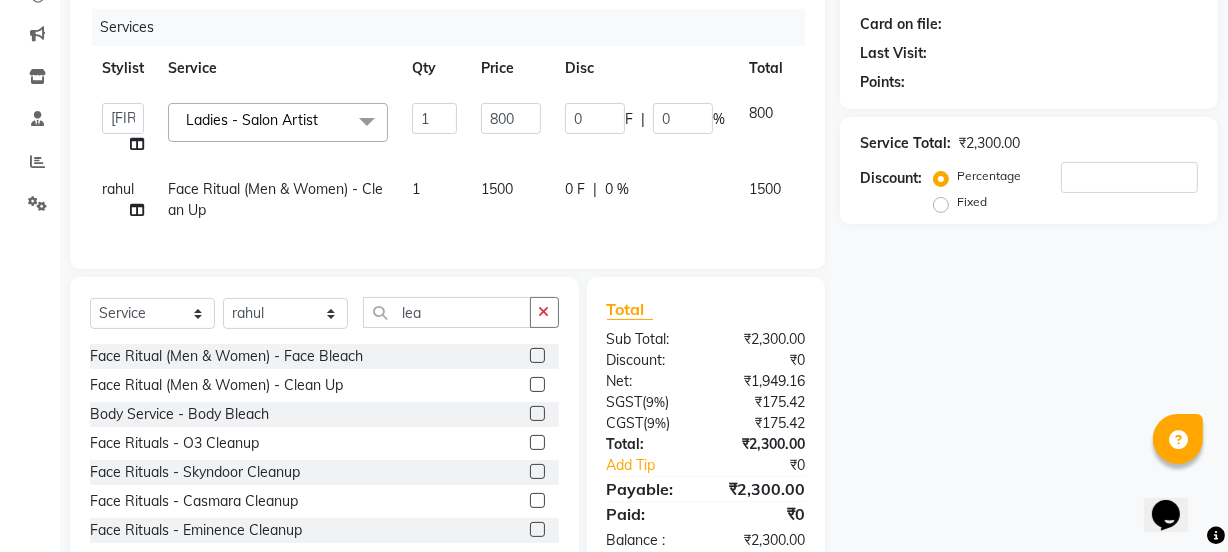 scroll, scrollTop: 240, scrollLeft: 0, axis: vertical 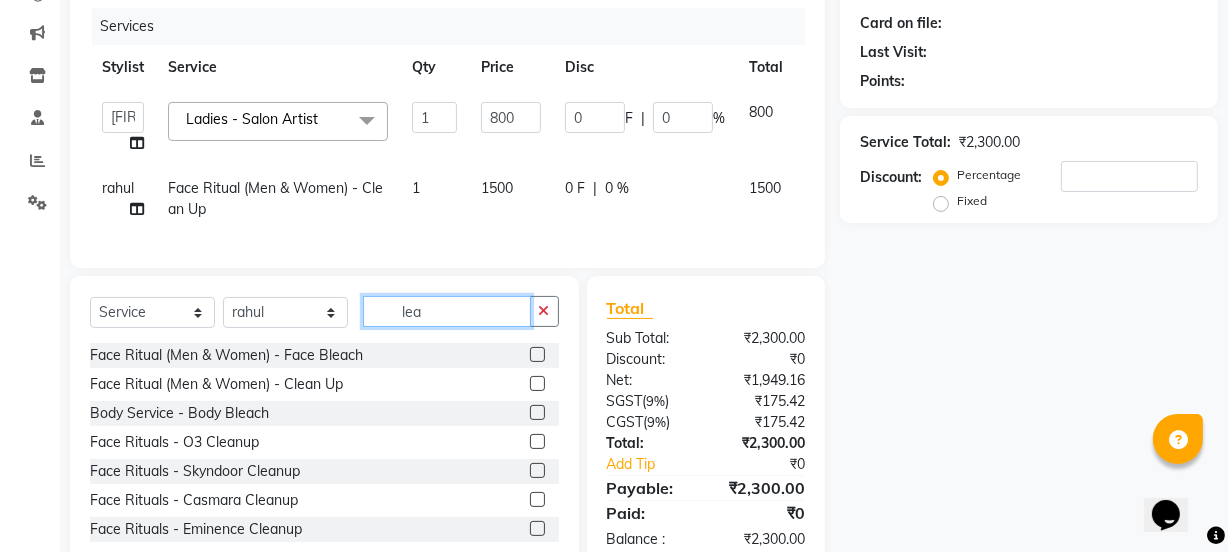 click on "lea" 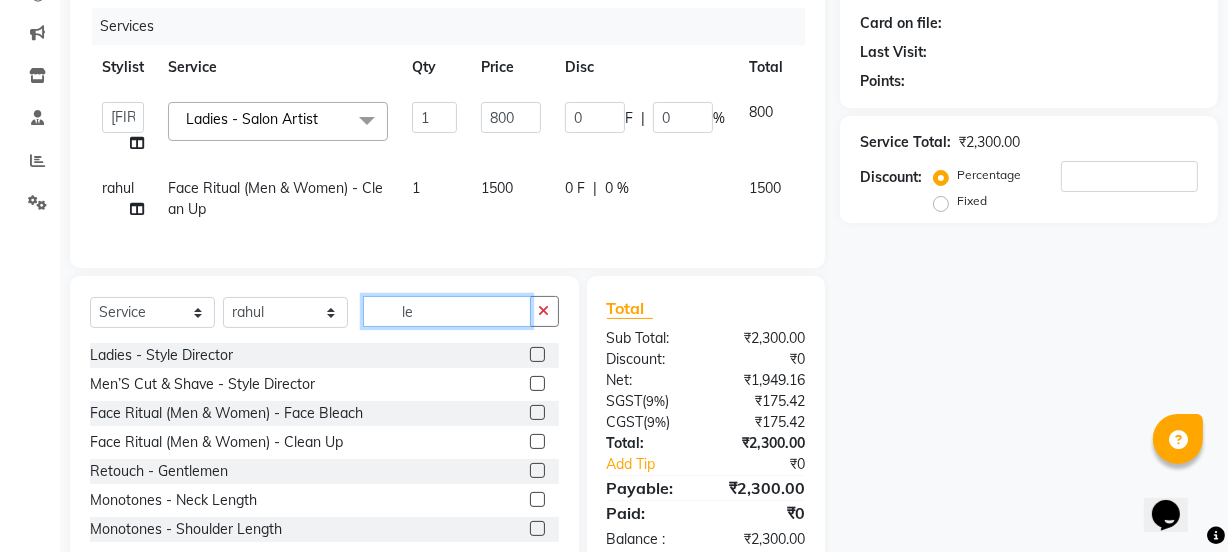type on "l" 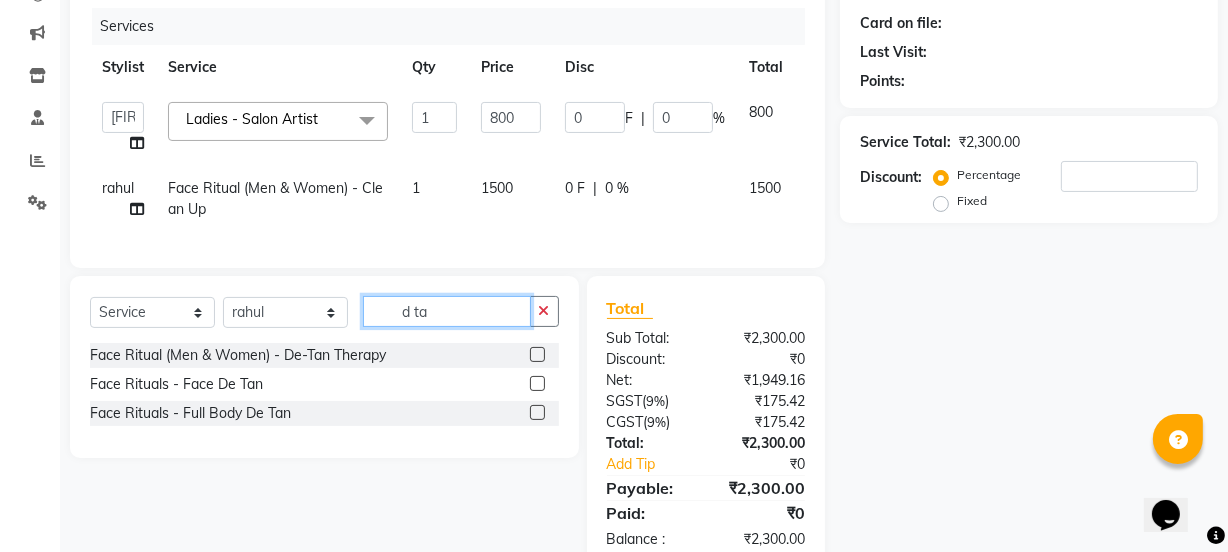 type on "d ta" 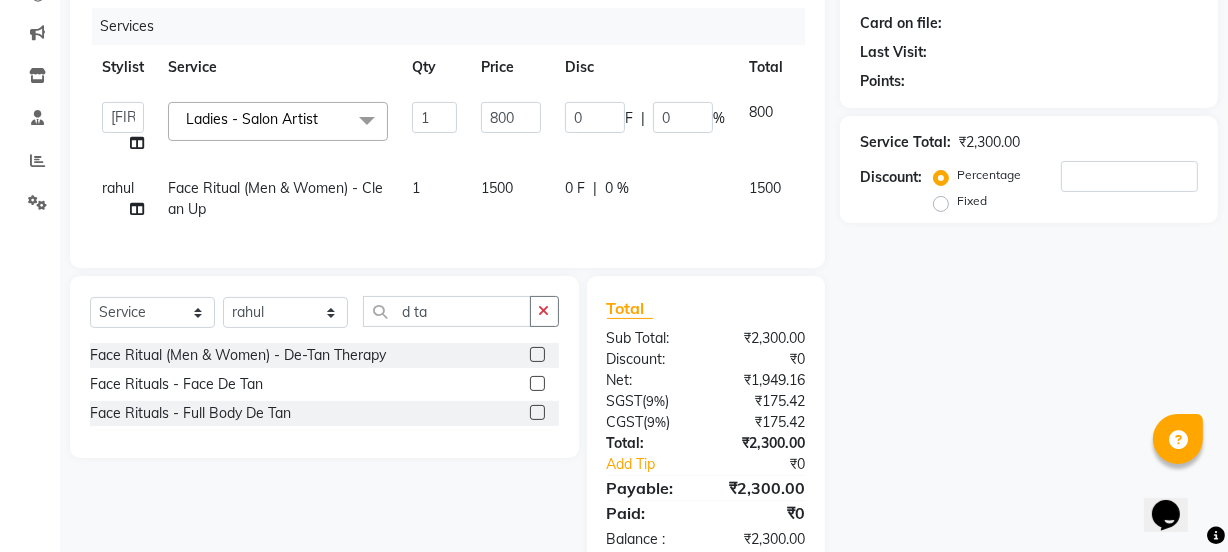click 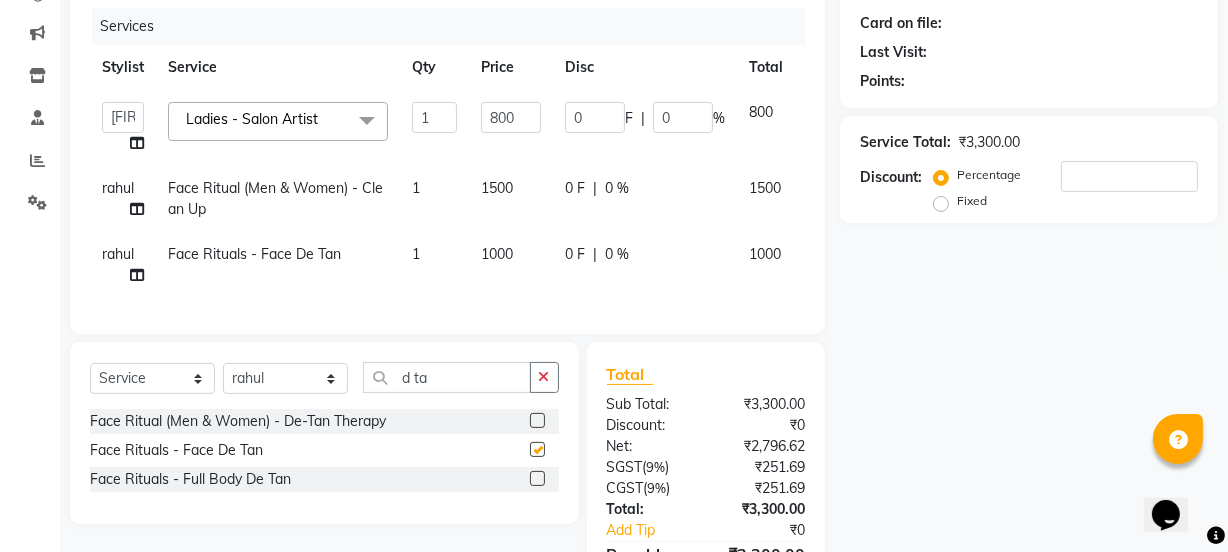 checkbox on "false" 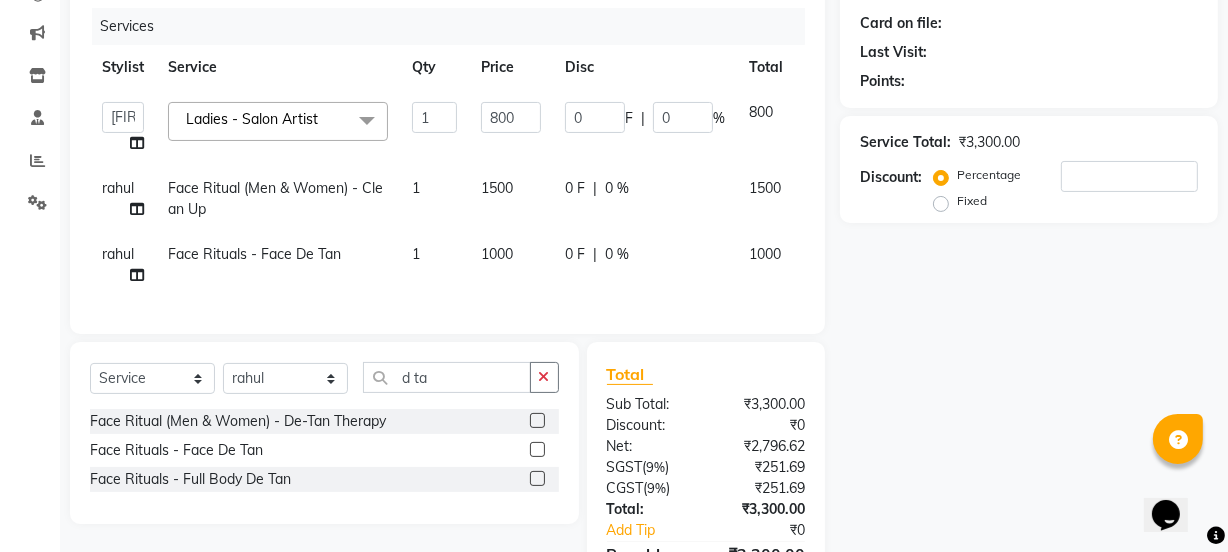 click on "Client +91 Date [DATE] Invoice Number V/2025 V/2025-26 1945 Services Stylist Service Qty Price Disc Total Action  [FIRST]   [FIRST]   [FIRST] [LAST]   [FIRST]   [FIRST]   [FIRST]   Manager   [FIRST]   [FIRST]   [FIRST] [LAST]   [FIRST]   [FIRST]   [FIRST]   [FIRST]   [FIRST] [LAST]   [FIRST]   [FIRST]    [FIRST]   [FIRST]   [FIRST]   [FIRST]  Ladies - Salon Artist  x Retouch Ladies(without ammo) Retouch Gents Global Ladies Global Gents Highlights Gents Highlights/Balayage Ladies Colour Correction/Tone Down Colour Stripping retouch  Ladies - Salon Artist Ladies -cut Creative Artist Ladies - Creative Director Ladies - Style Director Ladies - Fringe Cut Styling  - Normal Wash Styling  - Luxury Wash Styling  - Blow Dry Styling  - Normal Dry Styling  - Flat Iron Styling  - Tong Curls Styling  - Steampod Iron Styling  - Hair Up Men’S Cut - salon artist Men’S Shave - Salon Artist Men’S Cut & Shave - Senior Artist Men’S Cut & Shave - Creative Director Men’S Cut & Shave - Style Director Shave - Shave Premium Shave - Premium Shave Beard Ritual - Beard Ritual Beard Trim - Beard Trim Retouch - Ladies" 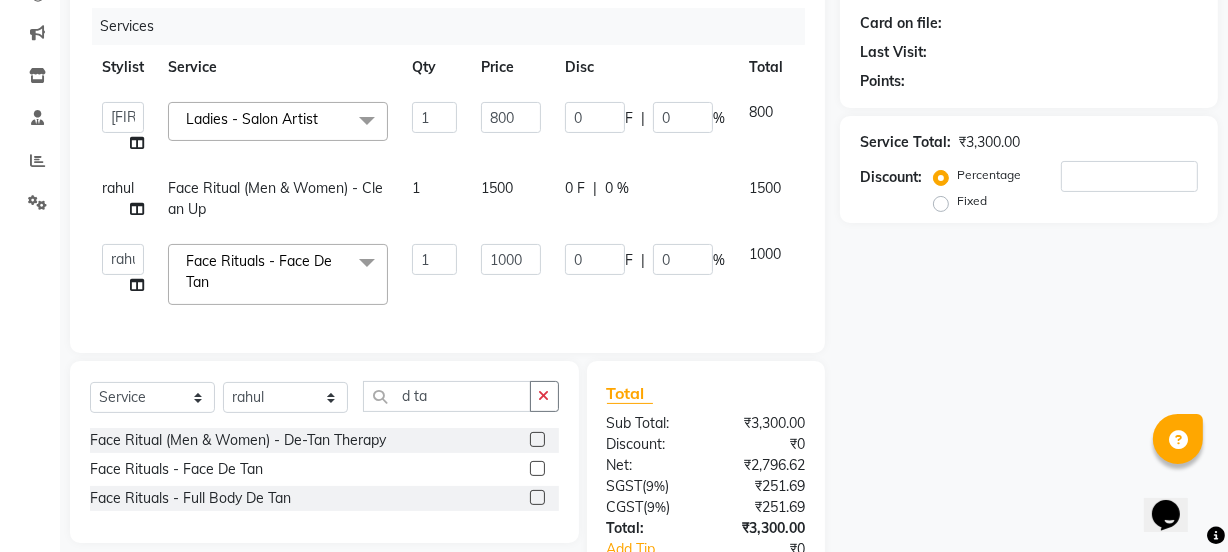 click on "Services Stylist Service Qty Price Disc Total Action  [FIRST]   [FIRST]   [FIRST] [LAST]   [FIRST]   [FIRST]   [FIRST]   Manager   [FIRST]   [FIRST]   [FIRST] [LAST]   [FIRST]   [FIRST]   [FIRST]   [FIRST]   [FIRST] [LAST]   [FIRST]   [FIRST]    [FIRST]   [FIRST]   [FIRST]   [FIRST]  Ladies - Salon Artist  x Retouch Ladies(without ammo) Retouch Gents Global Ladies Global Gents Highlights Gents Highlights/Balayage Ladies Colour Correction/Tone Down Colour Stripping retouch  Ladies - Salon Artist Ladies -cut Creative Artist Ladies - Creative Director Ladies - Style Director Ladies - Fringe Cut Styling  - Normal Wash Styling  - Luxury Wash Styling  - Blow Dry Styling  - Normal Dry Styling  - Flat Iron Styling  - Tong Curls Styling  - Steampod Iron Styling  - Hair Up Men’S Cut - salon artist Men’S Shave - Salon Artist Men’S Cut & Shave - Senior Artist Men’S Cut & Shave - Creative Director Men’S Cut & Shave - Style Director Shave - Shave Premium Shave - Premium Shave Beard Ritual - Beard Ritual Beard Trim - Beard Trim Retouch - Gentlemen" 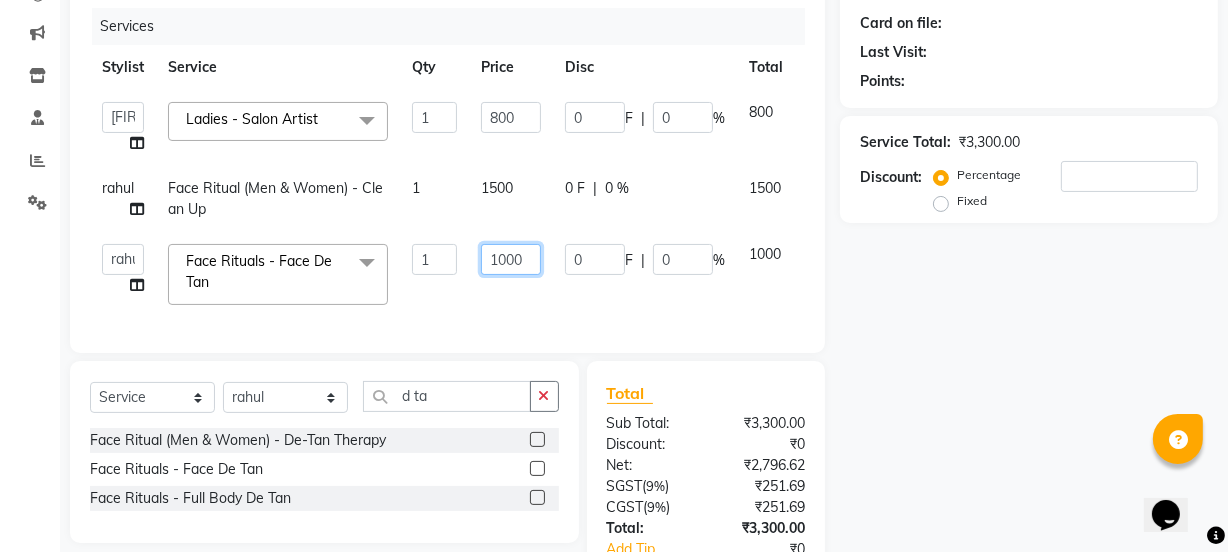 click on "1000" 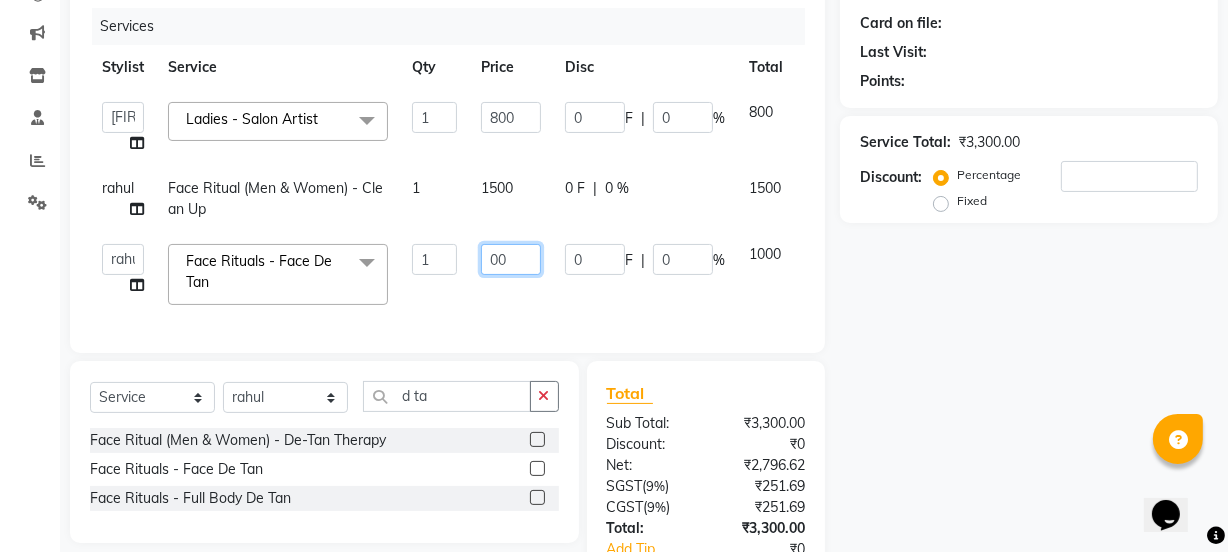 type on "600" 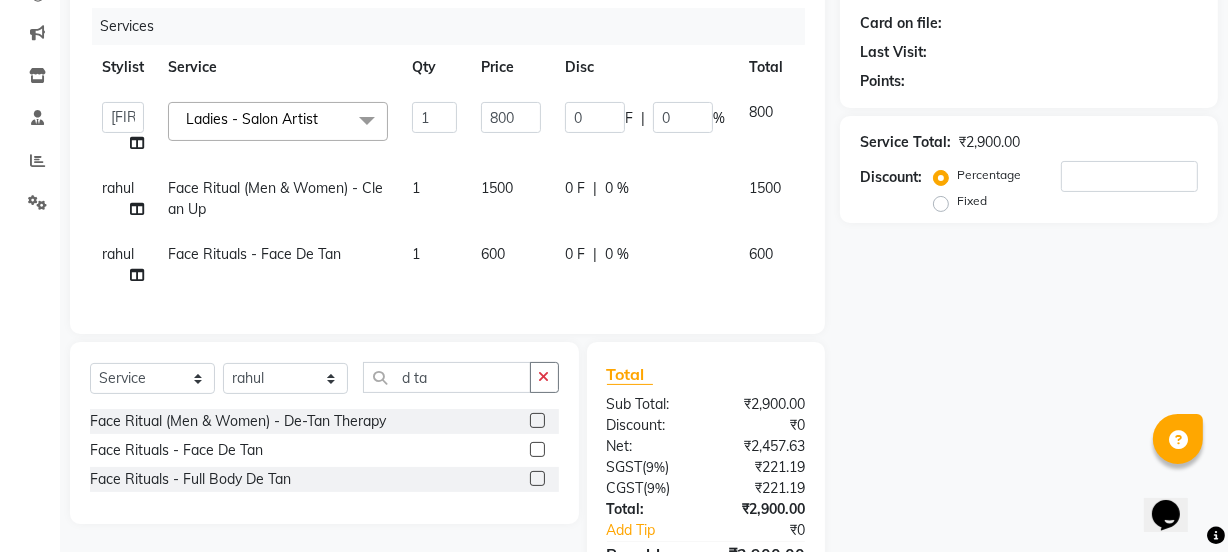 click on "Services Stylist Service Qty Price Disc Total Action  [FIRST]   [FIRST]   [FIRST] [LAST]   [FIRST]   [FIRST]   [FIRST]   Manager   [FIRST]   [FIRST]   [FIRST] [LAST]   [FIRST]   [FIRST]   [FIRST]   [FIRST]   [FIRST] [LAST]   [FIRST]   [FIRST]    [FIRST]   [FIRST]   [FIRST]   [FIRST]  Ladies - Salon Artist  x Retouch Ladies(without ammo) Retouch Gents Global Ladies Global Gents Highlights Gents Highlights/Balayage Ladies Colour Correction/Tone Down Colour Stripping retouch  Ladies - Salon Artist Ladies -cut Creative Artist Ladies - Creative Director Ladies - Style Director Ladies - Fringe Cut Styling  - Normal Wash Styling  - Luxury Wash Styling  - Blow Dry Styling  - Normal Dry Styling  - Flat Iron Styling  - Tong Curls Styling  - Steampod Iron Styling  - Hair Up Men’S Cut - salon artist Men’S Shave - Salon Artist Men’S Cut & Shave - Senior Artist Men’S Cut & Shave - Creative Director Men’S Cut & Shave - Style Director Shave - Shave Premium Shave - Premium Shave Beard Ritual - Beard Ritual Beard Trim - Beard Trim Retouch - Gentlemen" 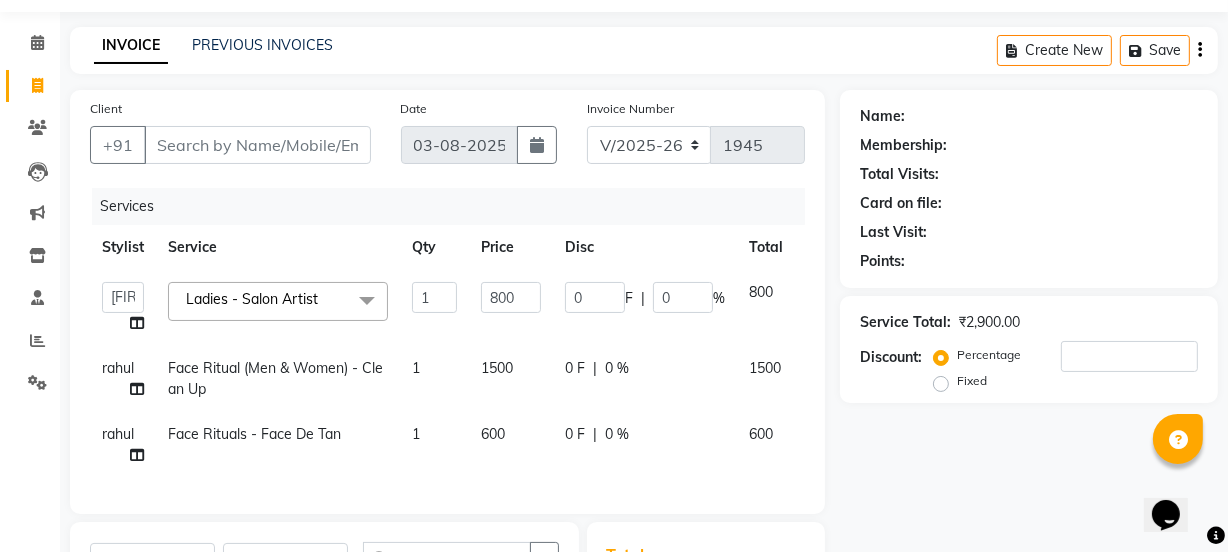 scroll, scrollTop: 0, scrollLeft: 0, axis: both 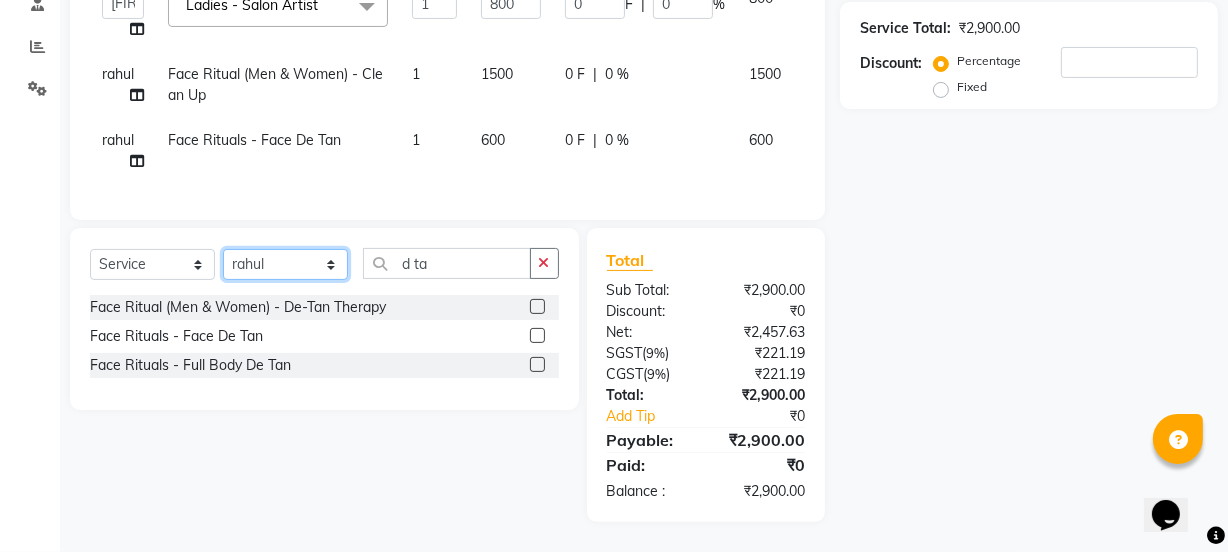 click on "Select Stylist [FIRST] [FIRST] [FIRST] [LAST] [FIRST] [FIRST] [FIRST] Manager [FIRST] [FIRST] [FIRST] [LAST] [FIRST] [FIRST] [FIRST] [FIRST] [FIRST] [LAST] [FIRST] [FIRST] [FIRST] [FIRST] [FIRST] [FIRST] Threading - Arms Waxing  x Retouch Ladies(without ammo) Retouch Gents Global Ladies Global Gents Highlights Gents Highlights/Balayage Ladies Colour Correction/Tone Down Colour Stripping retouch  Ladies - Salon Artist Ladies -cut Creative Artist Ladies - Creative Director Ladies - Style Director Ladies - Fringe Cut Styling  - Normal Wash Styling  - Luxury Wash Styling  - Blow Dry Styling  - Normal Dry Styling  - Flat Iron Styling  - Tong Curls Styling  - Steampod Iron Styling  - Hair Up Men’S Cut - salon artist Men’S Shave - Salon Artist Men’S Cut & Shave - Senior Artist Men’S Cut & Shave - Creative Director Men’S Cut & Shave - Style Director Shave - Shave Premium Shave - Premium Shave Beard Ritual - Beard Ritual Beard Trim - Beard Trim Retouch - Gentlemen" 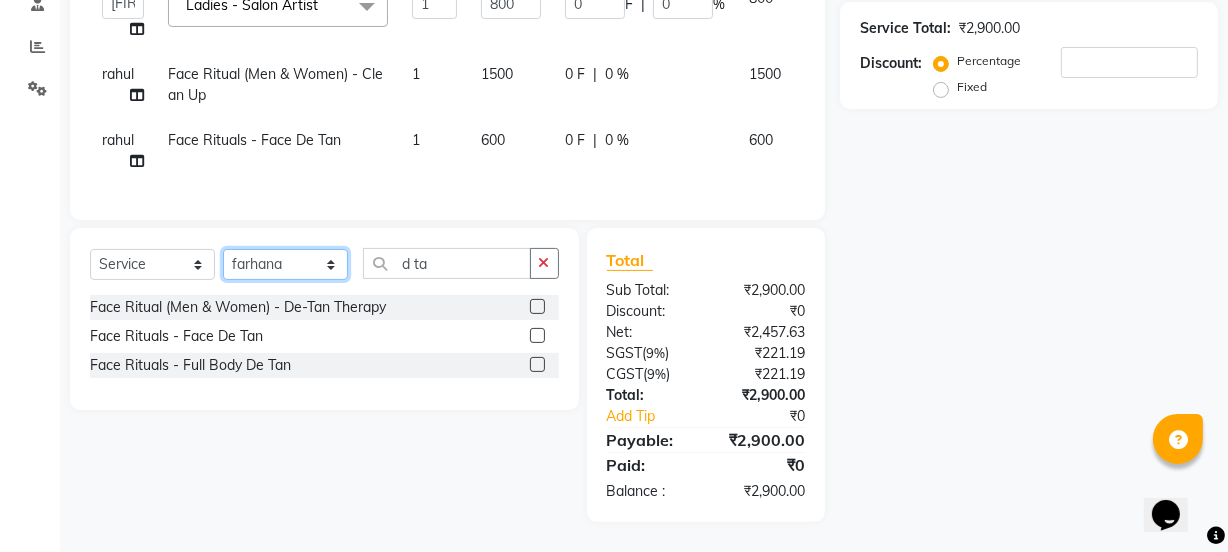 click on "Select Stylist [FIRST] [FIRST] [FIRST] [LAST] [FIRST] [FIRST] [FIRST] Manager [FIRST] [FIRST] [FIRST] [LAST] [FIRST] [FIRST] [FIRST] [FIRST] [FIRST] [LAST] [FIRST] [FIRST] [FIRST] [FIRST] [FIRST] [FIRST] Threading - Arms Waxing  x Retouch Ladies(without ammo) Retouch Gents Global Ladies Global Gents Highlights Gents Highlights/Balayage Ladies Colour Correction/Tone Down Colour Stripping retouch  Ladies - Salon Artist Ladies -cut Creative Artist Ladies - Creative Director Ladies - Style Director Ladies - Fringe Cut Styling  - Normal Wash Styling  - Luxury Wash Styling  - Blow Dry Styling  - Normal Dry Styling  - Flat Iron Styling  - Tong Curls Styling  - Steampod Iron Styling  - Hair Up Men’S Cut - salon artist Men’S Shave - Salon Artist Men’S Cut & Shave - Senior Artist Men’S Cut & Shave - Creative Director Men’S Cut & Shave - Style Director Shave - Shave Premium Shave - Premium Shave Beard Ritual - Beard Ritual Beard Trim - Beard Trim Retouch - Gentlemen" 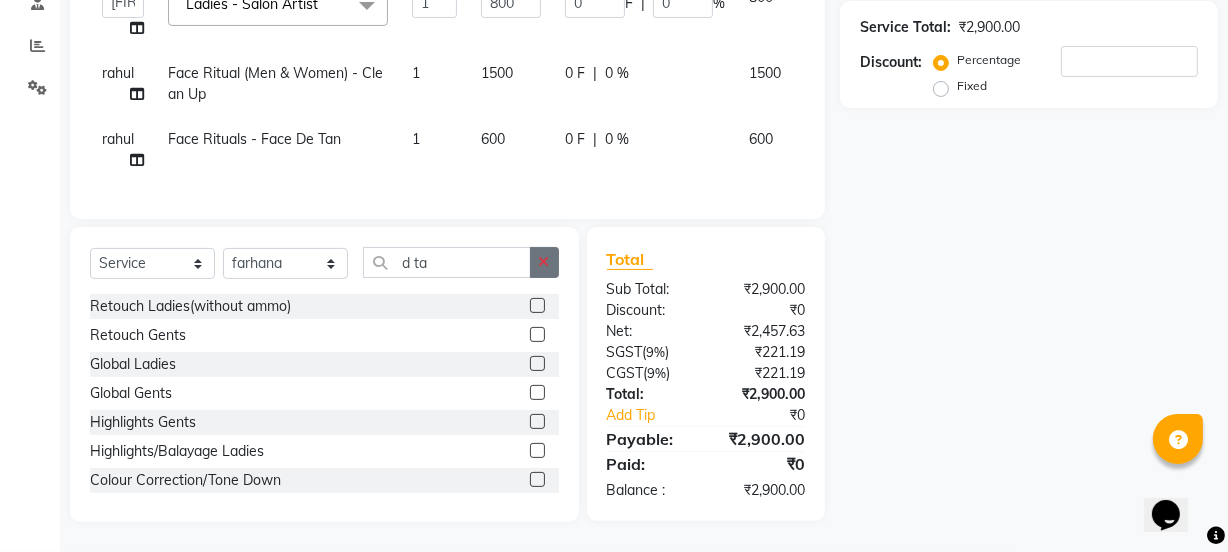 click 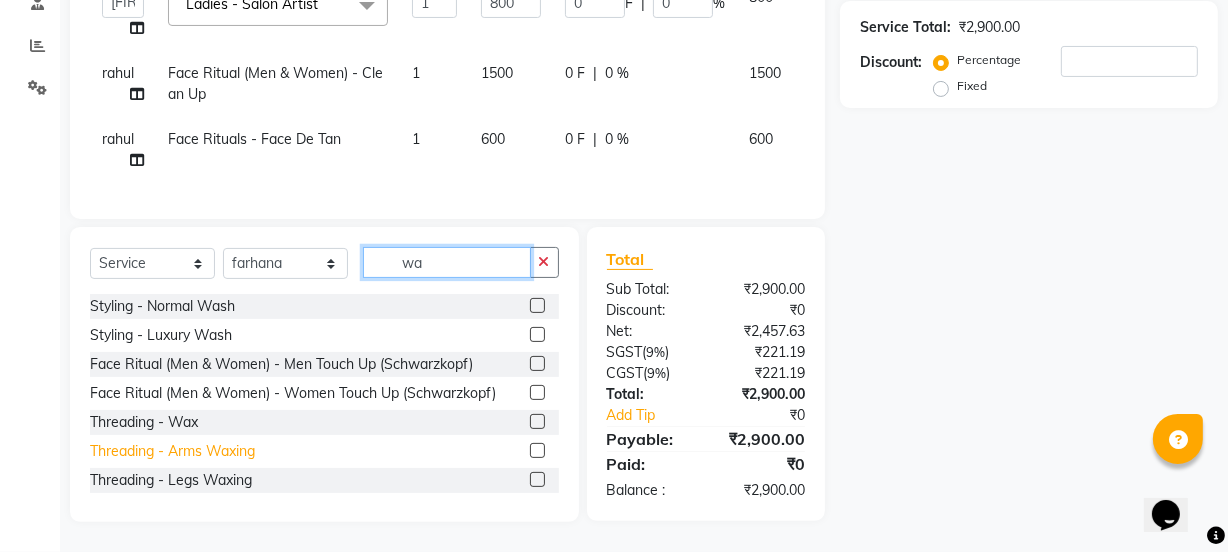 type on "wa" 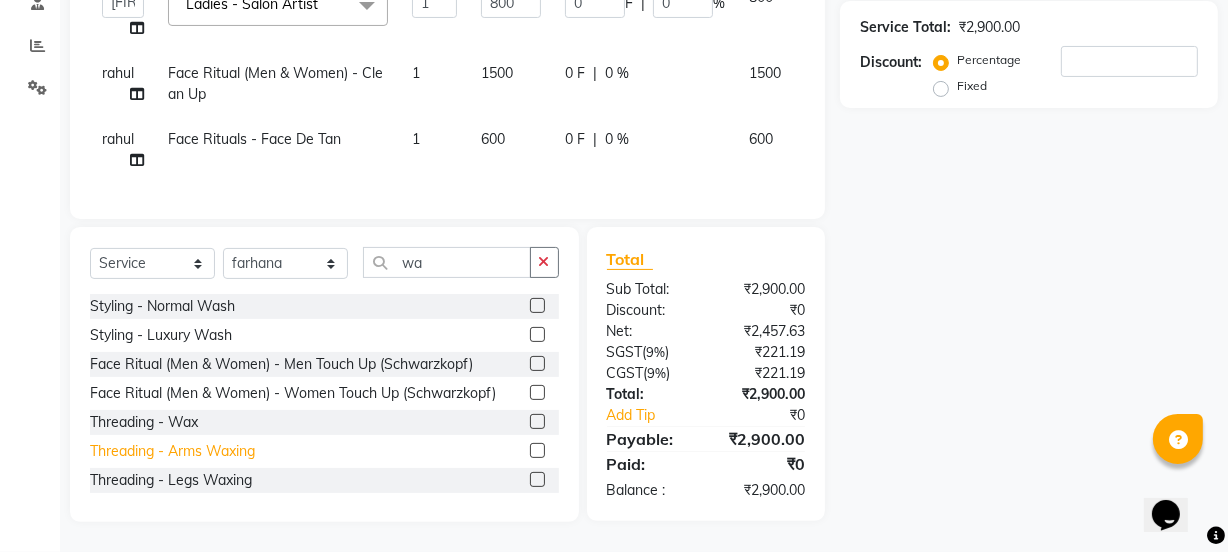 click on "Threading - Arms Waxing" 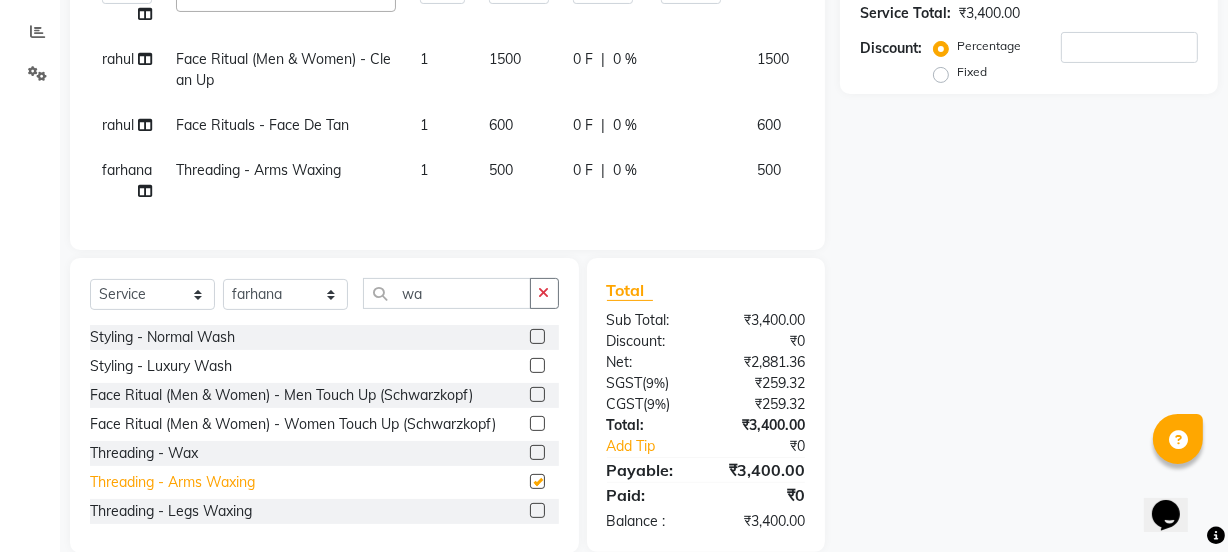 checkbox on "false" 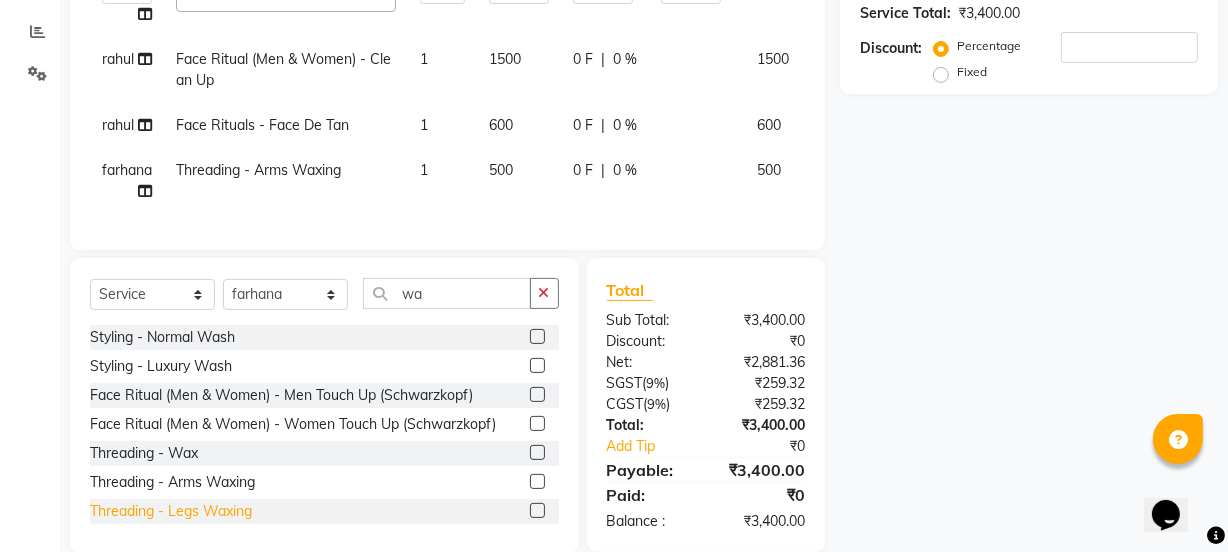 click on "Threading - Legs Waxing" 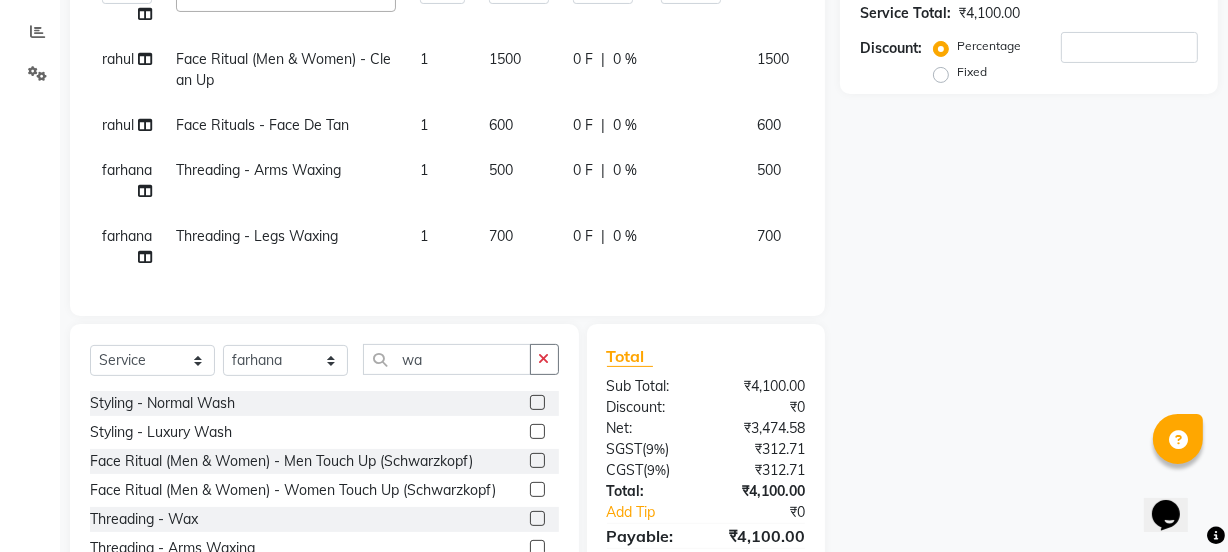 checkbox on "false" 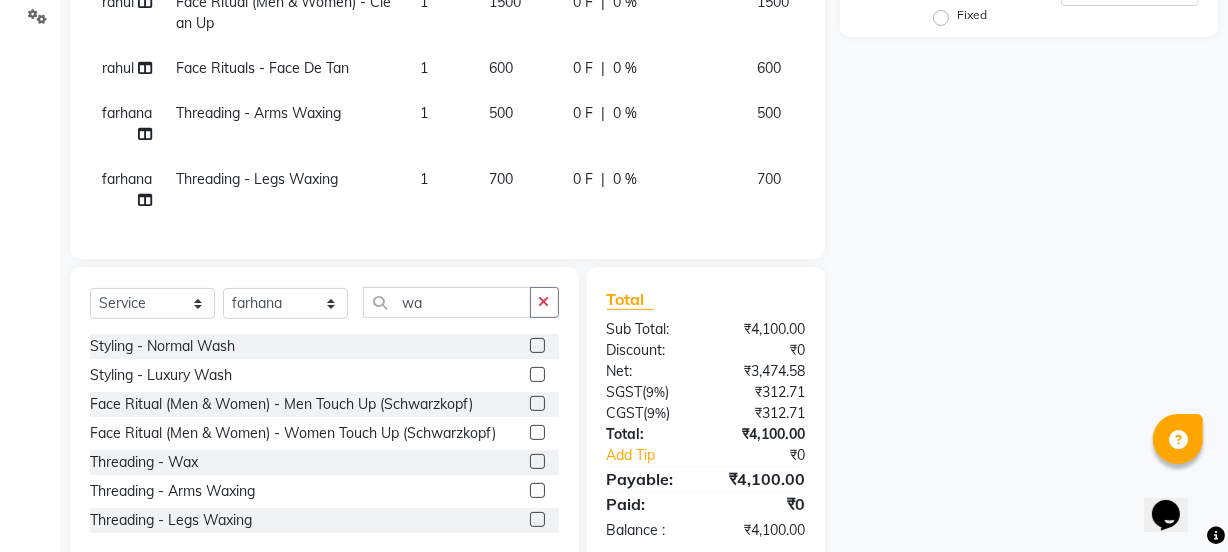 scroll, scrollTop: 480, scrollLeft: 0, axis: vertical 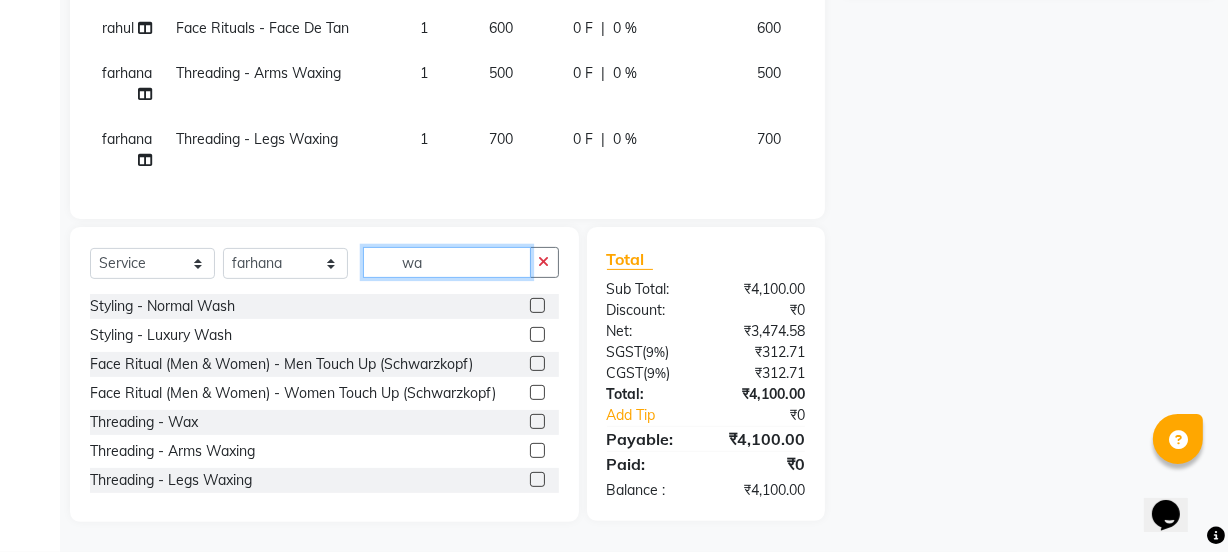 click on "wa" 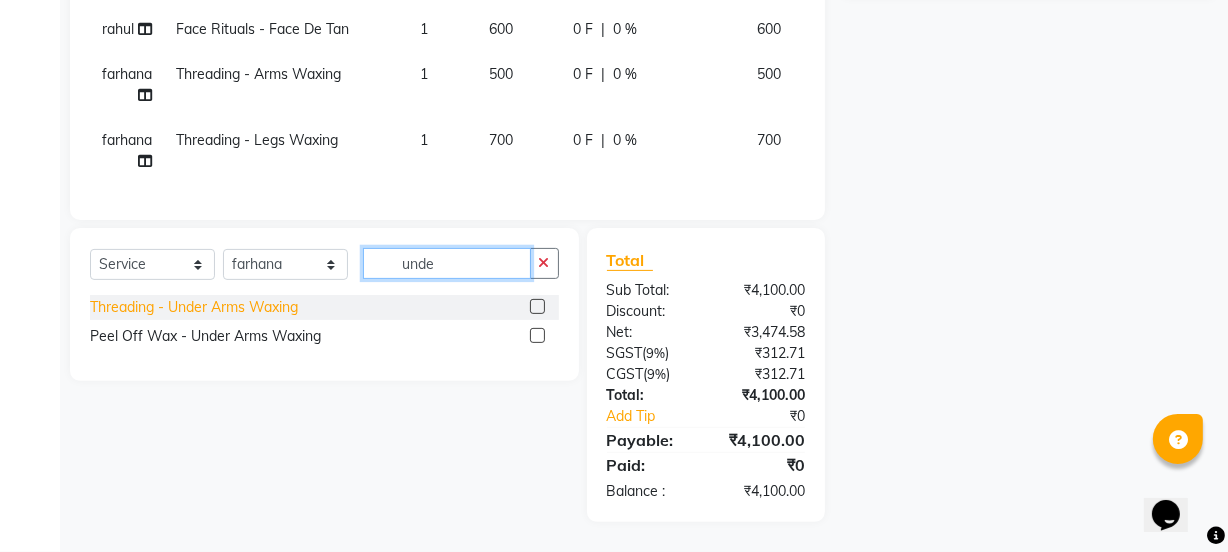 type on "unde" 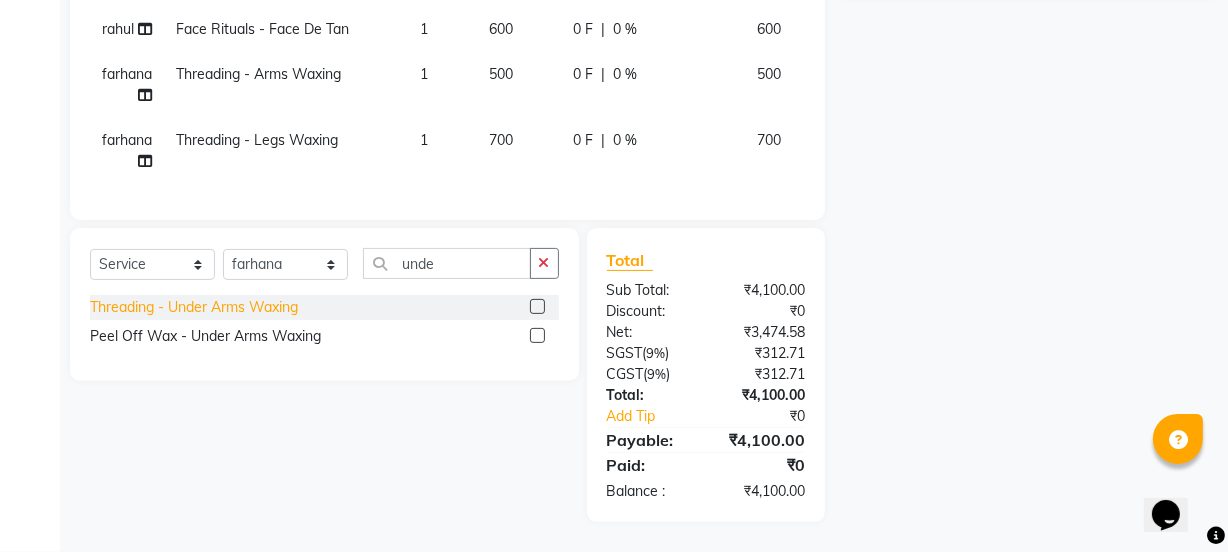 click on "Threading - Under Arms Waxing" 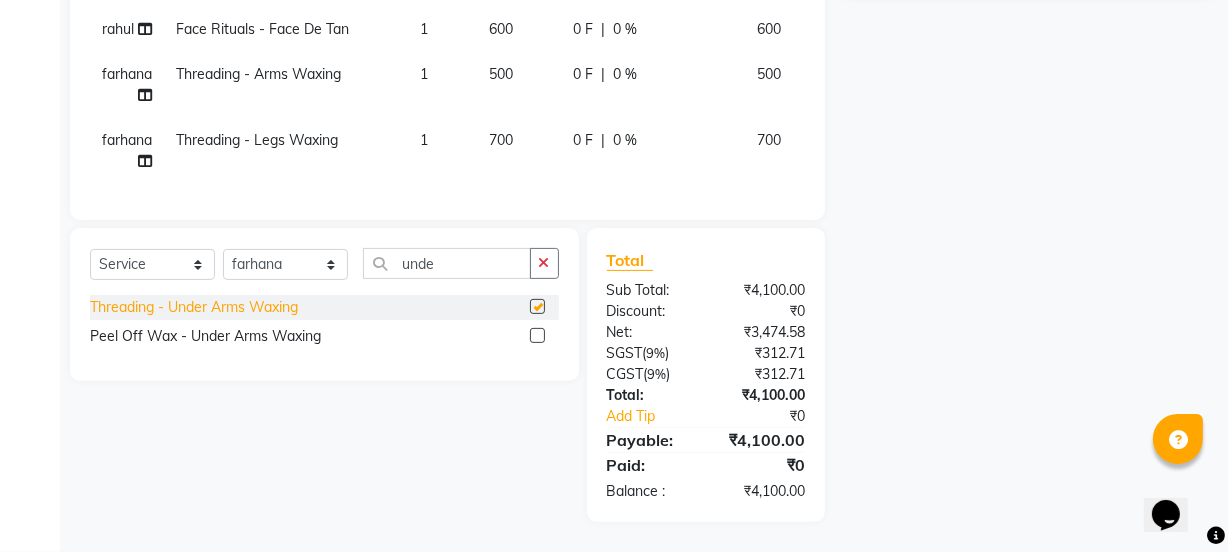 checkbox on "false" 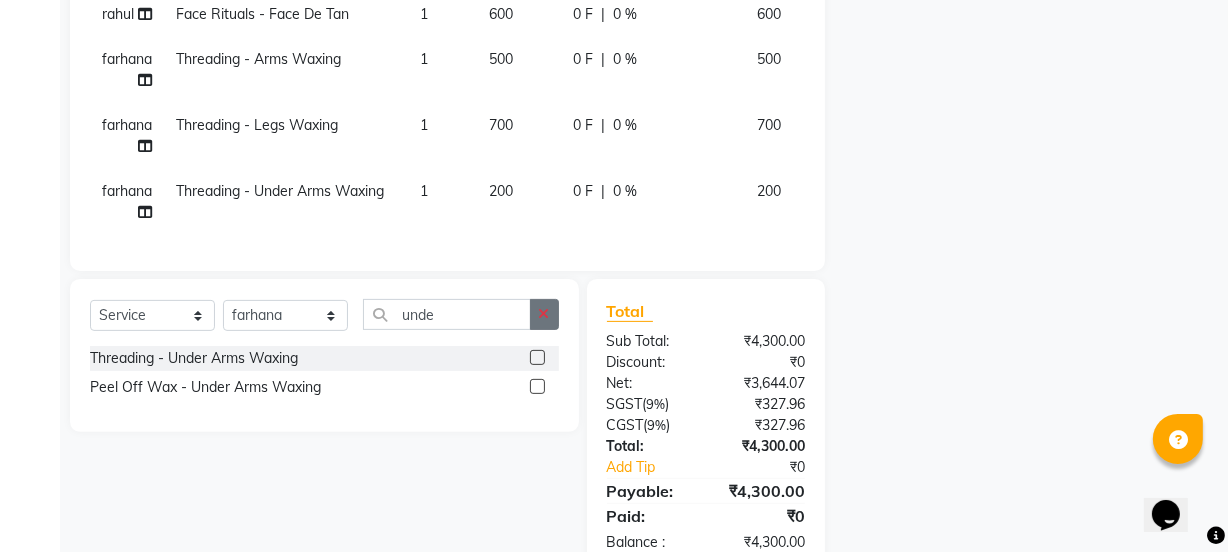 click 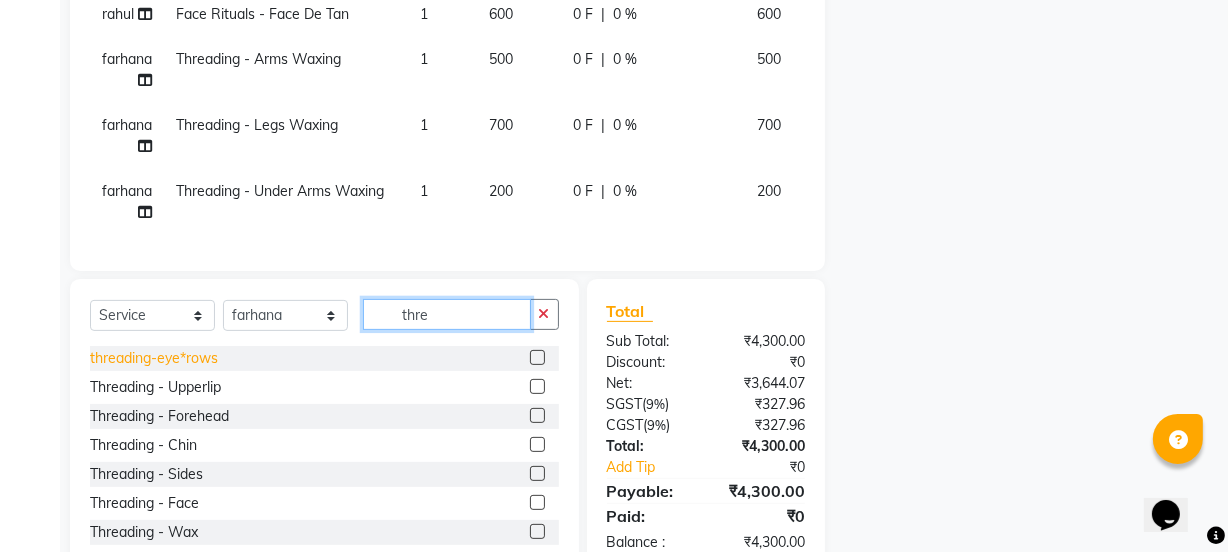 type on "thre" 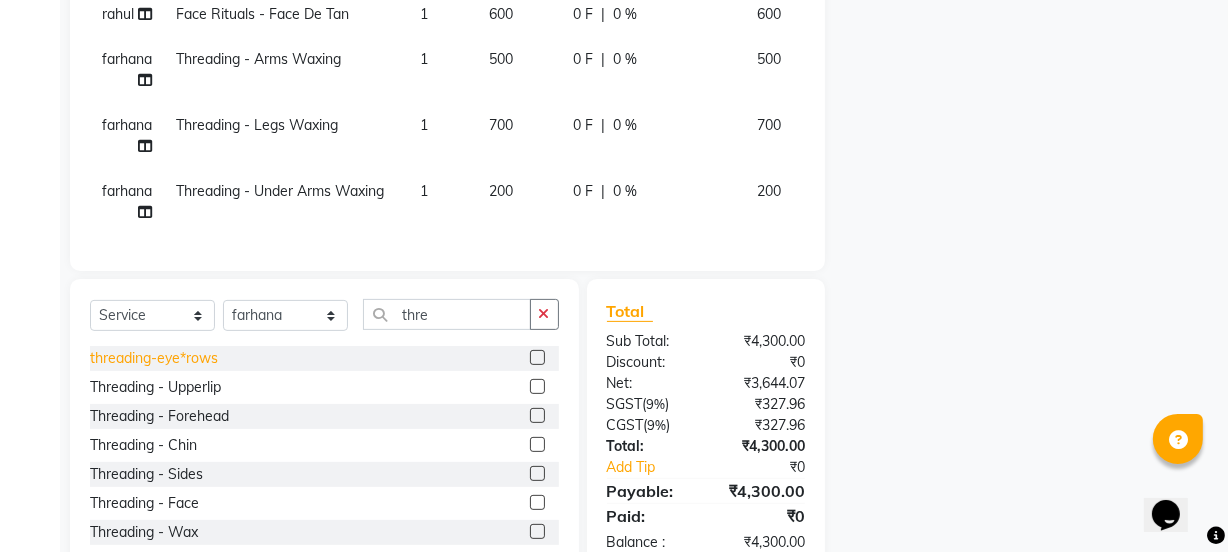 click on "threading-eye*rows" 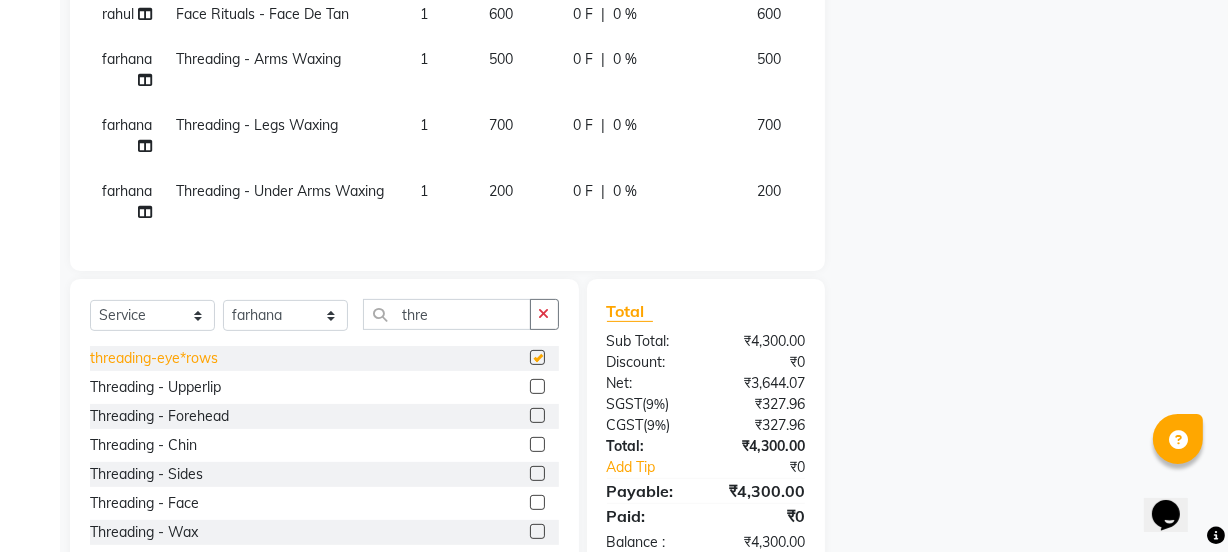 checkbox on "false" 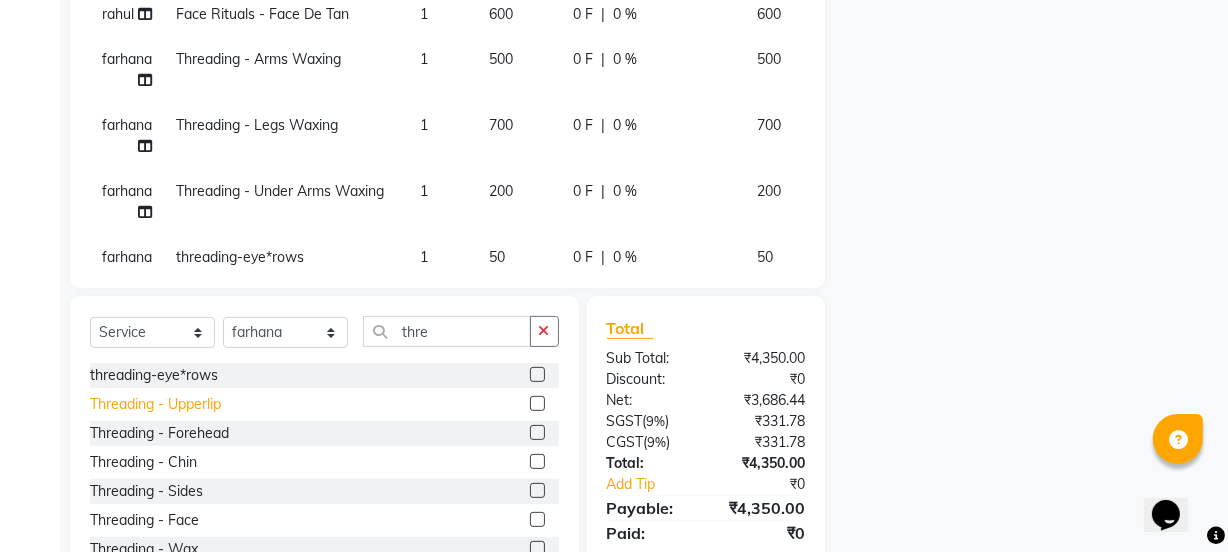 click on "Threading - Upperlip" 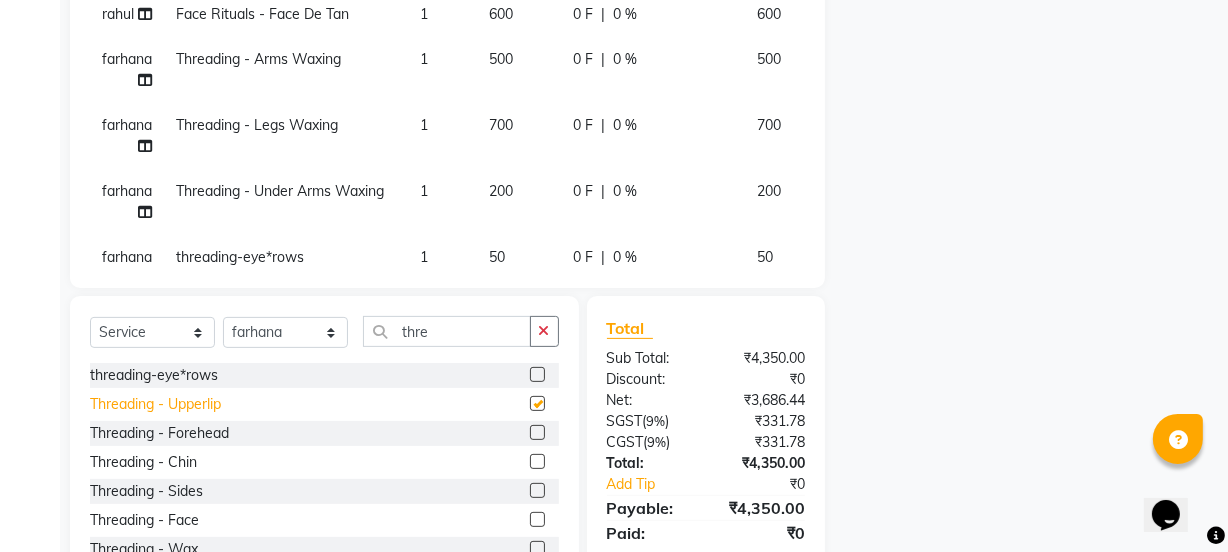 checkbox on "false" 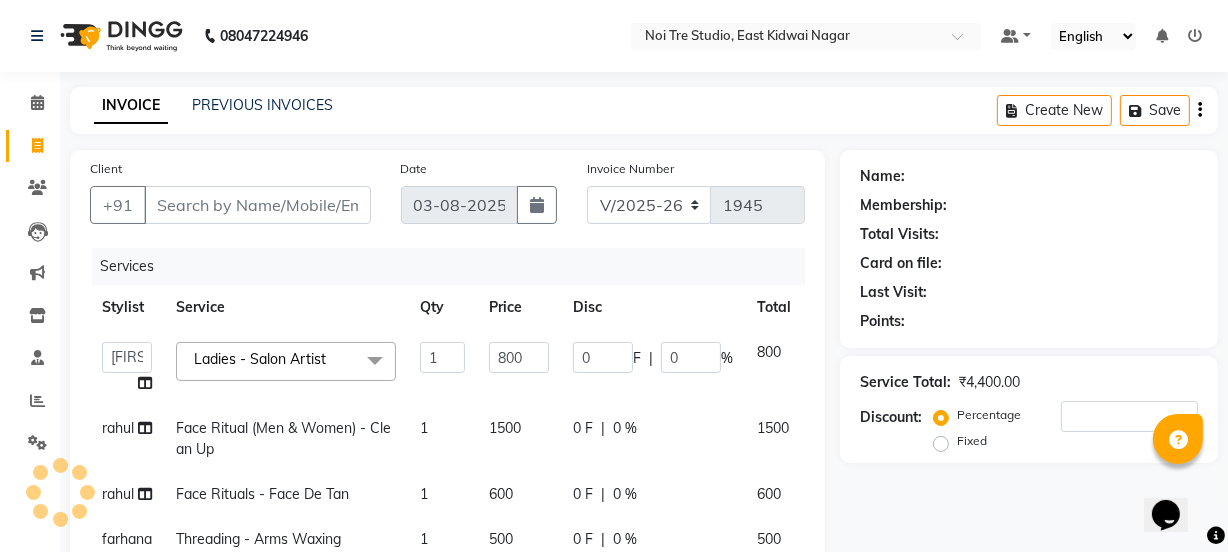 scroll, scrollTop: 482, scrollLeft: 0, axis: vertical 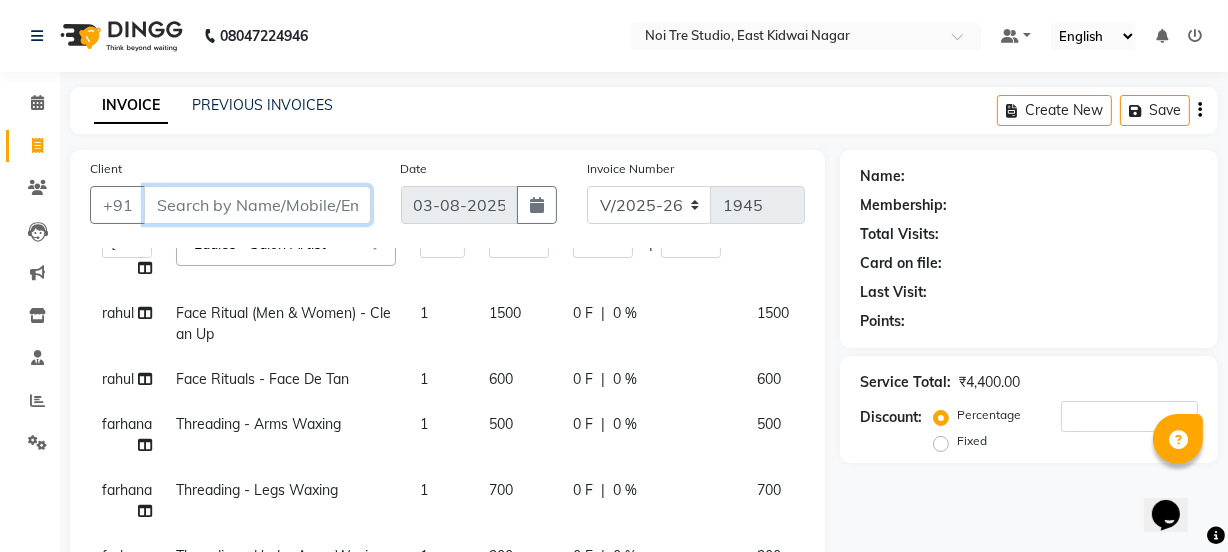 click on "Client" at bounding box center [257, 205] 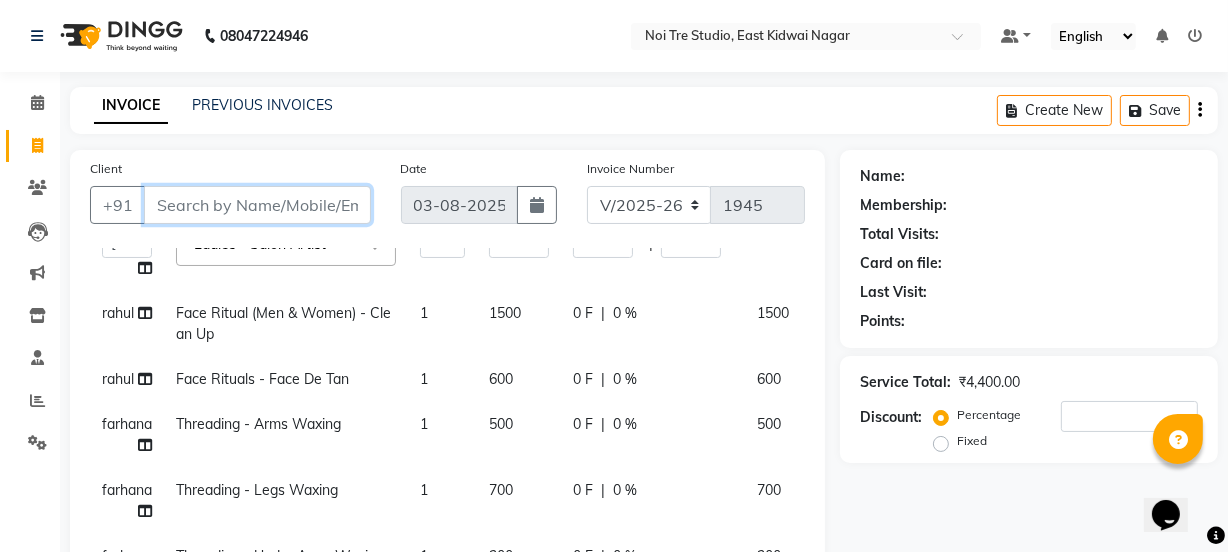 type on "9" 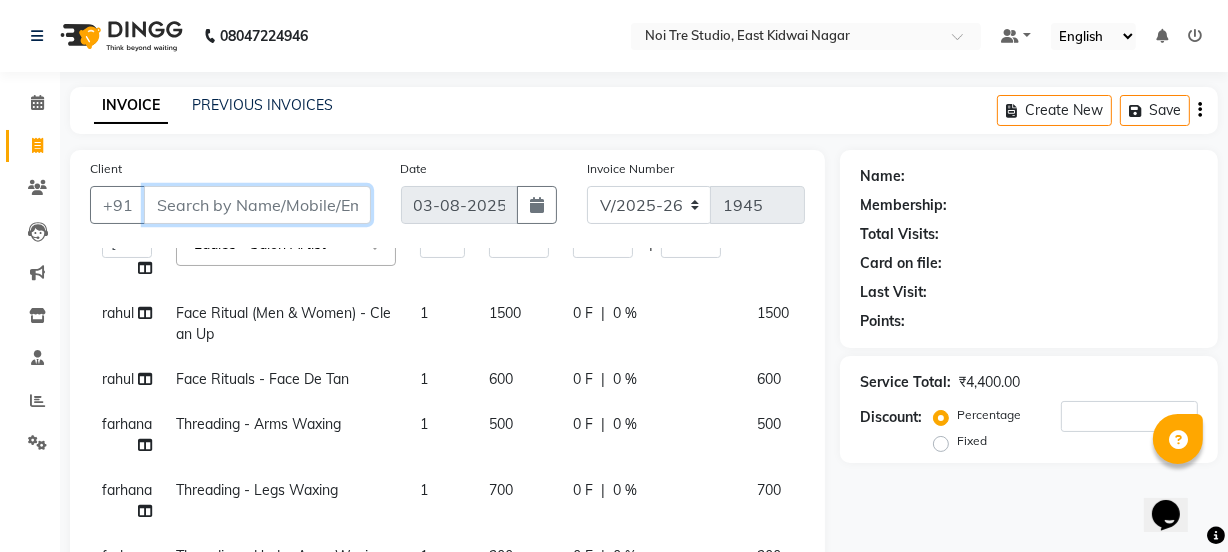 type on "0" 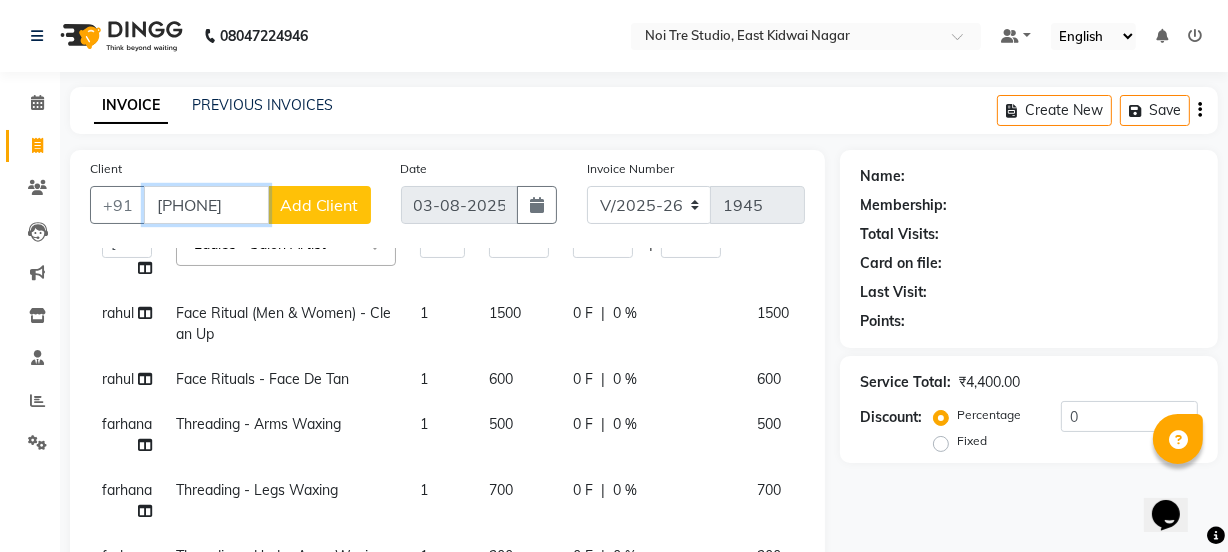 type on "[PHONE]" 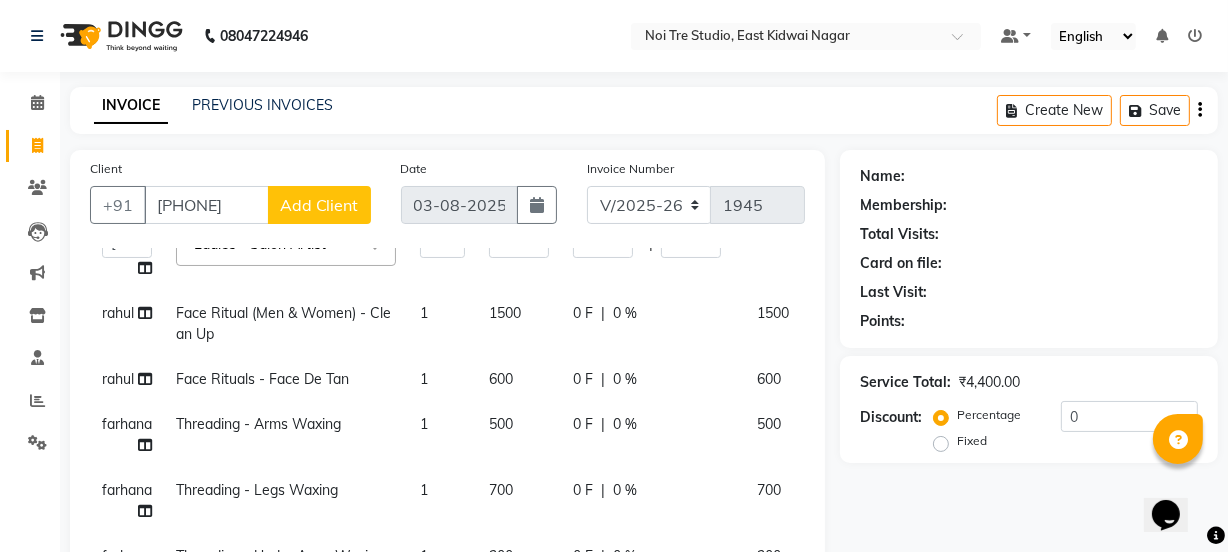 click on "Add Client" 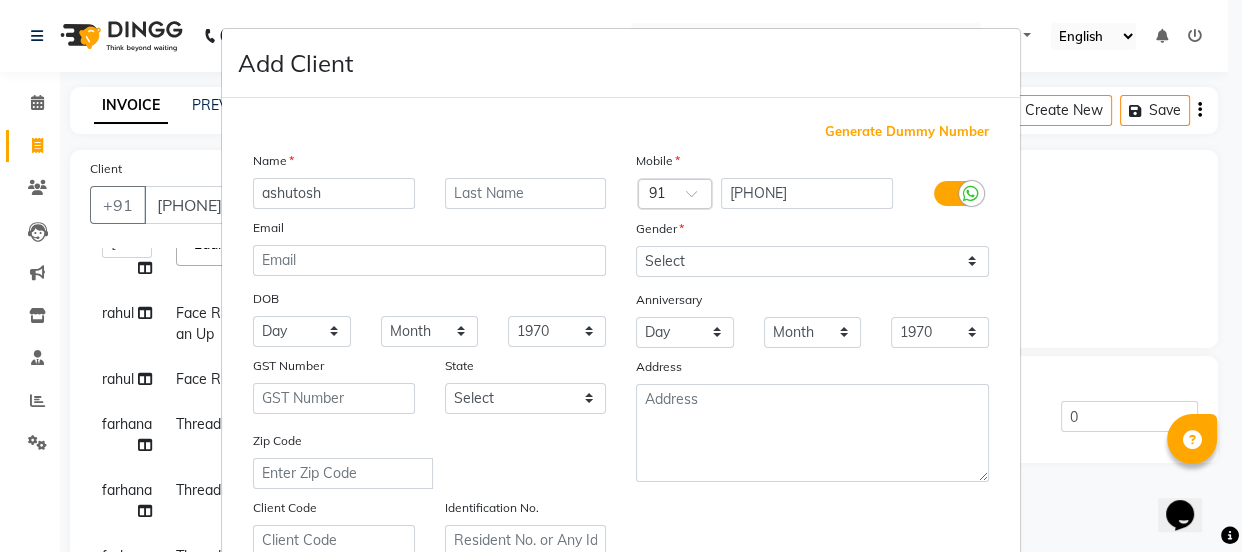 type on "ashutosh" 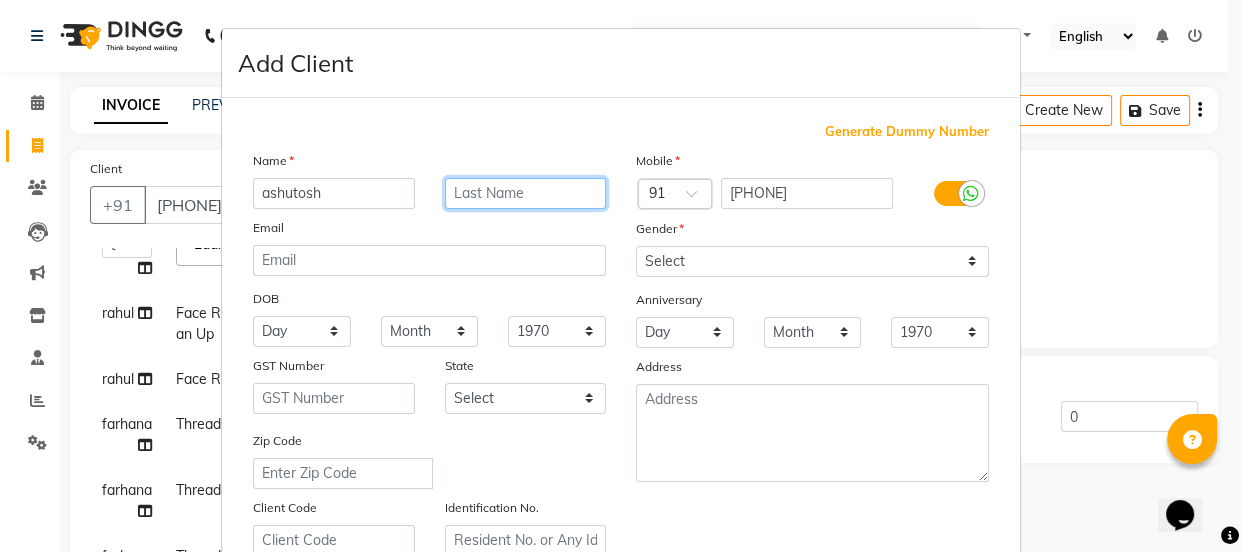 click at bounding box center (526, 193) 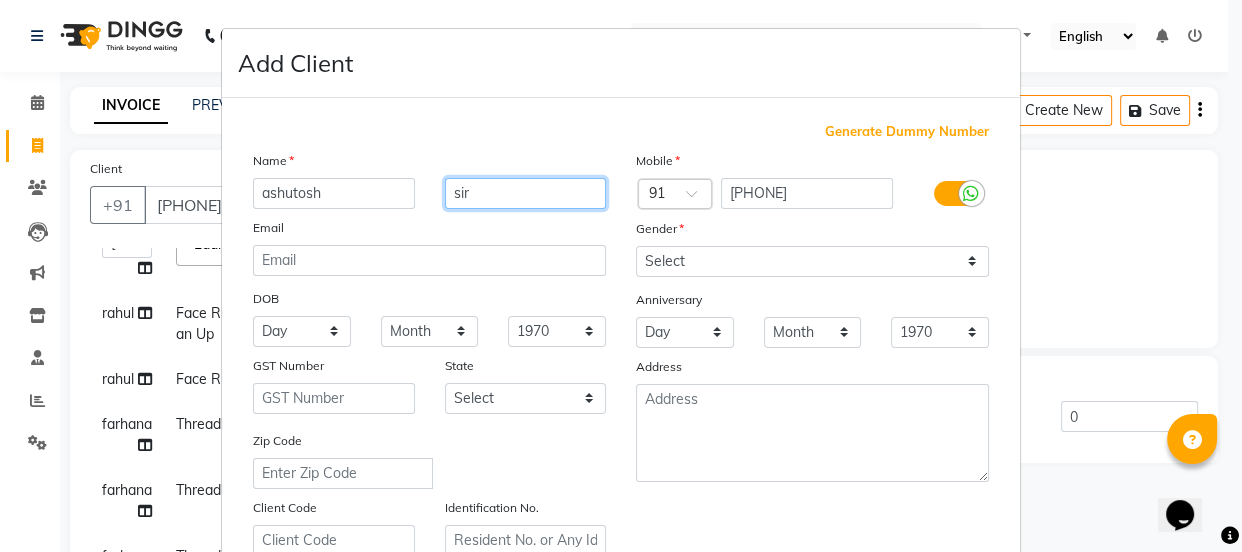 type on "sir" 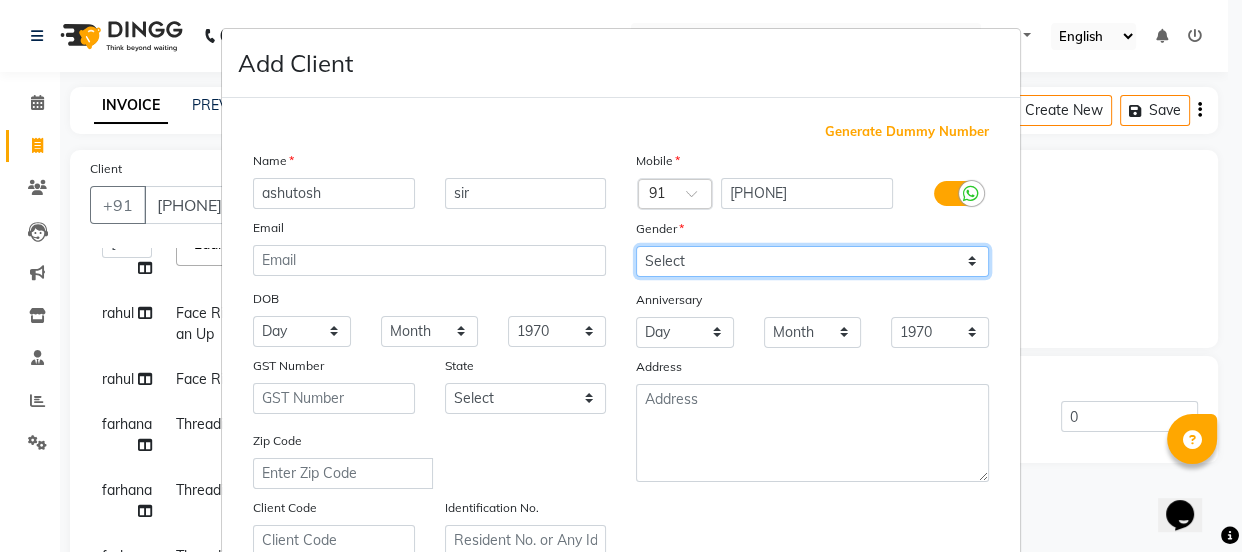 click on "Select Male Female Other Prefer Not To Say" at bounding box center (812, 261) 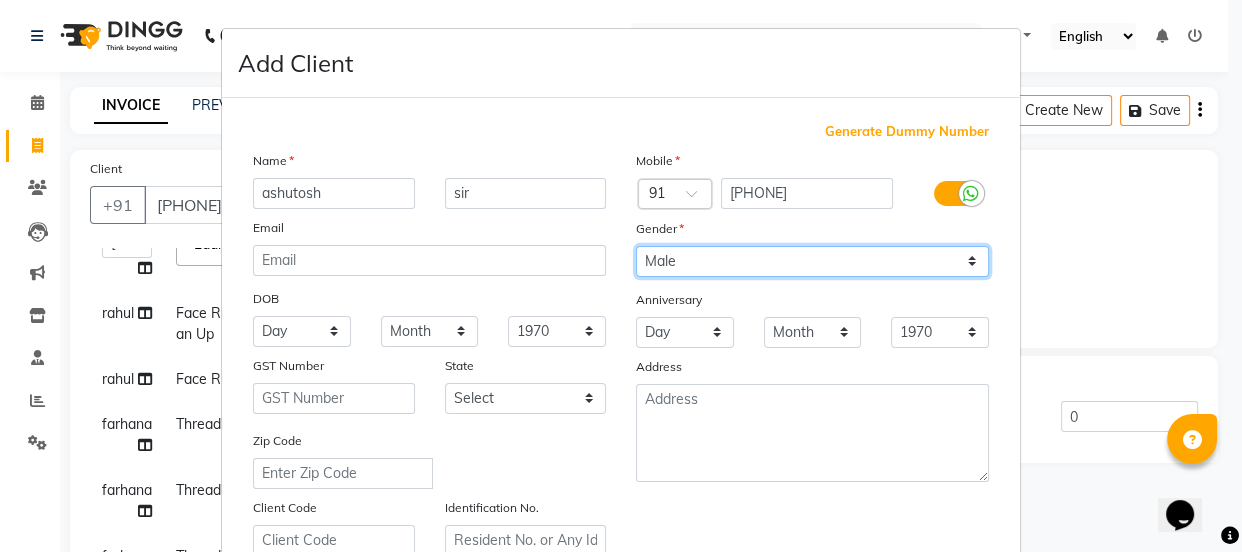 click on "Select Male Female Other Prefer Not To Say" at bounding box center (812, 261) 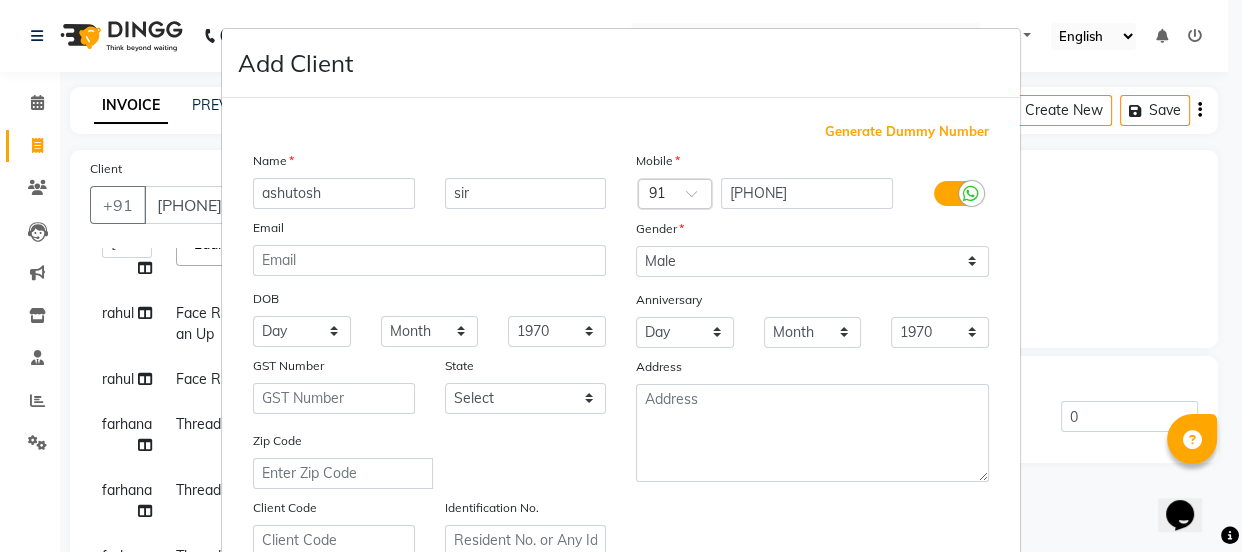 drag, startPoint x: 1227, startPoint y: 364, endPoint x: 1240, endPoint y: 374, distance: 16.40122 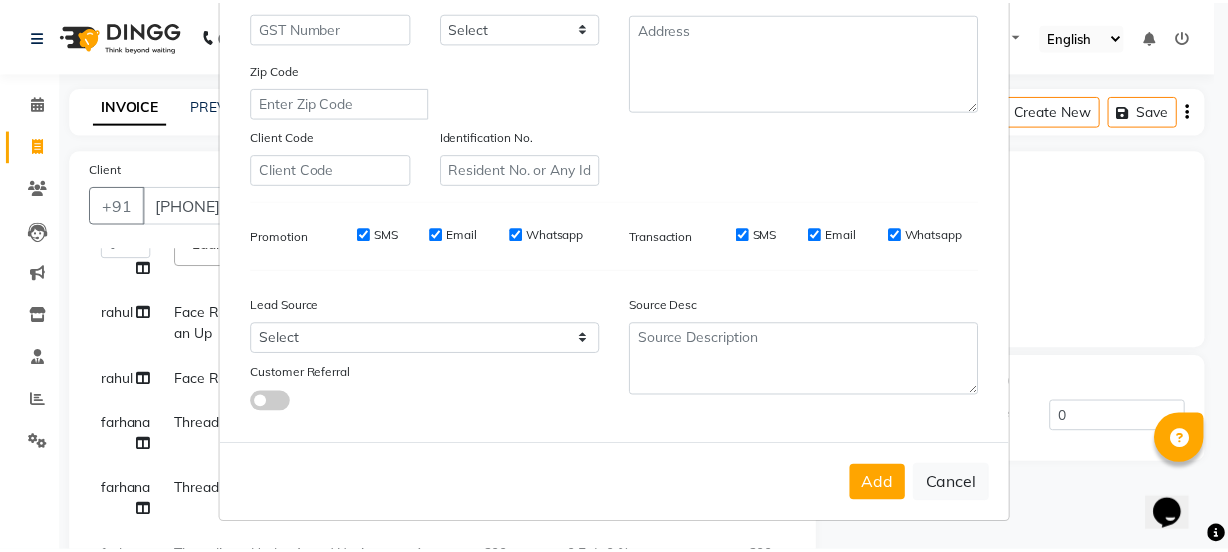 scroll, scrollTop: 377, scrollLeft: 0, axis: vertical 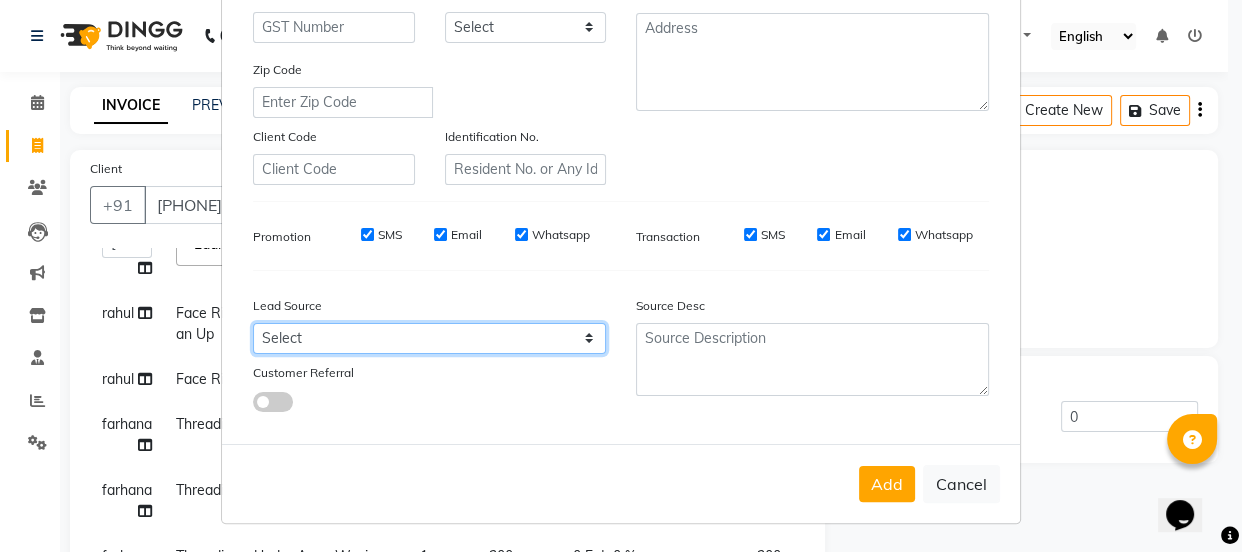click on "Select Walk-in Referral Internet Friend Word of Mouth Advertisement Facebook JustDial Google Other Instagram  YouTube  WhatsApp" at bounding box center (429, 338) 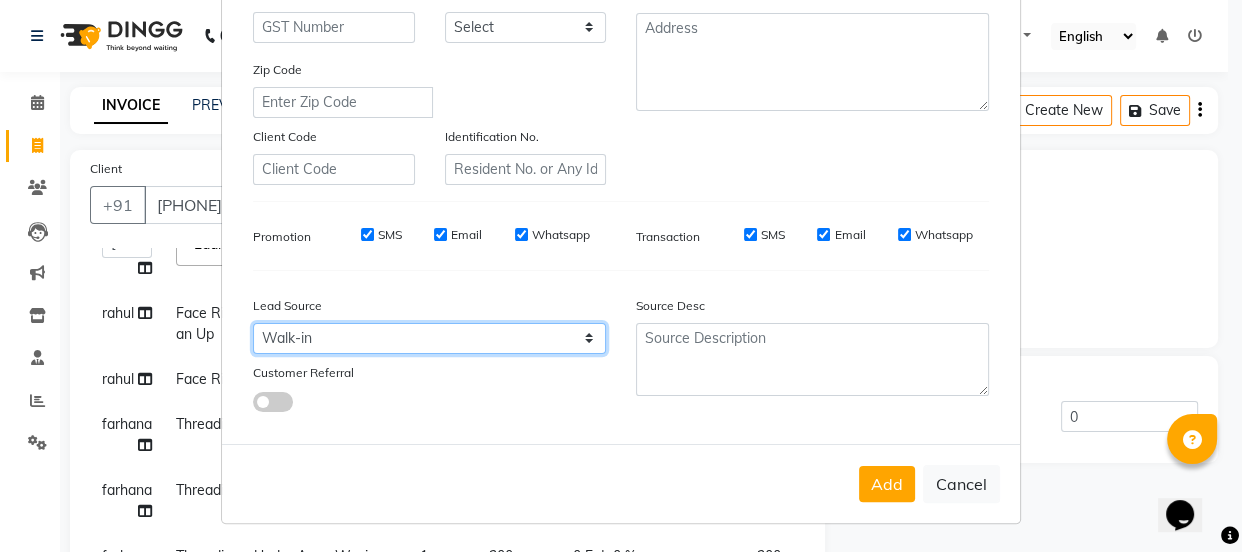 click on "Select Walk-in Referral Internet Friend Word of Mouth Advertisement Facebook JustDial Google Other Instagram  YouTube  WhatsApp" at bounding box center [429, 338] 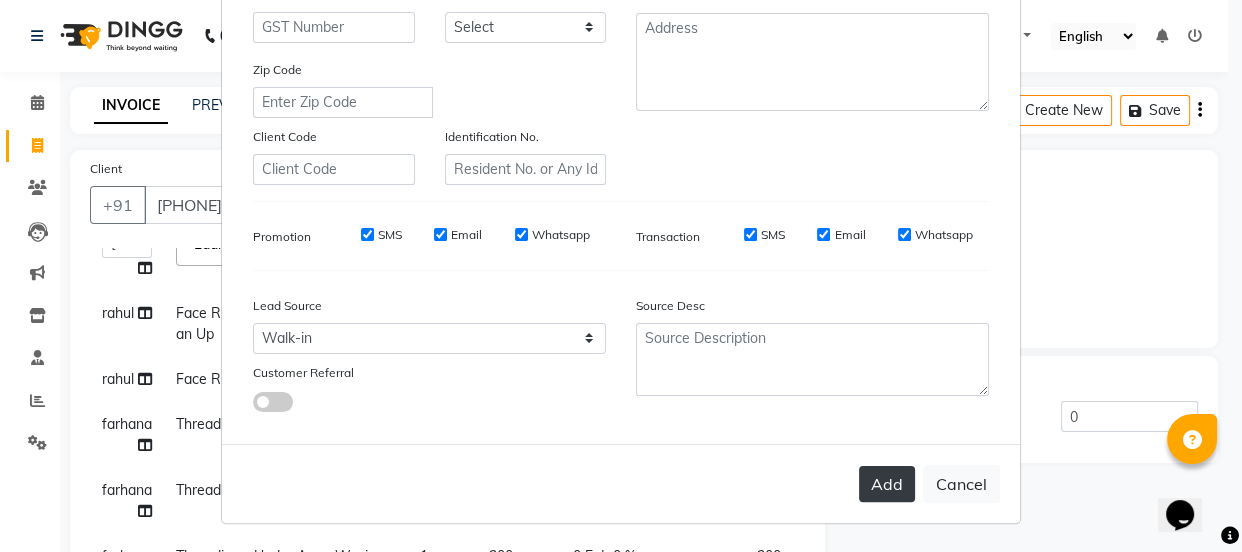 click on "Add" at bounding box center [887, 484] 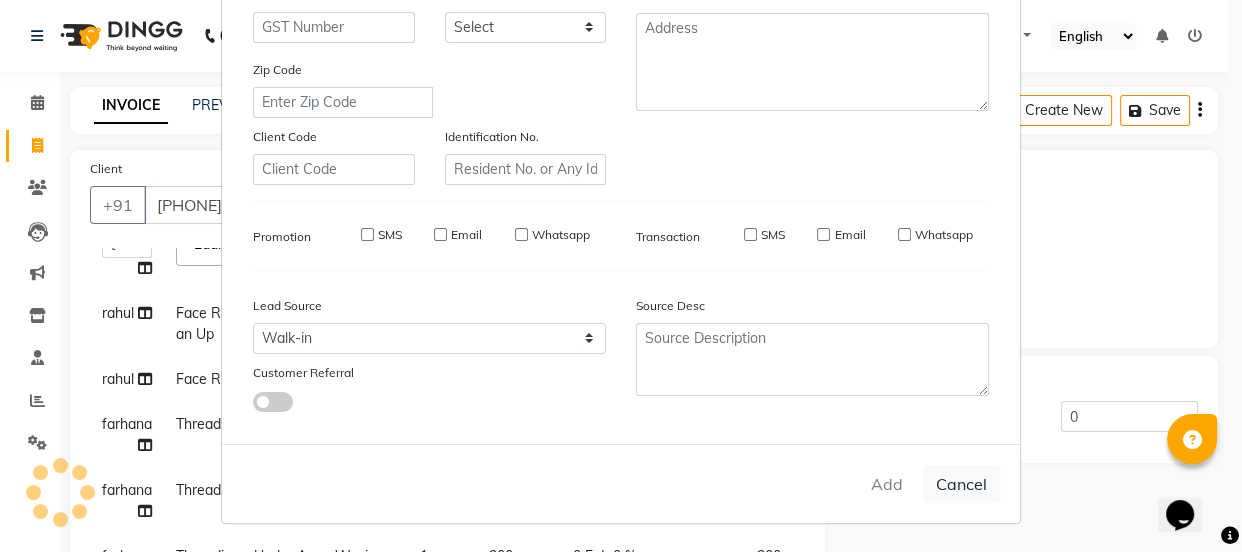 type 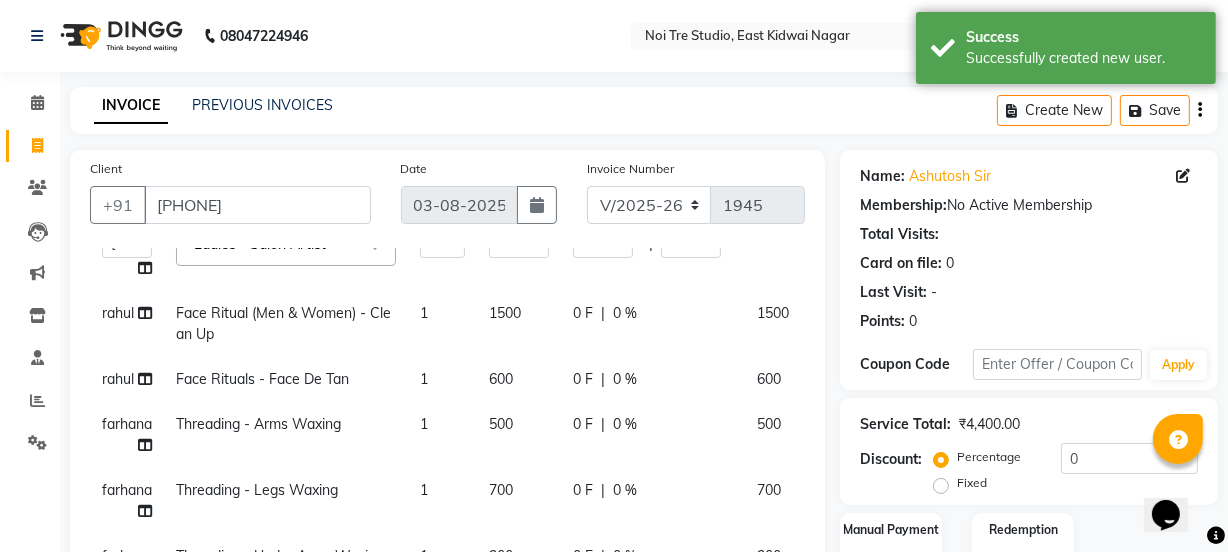 scroll, scrollTop: 482, scrollLeft: 0, axis: vertical 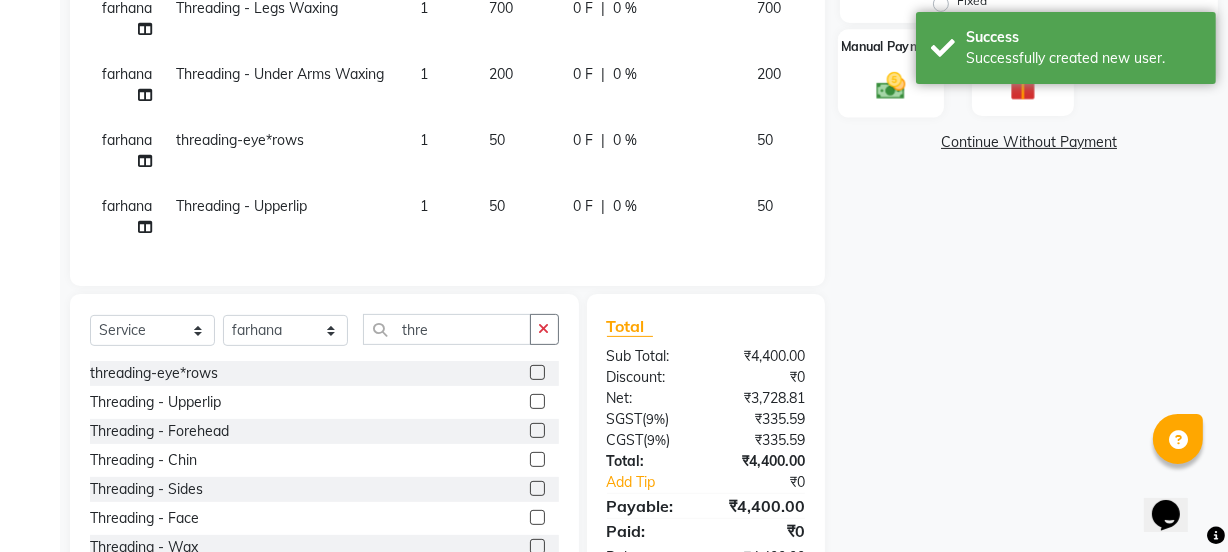 click 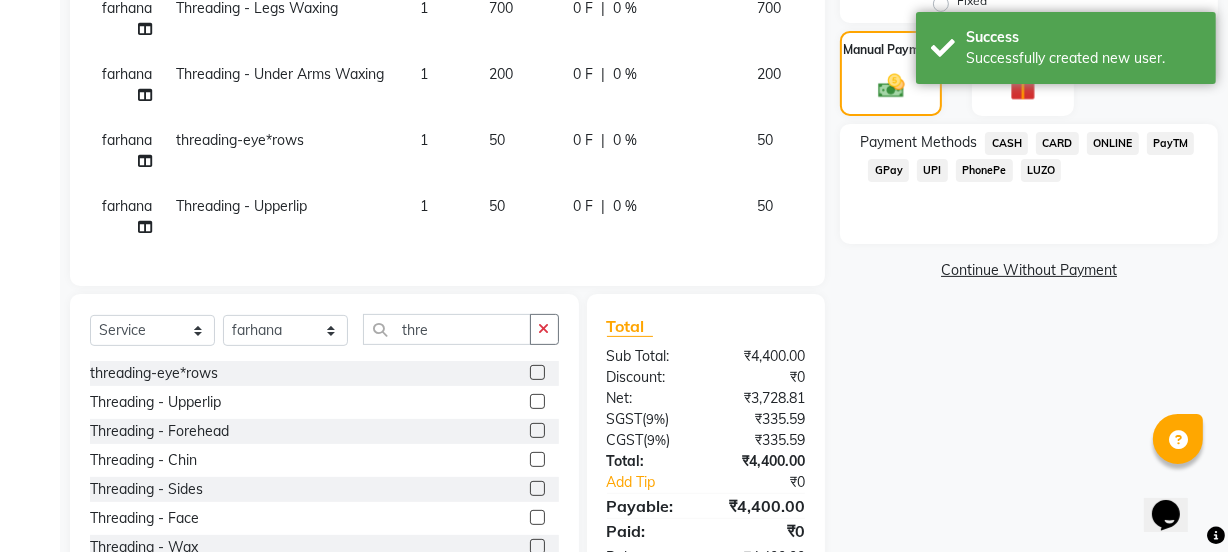 click on "CARD" 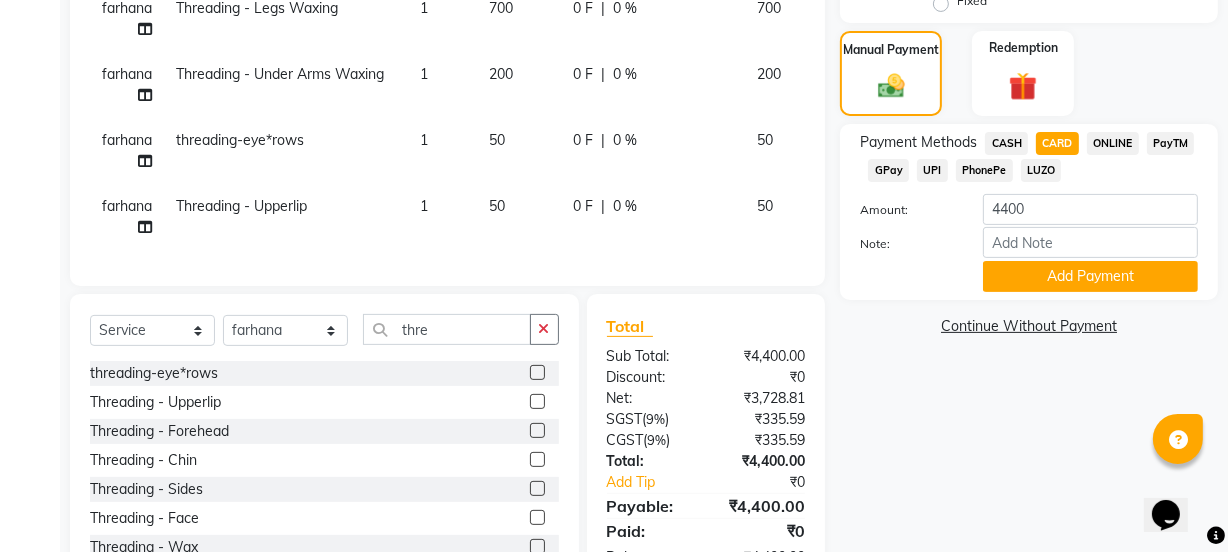 click on "CASH" 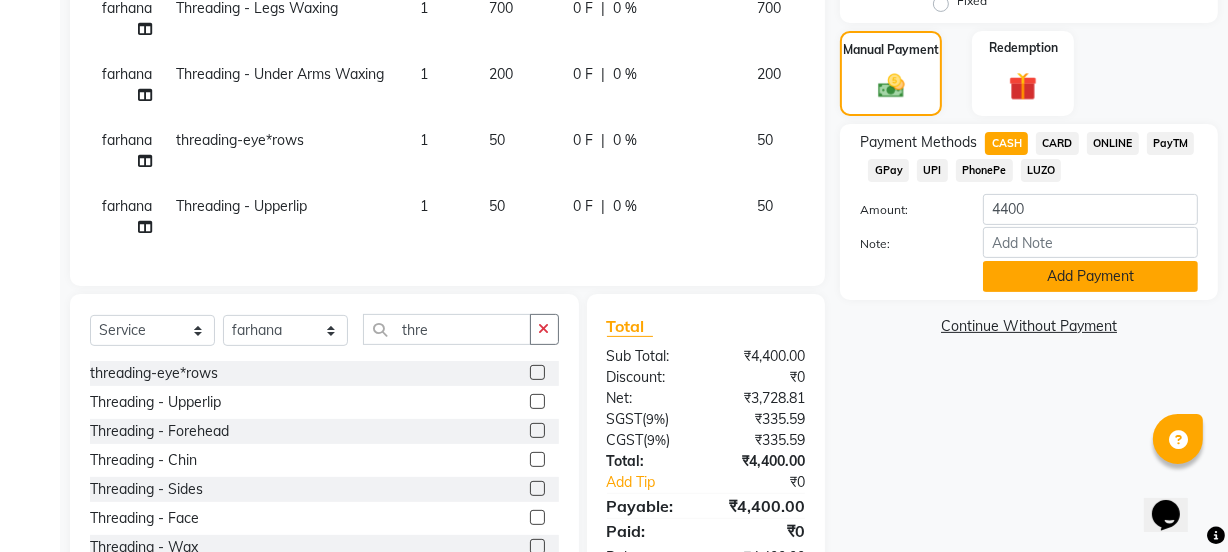 click on "Add Payment" 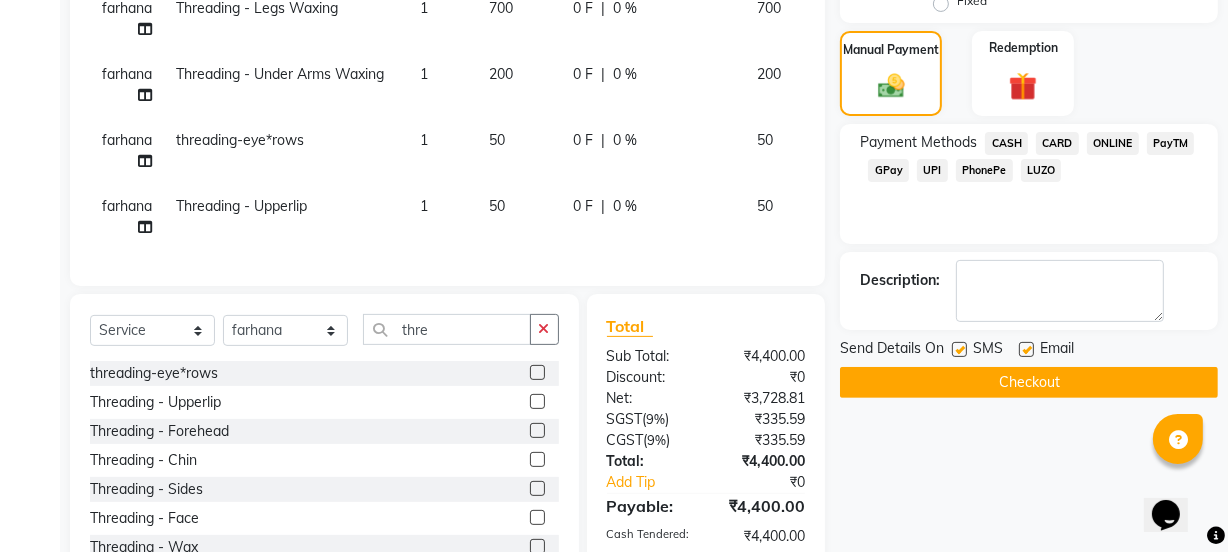 click on "Checkout" 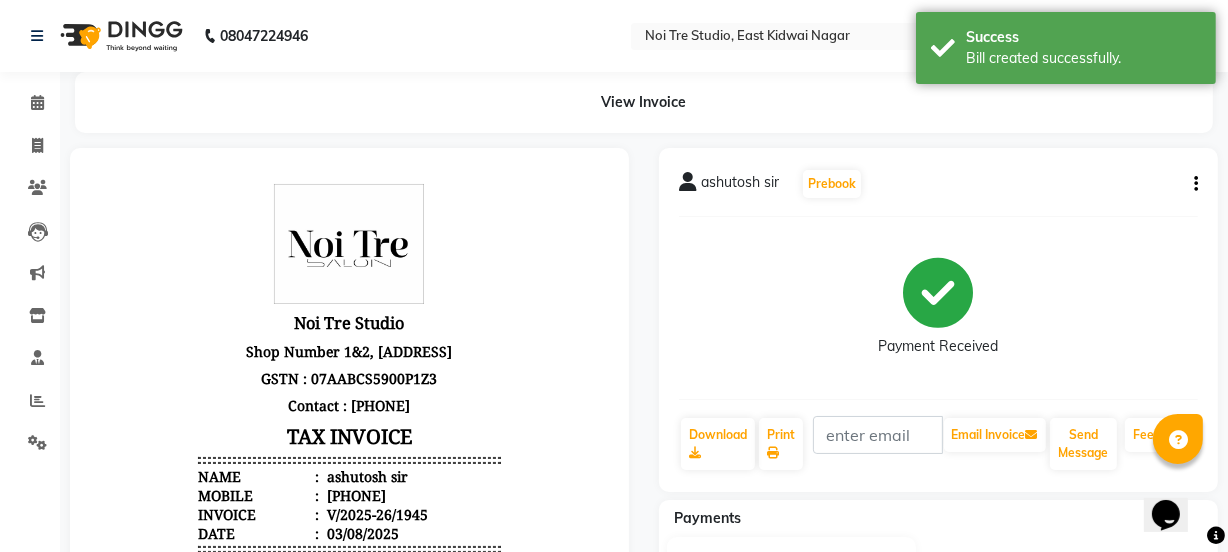 scroll, scrollTop: 0, scrollLeft: 0, axis: both 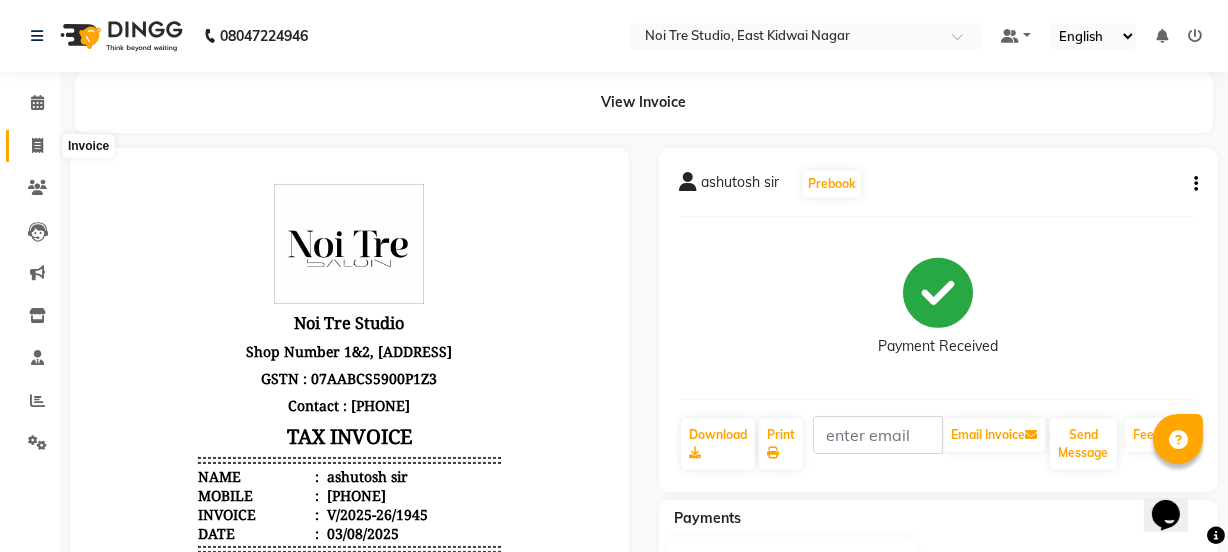 click 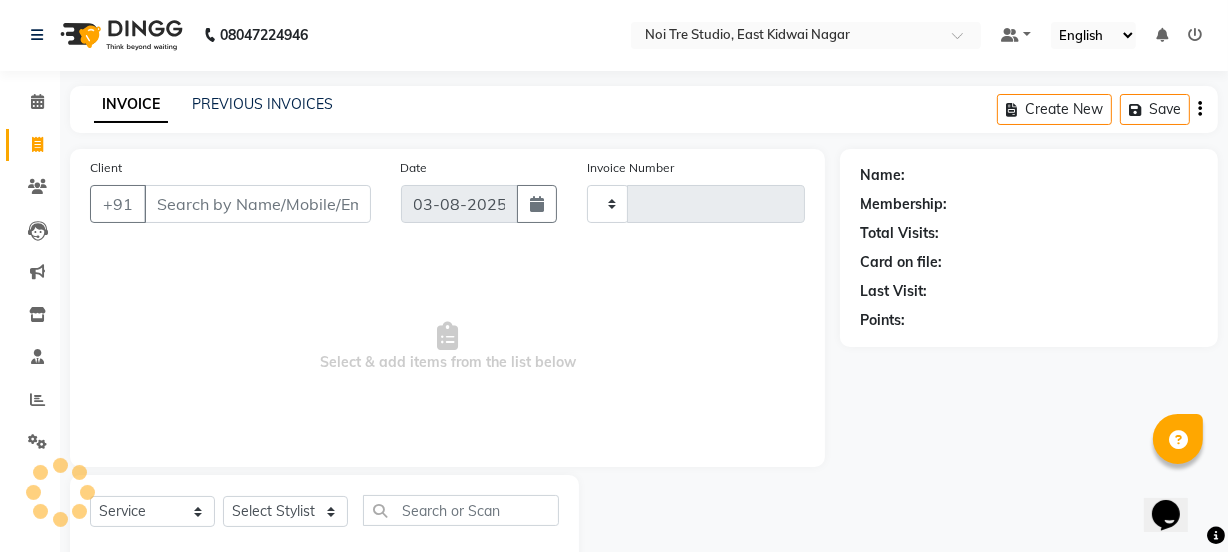 type on "1946" 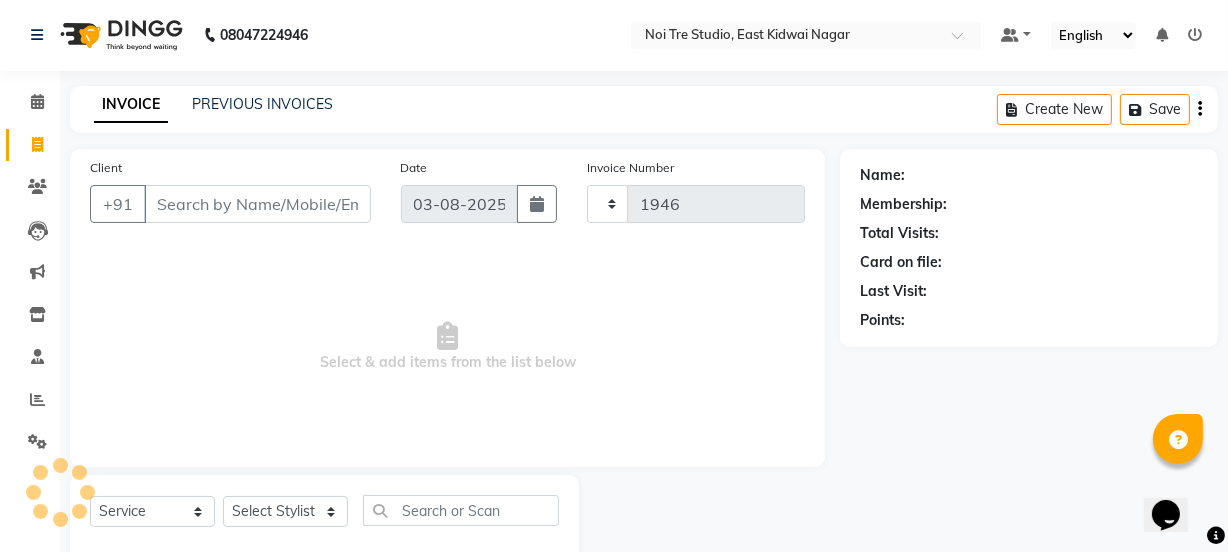 select on "4884" 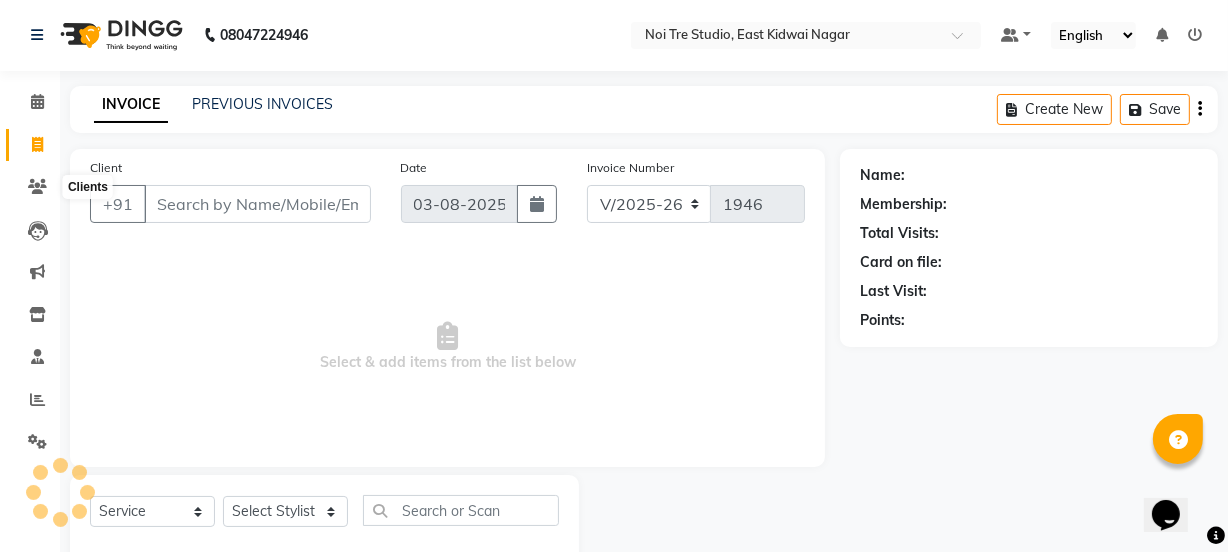 scroll, scrollTop: 50, scrollLeft: 0, axis: vertical 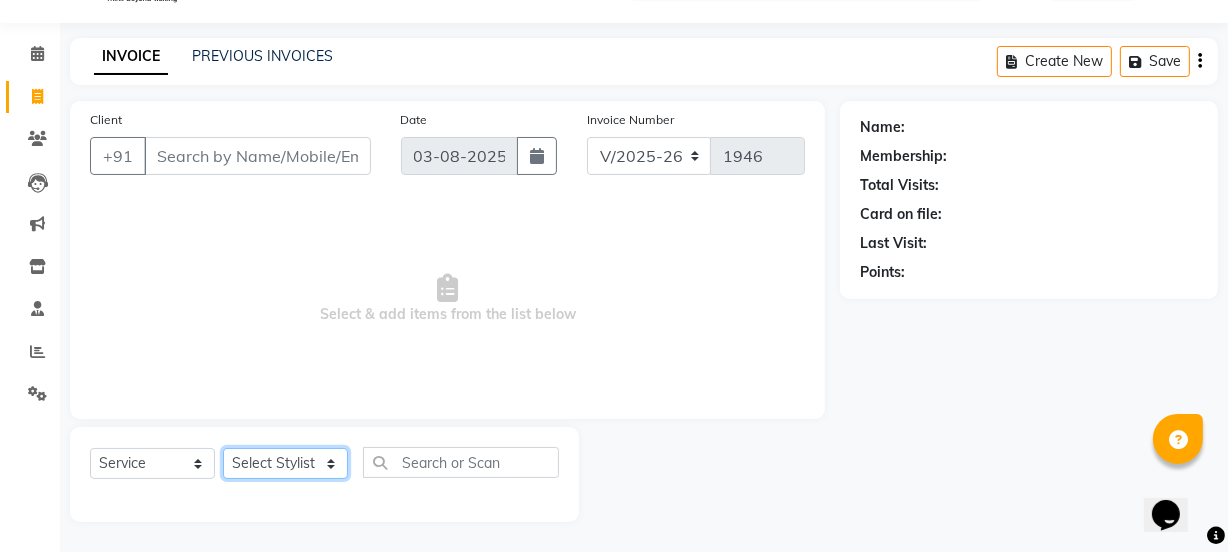 click on "Select Stylist [FIRST] [FIRST] [FIRST] [LAST] [FIRST] [FIRST] [FIRST] Manager [FIRST] [FIRST] [FIRST] [LAST] [FIRST] [FIRST] [FIRST] [FIRST] [FIRST] [LAST] [FIRST] [FIRST] [FIRST] [FIRST] [FIRST] [FIRST] Threading - Arms Waxing  x Retouch Ladies(without ammo) Retouch Gents Global Ladies Global Gents Highlights Gents Highlights/Balayage Ladies Colour Correction/Tone Down Colour Stripping retouch  Ladies - Salon Artist Ladies -cut Creative Artist Ladies - Creative Director Ladies - Style Director Ladies - Fringe Cut Styling  - Normal Wash Styling  - Luxury Wash Styling  - Blow Dry Styling  - Normal Dry Styling  - Flat Iron Styling  - Tong Curls Styling  - Steampod Iron Styling  - Hair Up Men’S Cut - salon artist Men’S Shave - Salon Artist Men’S Cut & Shave - Senior Artist Men’S Cut & Shave - Creative Director Men’S Cut & Shave - Style Director Shave - Shave Premium Shave - Premium Shave Beard Ritual - Beard Ritual Beard Trim - Beard Trim Retouch - Gentlemen" 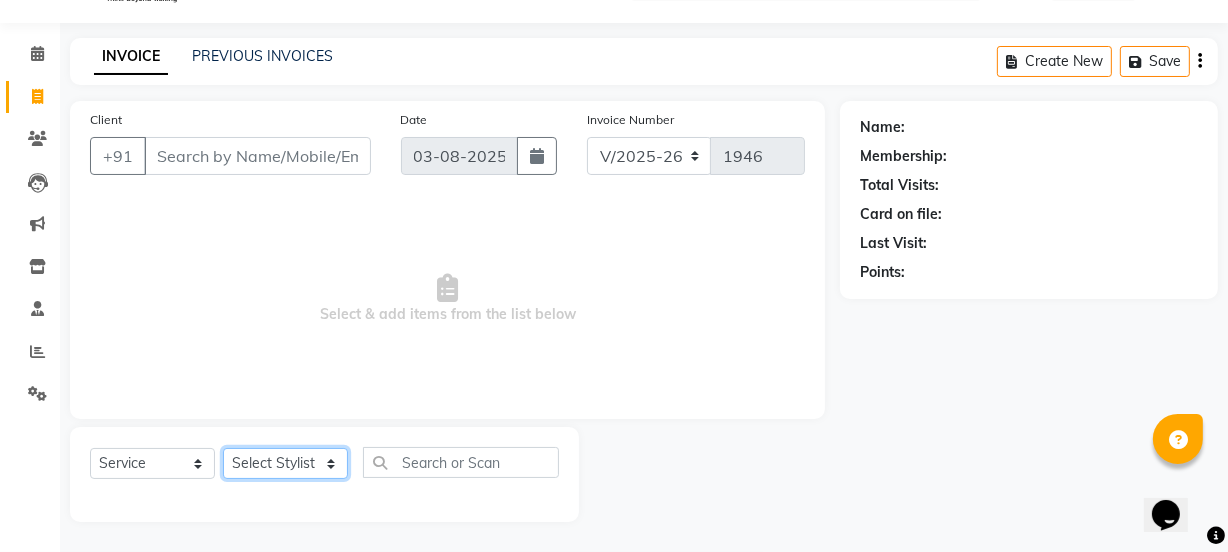select on "29623" 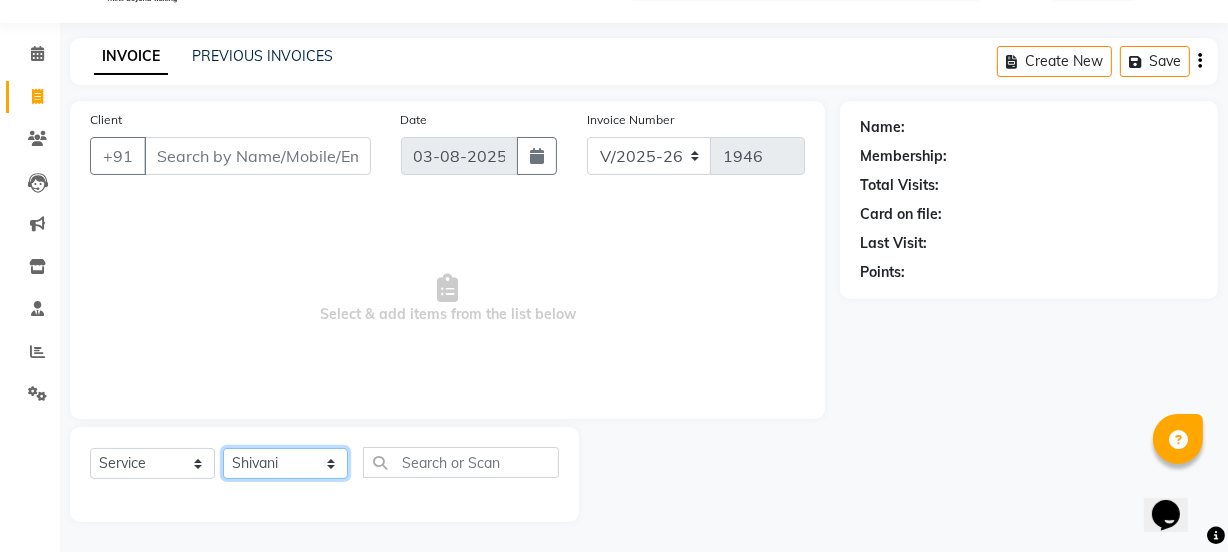 click on "Select Stylist [FIRST] [FIRST] [FIRST] [LAST] [FIRST] [FIRST] [FIRST] Manager [FIRST] [FIRST] [FIRST] [LAST] [FIRST] [FIRST] [FIRST] [FIRST] [FIRST] [LAST] [FIRST] [FIRST] [FIRST] [FIRST] [FIRST] [FIRST] Threading - Arms Waxing  x Retouch Ladies(without ammo) Retouch Gents Global Ladies Global Gents Highlights Gents Highlights/Balayage Ladies Colour Correction/Tone Down Colour Stripping retouch  Ladies - Salon Artist Ladies -cut Creative Artist Ladies - Creative Director Ladies - Style Director Ladies - Fringe Cut Styling  - Normal Wash Styling  - Luxury Wash Styling  - Blow Dry Styling  - Normal Dry Styling  - Flat Iron Styling  - Tong Curls Styling  - Steampod Iron Styling  - Hair Up Men’S Cut - salon artist Men’S Shave - Salon Artist Men’S Cut & Shave - Senior Artist Men’S Cut & Shave - Creative Director Men’S Cut & Shave - Style Director Shave - Shave Premium Shave - Premium Shave Beard Ritual - Beard Ritual Beard Trim - Beard Trim Retouch - Gentlemen" 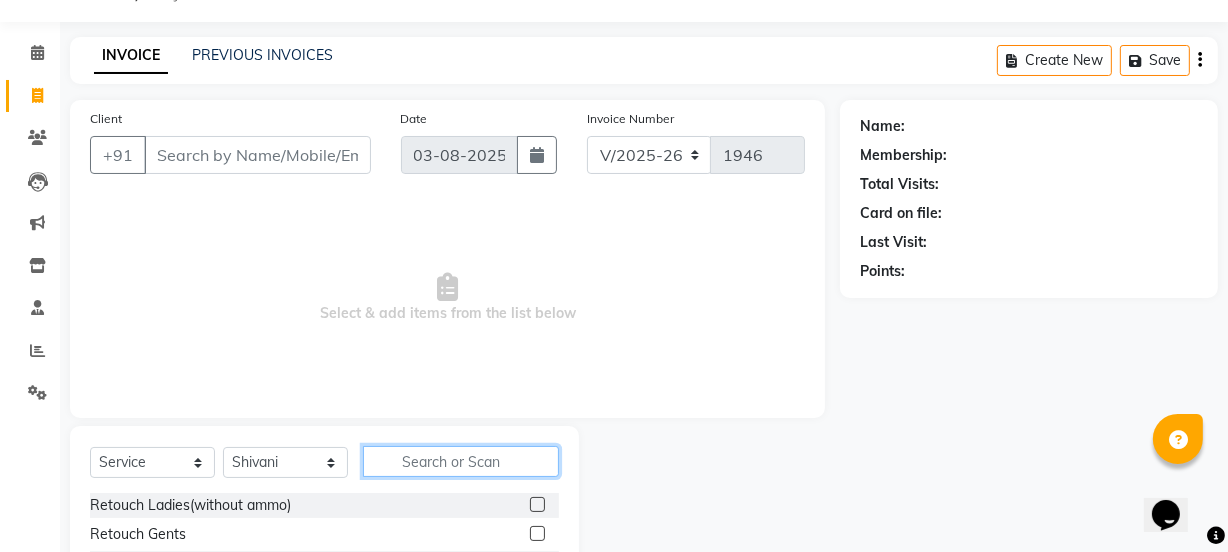 click 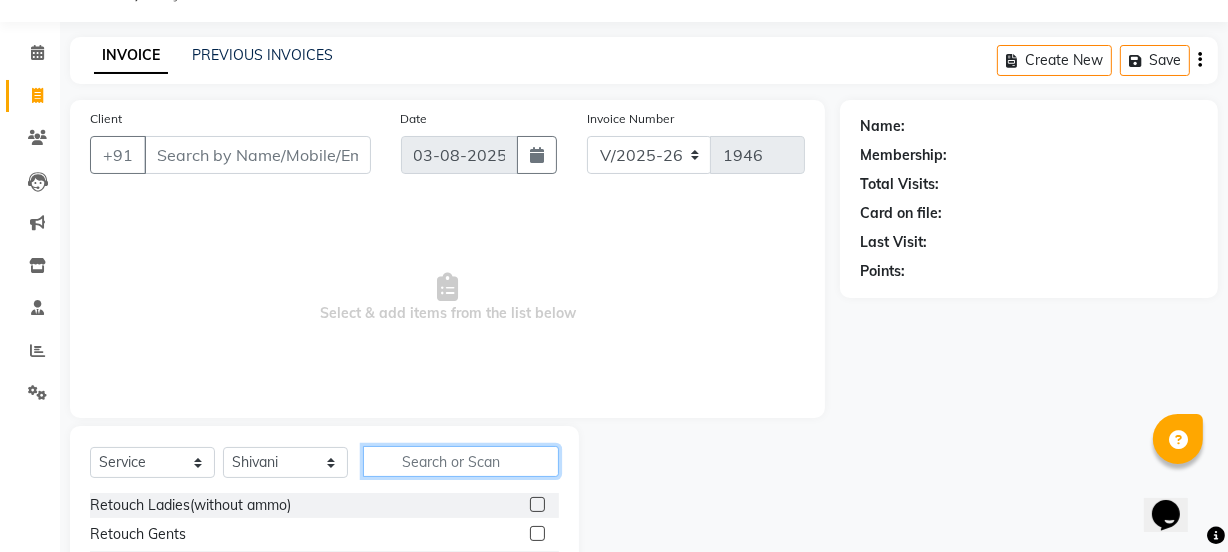type on "g" 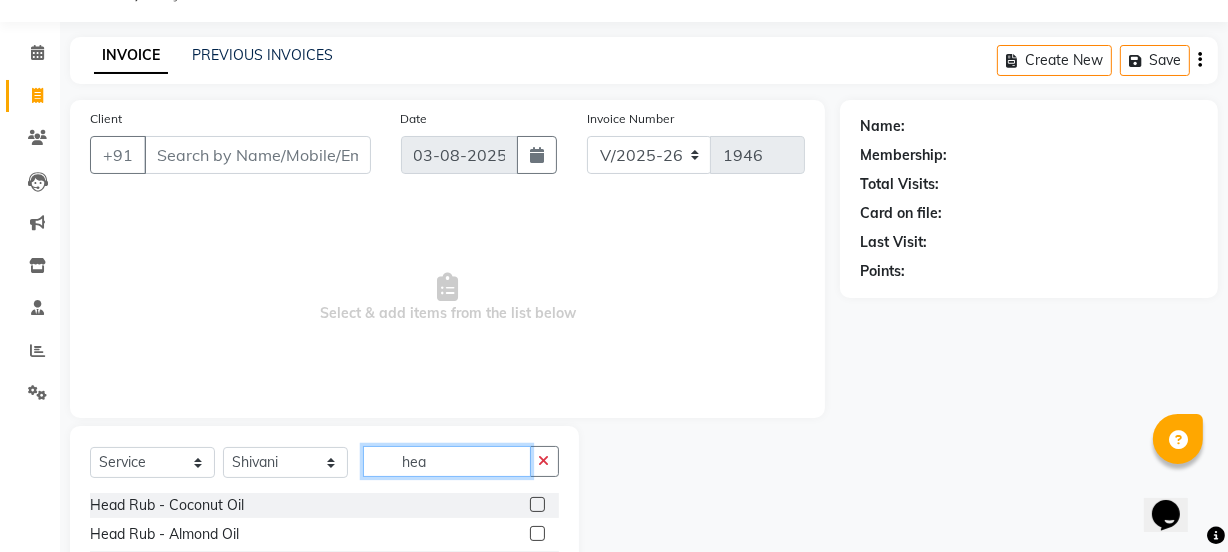 type on "hea" 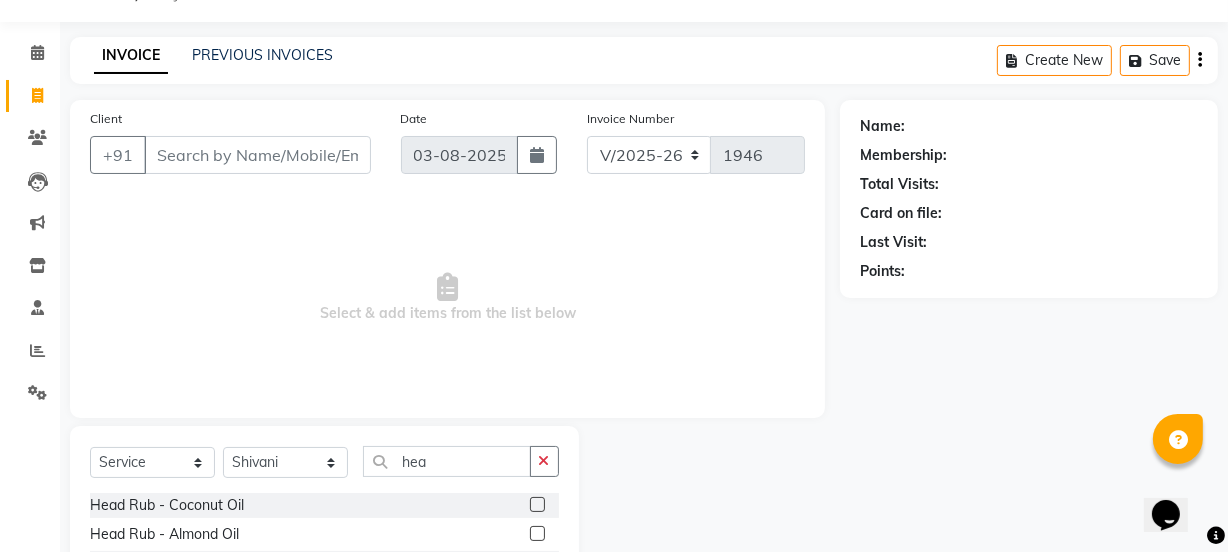 click 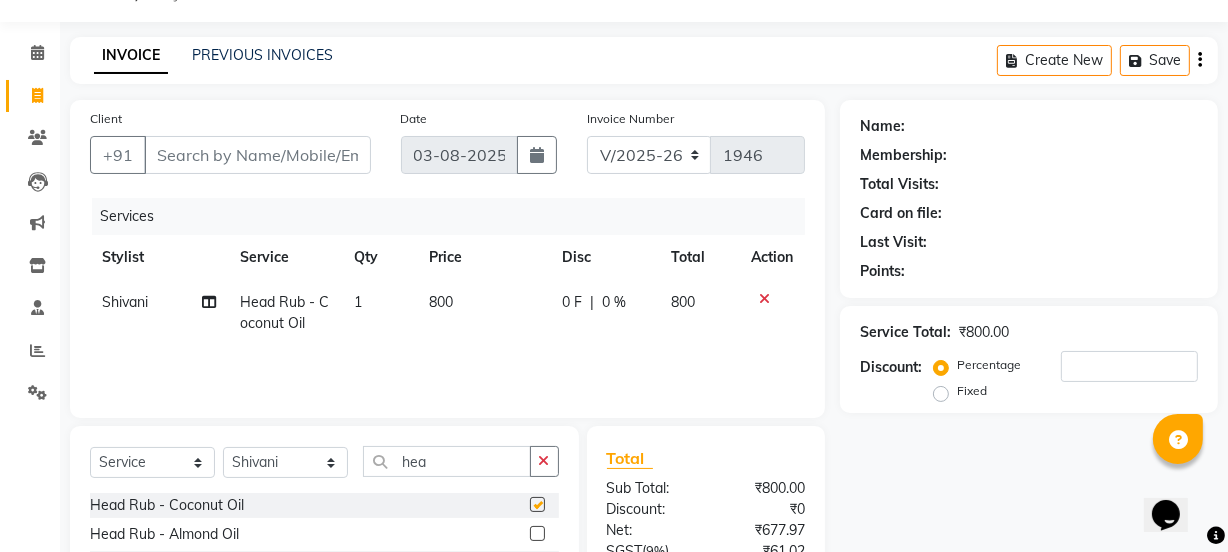 checkbox on "false" 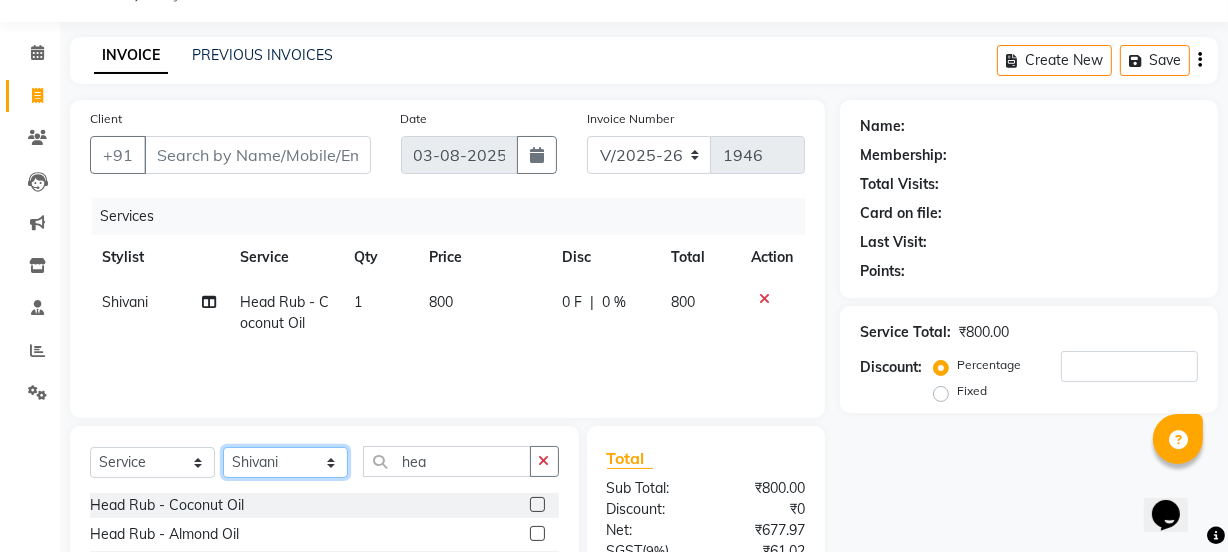 click on "Select Stylist [FIRST] [FIRST] [FIRST] [LAST] [FIRST] [FIRST] [FIRST] Manager [FIRST] [FIRST] [FIRST] [LAST] [FIRST] [FIRST] [FIRST] [FIRST] [FIRST] [LAST] [FIRST] [FIRST] [FIRST] [FIRST] [FIRST] [FIRST] Threading - Arms Waxing  x Retouch Ladies(without ammo) Retouch Gents Global Ladies Global Gents Highlights Gents Highlights/Balayage Ladies Colour Correction/Tone Down Colour Stripping retouch  Ladies - Salon Artist Ladies -cut Creative Artist Ladies - Creative Director Ladies - Style Director Ladies - Fringe Cut Styling  - Normal Wash Styling  - Luxury Wash Styling  - Blow Dry Styling  - Normal Dry Styling  - Flat Iron Styling  - Tong Curls Styling  - Steampod Iron Styling  - Hair Up Men’S Cut - salon artist Men’S Shave - Salon Artist Men’S Cut & Shave - Senior Artist Men’S Cut & Shave - Creative Director Men’S Cut & Shave - Style Director Shave - Shave Premium Shave - Premium Shave Beard Ritual - Beard Ritual Beard Trim - Beard Trim Retouch - Gentlemen" 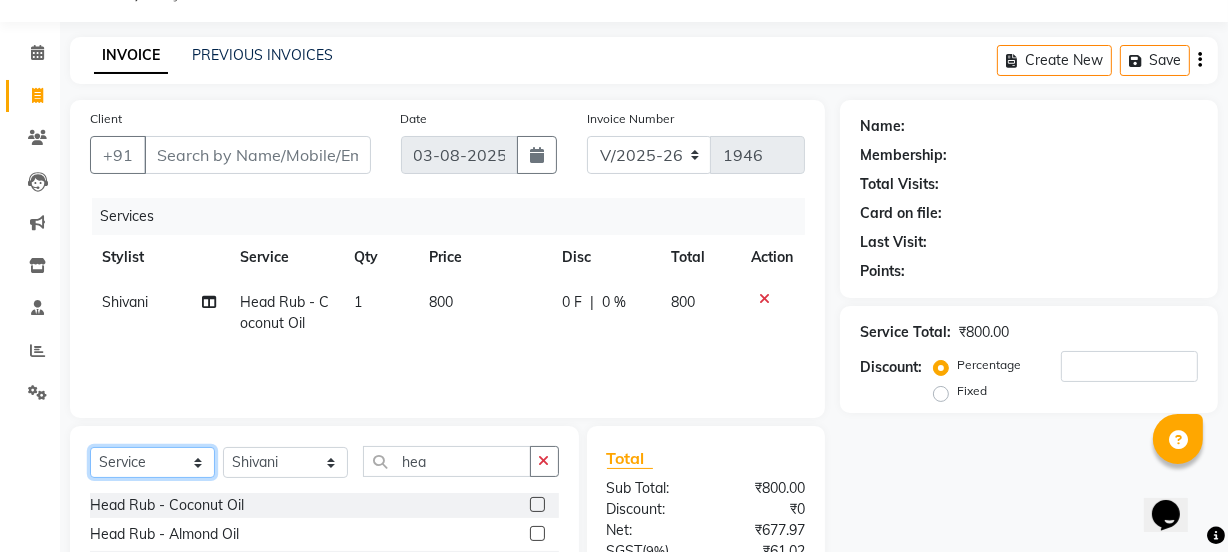click on "Select  Service  Product  Membership  Package Voucher Prepaid Gift Card" 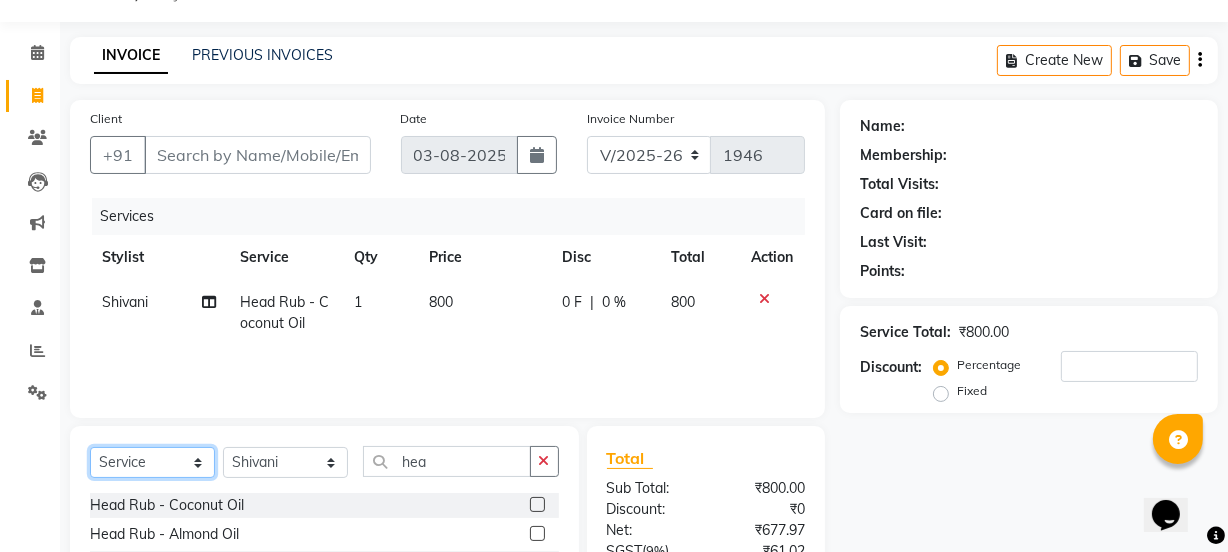 click on "Select  Service  Product  Membership  Package Voucher Prepaid Gift Card" 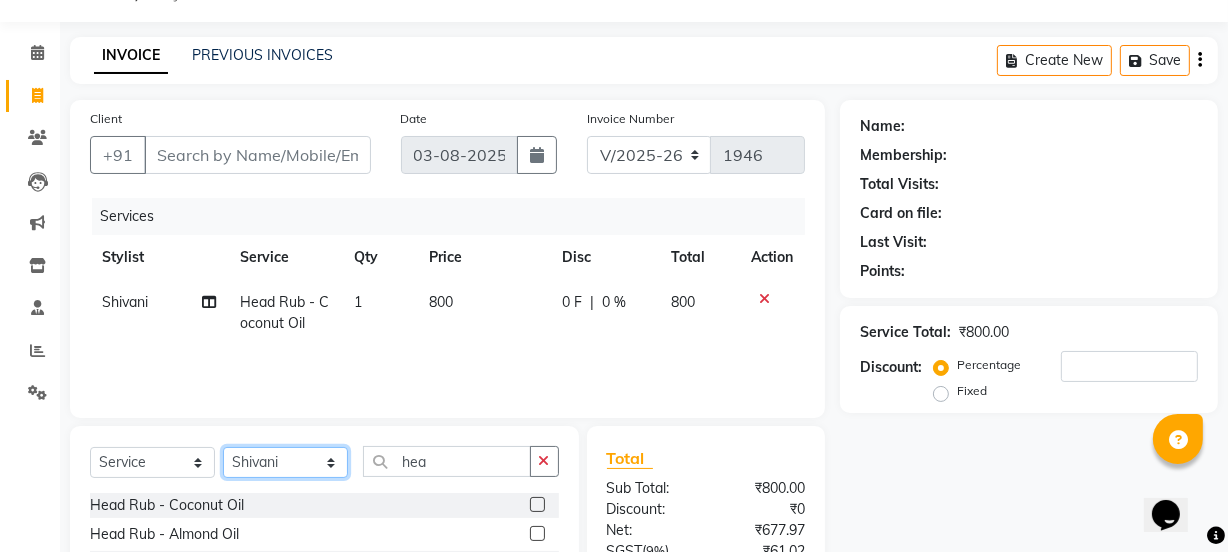click on "Select Stylist [FIRST] [FIRST] [FIRST] [LAST] [FIRST] [FIRST] [FIRST] Manager [FIRST] [FIRST] [FIRST] [LAST] [FIRST] [FIRST] [FIRST] [FIRST] [FIRST] [LAST] [FIRST] [FIRST] [FIRST] [FIRST] [FIRST] [FIRST] Threading - Arms Waxing  x Retouch Ladies(without ammo) Retouch Gents Global Ladies Global Gents Highlights Gents Highlights/Balayage Ladies Colour Correction/Tone Down Colour Stripping retouch  Ladies - Salon Artist Ladies -cut Creative Artist Ladies - Creative Director Ladies - Style Director Ladies - Fringe Cut Styling  - Normal Wash Styling  - Luxury Wash Styling  - Blow Dry Styling  - Normal Dry Styling  - Flat Iron Styling  - Tong Curls Styling  - Steampod Iron Styling  - Hair Up Men’S Cut - salon artist Men’S Shave - Salon Artist Men’S Cut & Shave - Senior Artist Men’S Cut & Shave - Creative Director Men’S Cut & Shave - Style Director Shave - Shave Premium Shave - Premium Shave Beard Ritual - Beard Ritual Beard Trim - Beard Trim Retouch - Gentlemen" 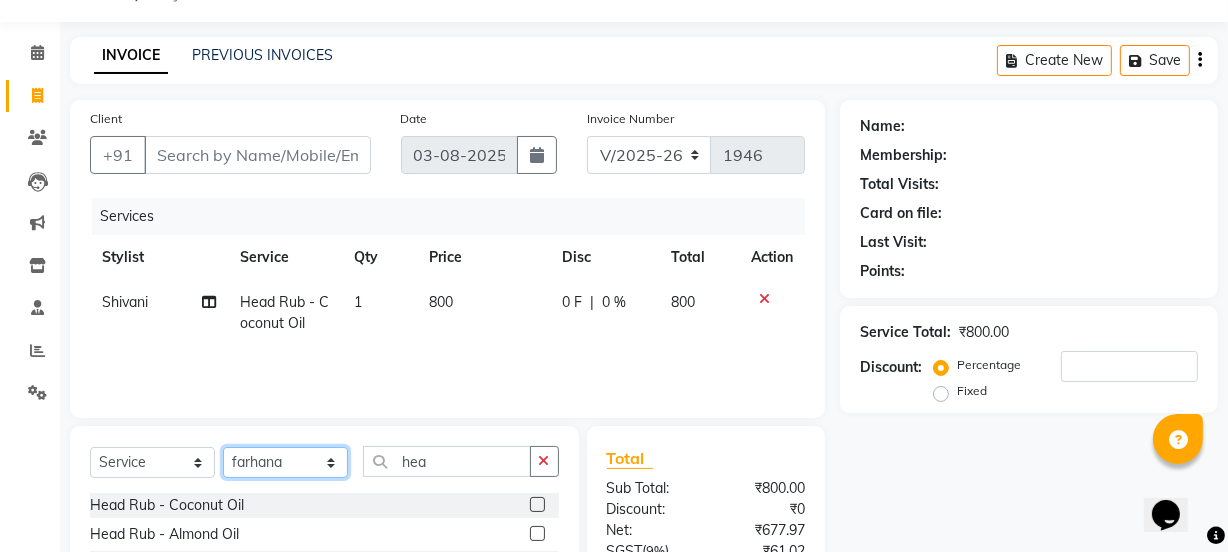 click on "Select Stylist [FIRST] [FIRST] [FIRST] [LAST] [FIRST] [FIRST] [FIRST] Manager [FIRST] [FIRST] [FIRST] [LAST] [FIRST] [FIRST] [FIRST] [FIRST] [FIRST] [LAST] [FIRST] [FIRST] [FIRST] [FIRST] [FIRST] [FIRST] Threading - Arms Waxing  x Retouch Ladies(without ammo) Retouch Gents Global Ladies Global Gents Highlights Gents Highlights/Balayage Ladies Colour Correction/Tone Down Colour Stripping retouch  Ladies - Salon Artist Ladies -cut Creative Artist Ladies - Creative Director Ladies - Style Director Ladies - Fringe Cut Styling  - Normal Wash Styling  - Luxury Wash Styling  - Blow Dry Styling  - Normal Dry Styling  - Flat Iron Styling  - Tong Curls Styling  - Steampod Iron Styling  - Hair Up Men’S Cut - salon artist Men’S Shave - Salon Artist Men’S Cut & Shave - Senior Artist Men’S Cut & Shave - Creative Director Men’S Cut & Shave - Style Director Shave - Shave Premium Shave - Premium Shave Beard Ritual - Beard Ritual Beard Trim - Beard Trim Retouch - Gentlemen" 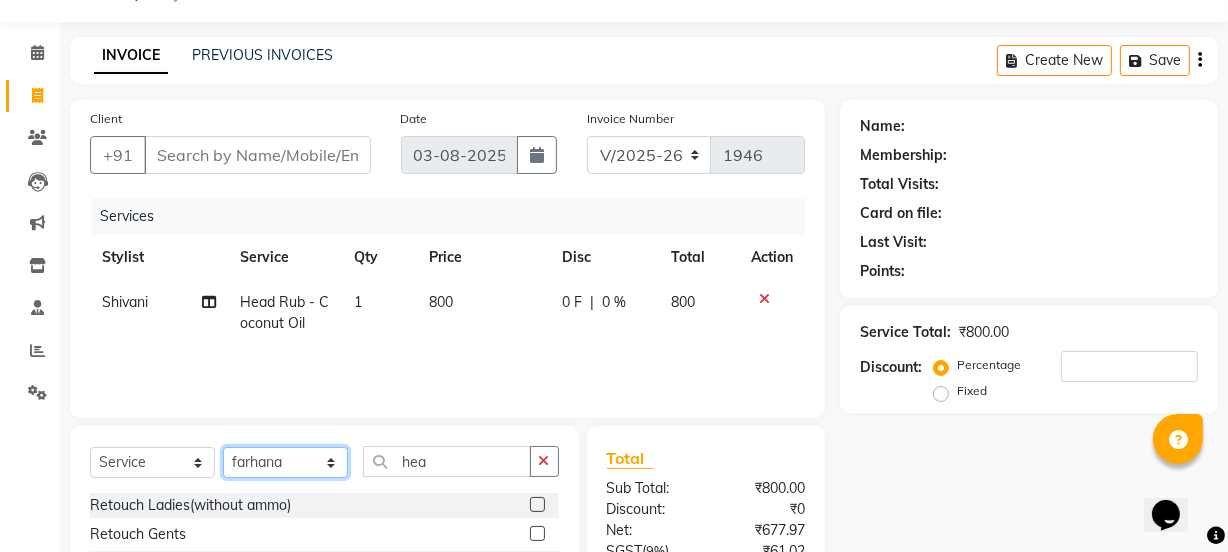 scroll, scrollTop: 250, scrollLeft: 0, axis: vertical 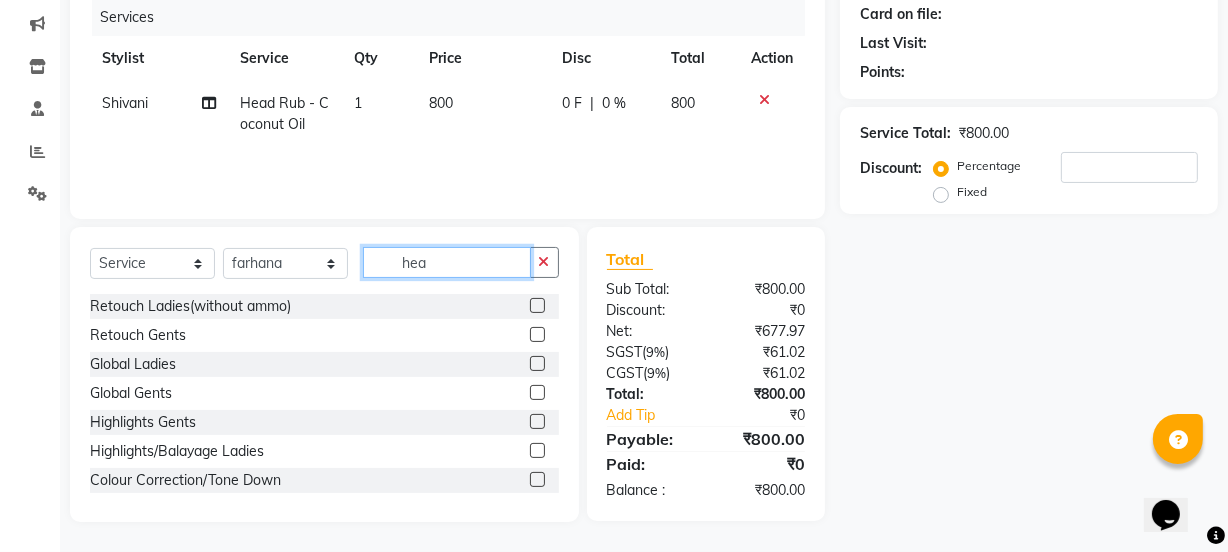 click on "hea" 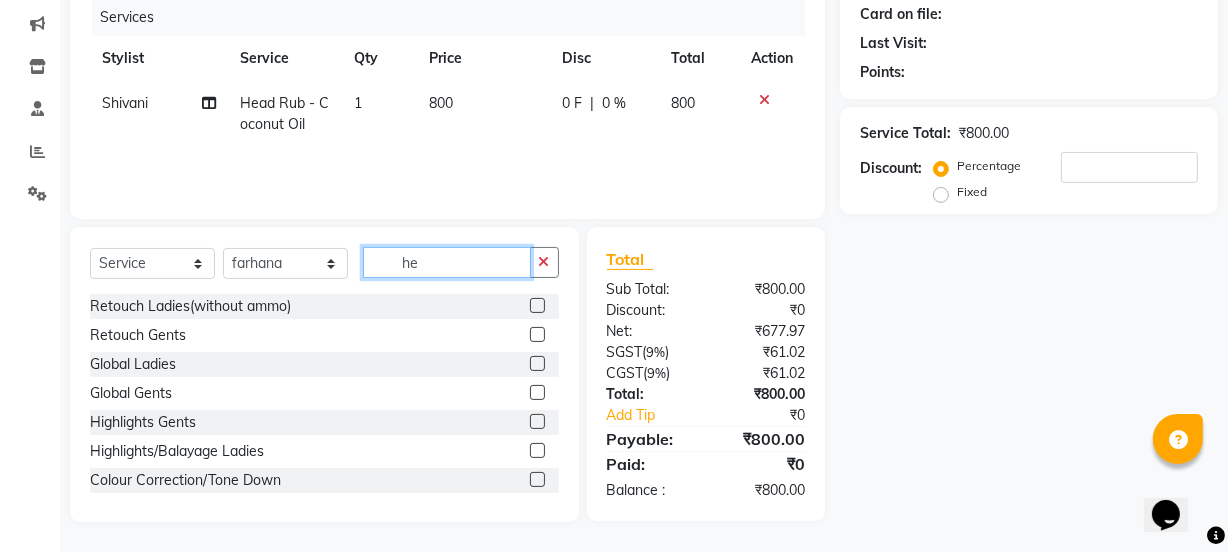type on "h" 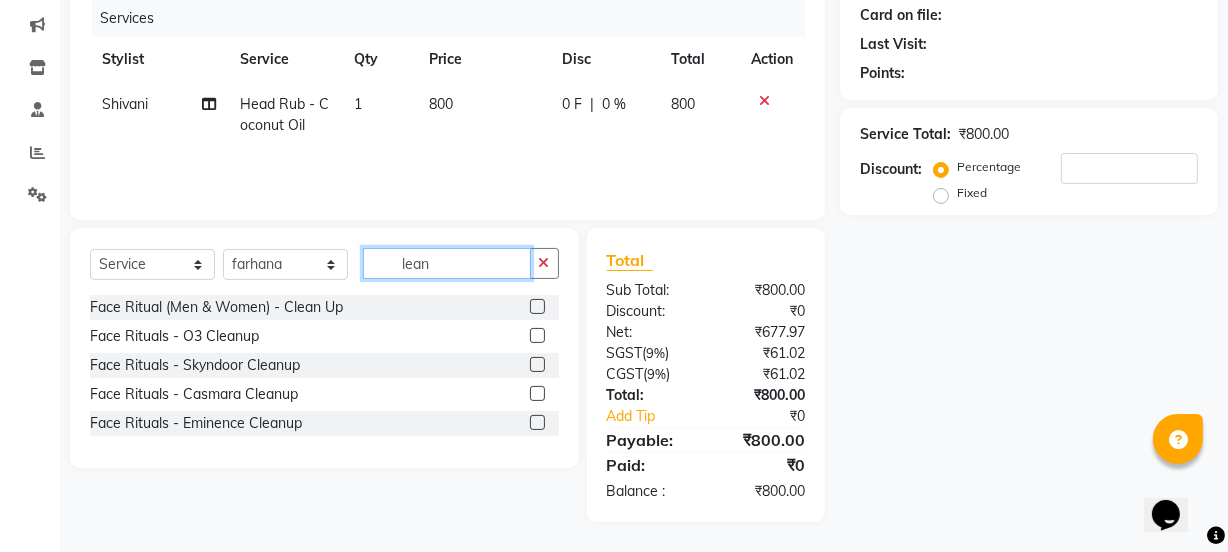 scroll, scrollTop: 249, scrollLeft: 0, axis: vertical 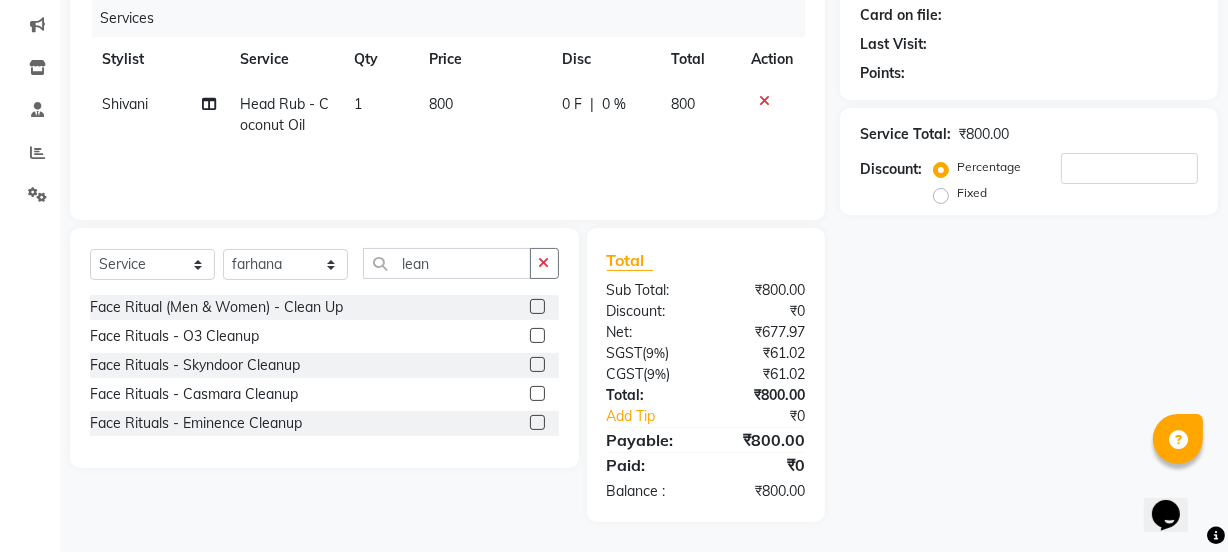 click 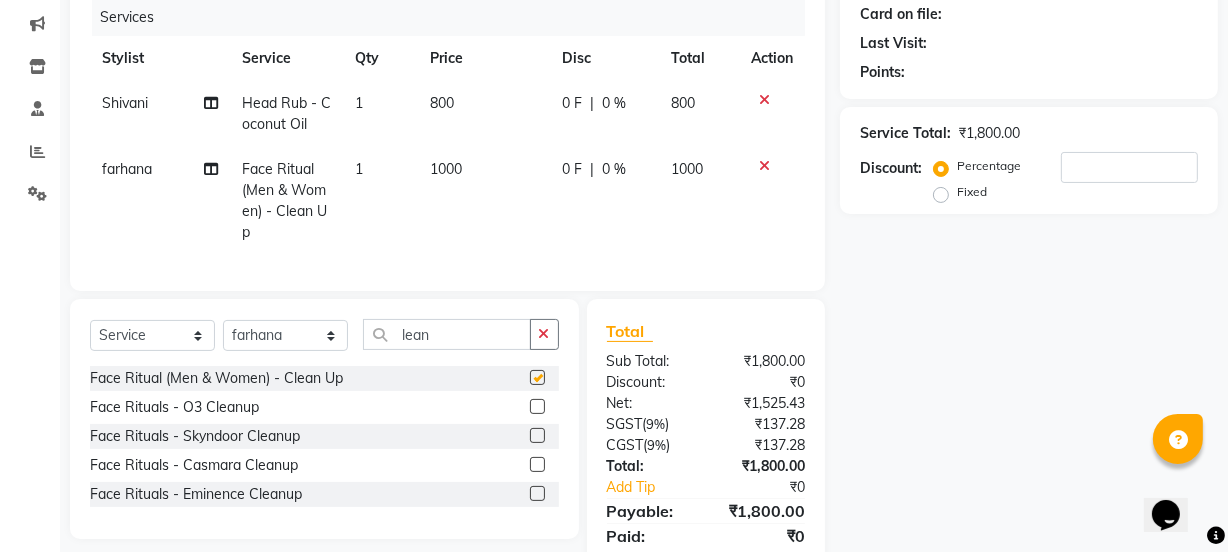 checkbox on "false" 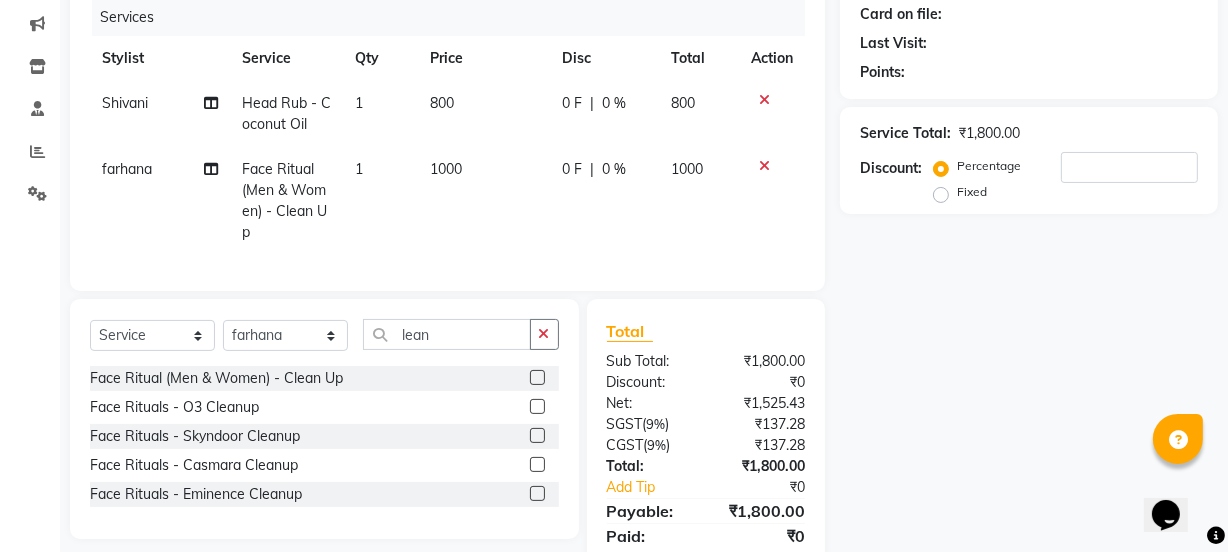 click on "1000" 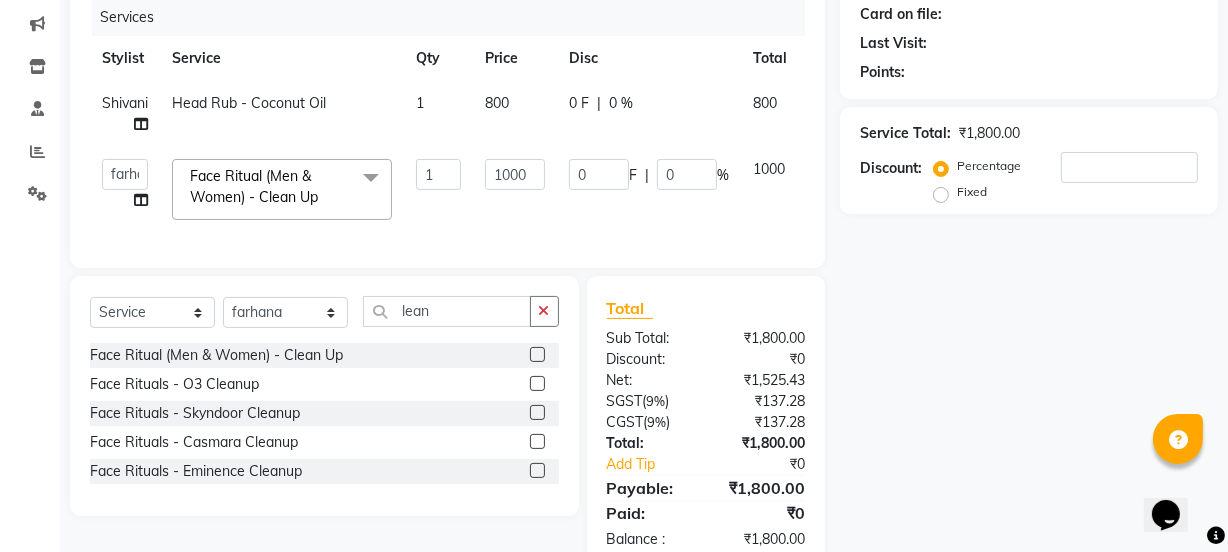 click on "1" 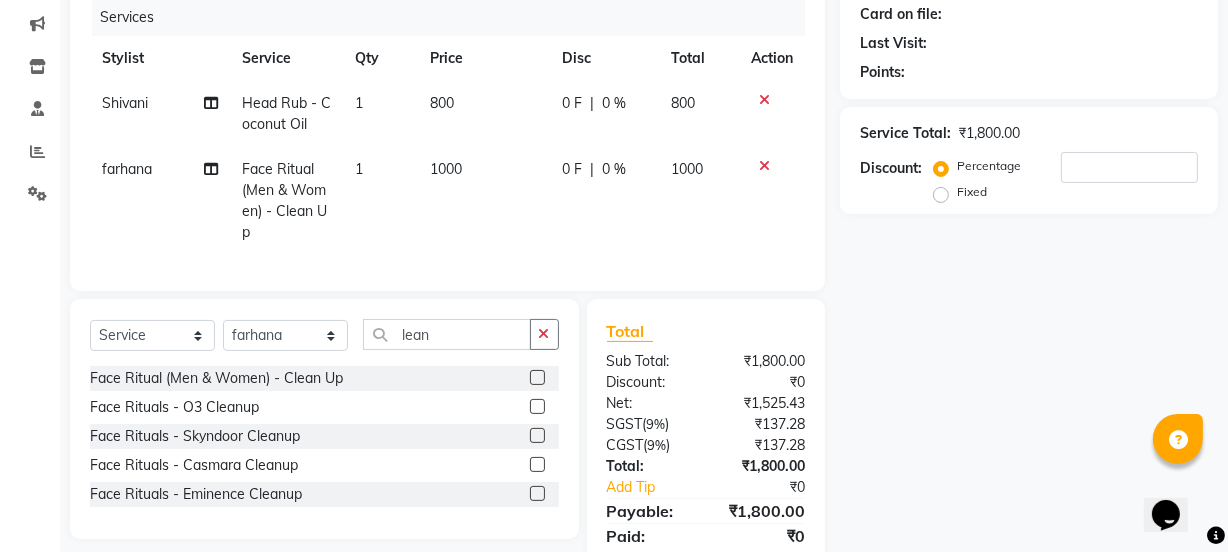 click on "1000" 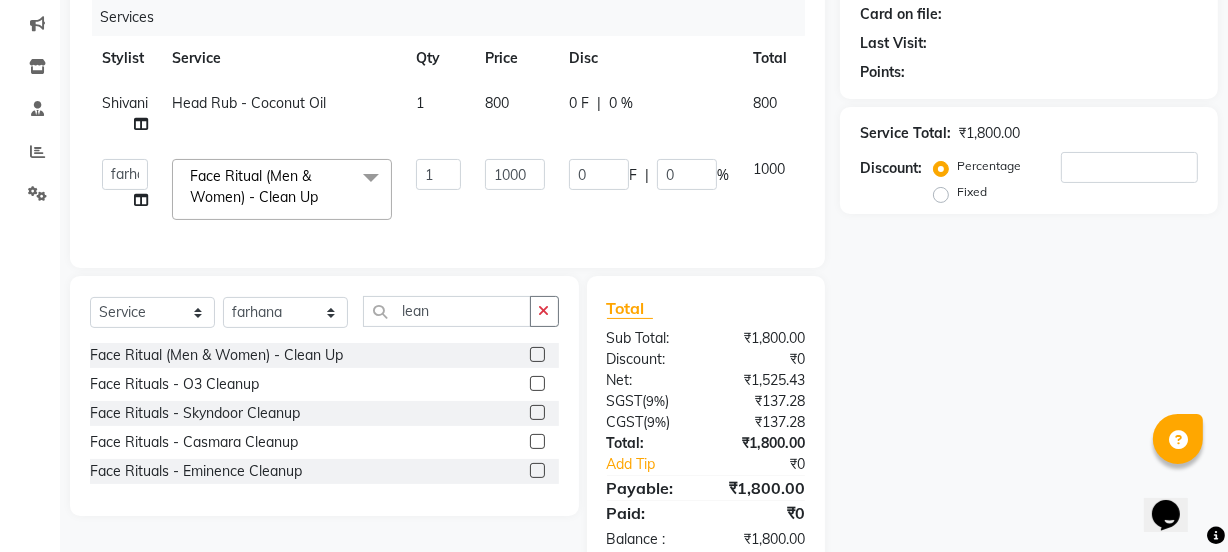 click on "1000" 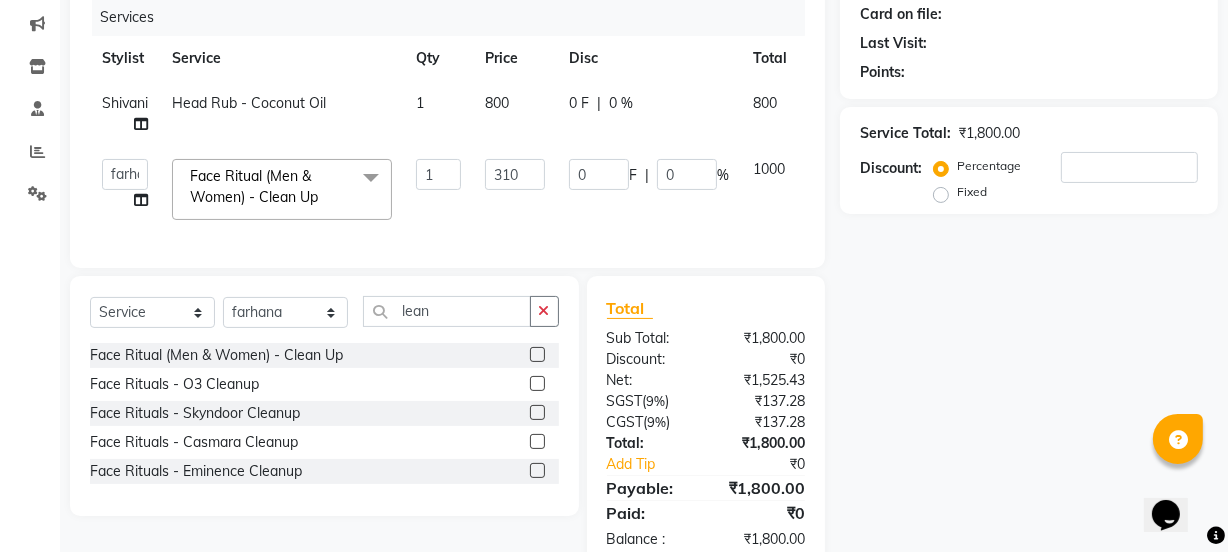 type on "3100" 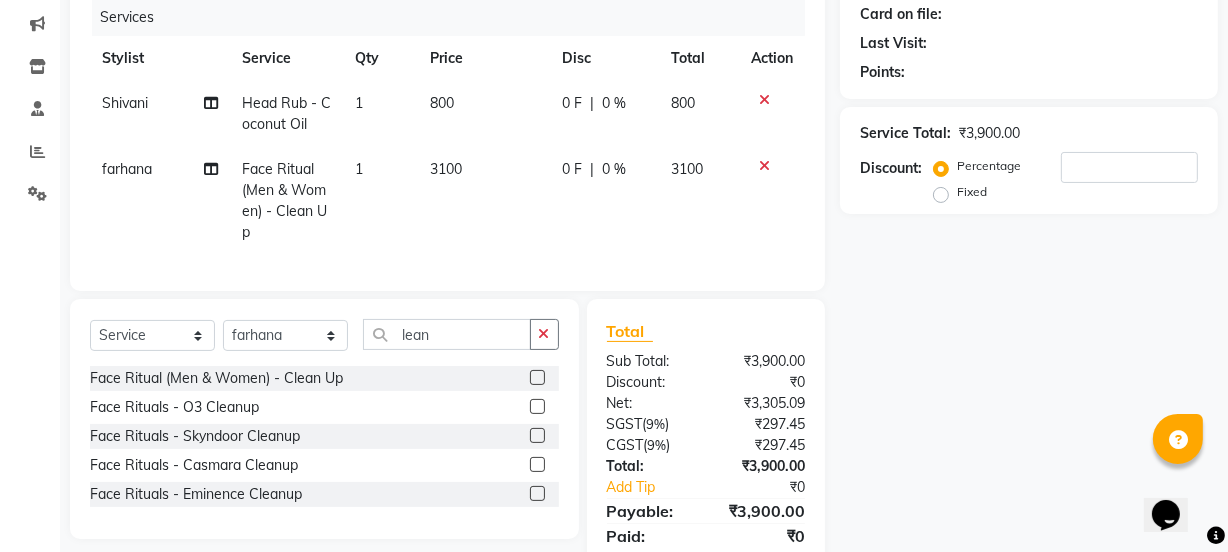 click on "3100" 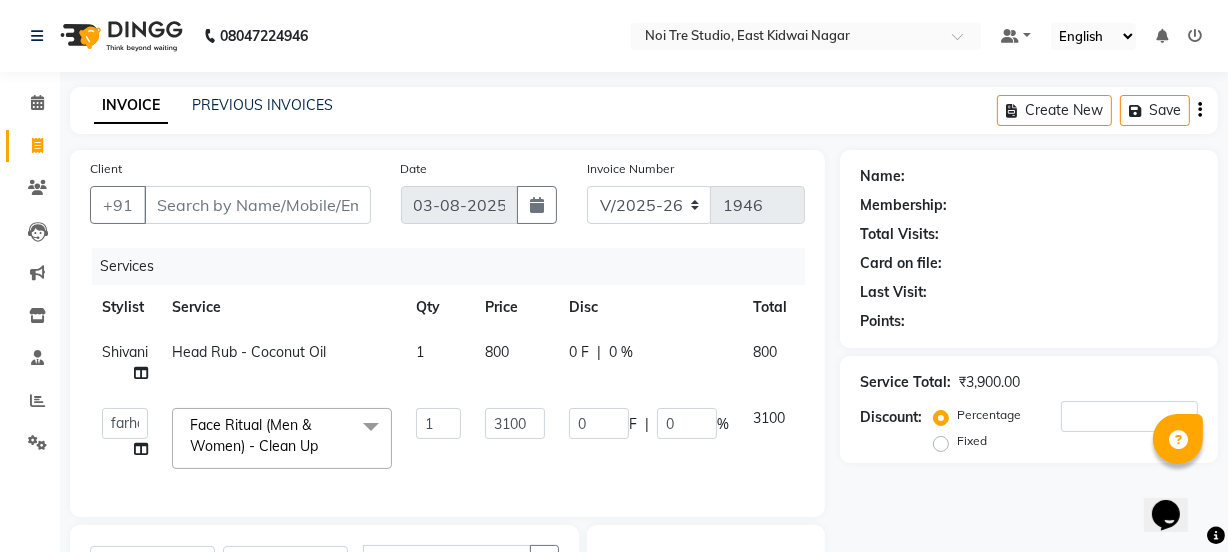 scroll, scrollTop: 310, scrollLeft: 0, axis: vertical 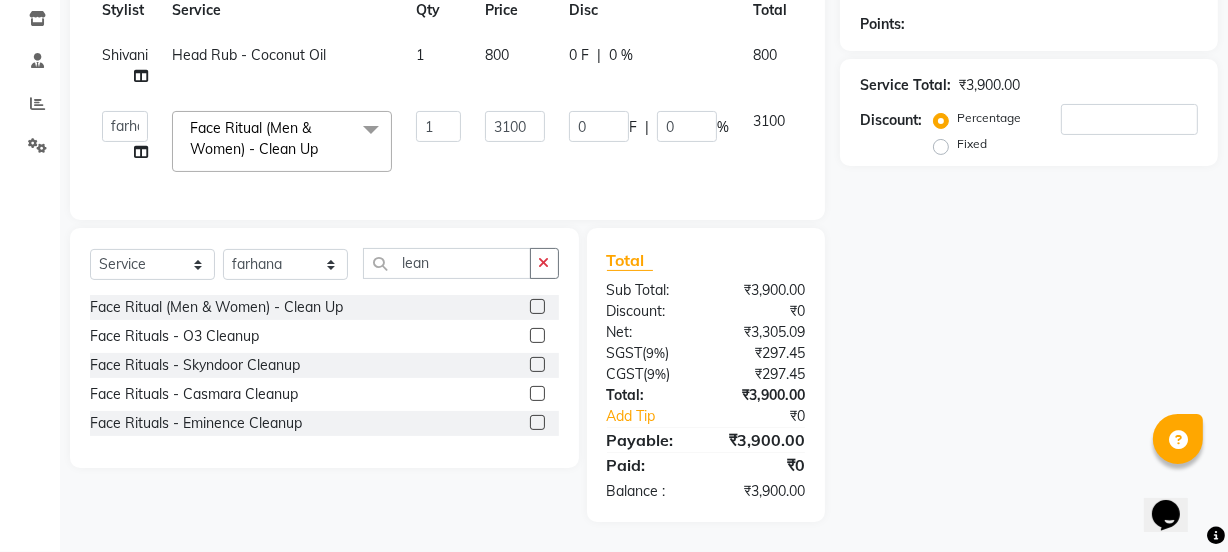 click on "Name: Membership: Total Visits: Card on file: Last Visit:  Points:  Service Total:  ₹3,900.00  Discount:  Percentage   Fixed" 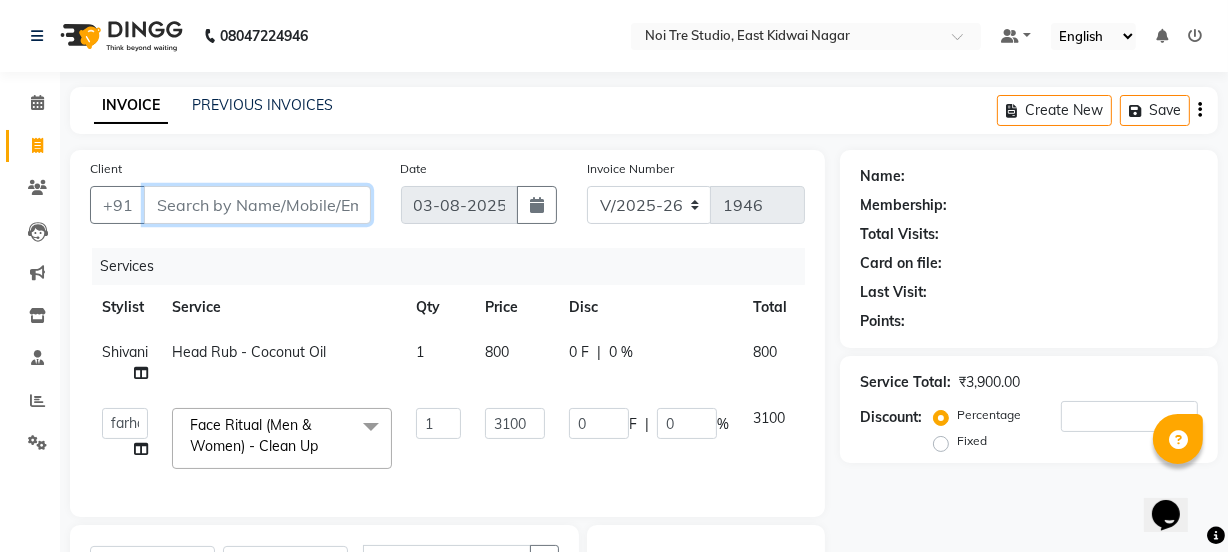 click on "Client" at bounding box center (257, 205) 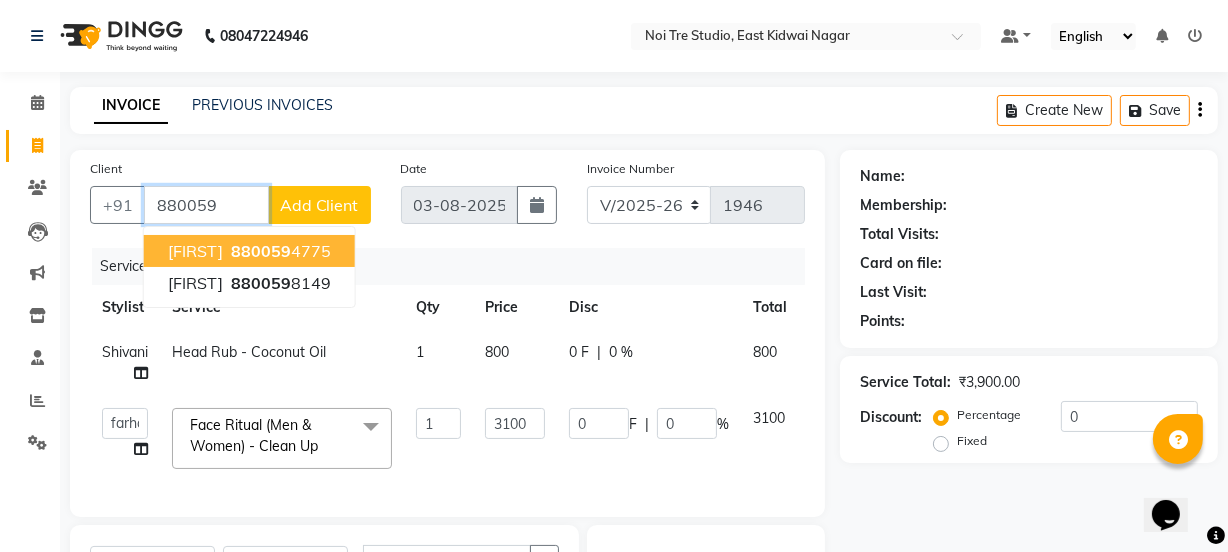 click on "[FIRST]   [PHONE]" at bounding box center (249, 251) 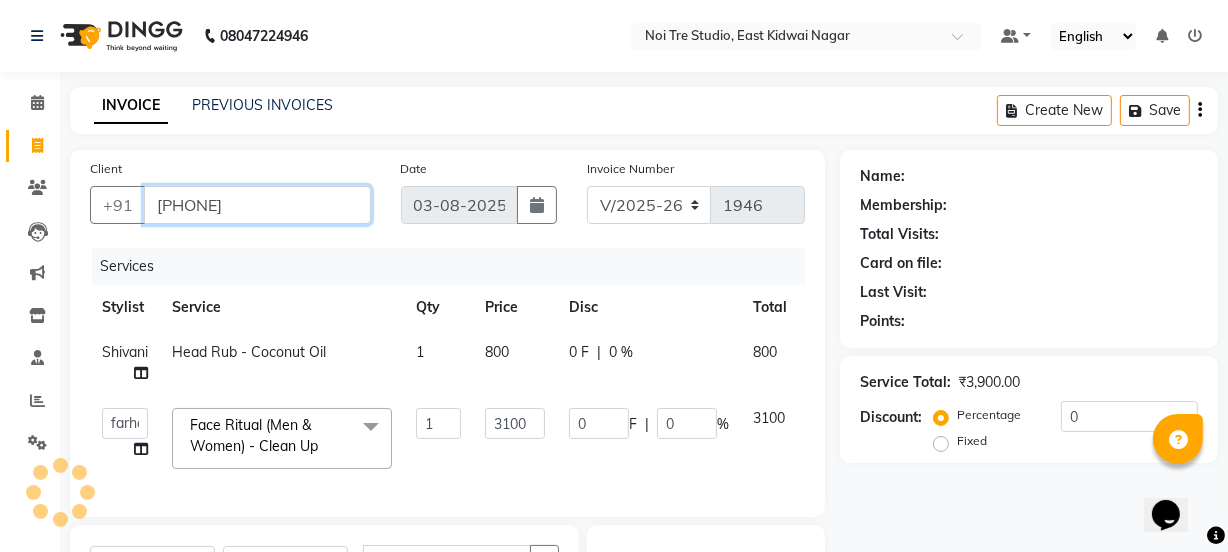 scroll, scrollTop: 310, scrollLeft: 0, axis: vertical 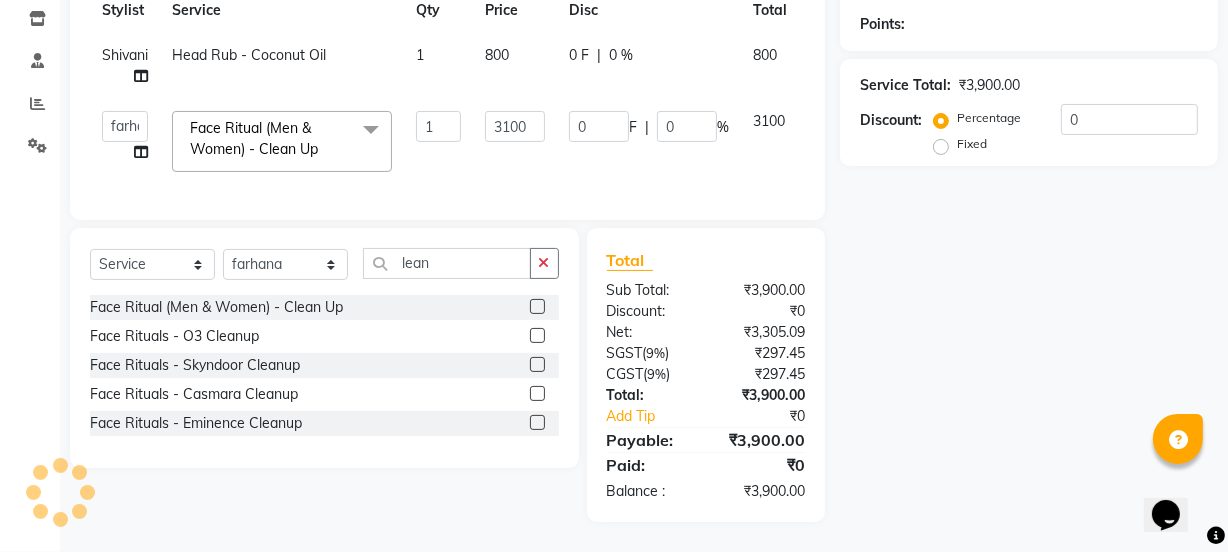 type on "[PHONE]" 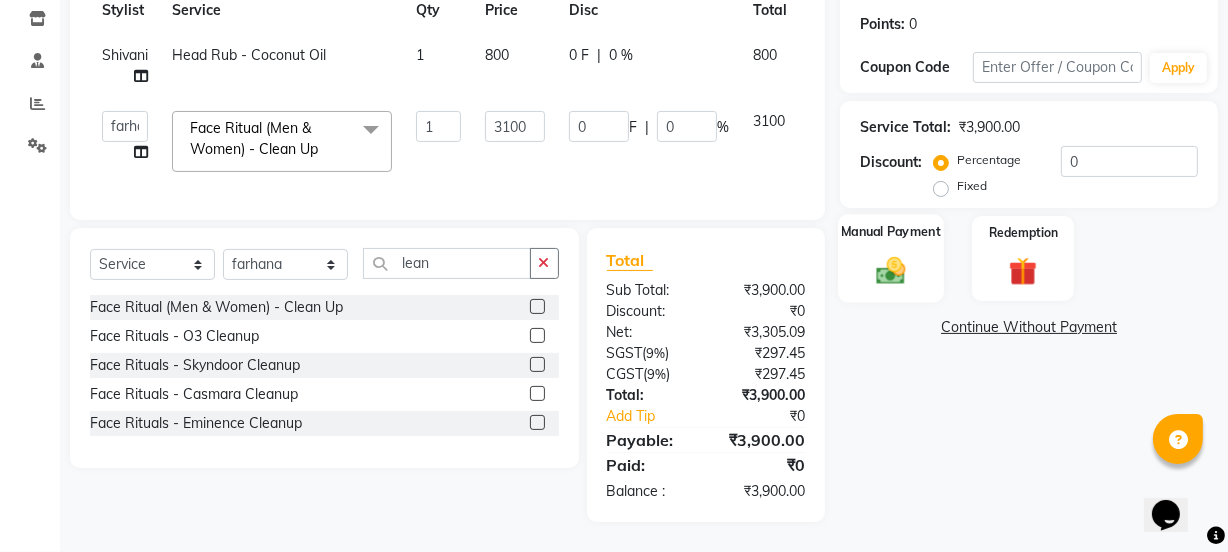 click on "Manual Payment" 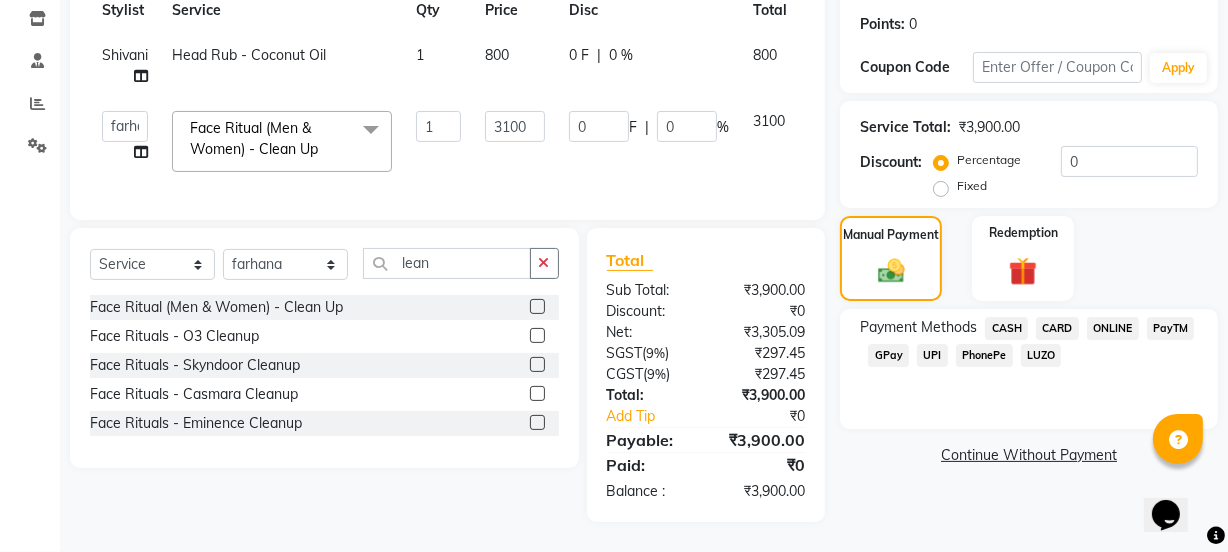 click on "UPI" 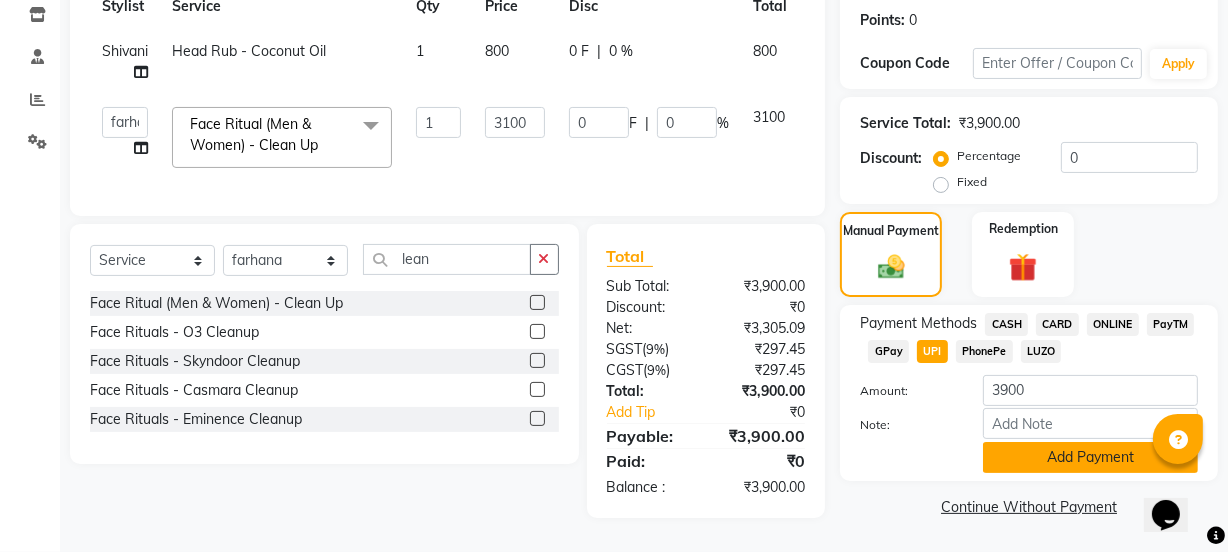 click on "Add Payment" 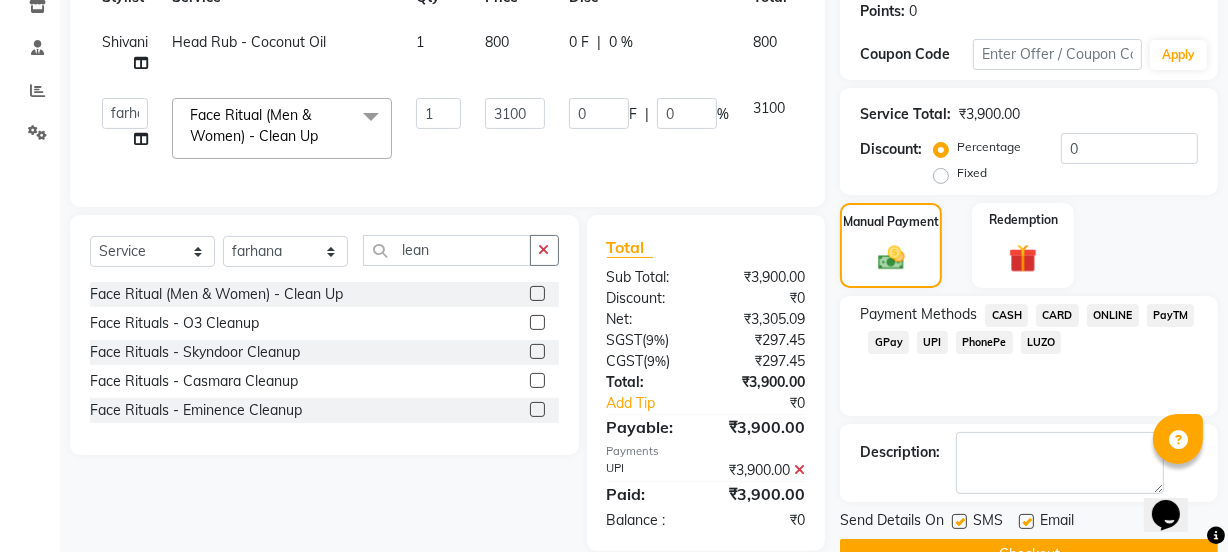 scroll, scrollTop: 357, scrollLeft: 0, axis: vertical 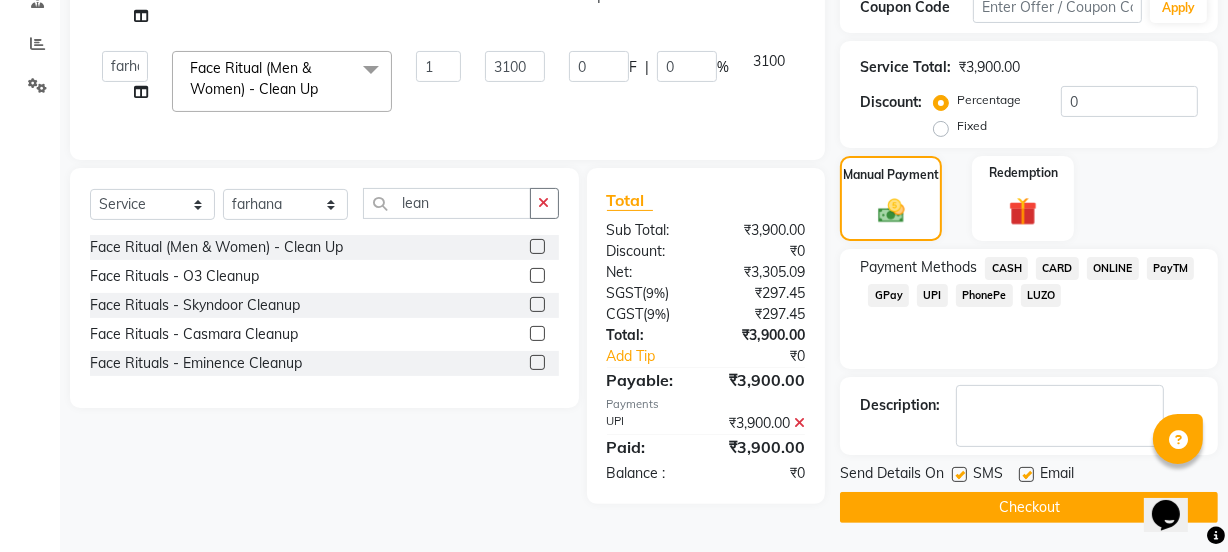 click on "Checkout" 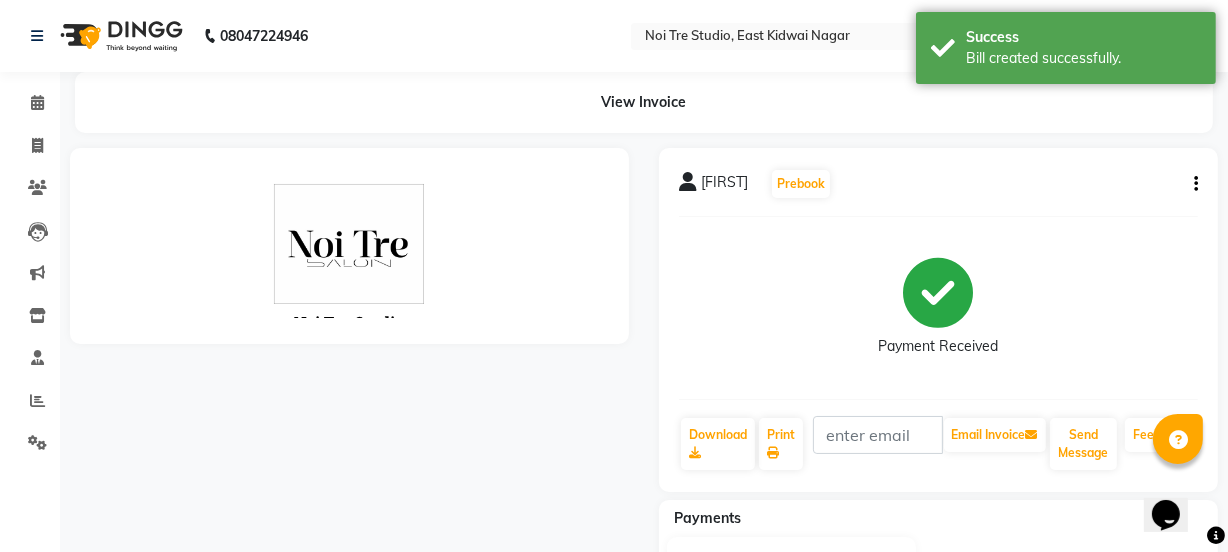 scroll, scrollTop: 0, scrollLeft: 0, axis: both 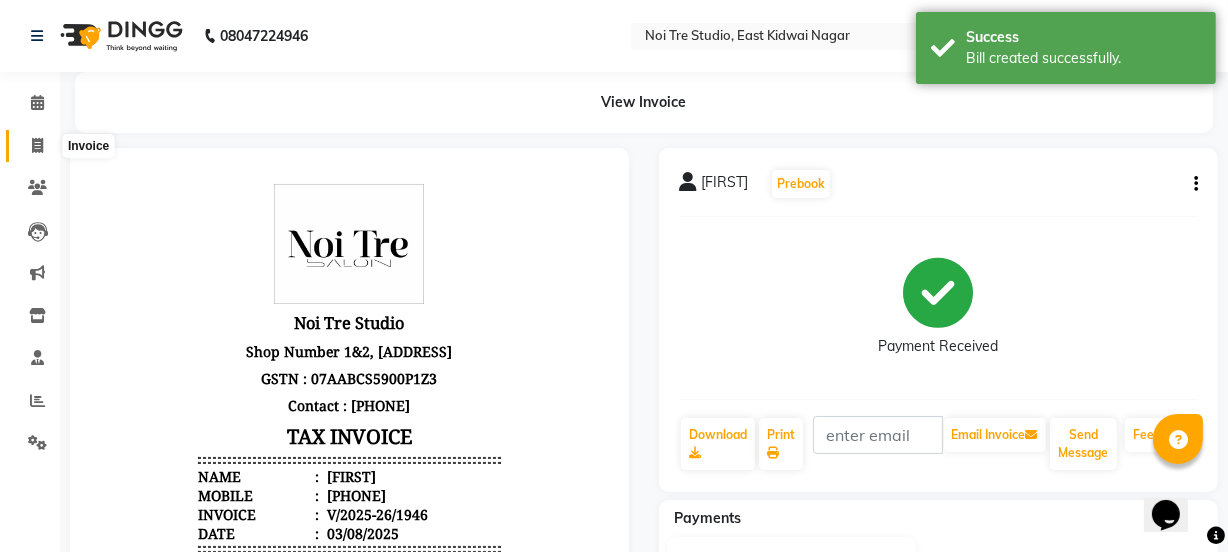 click 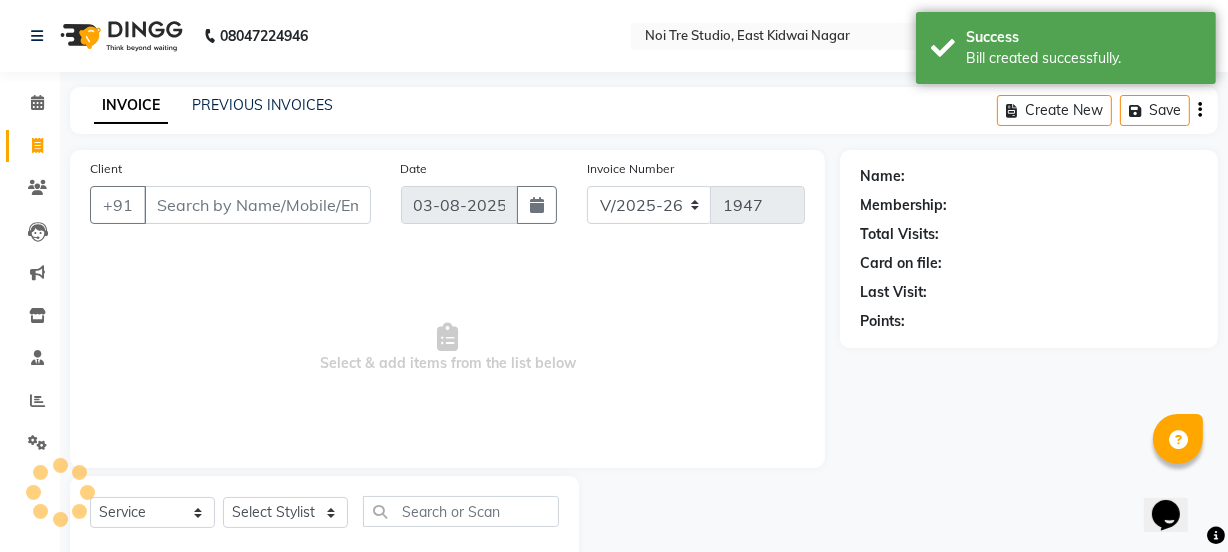 scroll, scrollTop: 50, scrollLeft: 0, axis: vertical 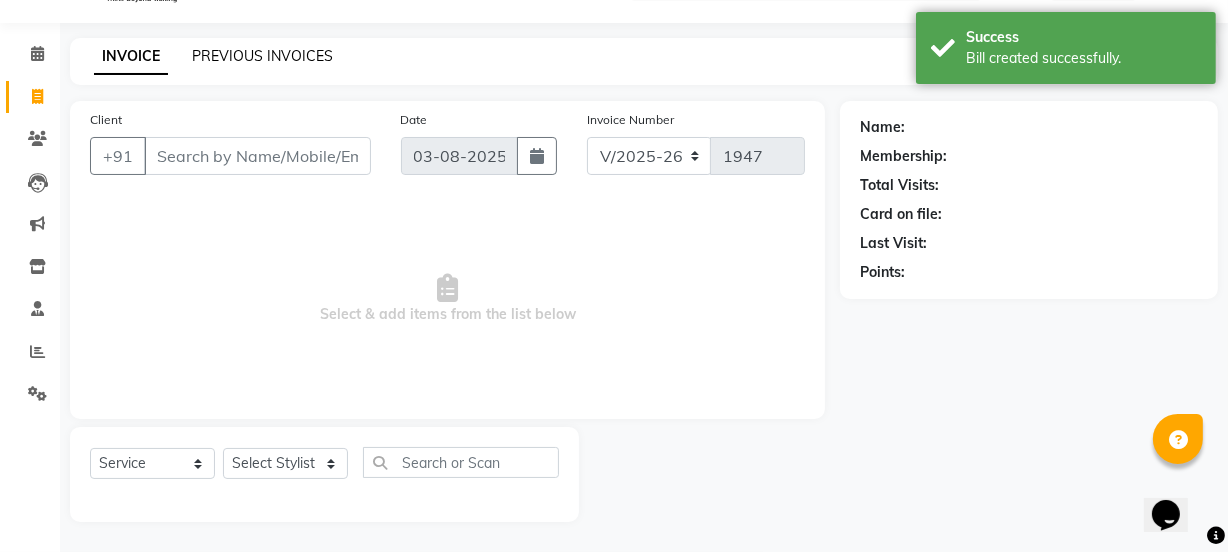 click on "PREVIOUS INVOICES" 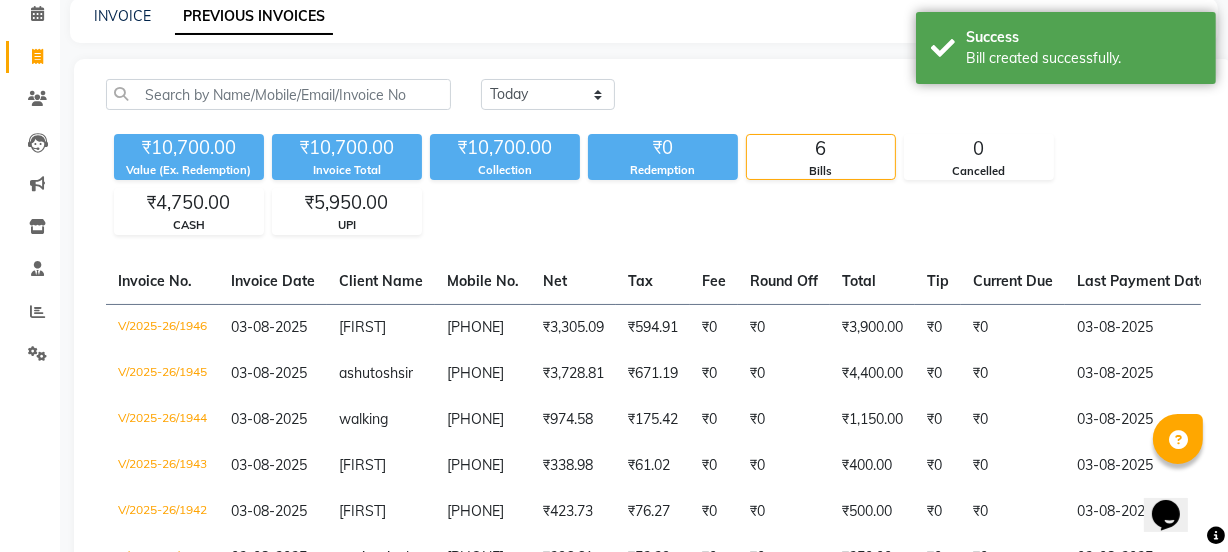 scroll, scrollTop: 91, scrollLeft: 0, axis: vertical 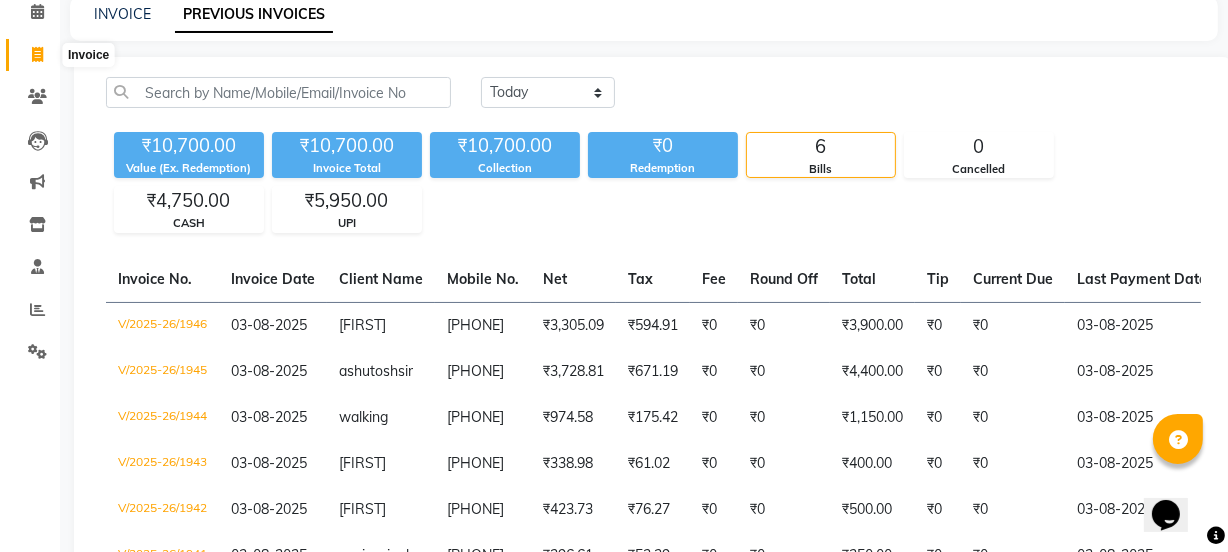 click 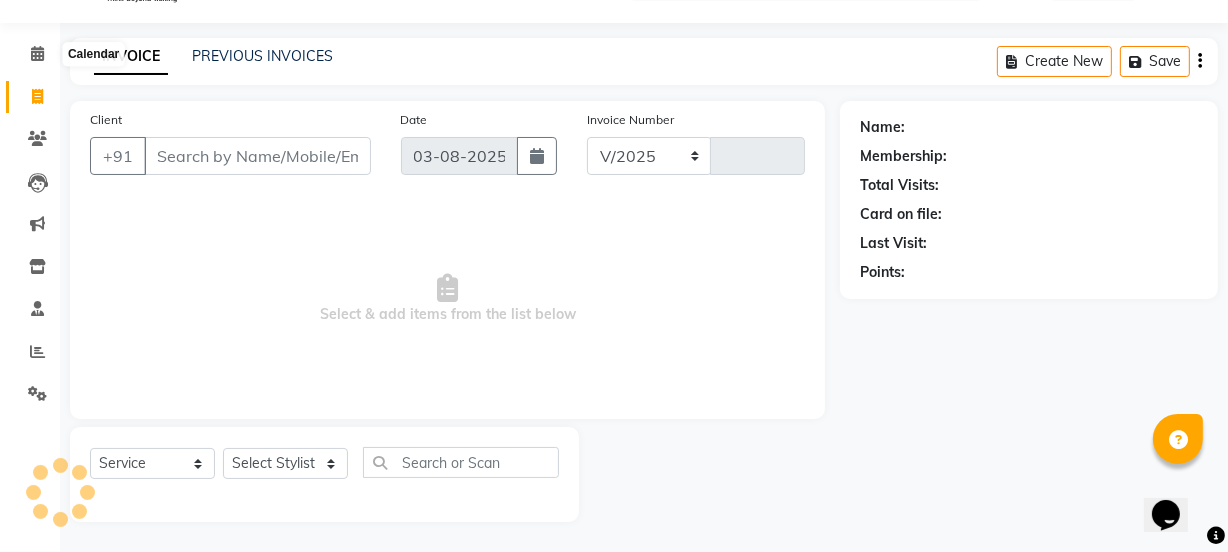 scroll, scrollTop: 50, scrollLeft: 0, axis: vertical 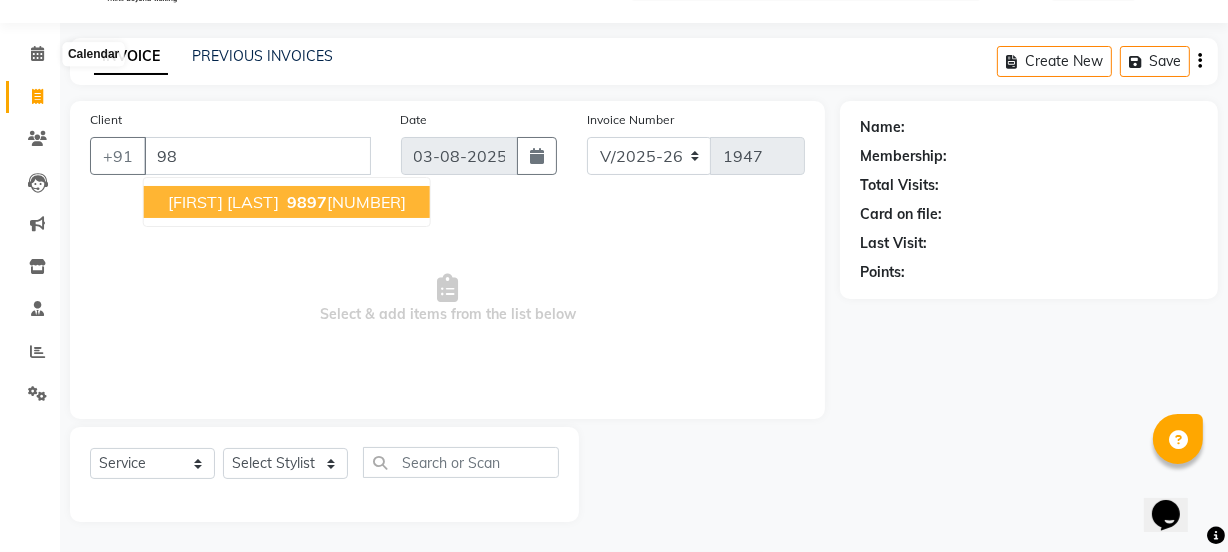 type on "9" 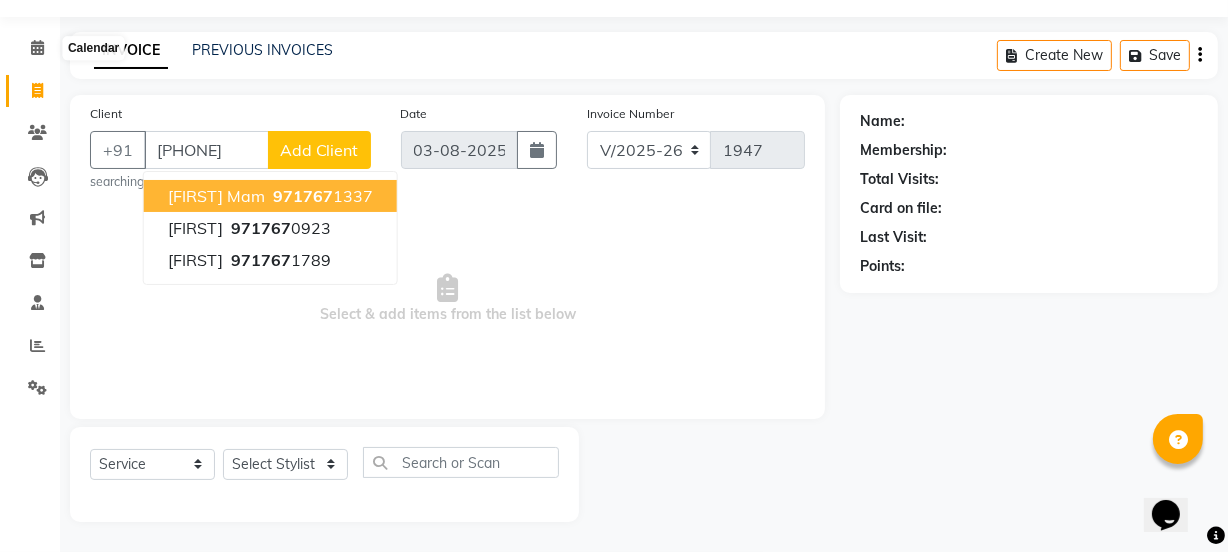 scroll, scrollTop: 50, scrollLeft: 0, axis: vertical 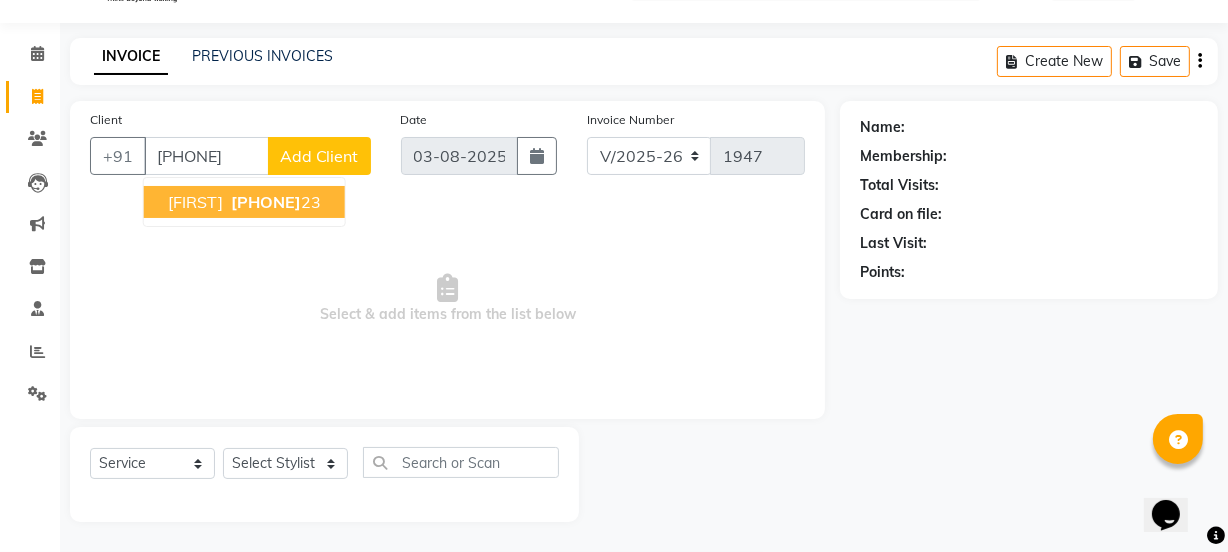 click on "[FIRST]" at bounding box center [195, 202] 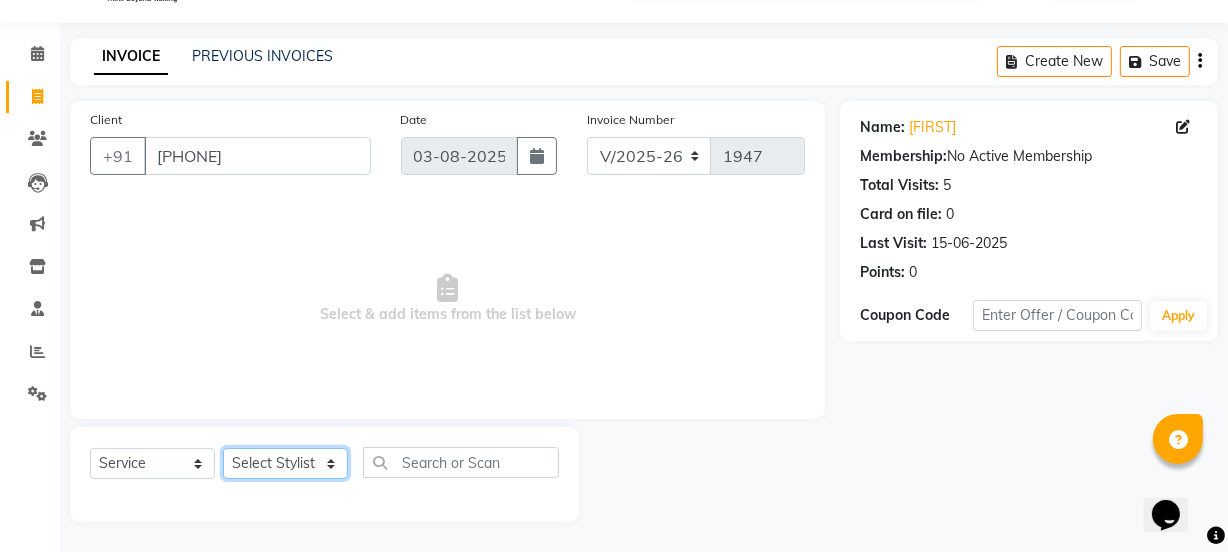 click on "Select Stylist [FIRST] [FIRST] [FIRST] [LAST] [FIRST] [FIRST] [FIRST] Manager [FIRST] [FIRST] [FIRST] [LAST] [FIRST] [FIRST] [FIRST] [FIRST] [FIRST] [LAST] [FIRST] [FIRST] [FIRST] [FIRST] [FIRST] [FIRST] Threading - Arms Waxing  x Retouch Ladies(without ammo) Retouch Gents Global Ladies Global Gents Highlights Gents Highlights/Balayage Ladies Colour Correction/Tone Down Colour Stripping retouch  Ladies - Salon Artist Ladies -cut Creative Artist Ladies - Creative Director Ladies - Style Director Ladies - Fringe Cut Styling  - Normal Wash Styling  - Luxury Wash Styling  - Blow Dry Styling  - Normal Dry Styling  - Flat Iron Styling  - Tong Curls Styling  - Steampod Iron Styling  - Hair Up Men’S Cut - salon artist Men’S Shave - Salon Artist Men’S Cut & Shave - Senior Artist Men’S Cut & Shave - Creative Director Men’S Cut & Shave - Style Director Shave - Shave Premium Shave - Premium Shave Beard Ritual - Beard Ritual Beard Trim - Beard Trim Retouch - Gentlemen" 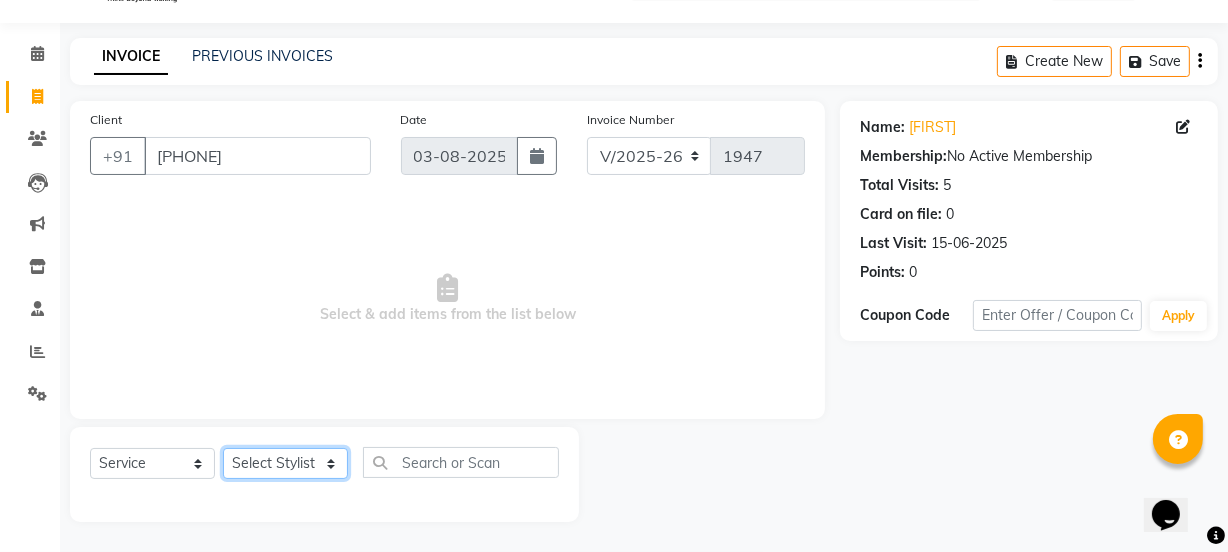 select on "36851" 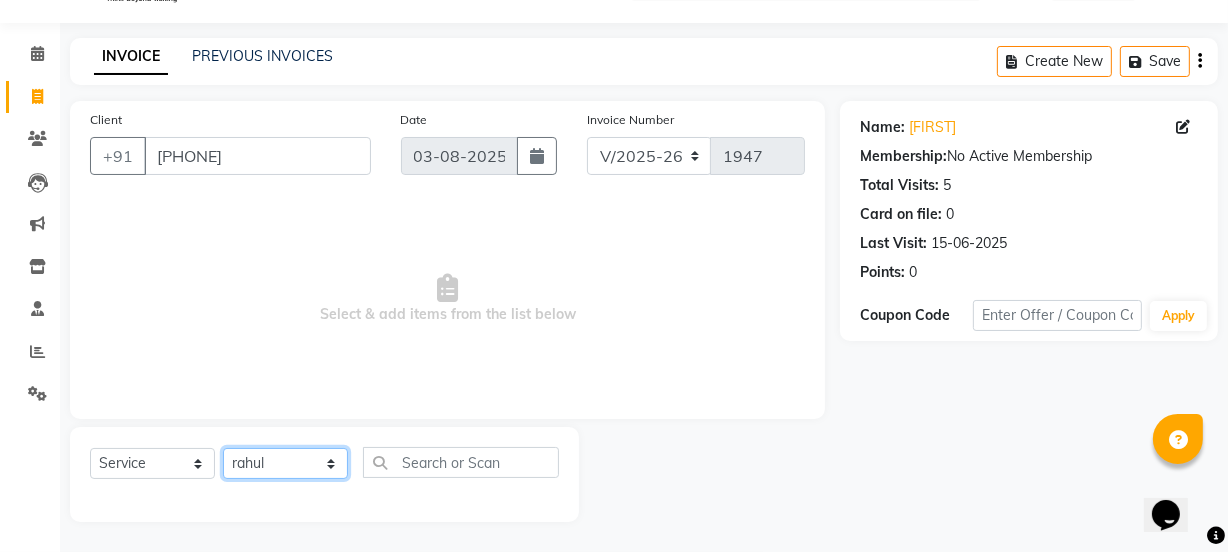 click on "Select Stylist [FIRST] [FIRST] [FIRST] [LAST] [FIRST] [FIRST] [FIRST] Manager [FIRST] [FIRST] [FIRST] [LAST] [FIRST] [FIRST] [FIRST] [FIRST] [FIRST] [LAST] [FIRST] [FIRST] [FIRST] [FIRST] [FIRST] [FIRST] Threading - Arms Waxing  x Retouch Ladies(without ammo) Retouch Gents Global Ladies Global Gents Highlights Gents Highlights/Balayage Ladies Colour Correction/Tone Down Colour Stripping retouch  Ladies - Salon Artist Ladies -cut Creative Artist Ladies - Creative Director Ladies - Style Director Ladies - Fringe Cut Styling  - Normal Wash Styling  - Luxury Wash Styling  - Blow Dry Styling  - Normal Dry Styling  - Flat Iron Styling  - Tong Curls Styling  - Steampod Iron Styling  - Hair Up Men’S Cut - salon artist Men’S Shave - Salon Artist Men’S Cut & Shave - Senior Artist Men’S Cut & Shave - Creative Director Men’S Cut & Shave - Style Director Shave - Shave Premium Shave - Premium Shave Beard Ritual - Beard Ritual Beard Trim - Beard Trim Retouch - Gentlemen" 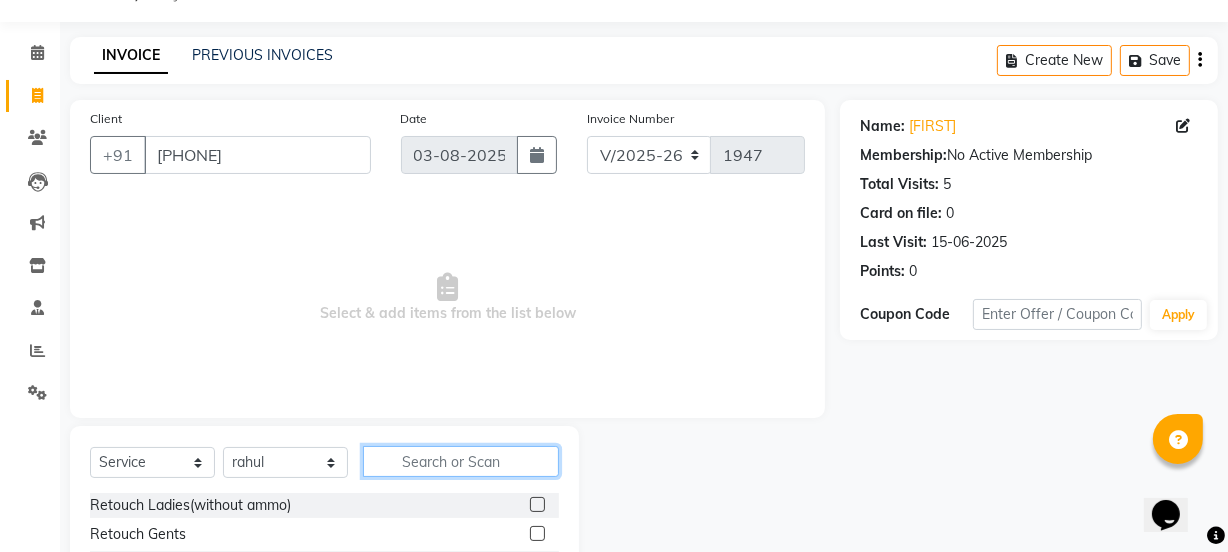 click 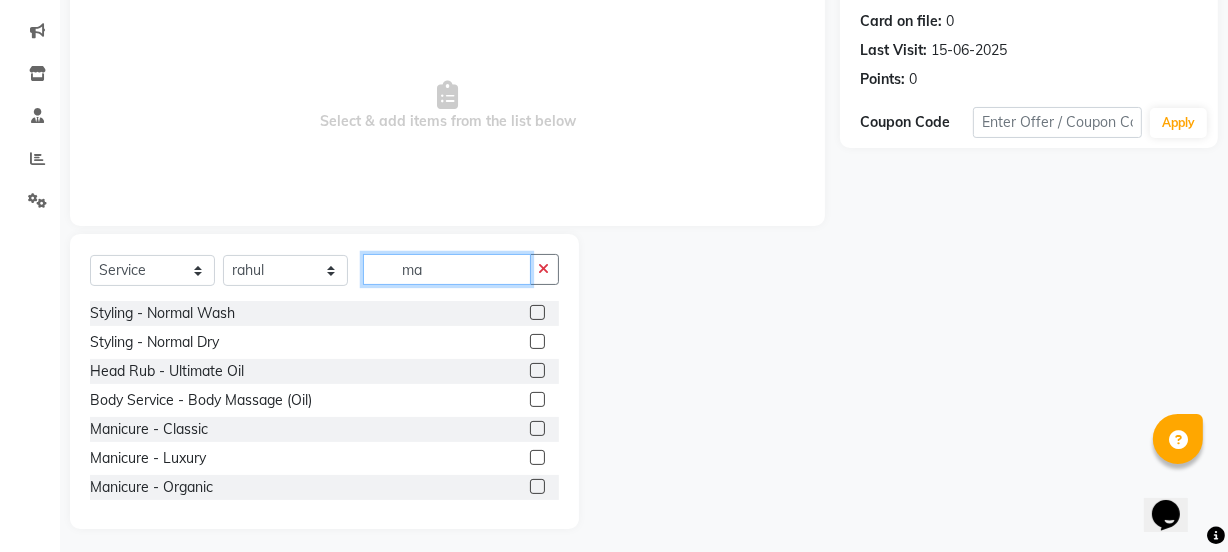 scroll, scrollTop: 250, scrollLeft: 0, axis: vertical 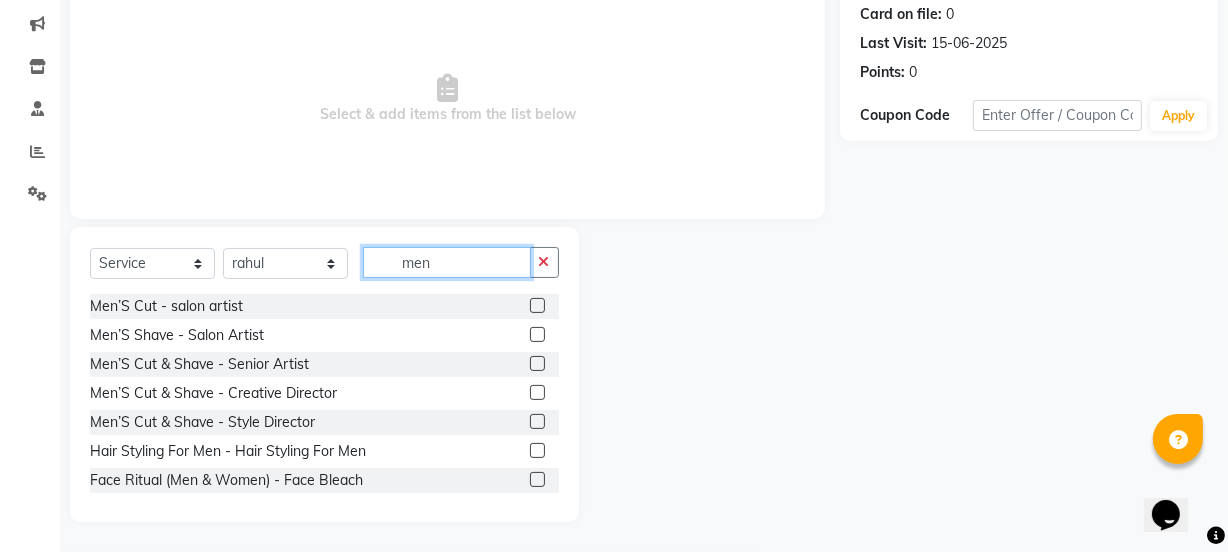 type on "men" 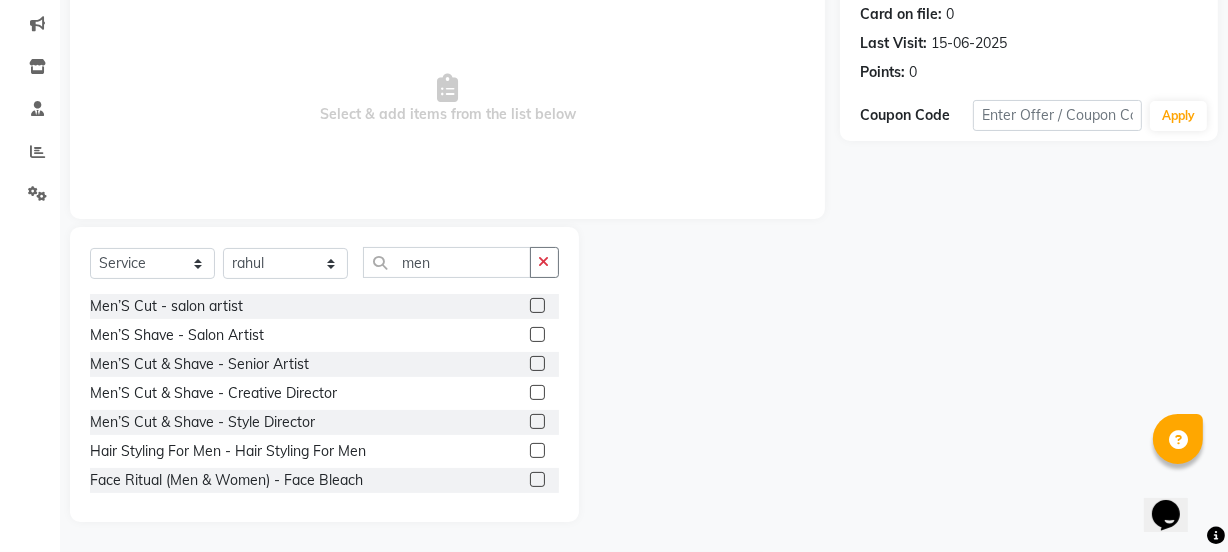 click 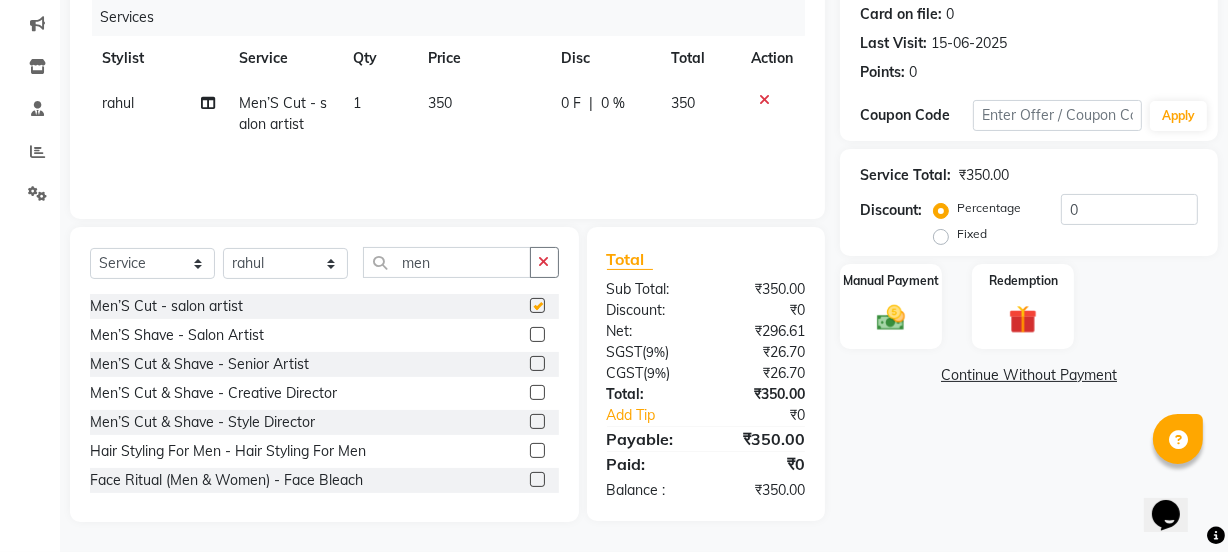 checkbox on "false" 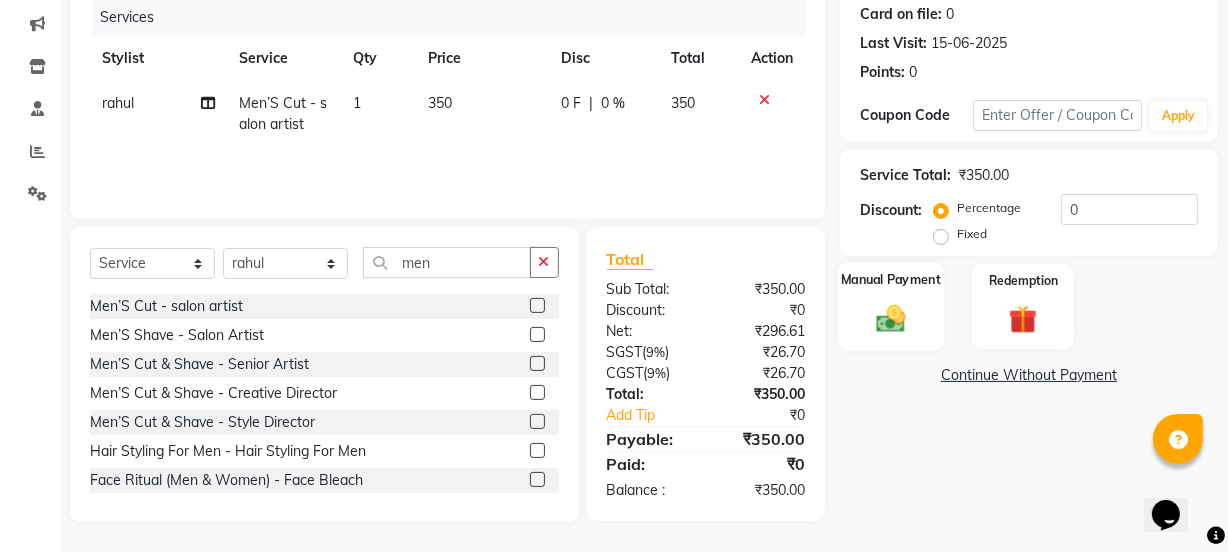 click 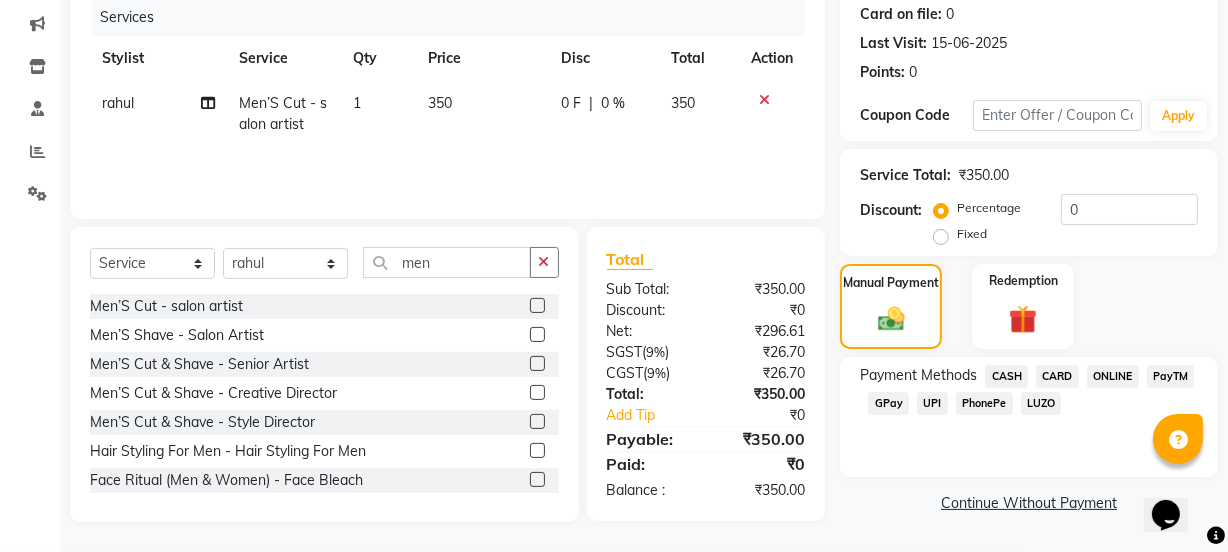click on "CARD" 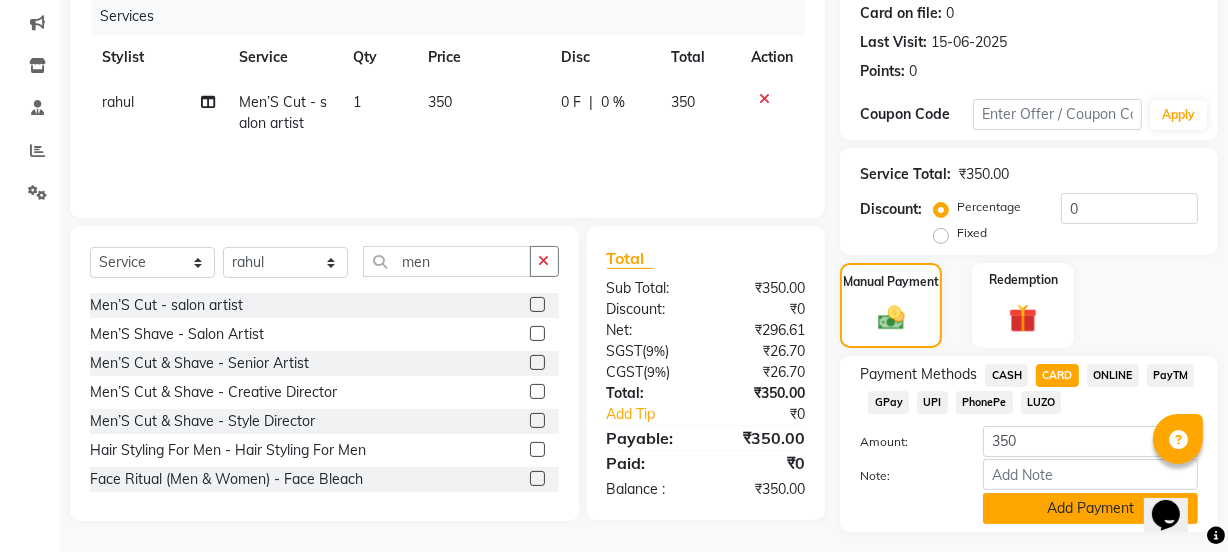 click on "Add Payment" 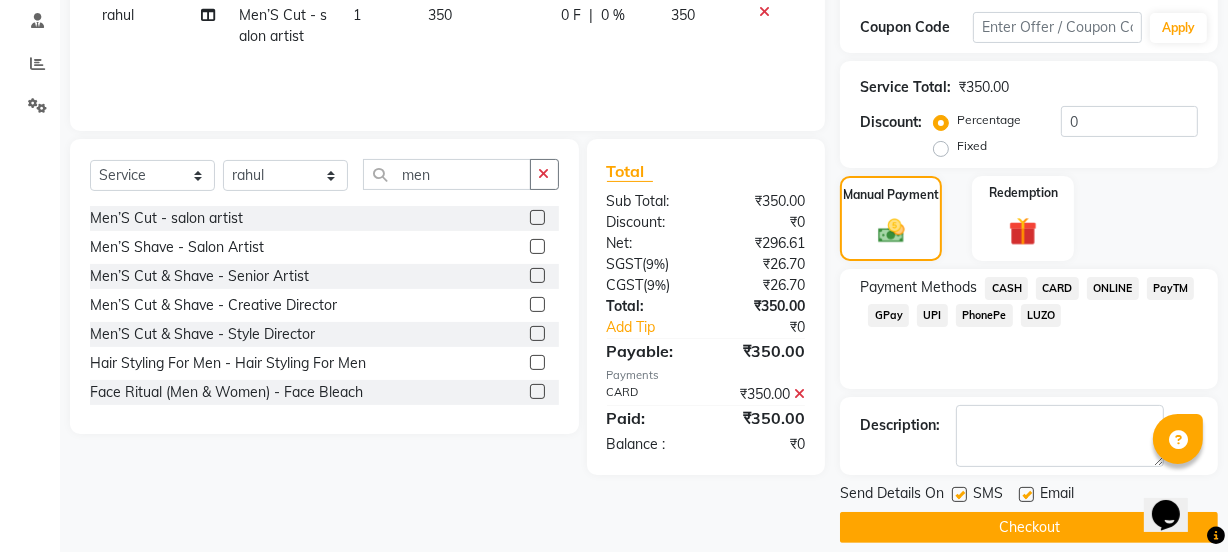 scroll, scrollTop: 357, scrollLeft: 0, axis: vertical 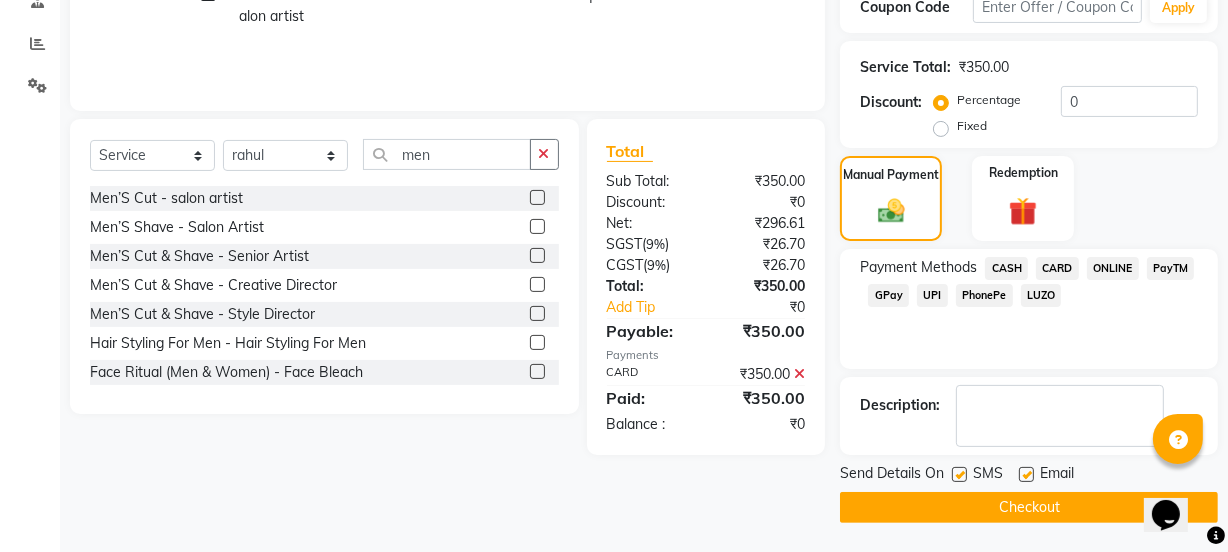 click on "Checkout" 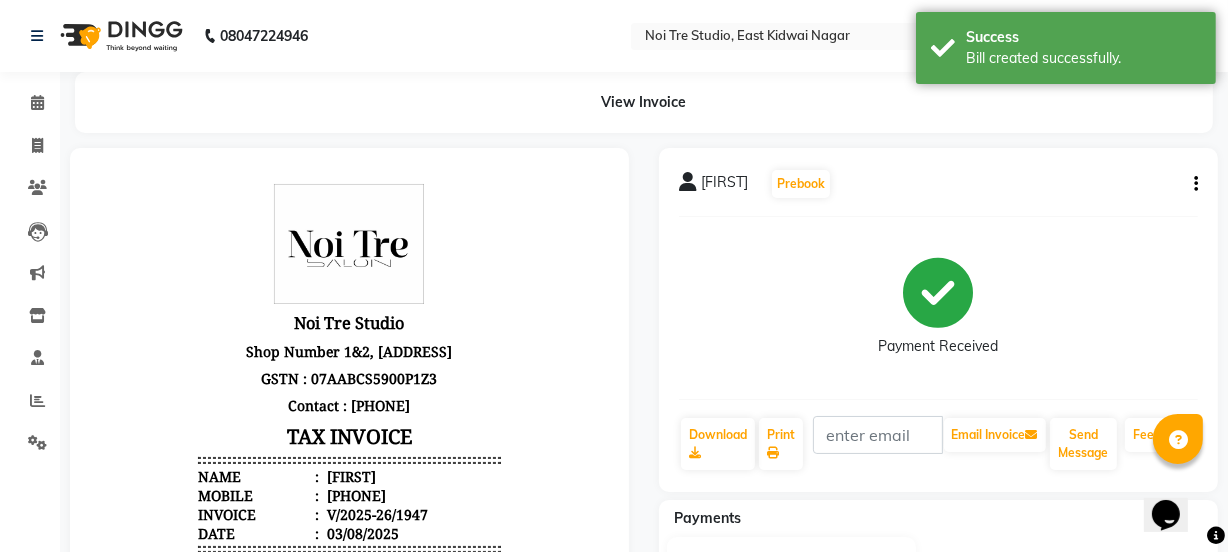 scroll, scrollTop: 0, scrollLeft: 0, axis: both 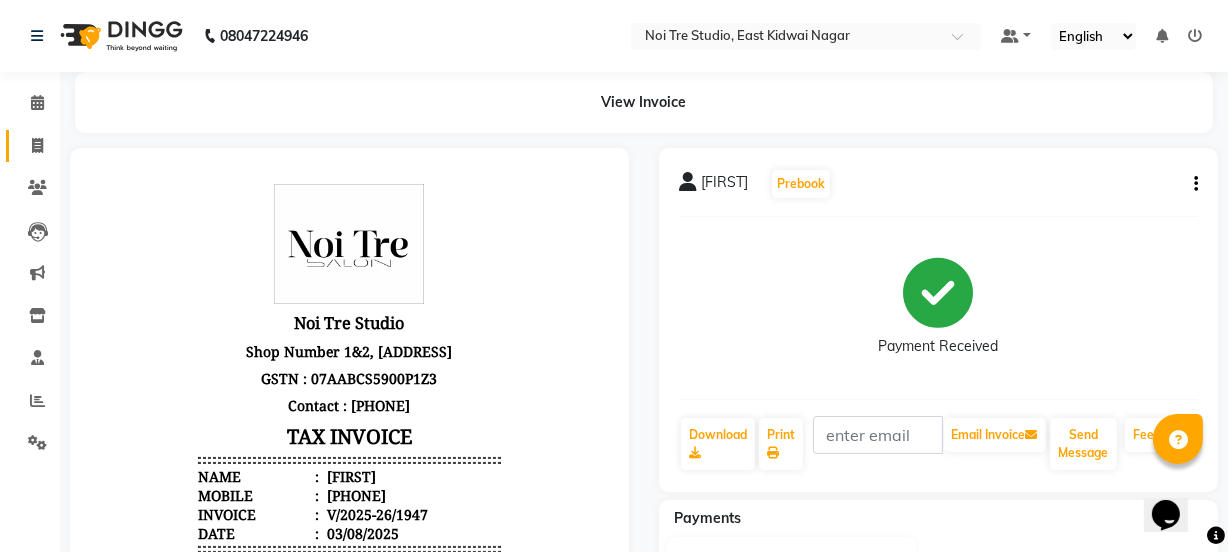 click 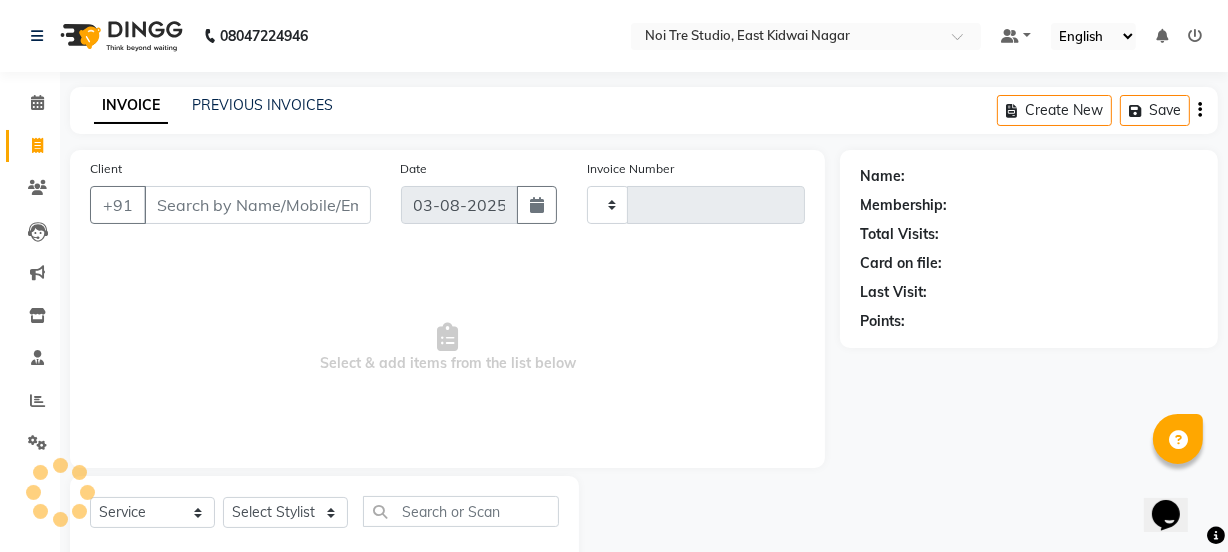 scroll, scrollTop: 50, scrollLeft: 0, axis: vertical 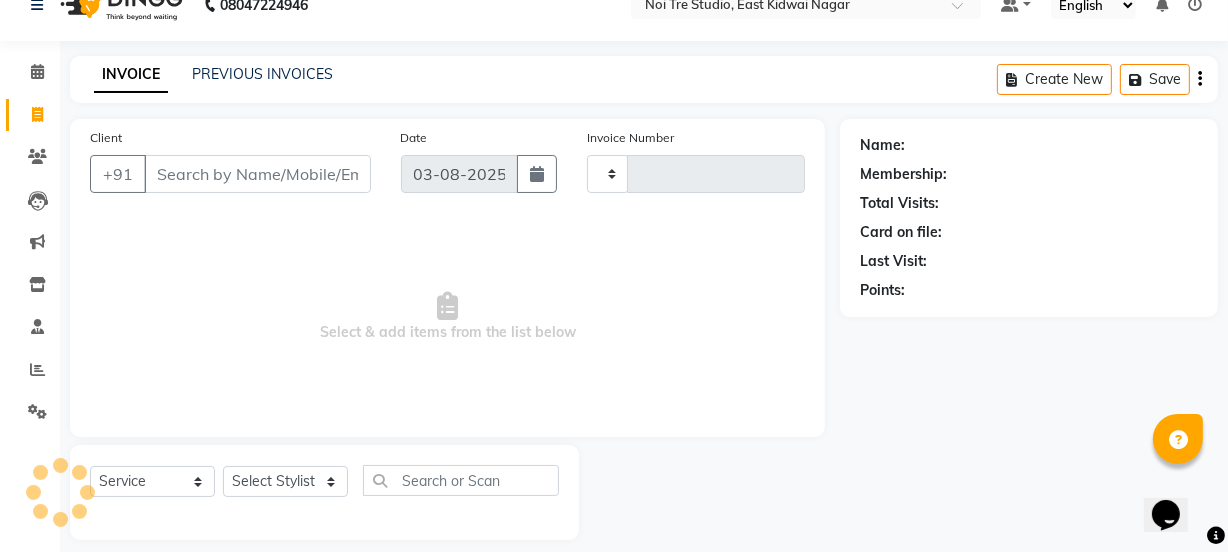 type on "1948" 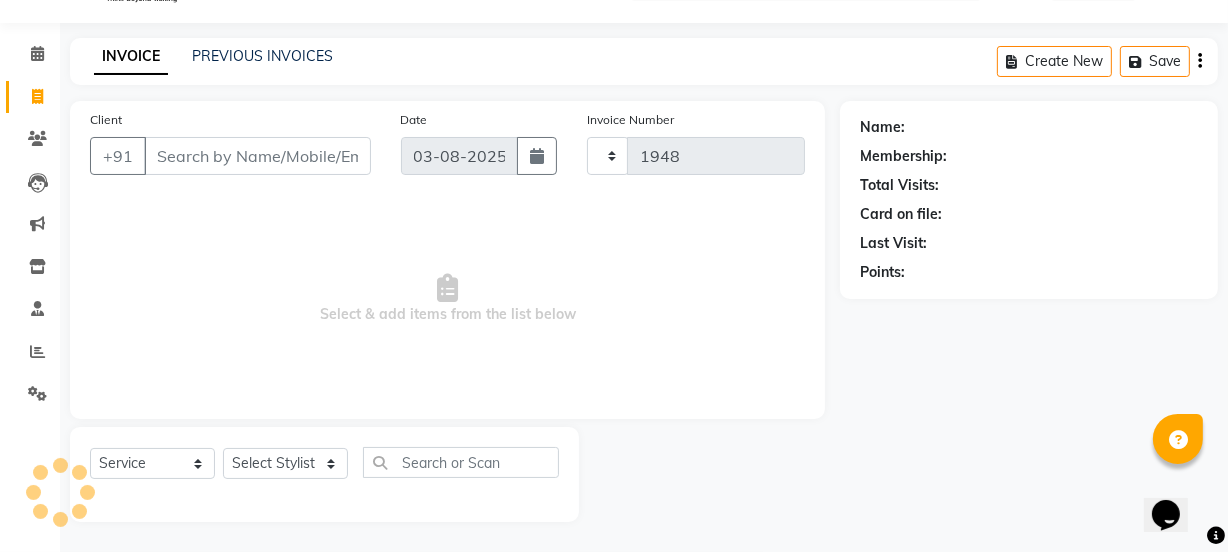 select on "4884" 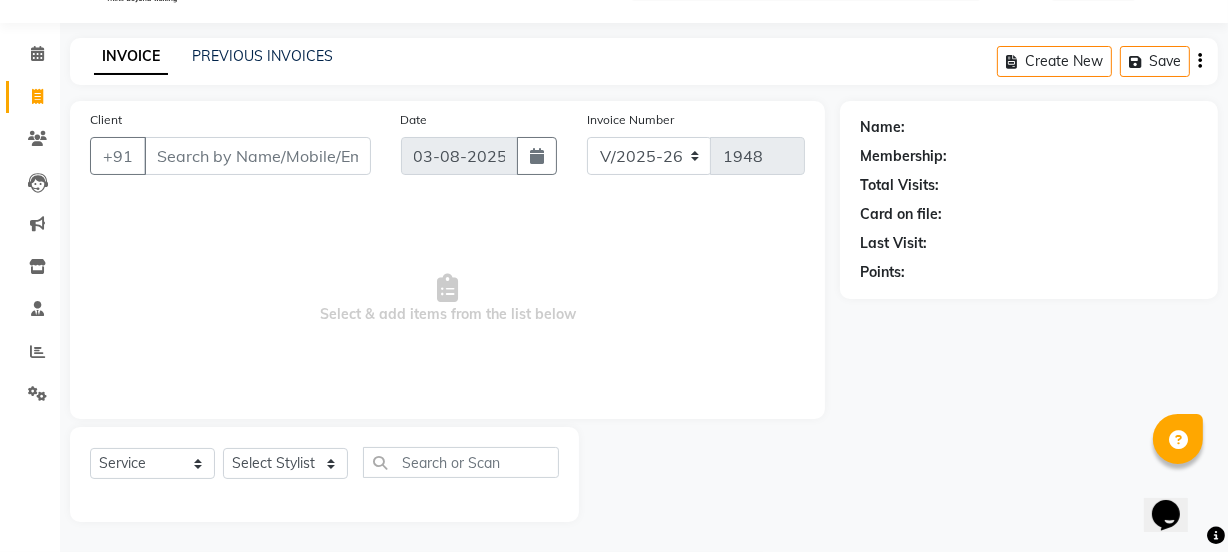click on "PREVIOUS INVOICES" 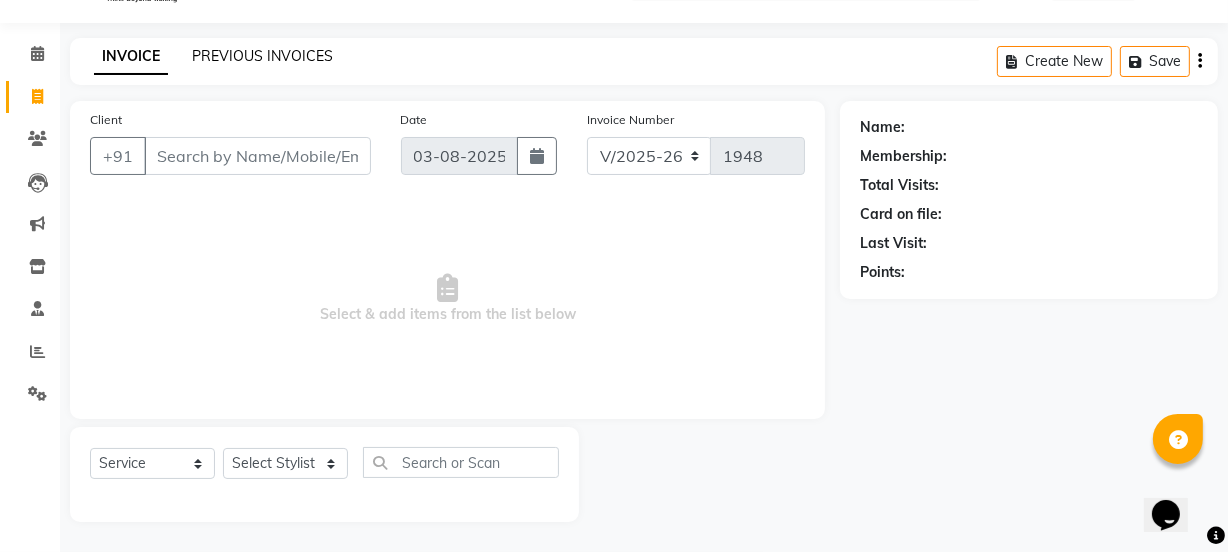 click on "PREVIOUS INVOICES" 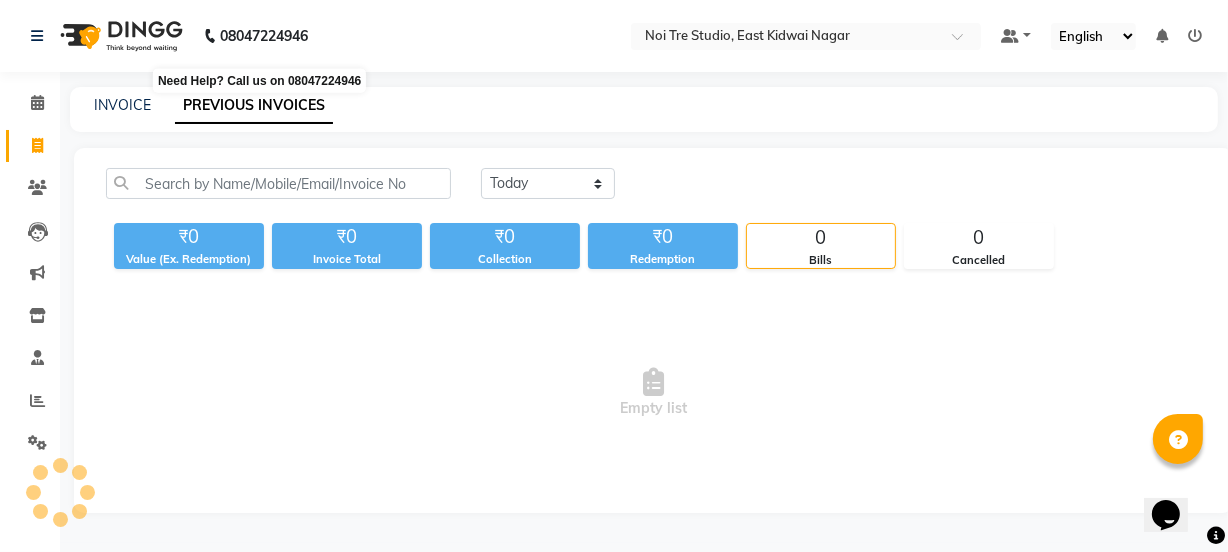 scroll, scrollTop: 0, scrollLeft: 0, axis: both 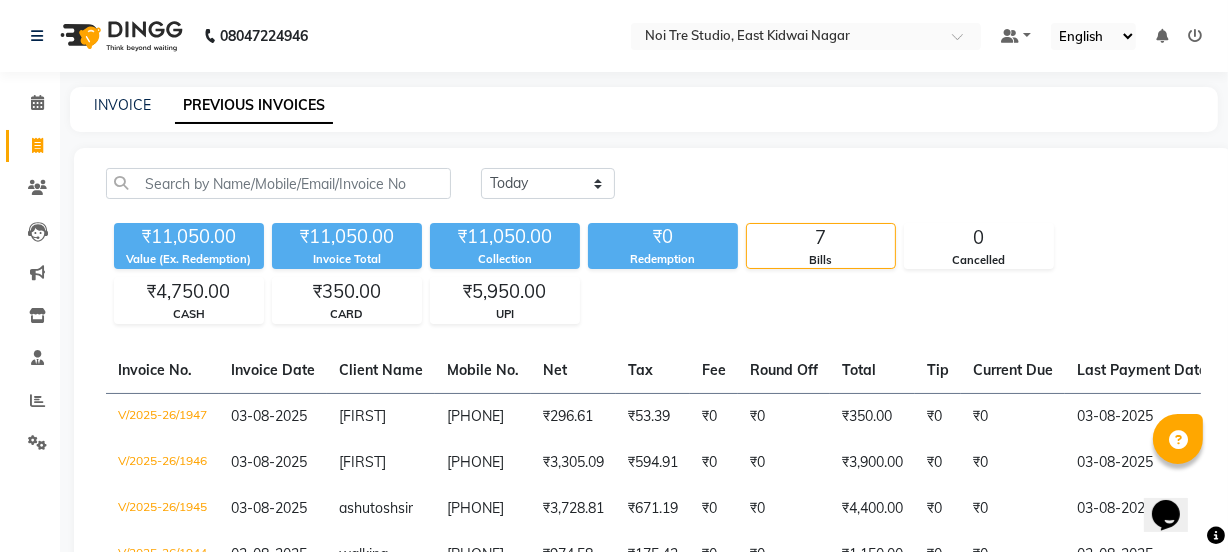 click on "Select Location × Noi Tre Studio, [ADDRESS] Default Panel My Panel English ENGLISH Español العربية मराठी हिंदी ગુજરાતી தமிழ் 中文 Notifications nothing to show" 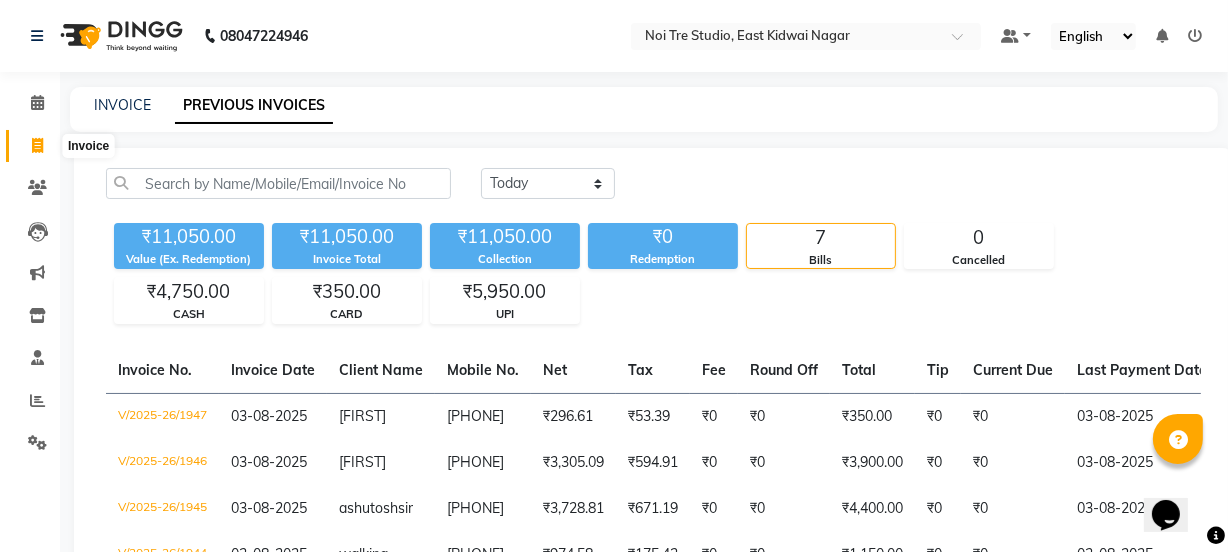 click 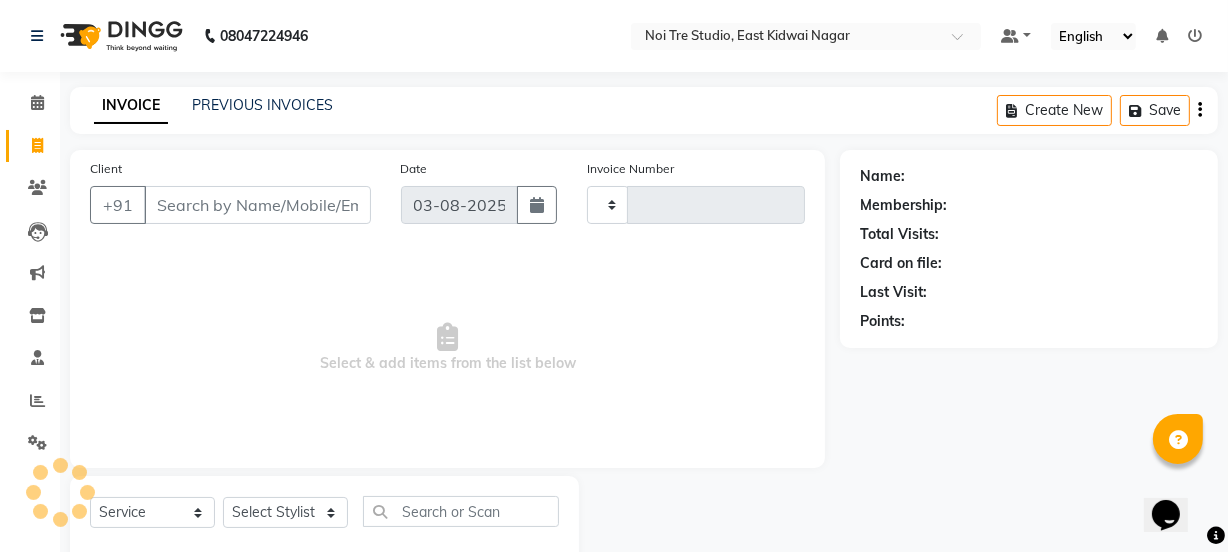 scroll, scrollTop: 50, scrollLeft: 0, axis: vertical 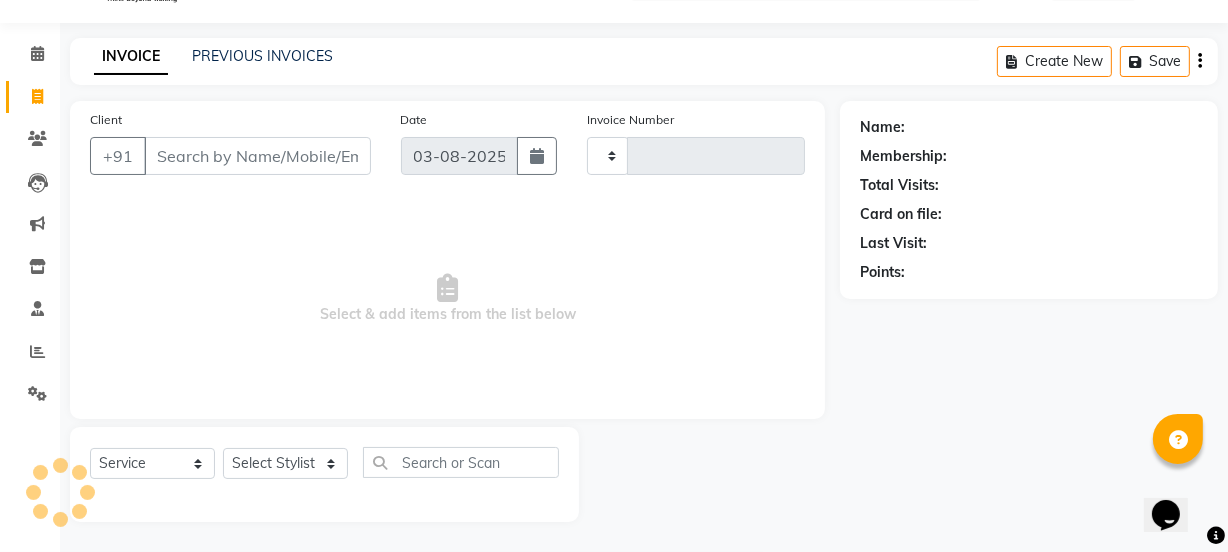 type on "1948" 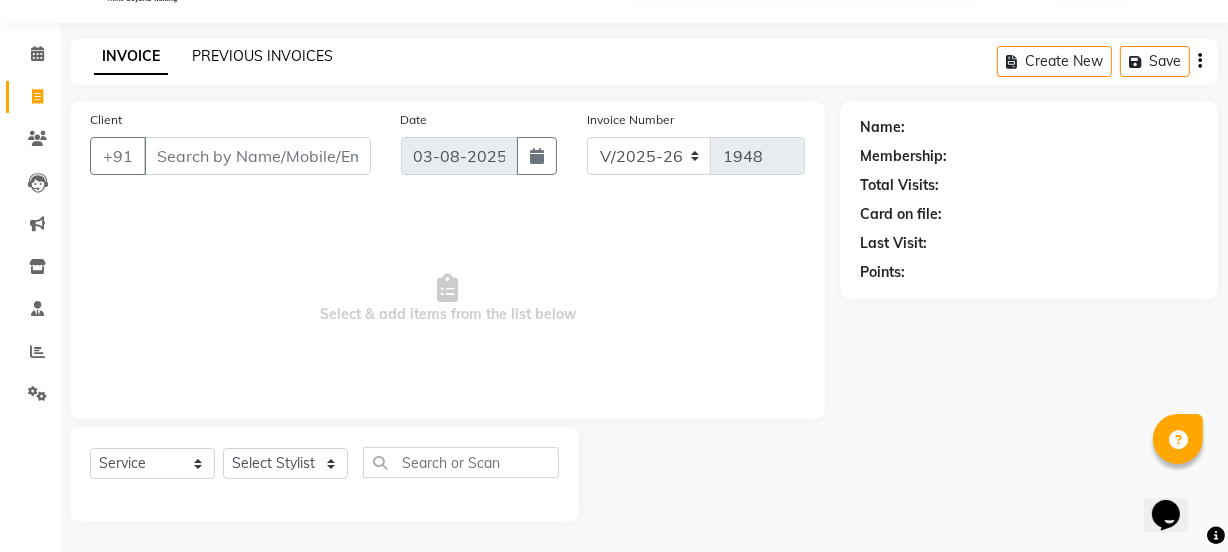 click on "PREVIOUS INVOICES" 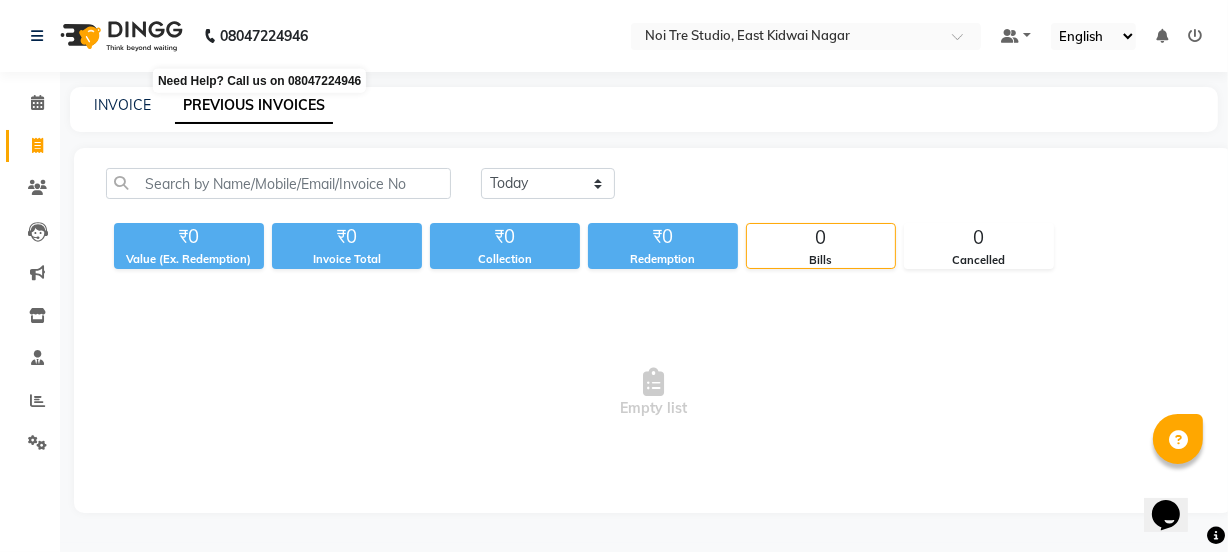 scroll, scrollTop: 0, scrollLeft: 0, axis: both 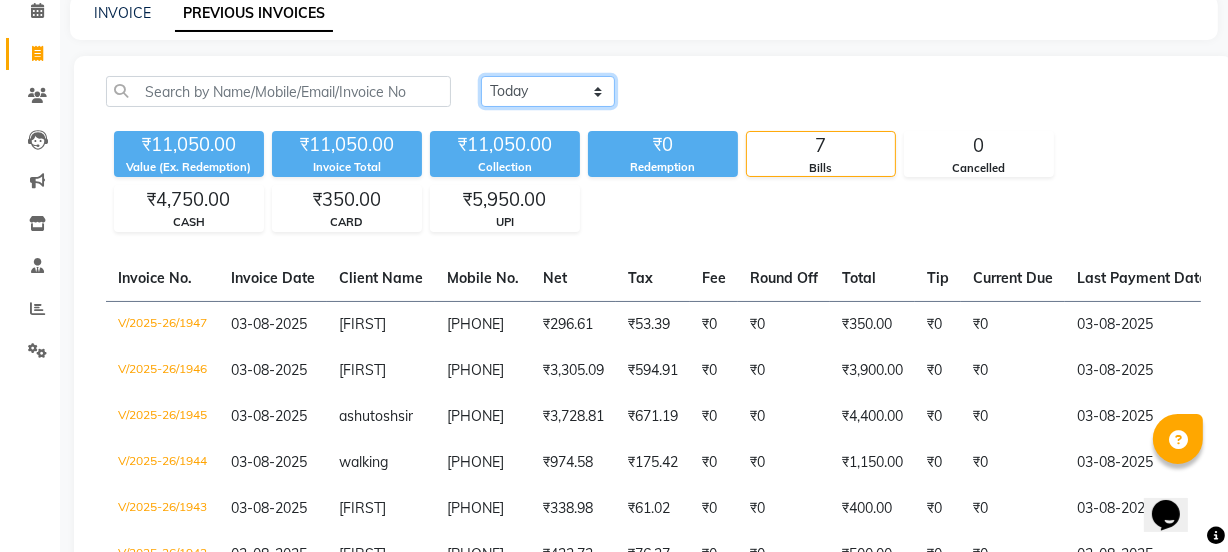 click on "Today Yesterday Custom Range" 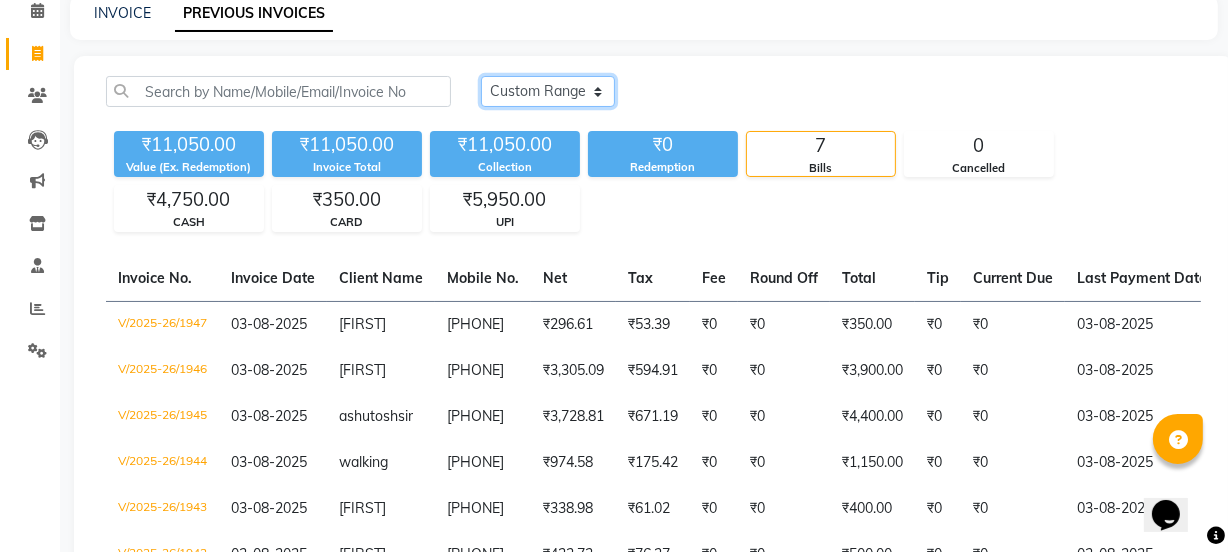 click on "Today Yesterday Custom Range" 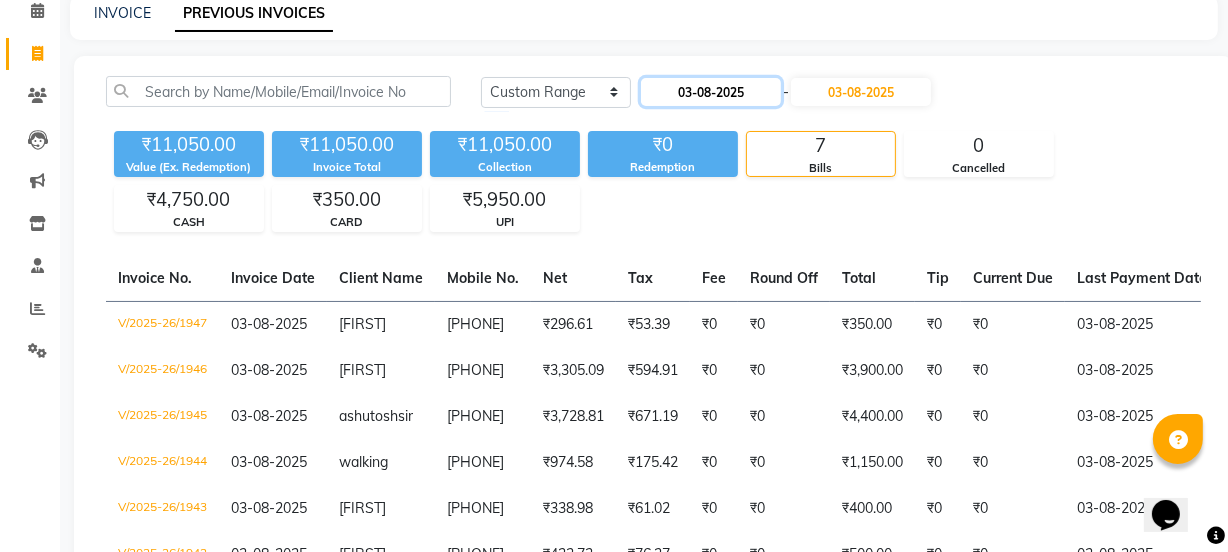 click on "03-08-2025" 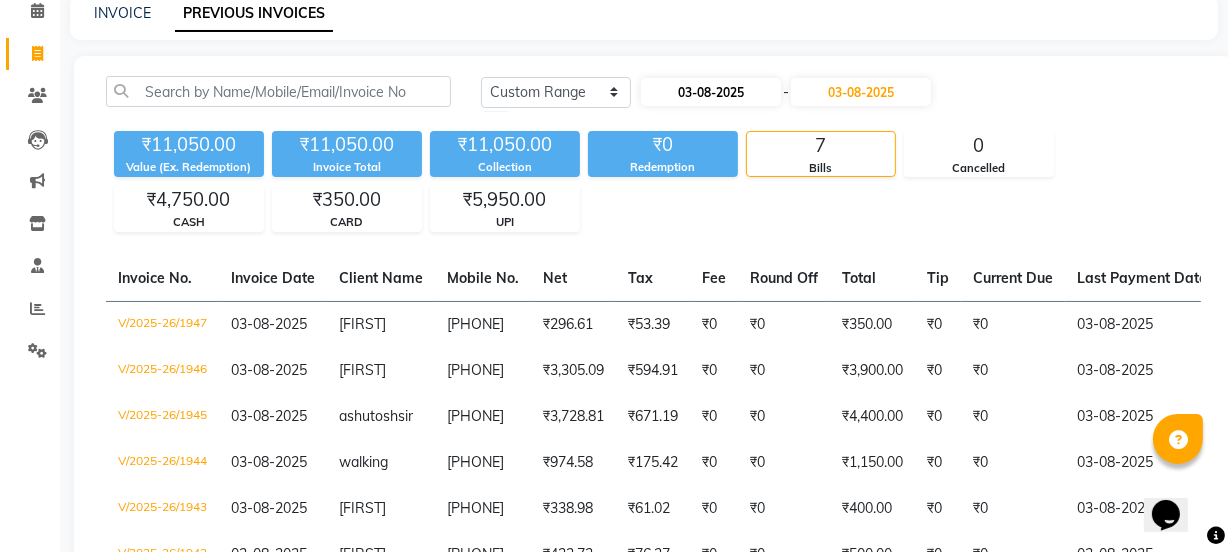 select on "8" 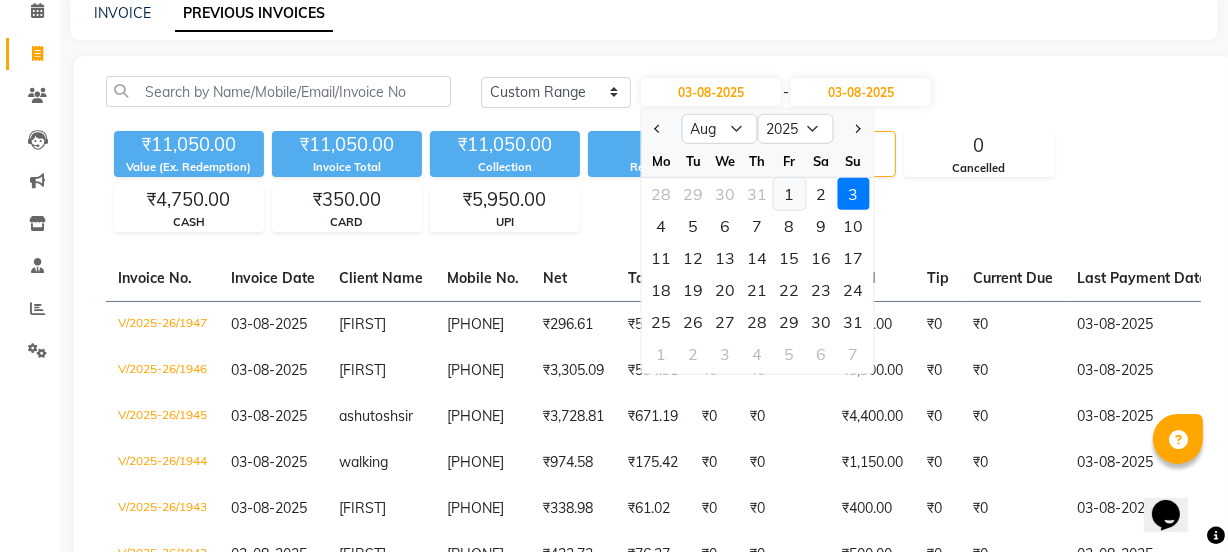click on "1" 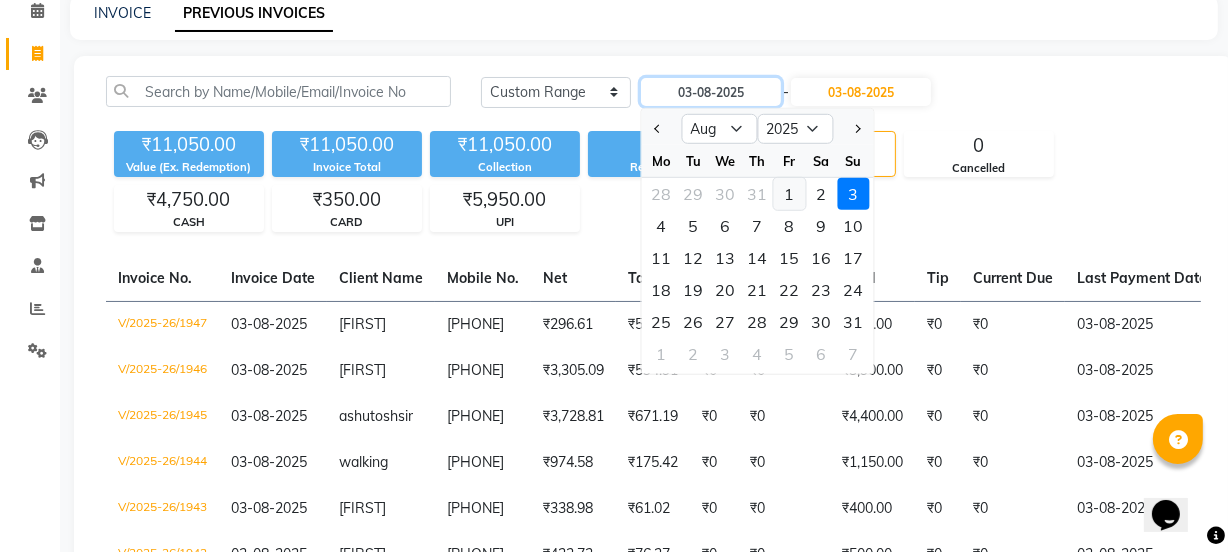 type on "01-08-2025" 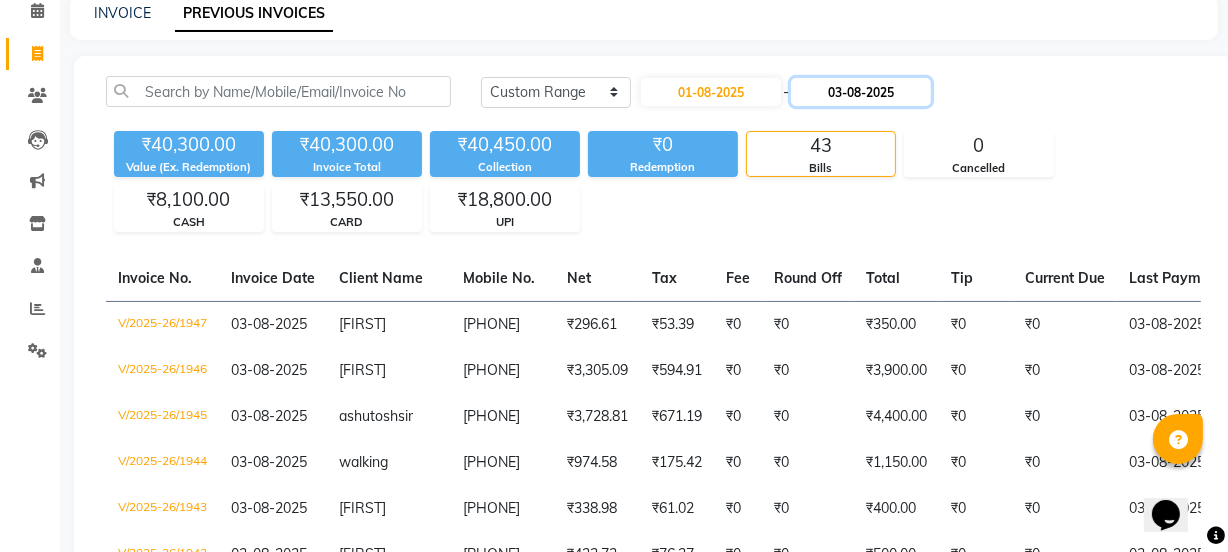 click on "03-08-2025" 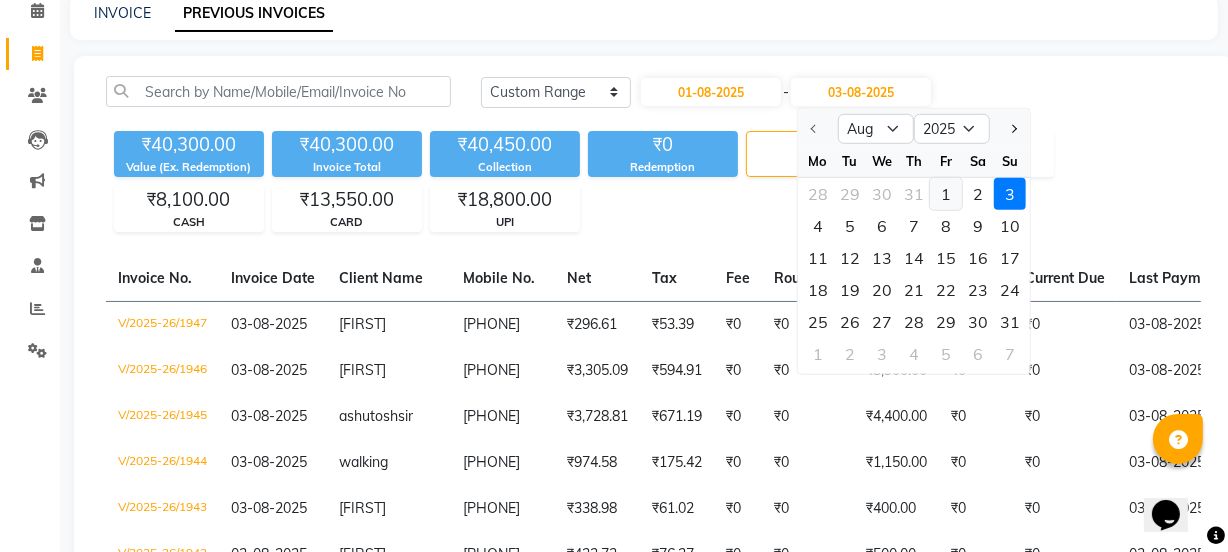 click on "1" 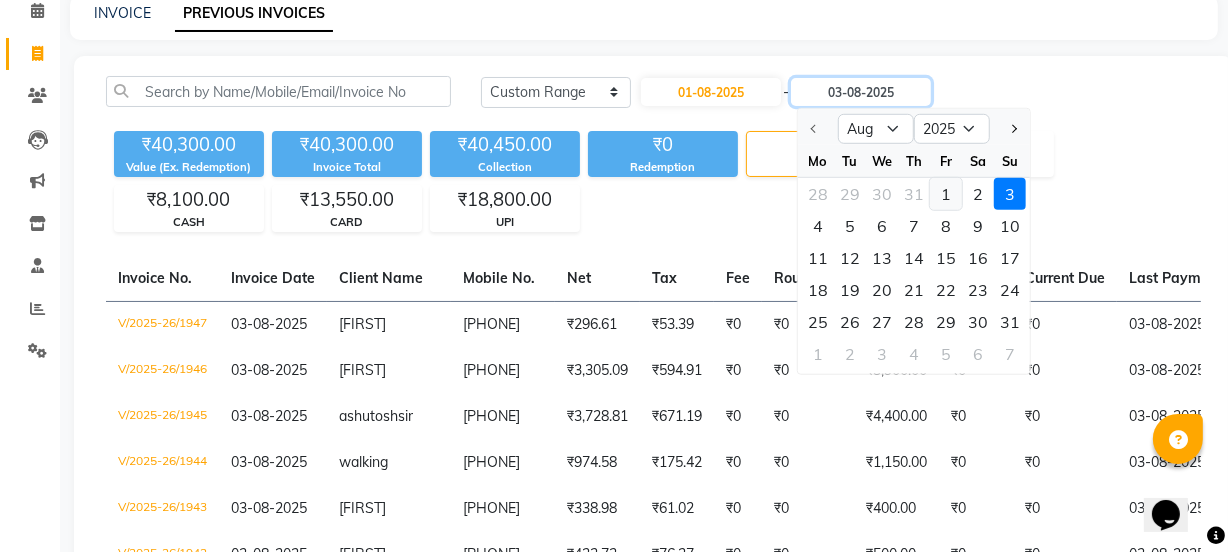 type on "01-08-2025" 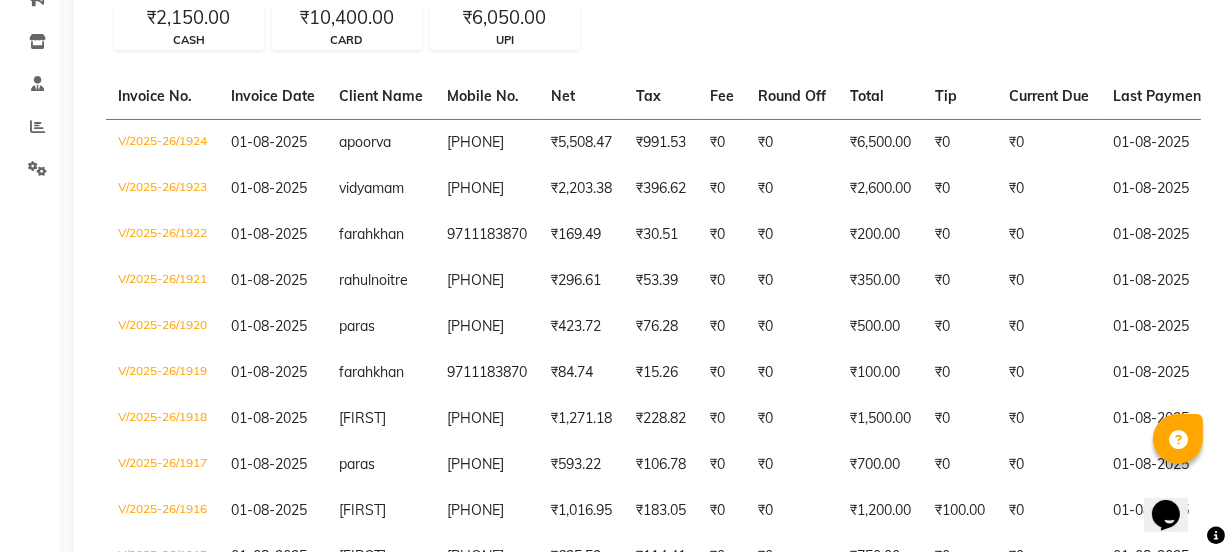 scroll, scrollTop: 281, scrollLeft: 0, axis: vertical 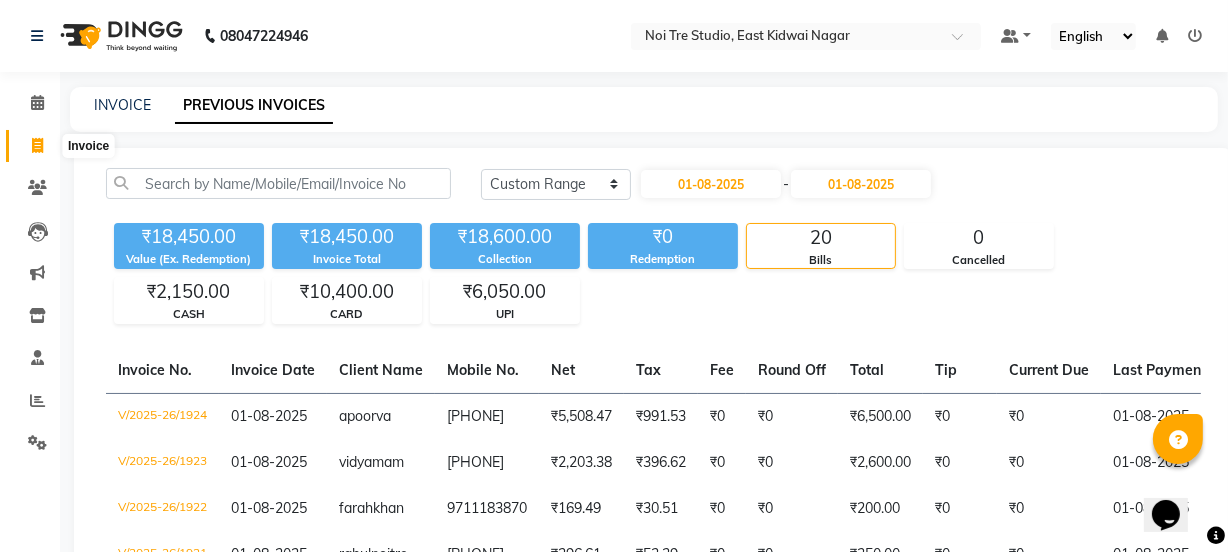 click 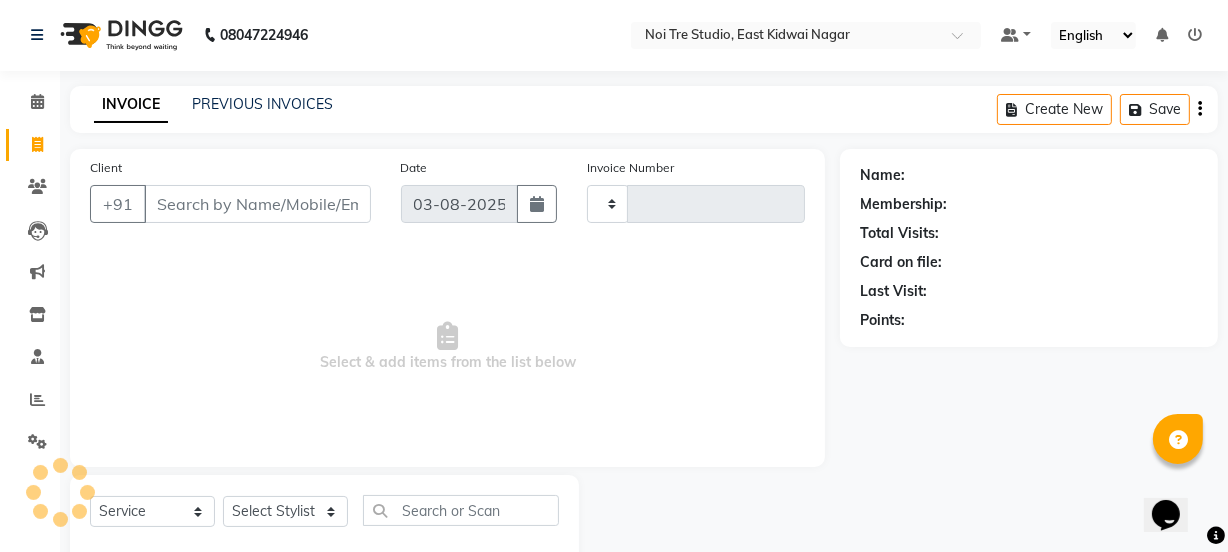 type on "1948" 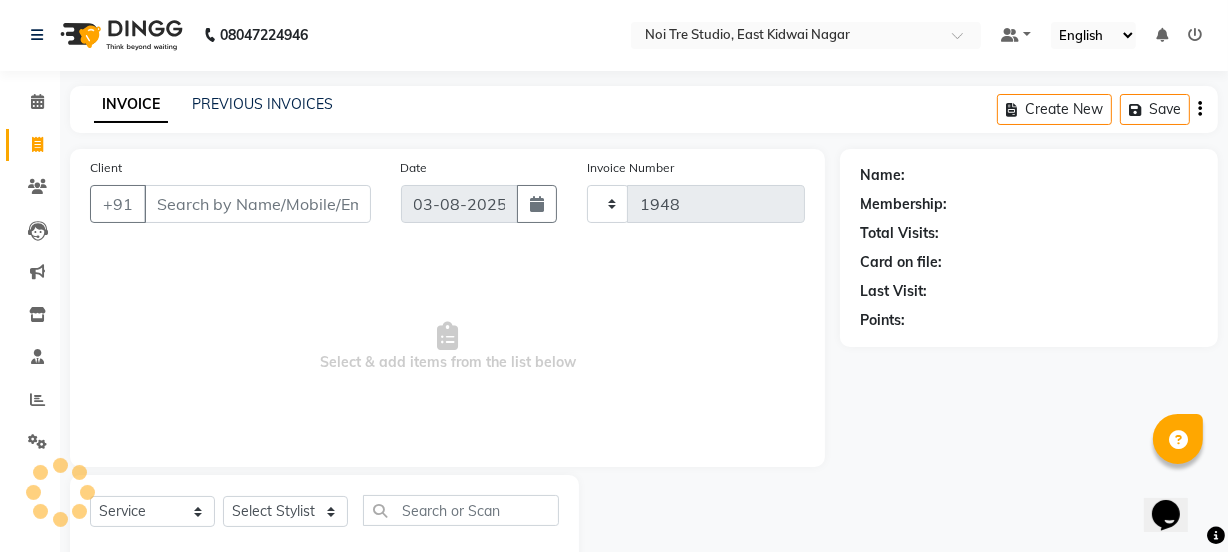 select on "4884" 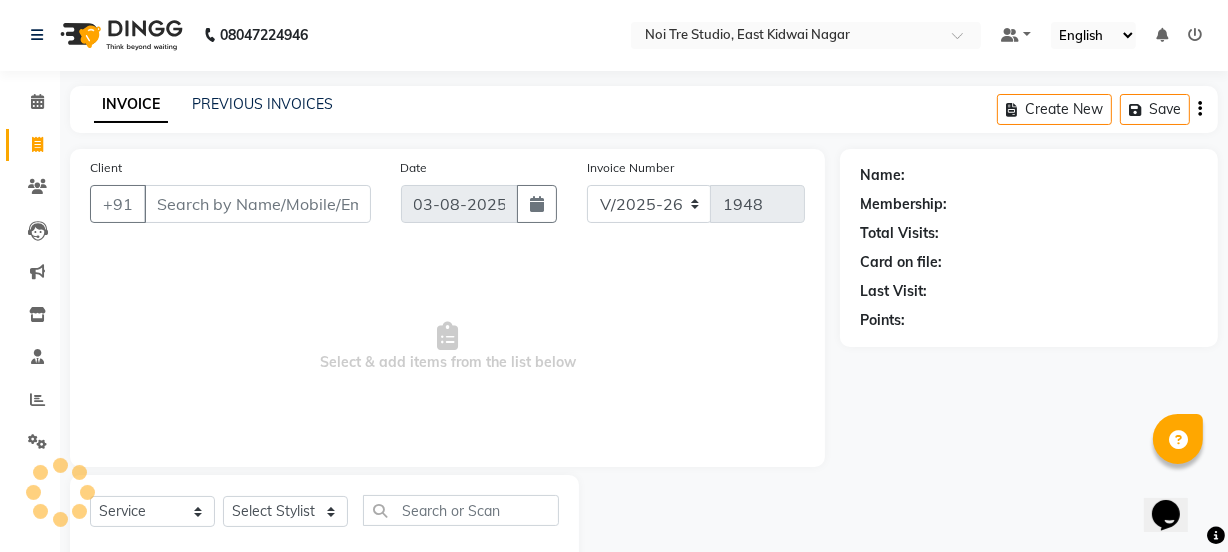 scroll, scrollTop: 50, scrollLeft: 0, axis: vertical 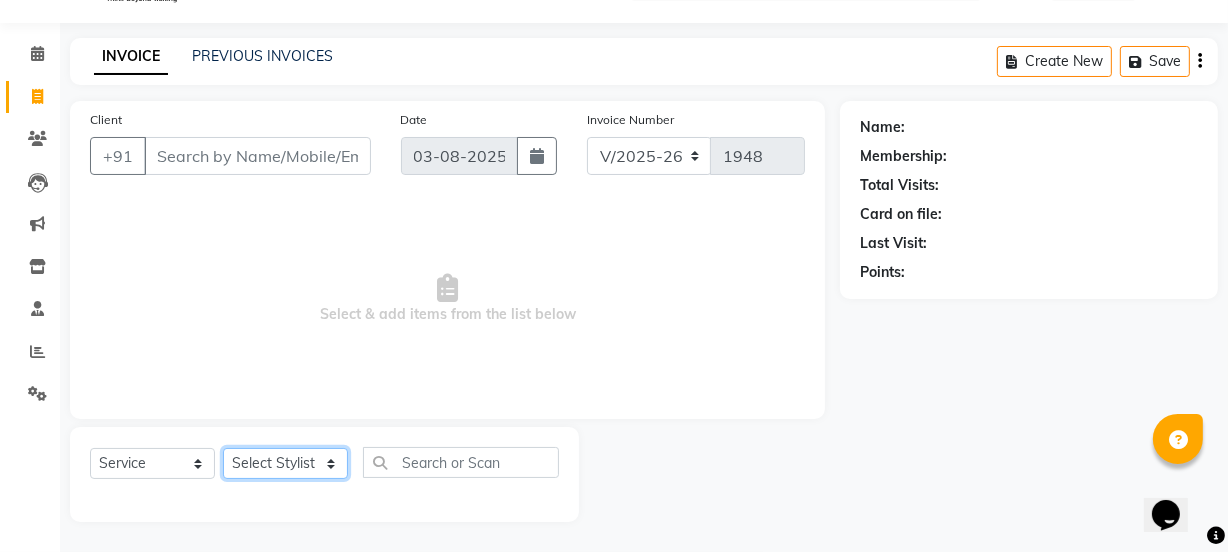 click on "Select Stylist [FIRST] [FIRST] [FIRST] [LAST] [FIRST] [FIRST] [FIRST] Manager [FIRST] [FIRST] [FIRST] [LAST] [FIRST] [FIRST] [FIRST] [FIRST] [FIRST] [LAST] [FIRST] [FIRST] [FIRST] [FIRST] [FIRST] [FIRST] Threading - Arms Waxing  x Retouch Ladies(without ammo) Retouch Gents Global Ladies Global Gents Highlights Gents Highlights/Balayage Ladies Colour Correction/Tone Down Colour Stripping retouch  Ladies - Salon Artist Ladies -cut Creative Artist Ladies - Creative Director Ladies - Style Director Ladies - Fringe Cut Styling  - Normal Wash Styling  - Luxury Wash Styling  - Blow Dry Styling  - Normal Dry Styling  - Flat Iron Styling  - Tong Curls Styling  - Steampod Iron Styling  - Hair Up Men’S Cut - salon artist Men’S Shave - Salon Artist Men’S Cut & Shave - Senior Artist Men’S Cut & Shave - Creative Director Men’S Cut & Shave - Style Director Shave - Shave Premium Shave - Premium Shave Beard Ritual - Beard Ritual Beard Trim - Beard Trim Retouch - Gentlemen" 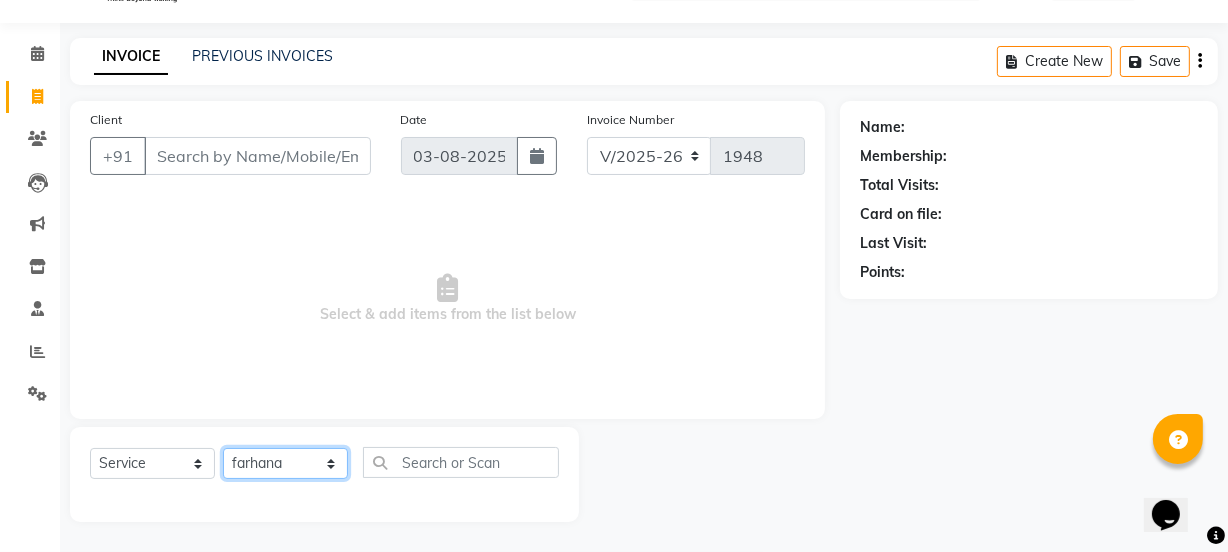 click on "Select Stylist [FIRST] [FIRST] [FIRST] [LAST] [FIRST] [FIRST] [FIRST] Manager [FIRST] [FIRST] [FIRST] [LAST] [FIRST] [FIRST] [FIRST] [FIRST] [FIRST] [LAST] [FIRST] [FIRST] [FIRST] [FIRST] [FIRST] [FIRST] Threading - Arms Waxing  x Retouch Ladies(without ammo) Retouch Gents Global Ladies Global Gents Highlights Gents Highlights/Balayage Ladies Colour Correction/Tone Down Colour Stripping retouch  Ladies - Salon Artist Ladies -cut Creative Artist Ladies - Creative Director Ladies - Style Director Ladies - Fringe Cut Styling  - Normal Wash Styling  - Luxury Wash Styling  - Blow Dry Styling  - Normal Dry Styling  - Flat Iron Styling  - Tong Curls Styling  - Steampod Iron Styling  - Hair Up Men’S Cut - salon artist Men’S Shave - Salon Artist Men’S Cut & Shave - Senior Artist Men’S Cut & Shave - Creative Director Men’S Cut & Shave - Style Director Shave - Shave Premium Shave - Premium Shave Beard Ritual - Beard Ritual Beard Trim - Beard Trim Retouch - Gentlemen" 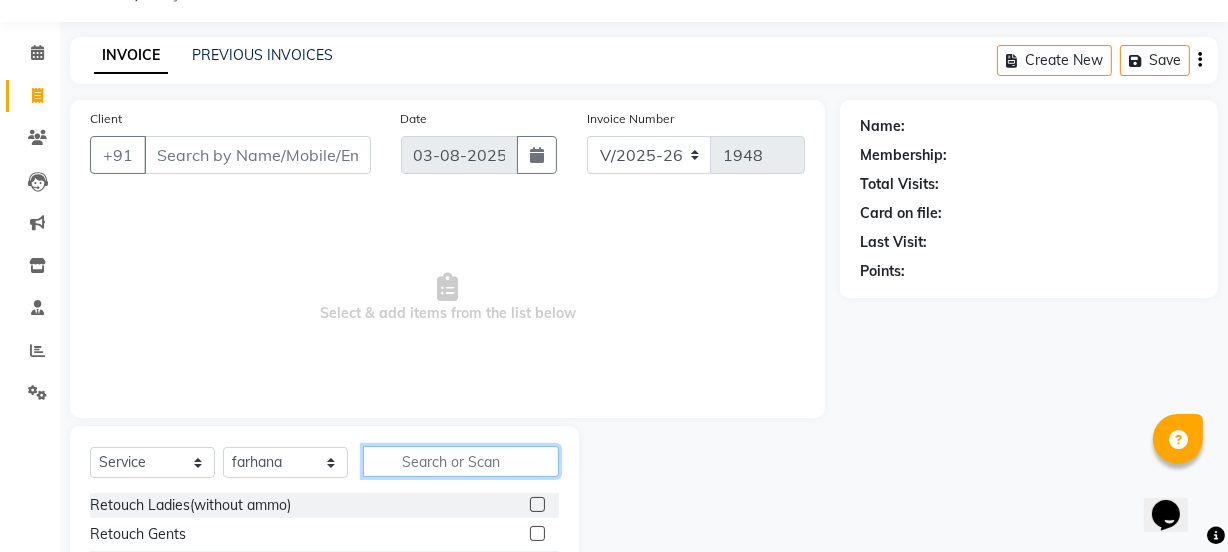 click 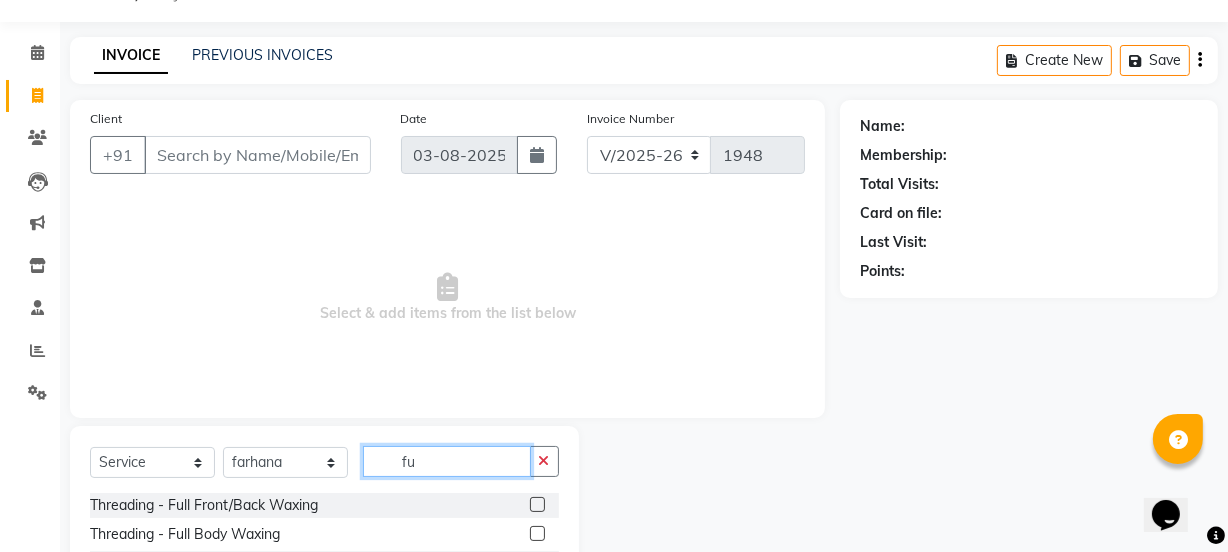type on "f" 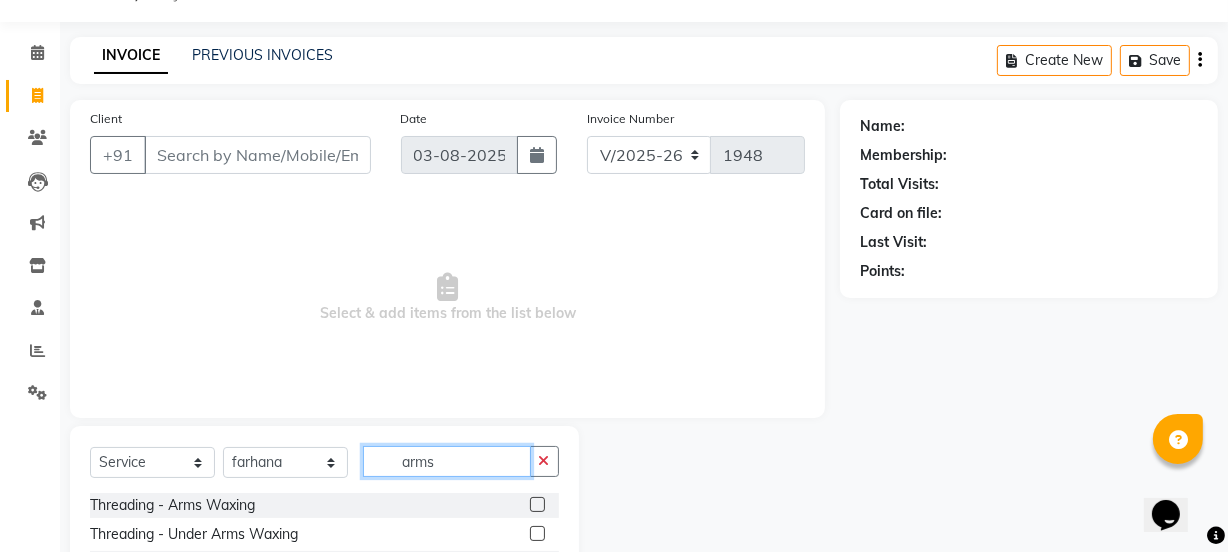 scroll, scrollTop: 136, scrollLeft: 0, axis: vertical 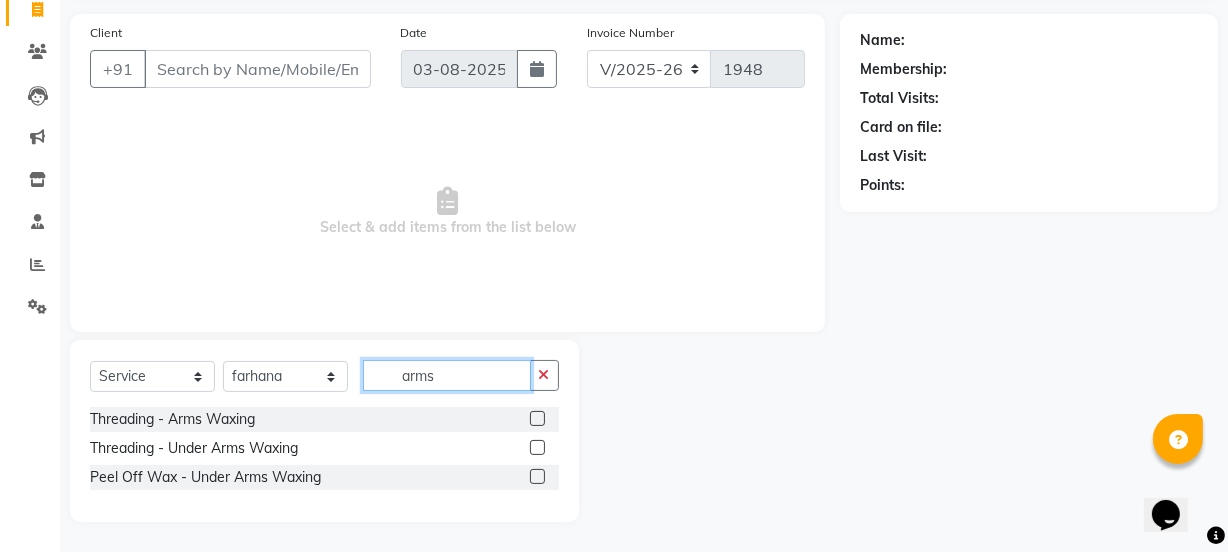 type on "arms" 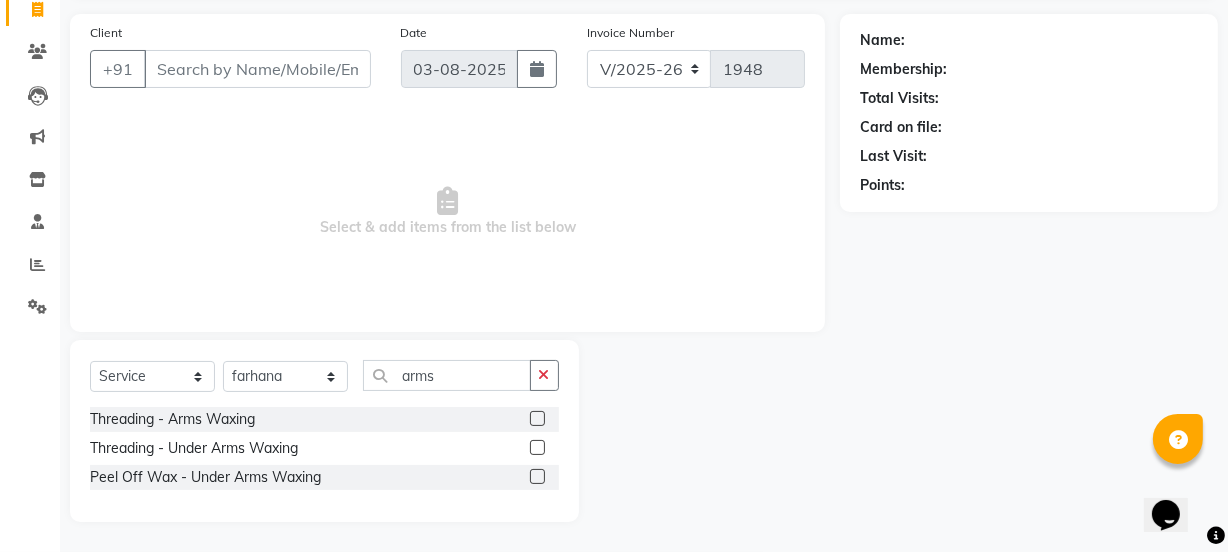 click 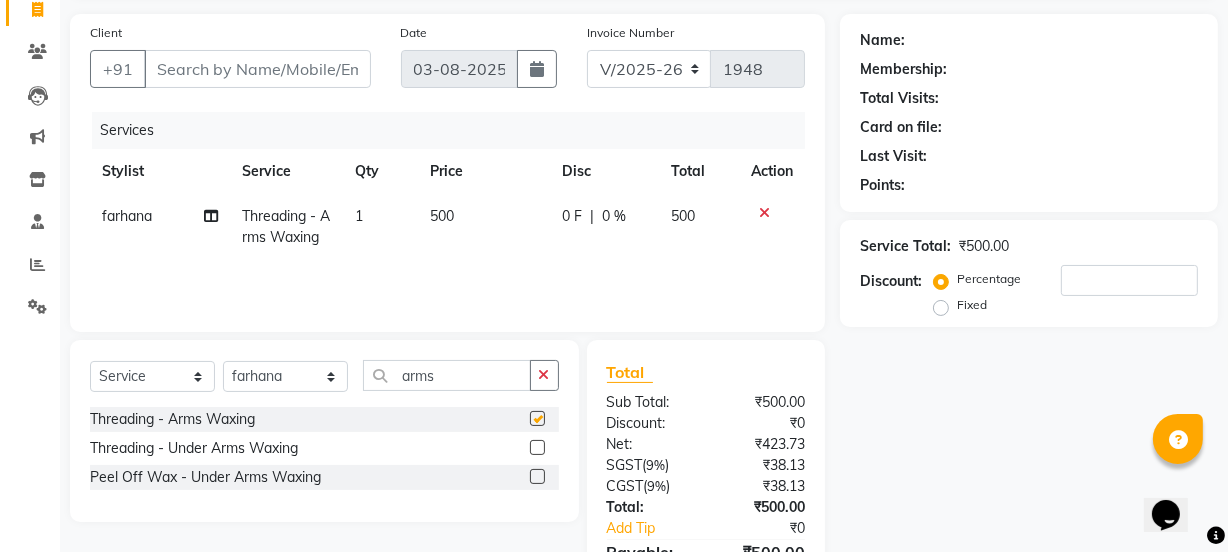 checkbox on "false" 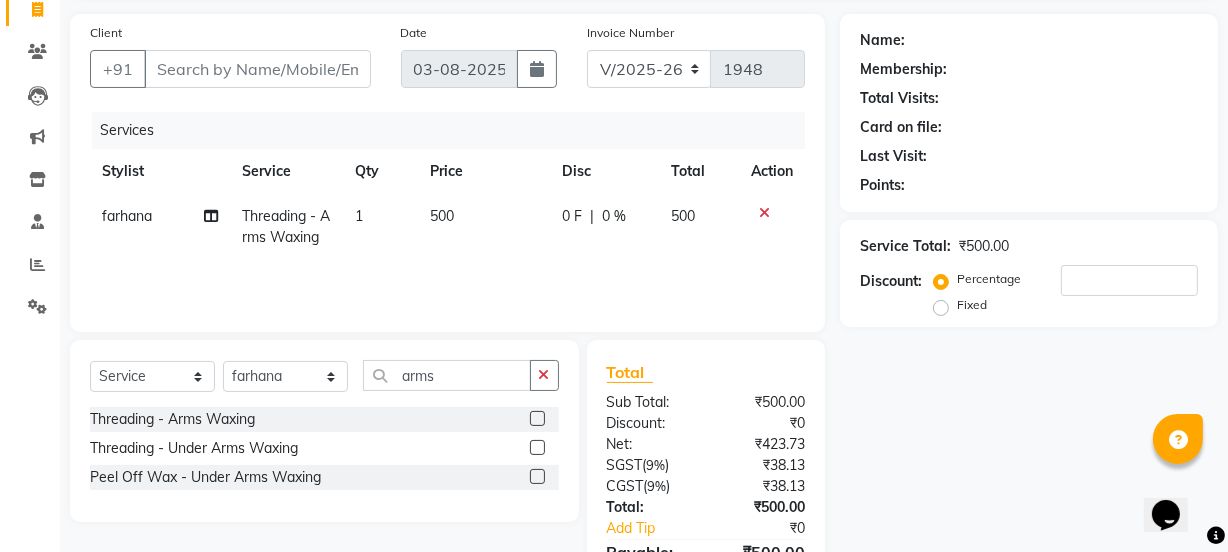 click on "500" 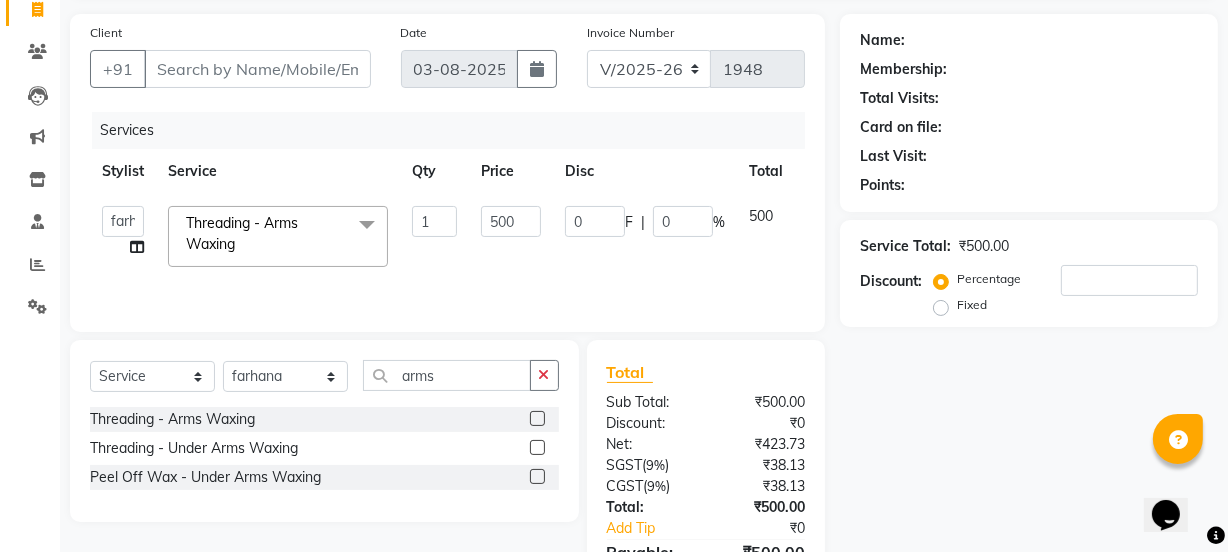 click on "500" 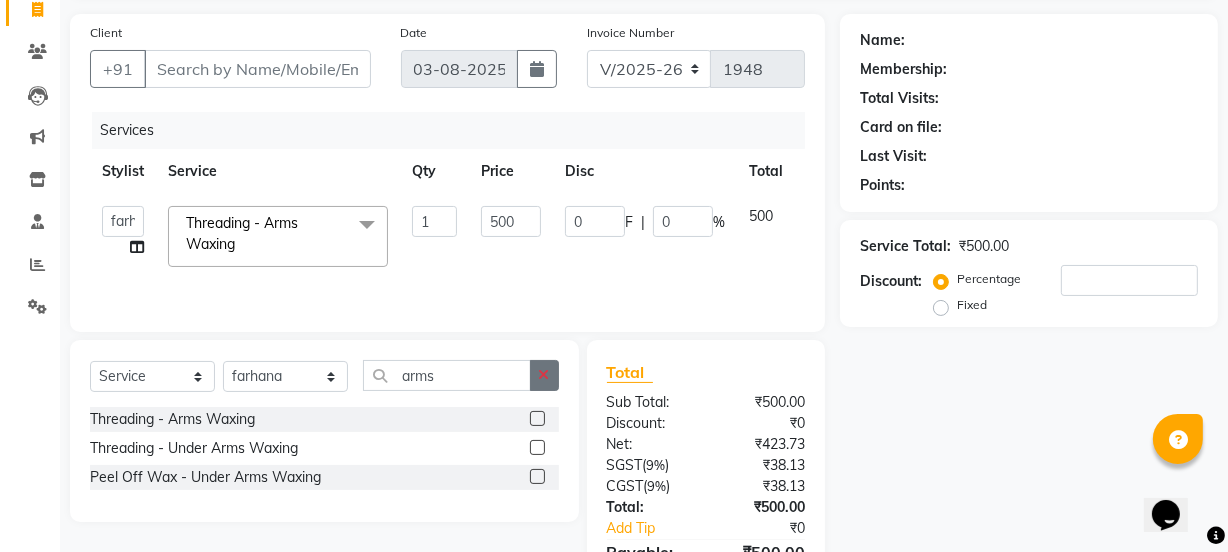 click 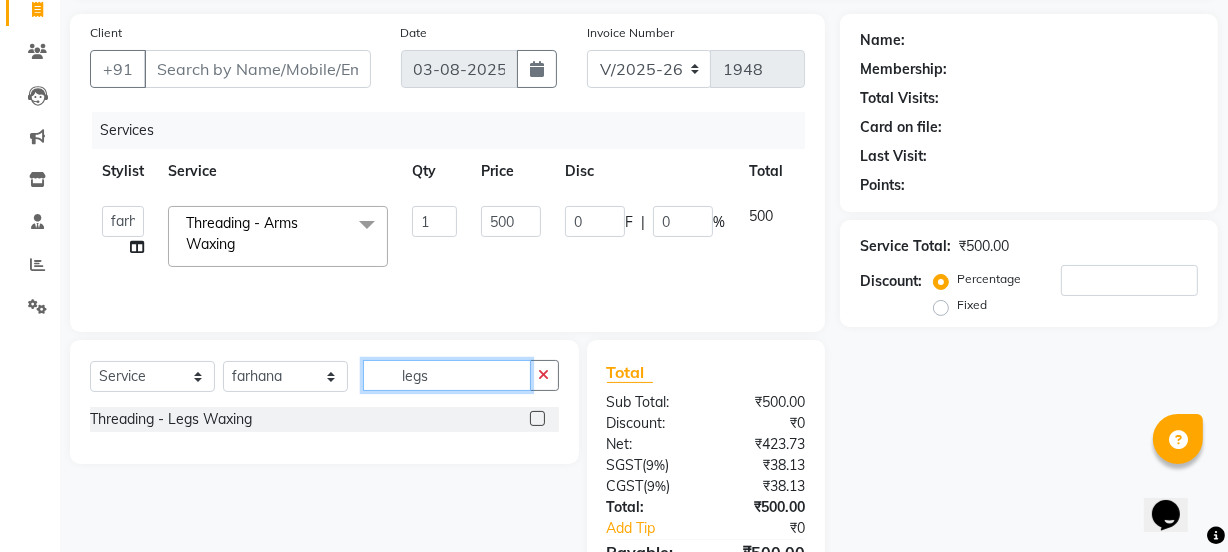 type on "legs" 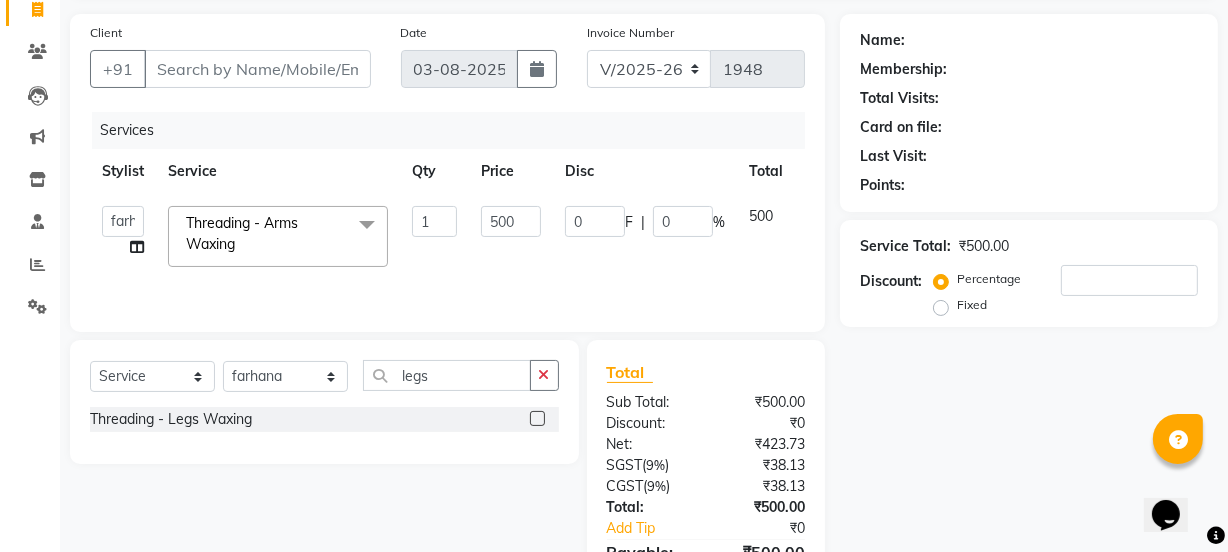 click 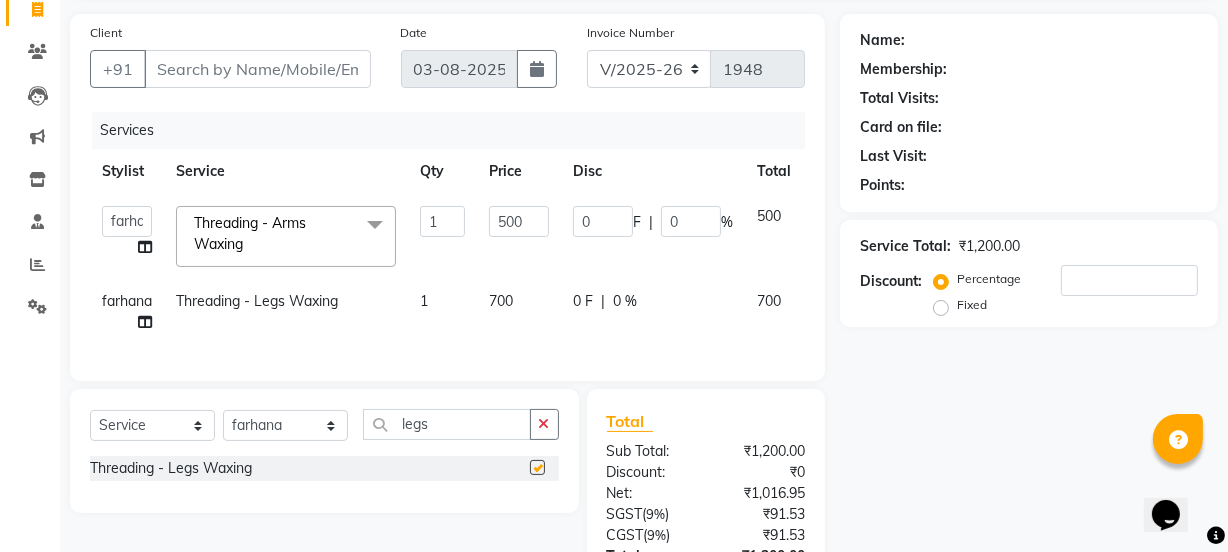 checkbox on "false" 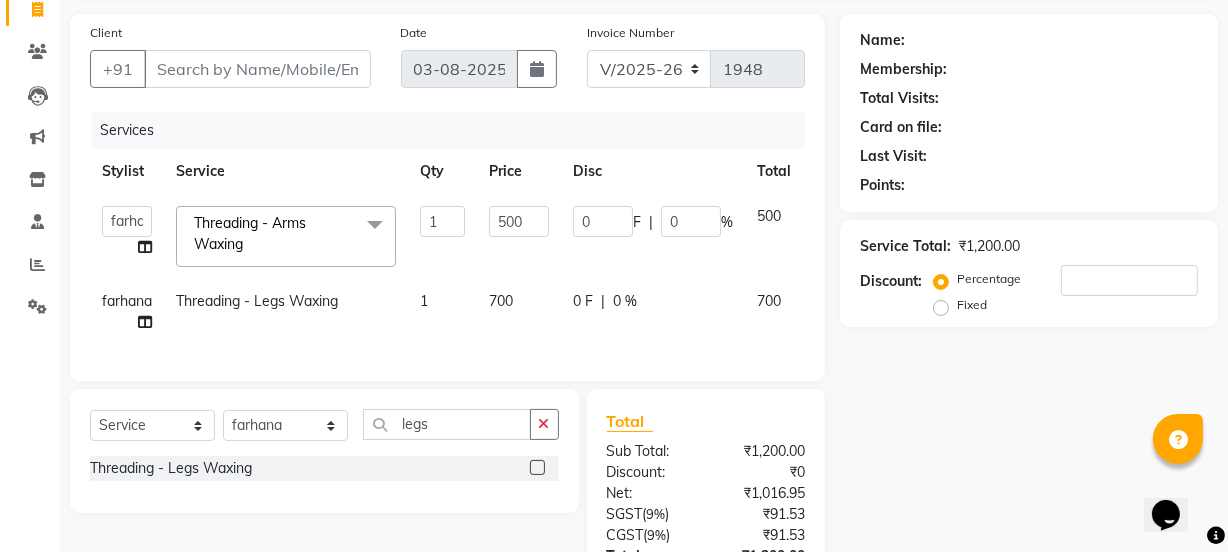 click on "700" 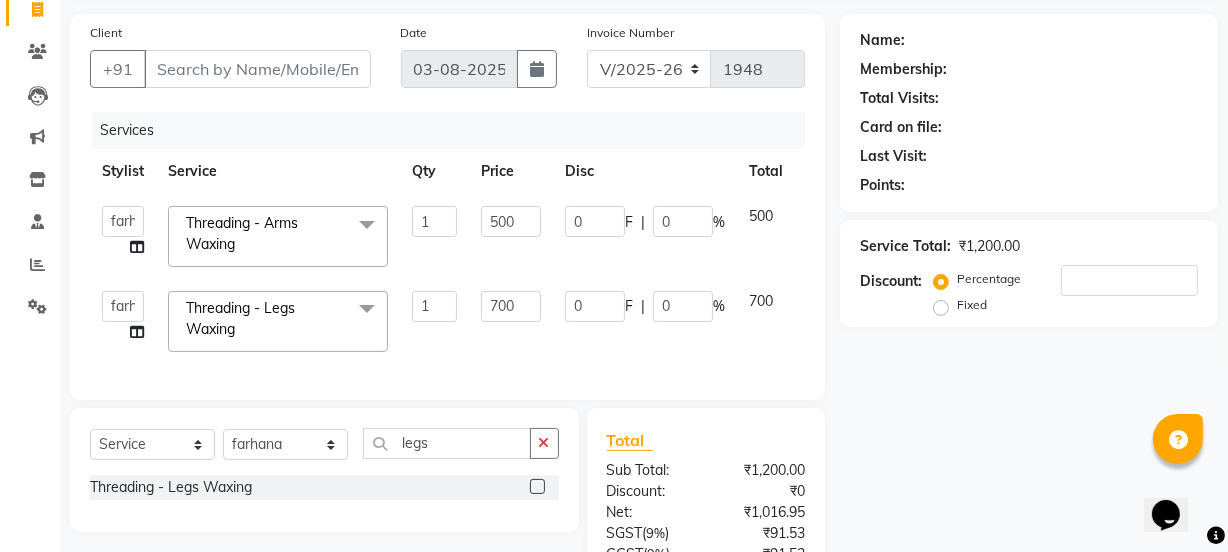 click on "700" 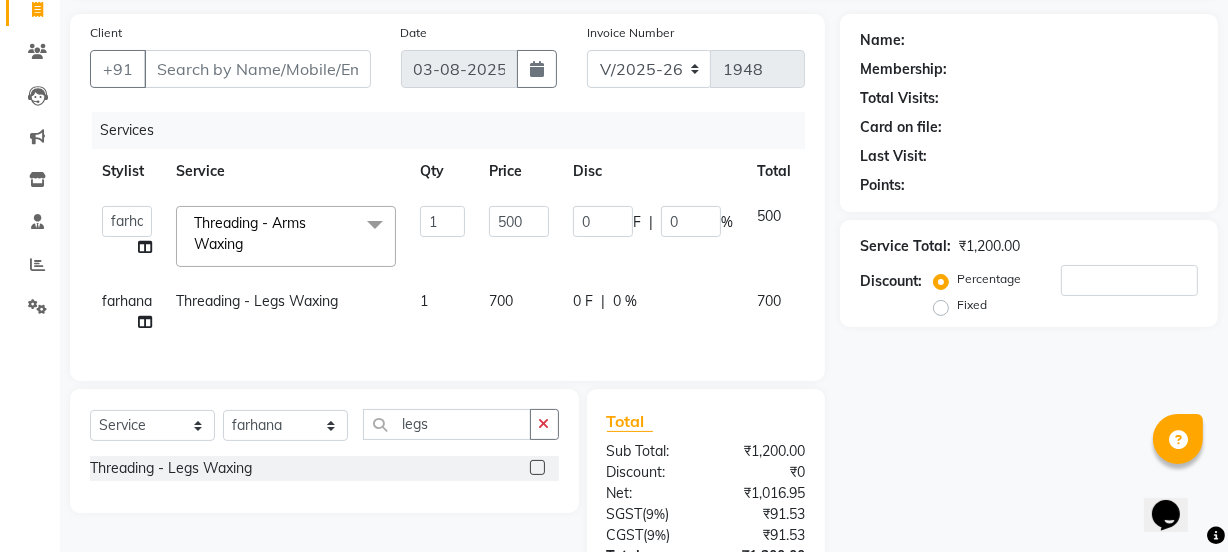 click on "Services Stylist Service Qty Price Disc Total Action  [FIRST]   [FIRST]   [FIRST] [LAST]   [FIRST]   [FIRST]   [FIRST]   Manager   [FIRST]   [FIRST]   [FIRST] [LAST]   [FIRST]   [FIRST]   [FIRST]   [FIRST]   [FIRST] [LAST]   [FIRST]   [FIRST]    [FIRST]   [FIRST]   [FIRST]   [FIRST]  Threading - Arms Waxing  x Retouch Ladies(without ammo) Retouch Gents Global Ladies Global Gents Highlights Gents Highlights/Balayage Ladies Colour Correction/Tone Down Colour Stripping retouch  Ladies - Salon Artist Ladies -cut Creative Artist Ladies - Creative Director Ladies - Style Director Ladies - Fringe Cut Styling  - Normal Wash Styling  - Luxury Wash Styling  - Blow Dry Styling  - Normal Dry Styling  - Flat Iron Styling  - Tong Curls Styling  - Steampod Iron Styling  - Hair Up Men’S Cut - salon artist Men’S Shave - Salon Artist Men’S Cut & Shave - Senior Artist Men’S Cut & Shave - Creative Director Men’S Cut & Shave - Style Director Shave - Shave Premium Shave - Premium Shave Beard Ritual - Beard Ritual Beard Trim - Beard Trim Retouch - Ladies" 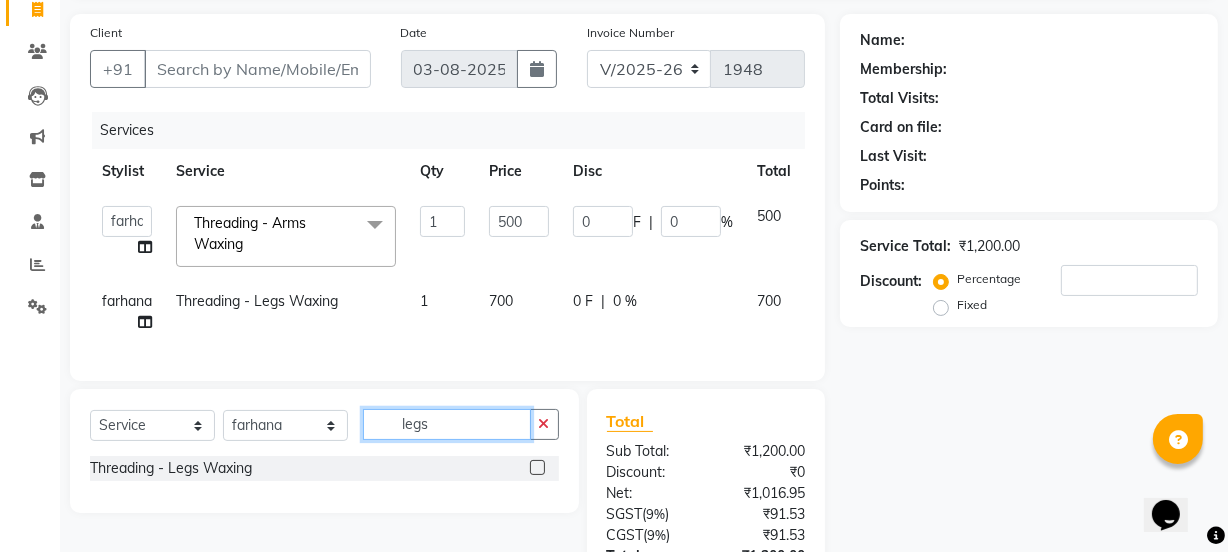 click on "legs" 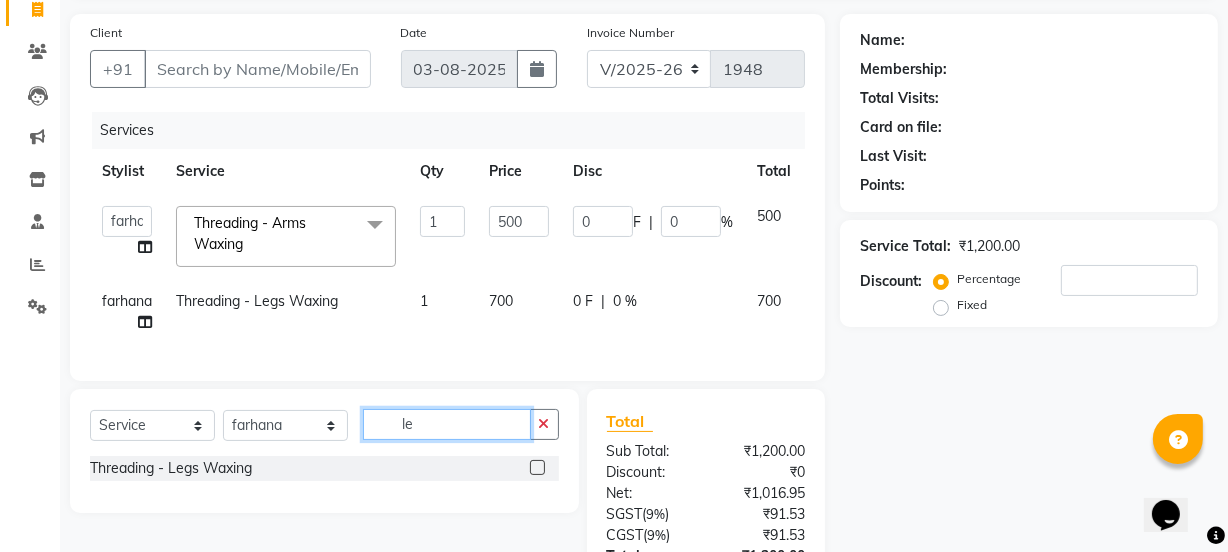 type on "l" 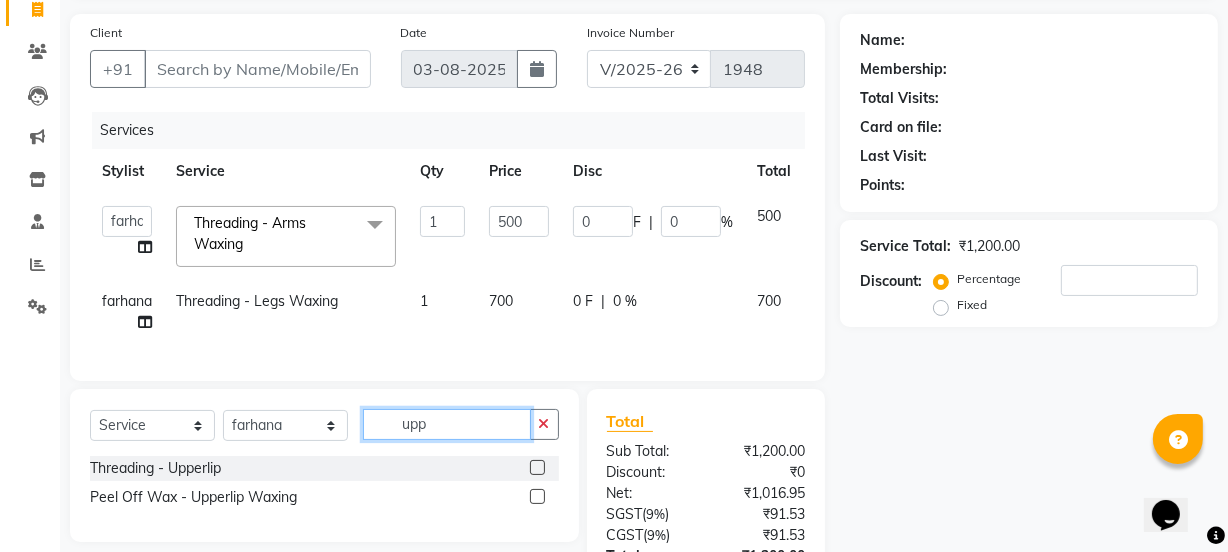 type on "upp" 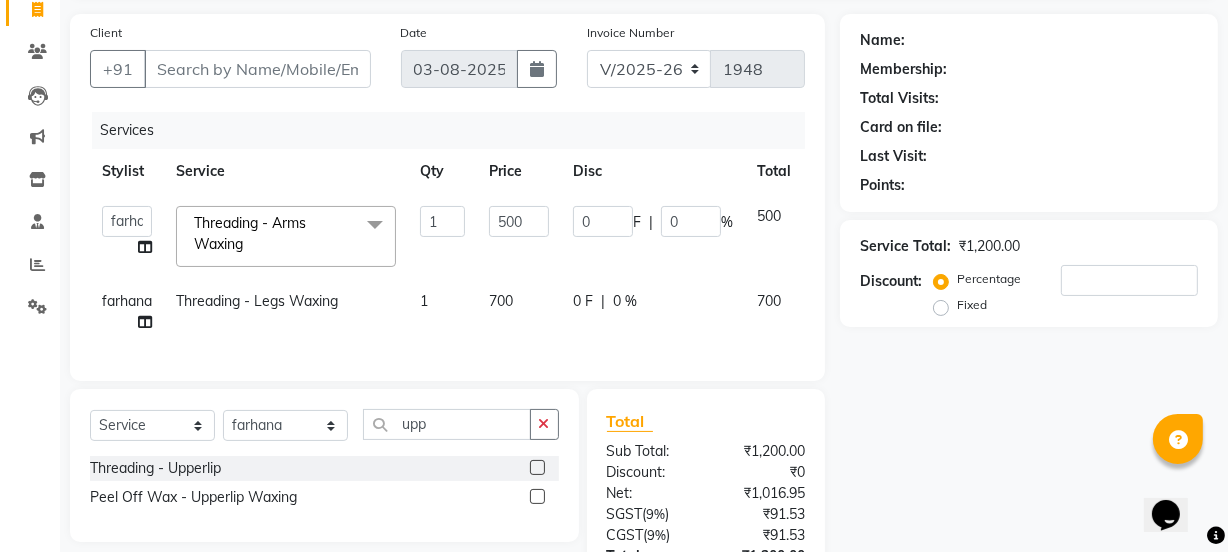 click 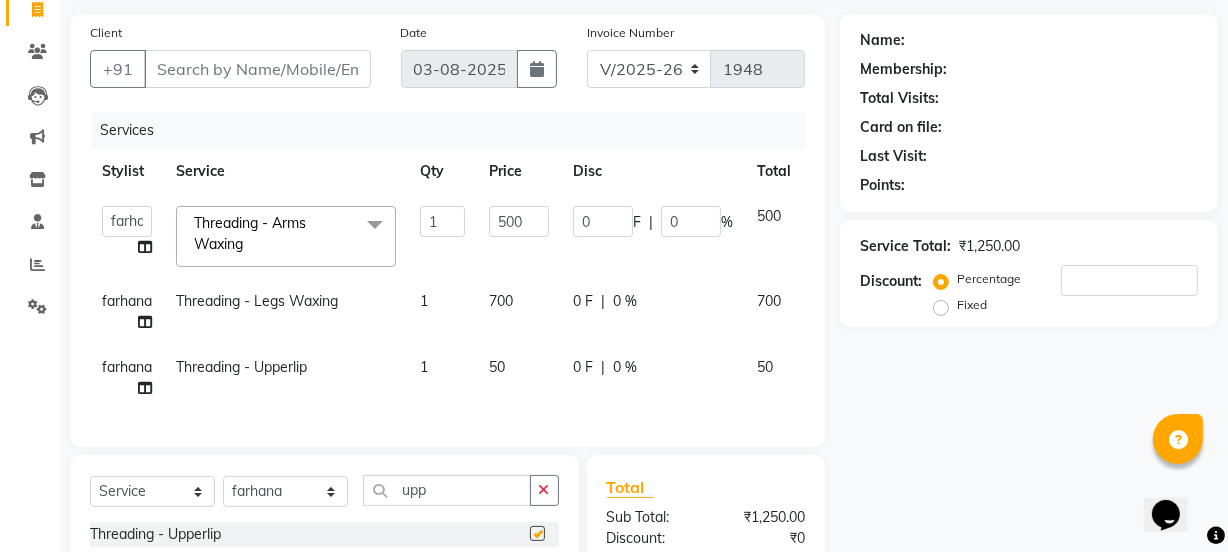 checkbox on "false" 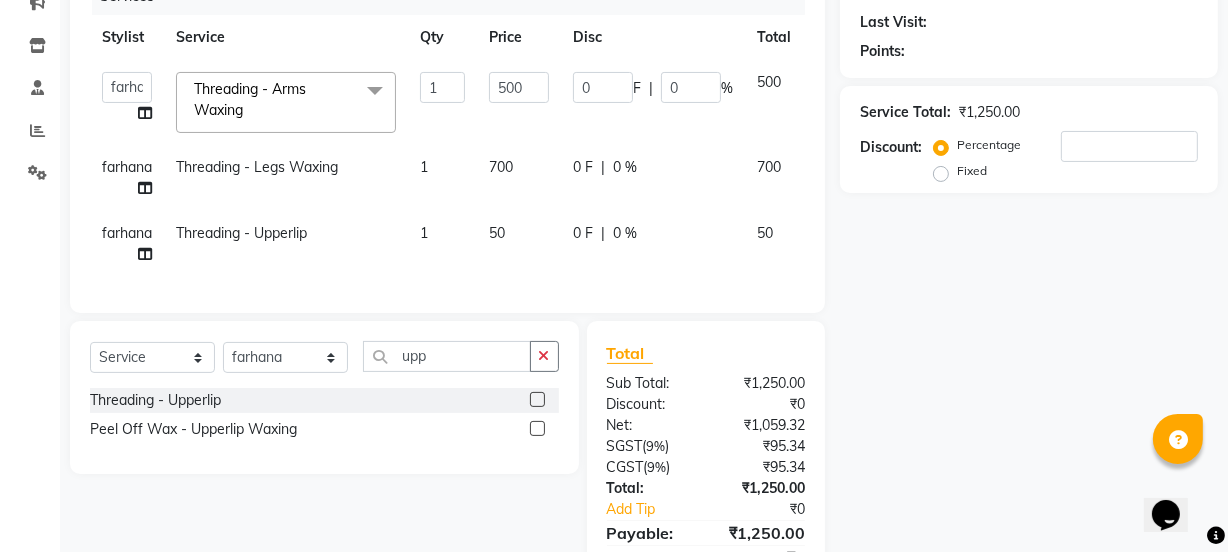 scroll, scrollTop: 272, scrollLeft: 0, axis: vertical 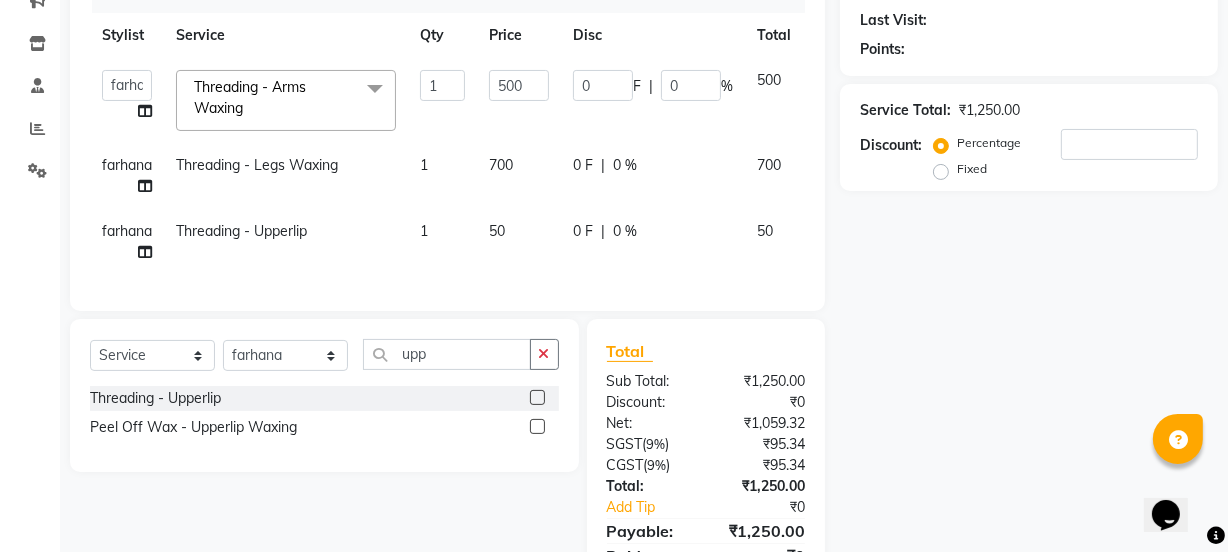 click 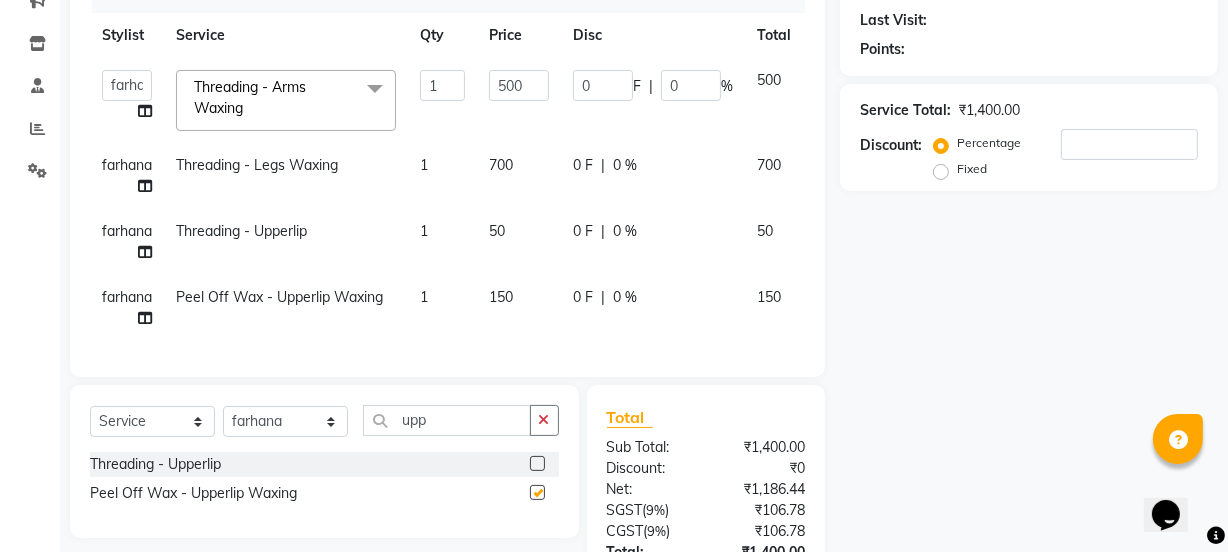 checkbox on "false" 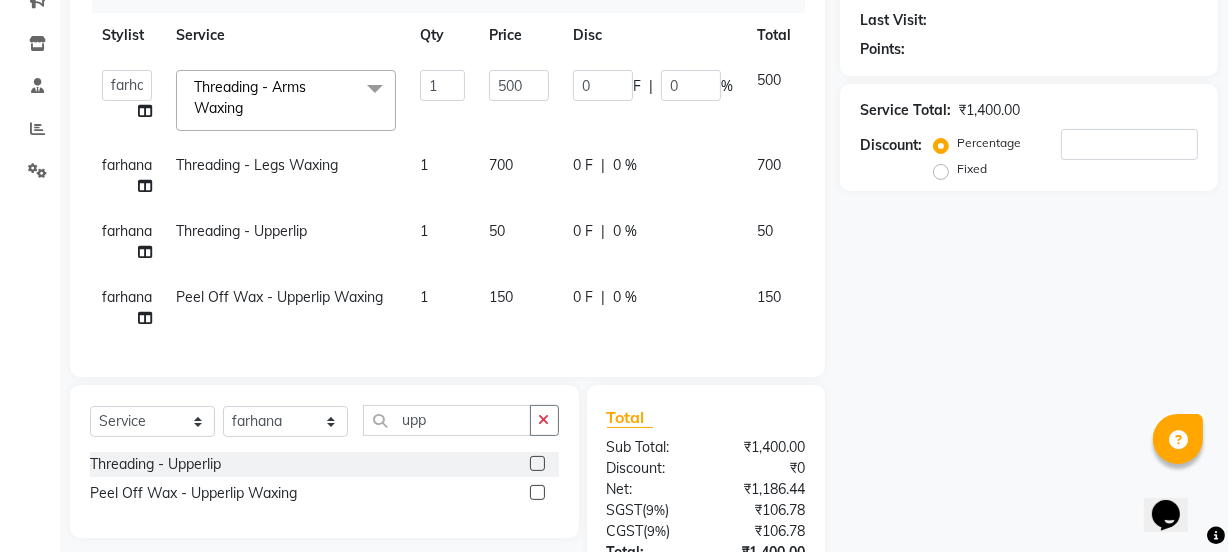 click on "Client +91 Date [DATE] Invoice Number V/2025 V/2025-26 1948 Services Stylist Service Qty Price Disc Total Action  [FIRST]   [FIRST]   [FIRST] [LAST]   [FIRST]   [FIRST]   [FIRST]   Manager   [FIRST]   [FIRST]   [FIRST] [LAST]   [FIRST]   [FIRST]   [FIRST]   [FIRST]   [FIRST] [LAST]   [FIRST]   [FIRST]    [FIRST]   [FIRST]   [FIRST]   [FIRST]  Threading - Arms Waxing  x Retouch Ladies(without ammo) Retouch Gents Global Ladies Global Gents Highlights Gents Highlights/Balayage Ladies Colour Correction/Tone Down Colour Stripping retouch  Ladies - Salon Artist Ladies -cut Creative Artist Ladies - Creative Director Ladies - Style Director Ladies - Fringe Cut Styling  - Normal Wash Styling  - Luxury Wash Styling  - Blow Dry Styling  - Normal Dry Styling  - Flat Iron Styling  - Tong Curls Styling  - Steampod Iron Styling  - Hair Up Men’S Cut - salon artist Men’S Shave - Salon Artist Men’S Cut & Shave - Senior Artist Men’S Cut & Shave - Creative Director Men’S Cut & Shave - Style Director Shave - Shave Premium Shave - Premium Shave 1 500" 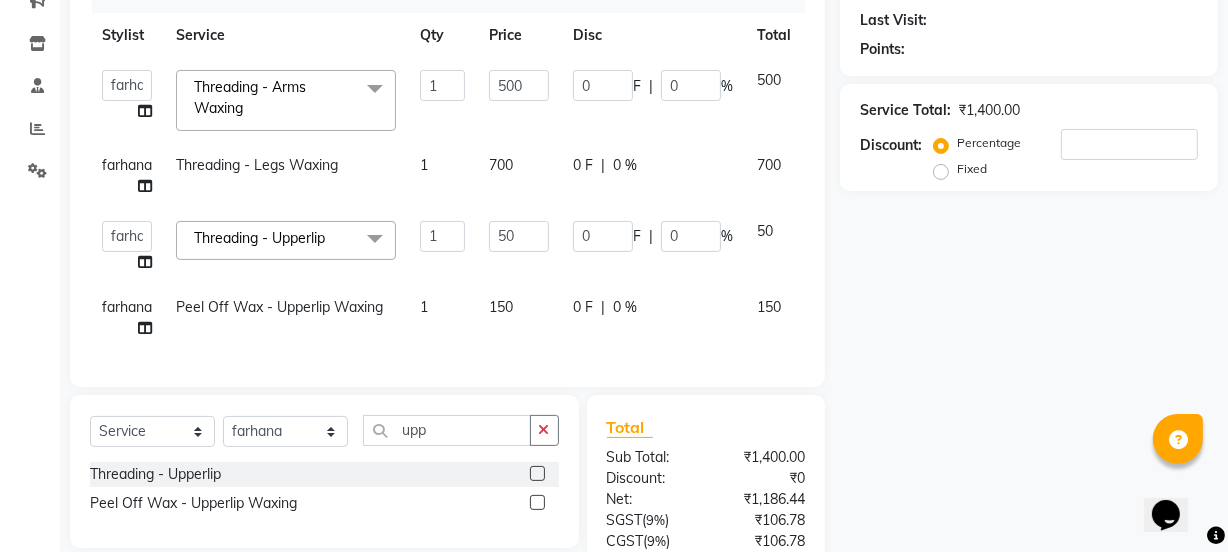 scroll, scrollTop: 0, scrollLeft: 64, axis: horizontal 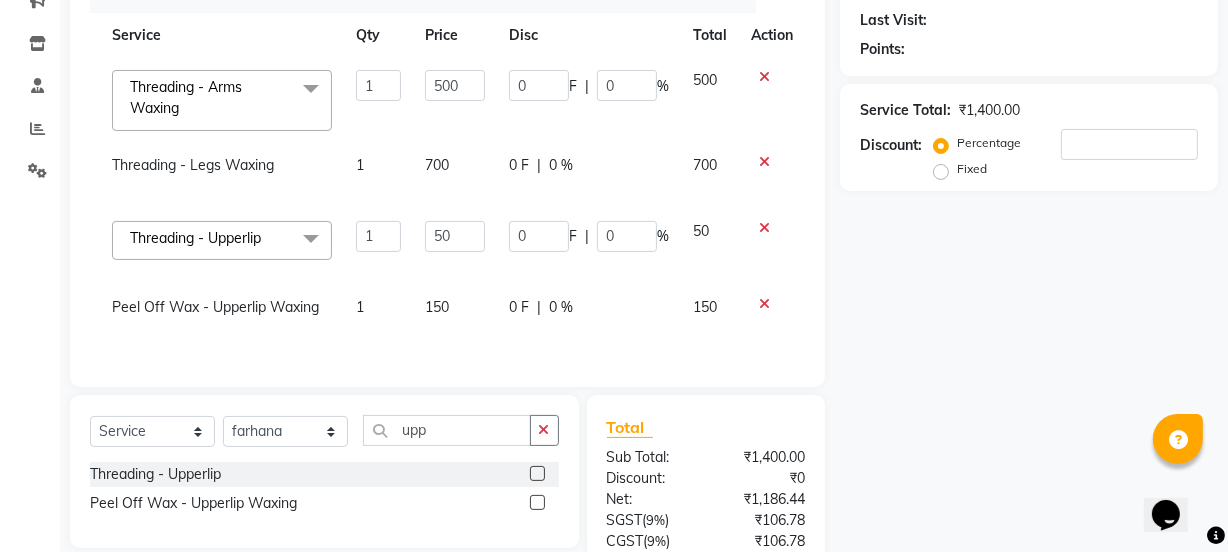 click 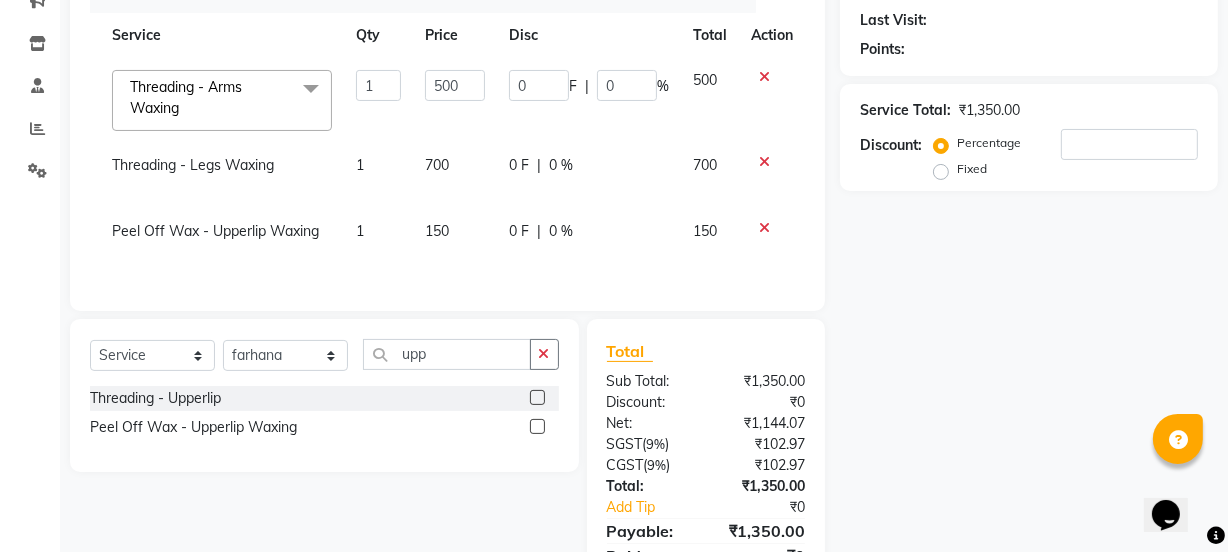 click on "150" 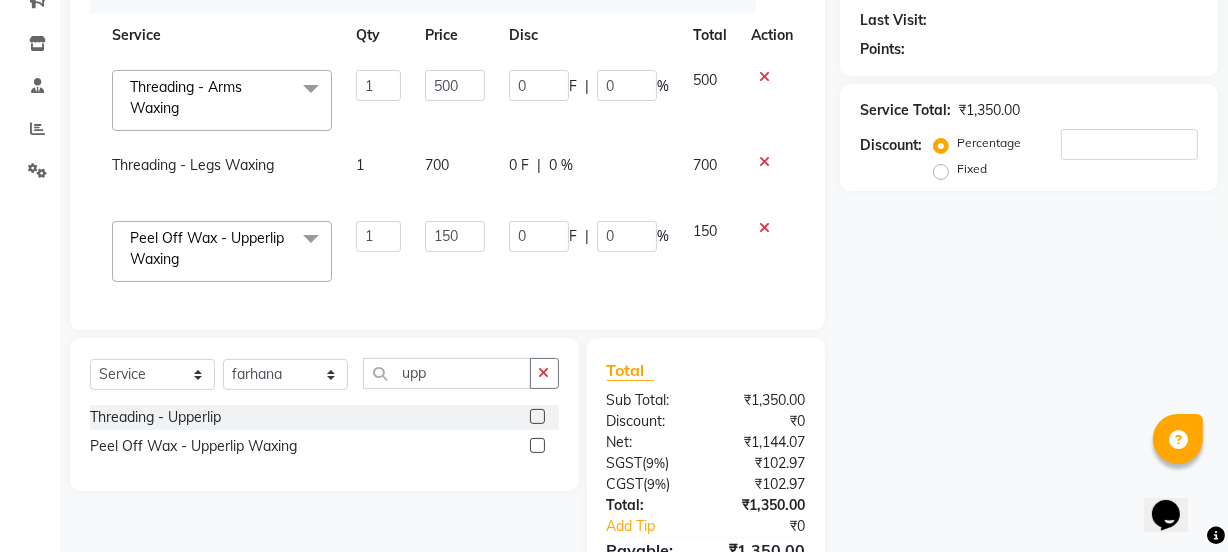 click on "150" 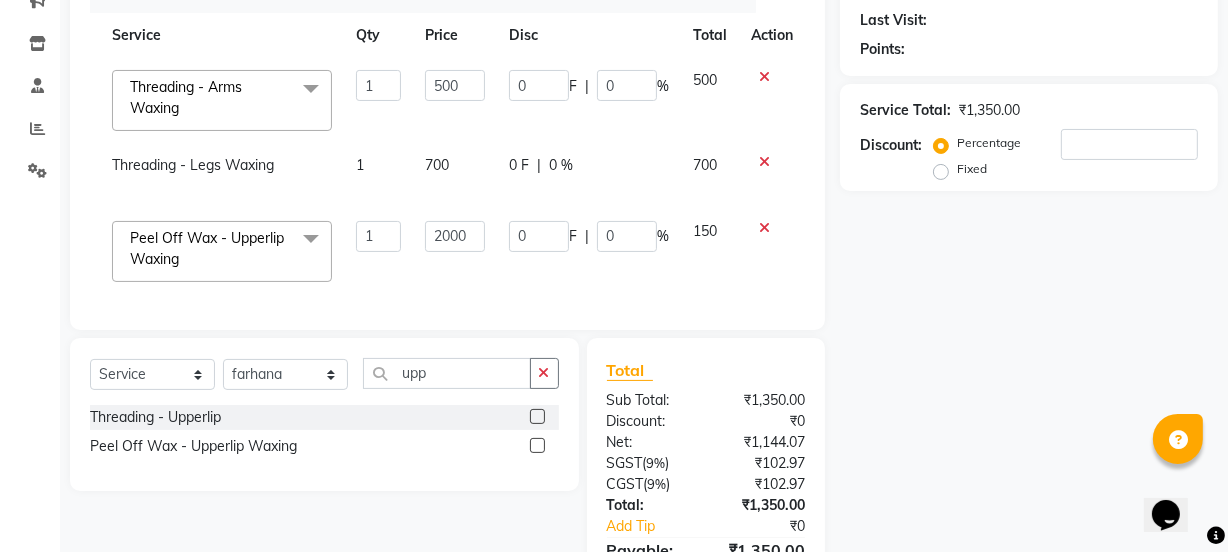 type on "200" 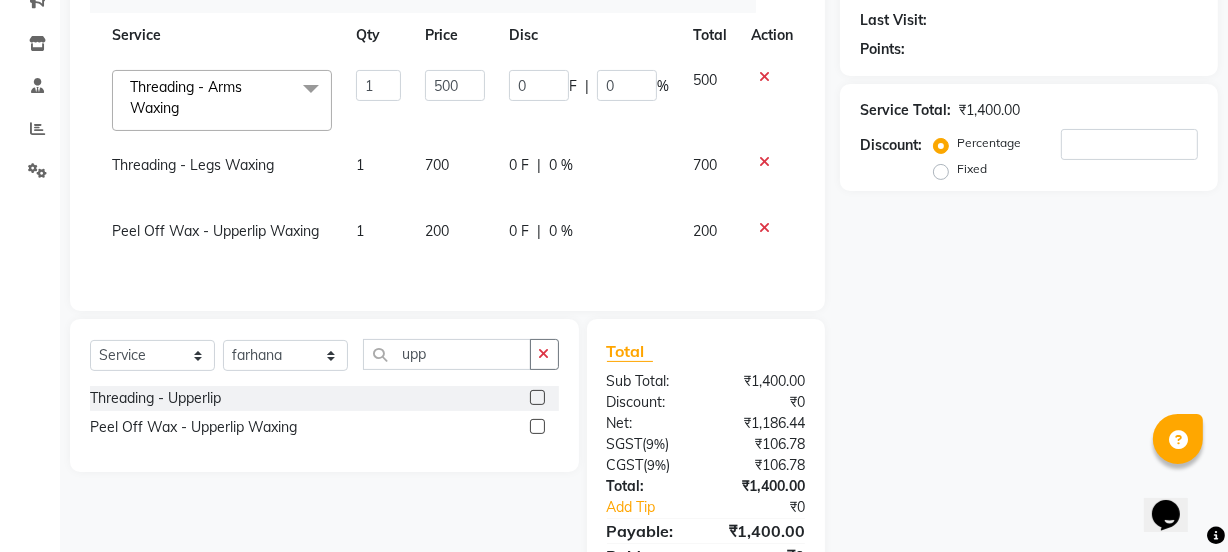 click on "Services Stylist Service Qty Price Disc Total Action  [FIRST]   [FIRST]   [FIRST] [LAST]   [FIRST]   [FIRST]   [FIRST]   Manager   [FIRST]   [FIRST]   [FIRST] [LAST]   [FIRST]   [FIRST]   [FIRST]   [FIRST]   [FIRST] [LAST]   [FIRST]   [FIRST]    [FIRST]   [FIRST]   [FIRST]   [FIRST]  Threading - Arms Waxing  x Retouch Ladies(without ammo) Retouch Gents Global Ladies Global Gents Highlights Gents Highlights/Balayage Ladies Colour Correction/Tone Down Colour Stripping retouch  Ladies - Salon Artist Ladies -cut Creative Artist Ladies - Creative Director Ladies - Style Director Ladies - Fringe Cut Styling  - Normal Wash Styling  - Luxury Wash Styling  - Blow Dry Styling  - Normal Dry Styling  - Flat Iron Styling  - Tong Curls Styling  - Steampod Iron Styling  - Hair Up Men’S Cut - salon artist Men’S Shave - Salon Artist Men’S Cut & Shave - Senior Artist Men’S Cut & Shave - Creative Director Men’S Cut & Shave - Style Director Shave - Shave Premium Shave - Premium Shave Beard Ritual - Beard Ritual Beard Trim - Beard Trim Retouch - Ladies" 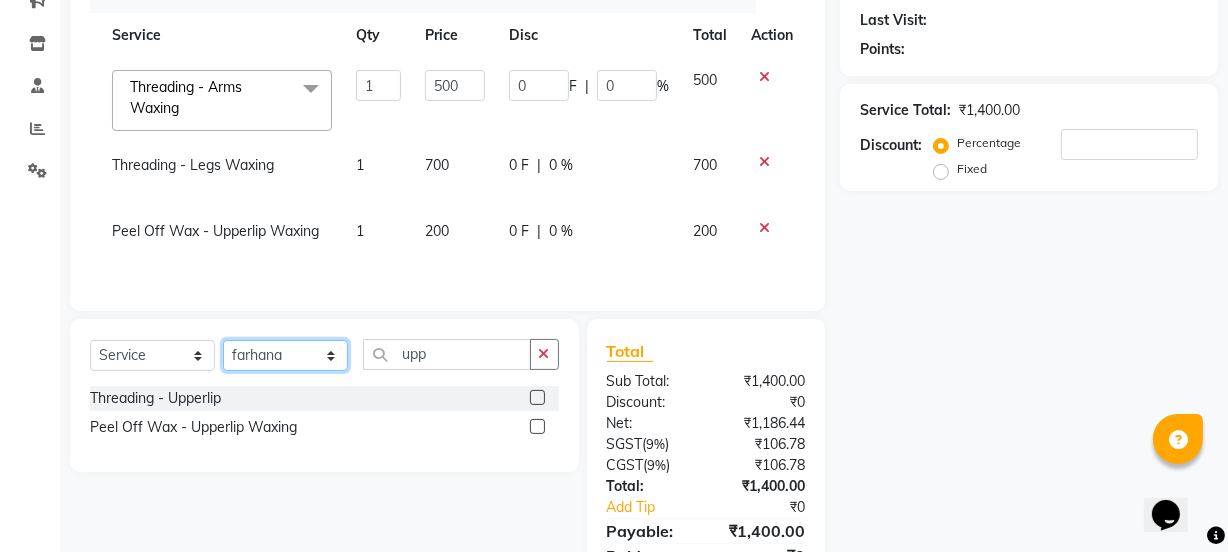 click on "Select Stylist [FIRST] [FIRST] [FIRST] [LAST] [FIRST] [FIRST] [FIRST] Manager [FIRST] [FIRST] [FIRST] [LAST] [FIRST] [FIRST] [FIRST] [FIRST] [FIRST] [LAST] [FIRST] [FIRST] [FIRST] [FIRST] [FIRST] [FIRST] Threading - Arms Waxing  x Retouch Ladies(without ammo) Retouch Gents Global Ladies Global Gents Highlights Gents Highlights/Balayage Ladies Colour Correction/Tone Down Colour Stripping retouch  Ladies - Salon Artist Ladies -cut Creative Artist Ladies - Creative Director Ladies - Style Director Ladies - Fringe Cut Styling  - Normal Wash Styling  - Luxury Wash Styling  - Blow Dry Styling  - Normal Dry Styling  - Flat Iron Styling  - Tong Curls Styling  - Steampod Iron Styling  - Hair Up Men’S Cut - salon artist Men’S Shave - Salon Artist Men’S Cut & Shave - Senior Artist Men’S Cut & Shave - Creative Director Men’S Cut & Shave - Style Director Shave - Shave Premium Shave - Premium Shave Beard Ritual - Beard Ritual Beard Trim - Beard Trim Retouch - Gentlemen" 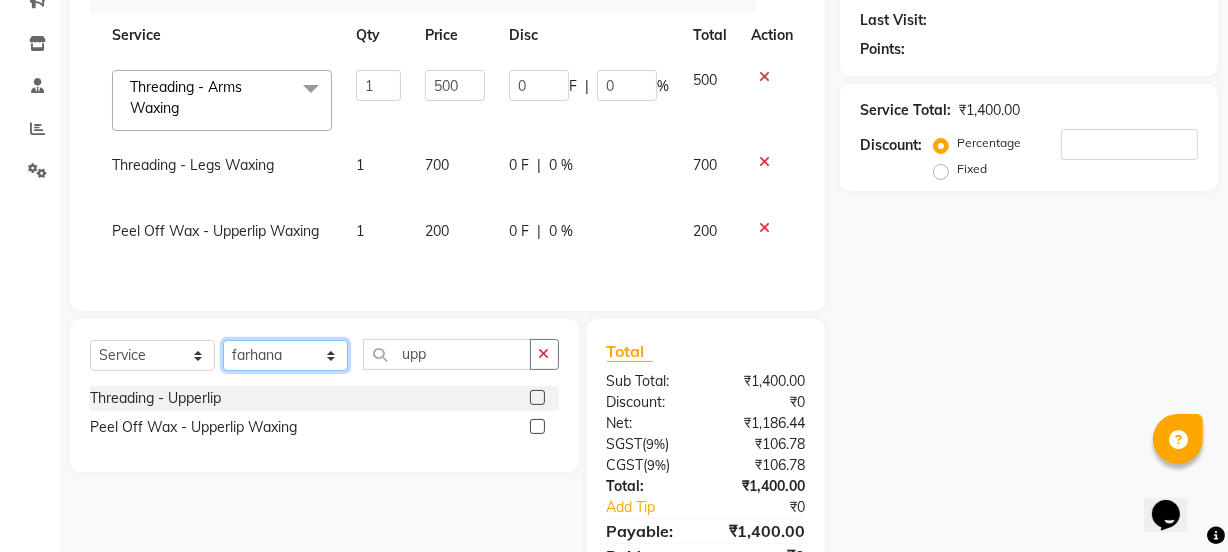 select on "29621" 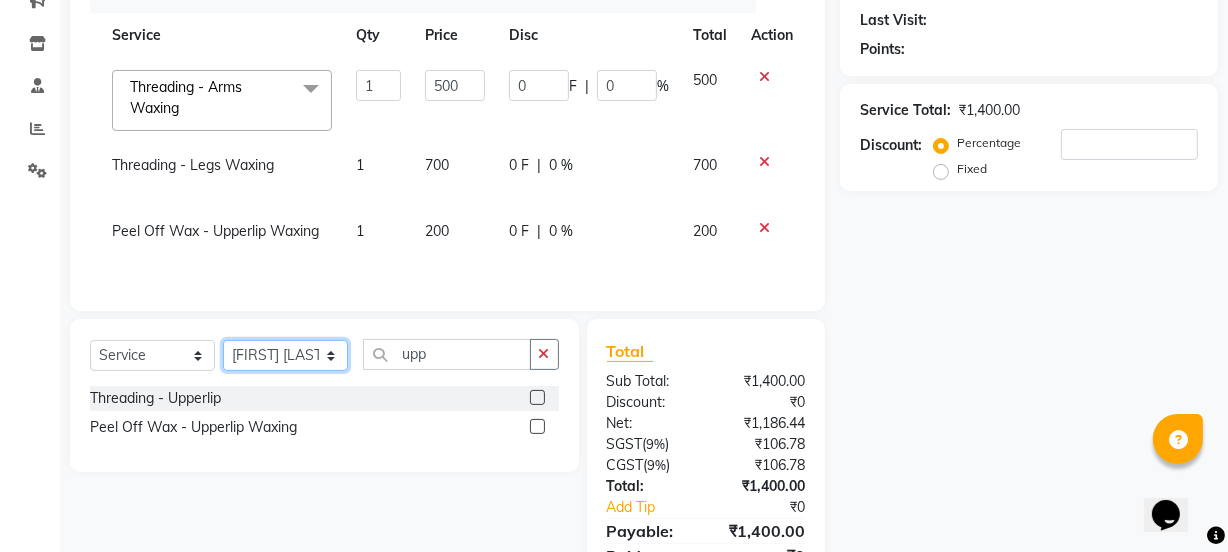click on "Select Stylist [FIRST] [FIRST] [FIRST] [LAST] [FIRST] [FIRST] [FIRST] Manager [FIRST] [FIRST] [FIRST] [LAST] [FIRST] [FIRST] [FIRST] [FIRST] [FIRST] [LAST] [FIRST] [FIRST] [FIRST] [FIRST] [FIRST] [FIRST] Threading - Arms Waxing  x Retouch Ladies(without ammo) Retouch Gents Global Ladies Global Gents Highlights Gents Highlights/Balayage Ladies Colour Correction/Tone Down Colour Stripping retouch  Ladies - Salon Artist Ladies -cut Creative Artist Ladies - Creative Director Ladies - Style Director Ladies - Fringe Cut Styling  - Normal Wash Styling  - Luxury Wash Styling  - Blow Dry Styling  - Normal Dry Styling  - Flat Iron Styling  - Tong Curls Styling  - Steampod Iron Styling  - Hair Up Men’S Cut - salon artist Men’S Shave - Salon Artist Men’S Cut & Shave - Senior Artist Men’S Cut & Shave - Creative Director Men’S Cut & Shave - Style Director Shave - Shave Premium Shave - Premium Shave Beard Ritual - Beard Ritual Beard Trim - Beard Trim Retouch - Gentlemen" 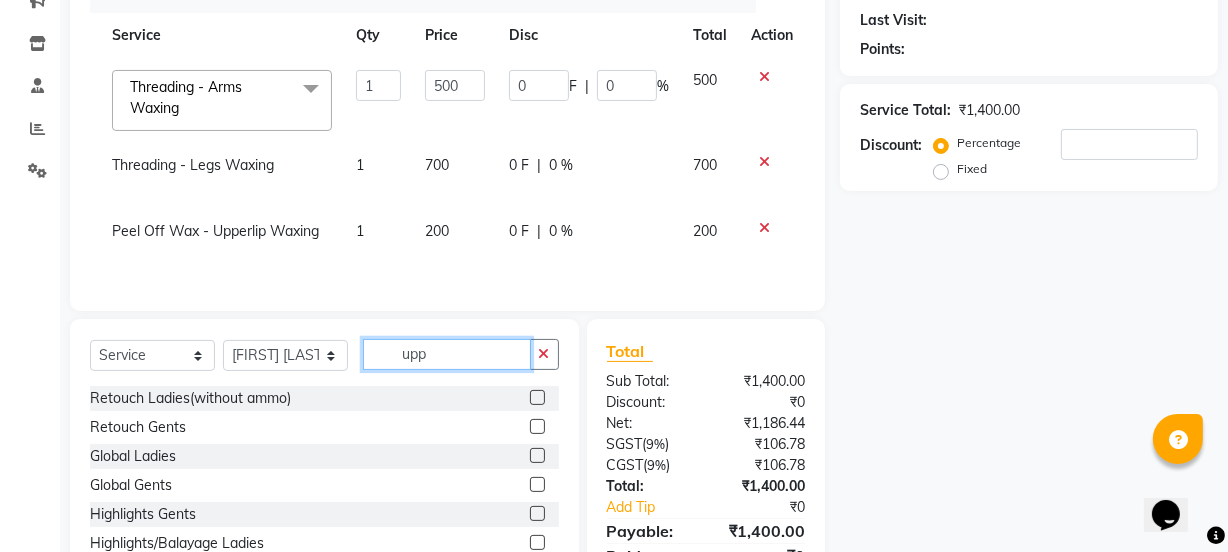 click on "upp" 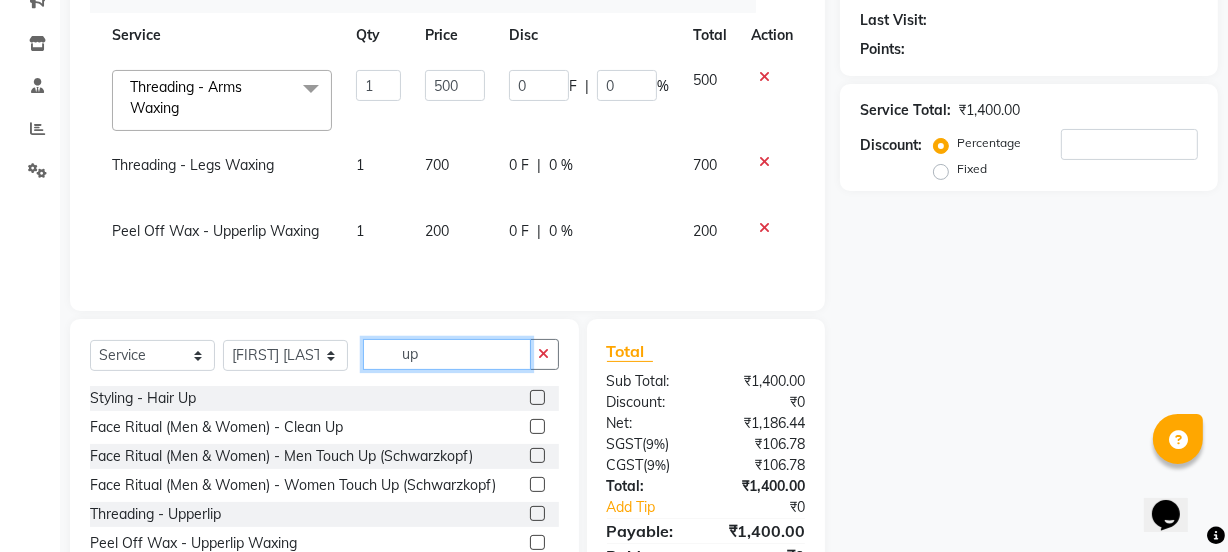 type on "u" 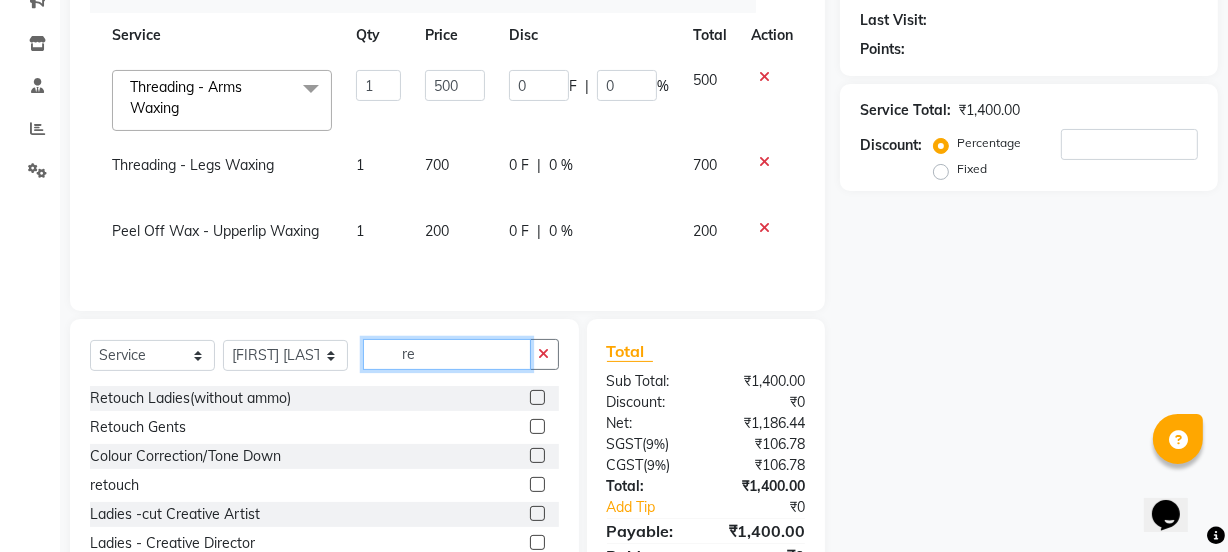 type on "re" 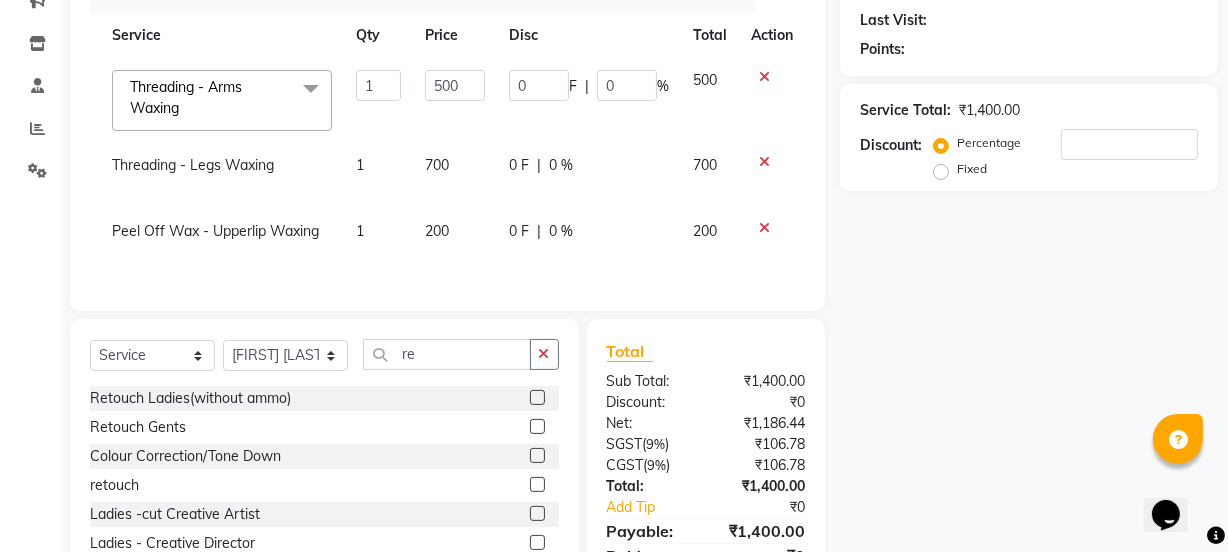 click 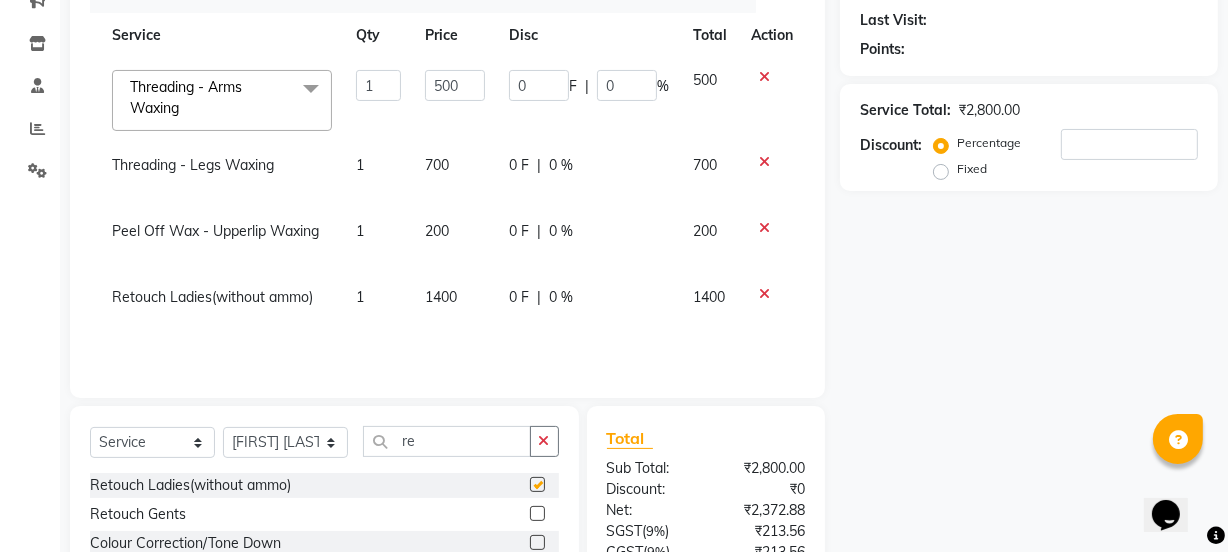 checkbox on "false" 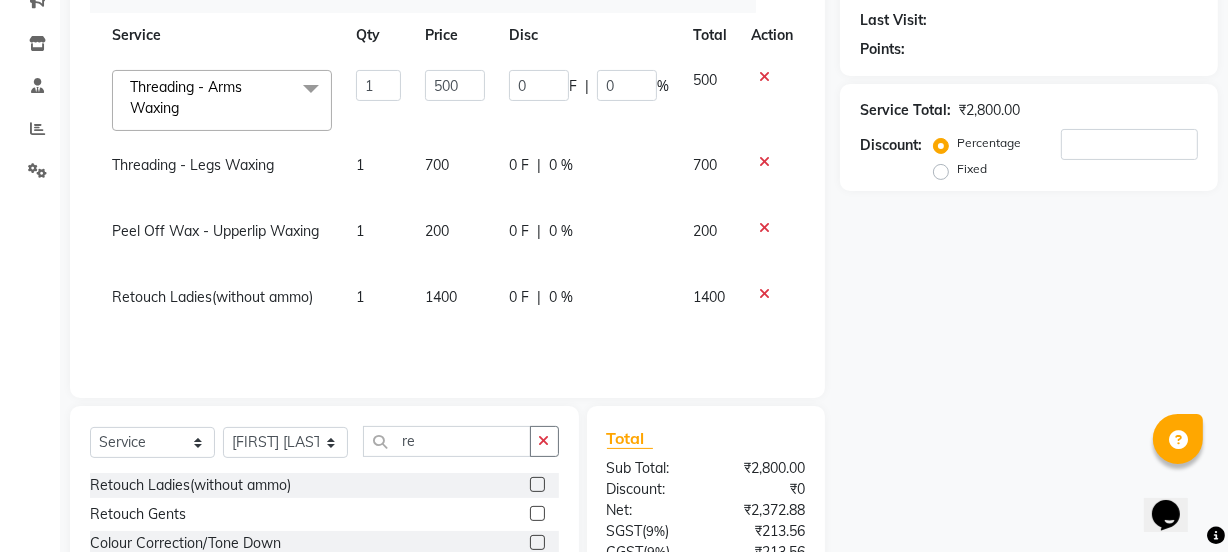 scroll, scrollTop: 464, scrollLeft: 0, axis: vertical 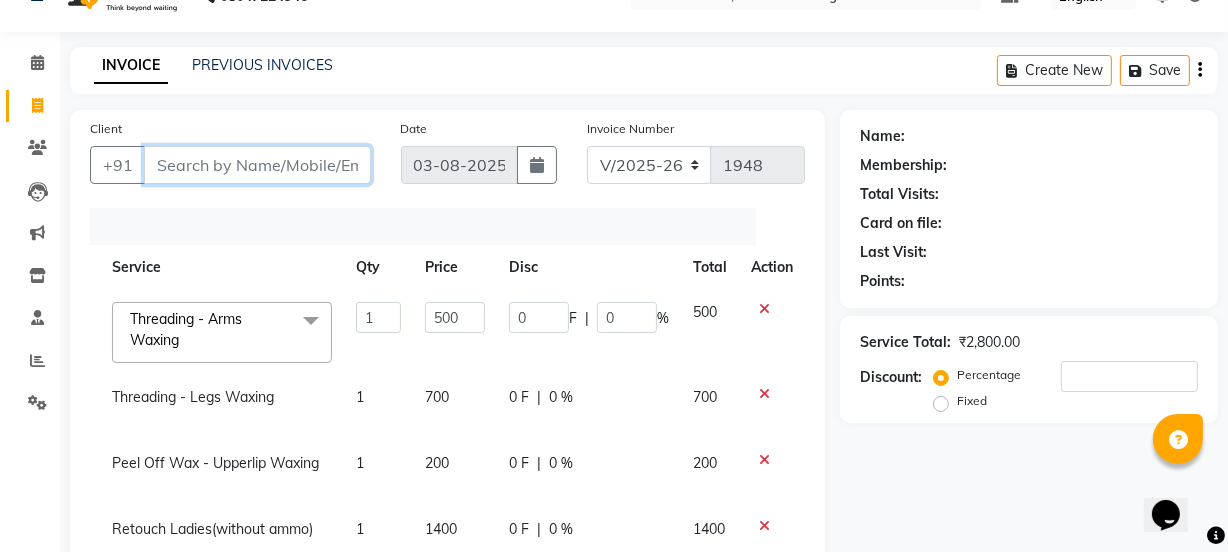click on "Client" at bounding box center [257, 165] 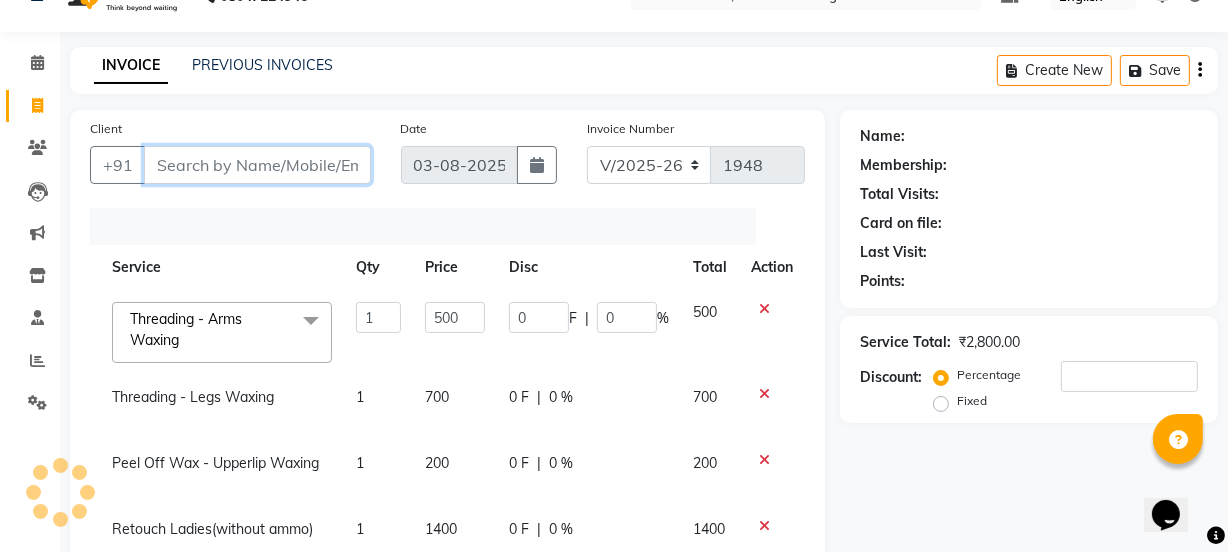 type on "w" 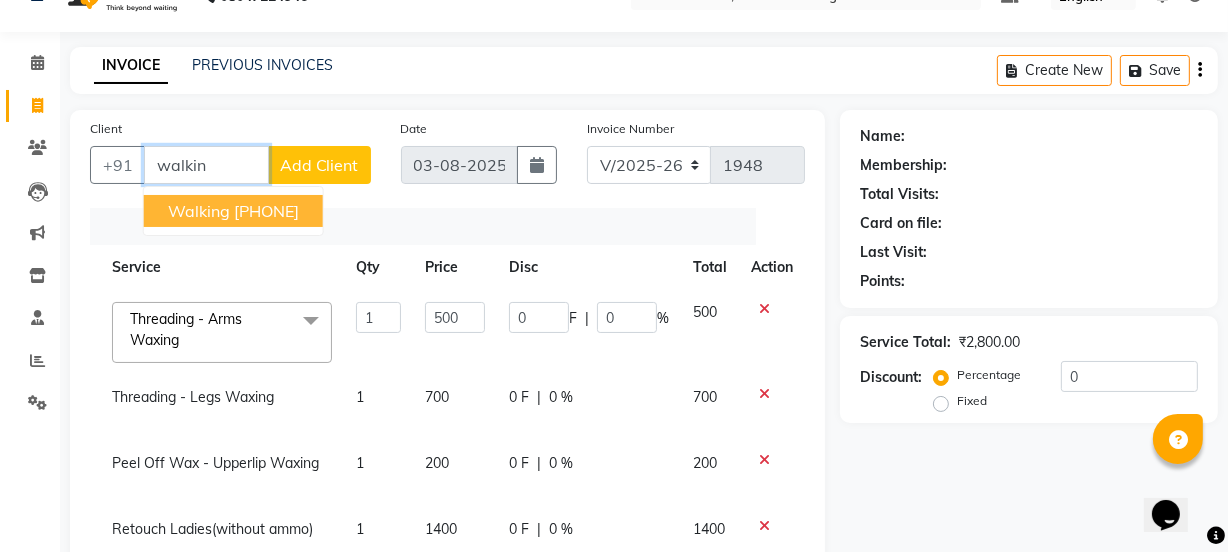 click on "[PHONE]" at bounding box center [266, 211] 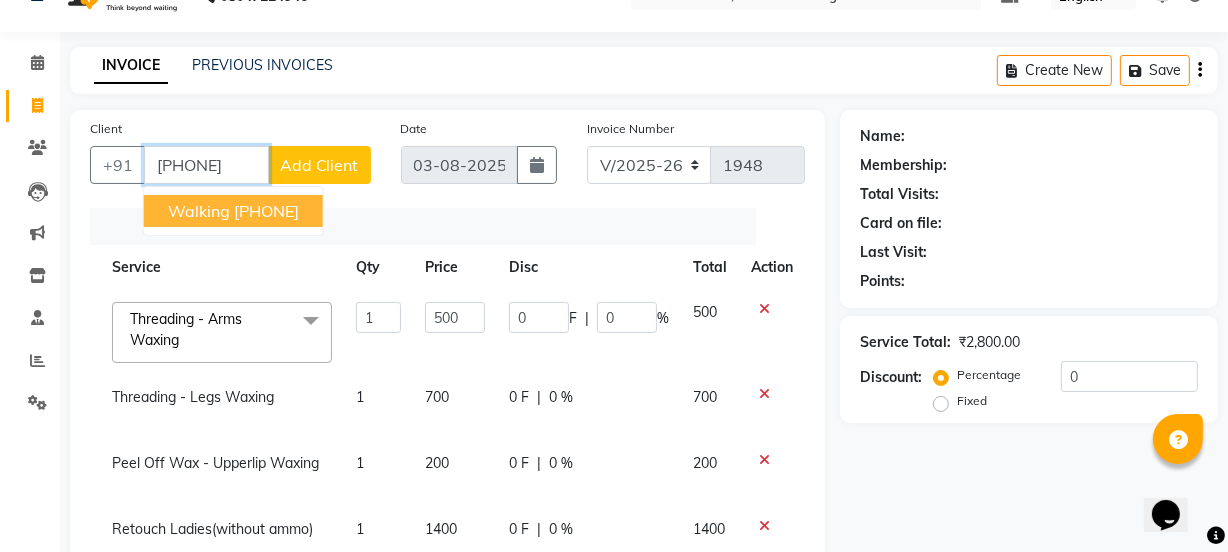 type on "[PHONE]" 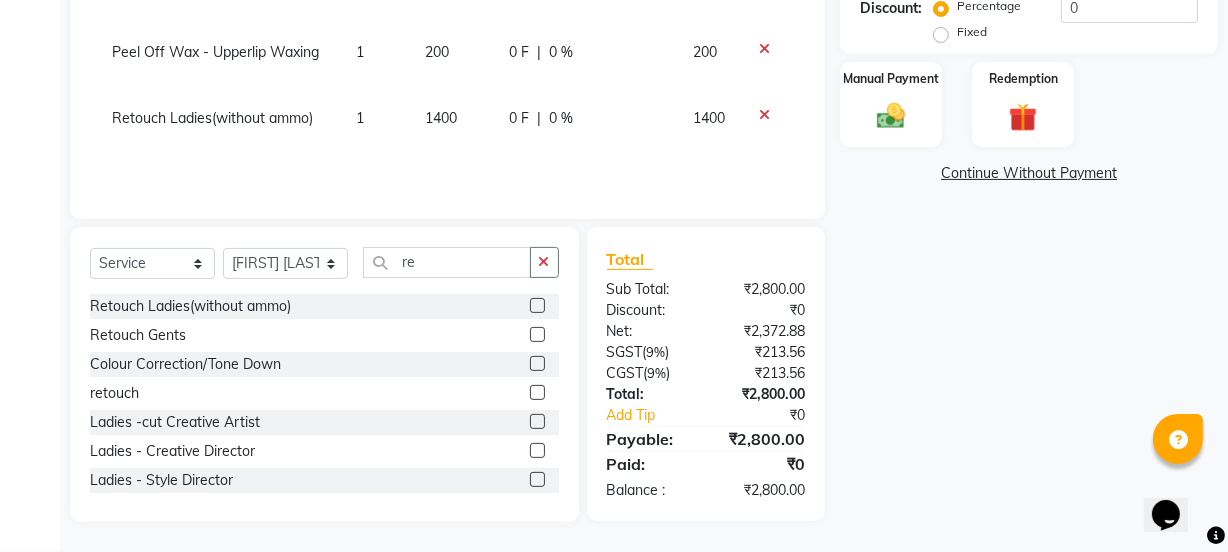 scroll, scrollTop: 457, scrollLeft: 0, axis: vertical 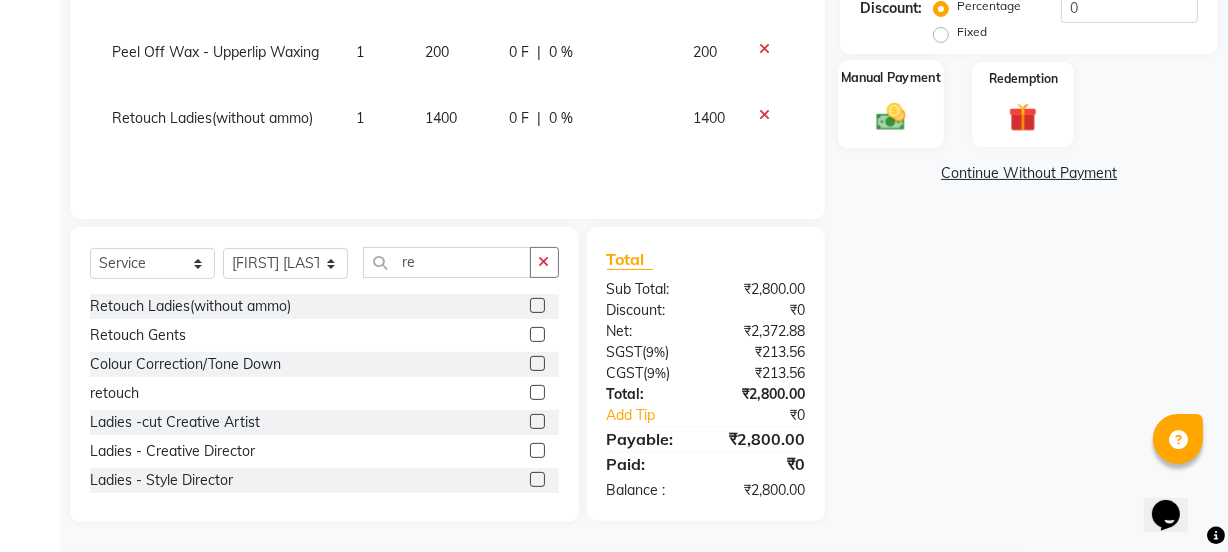 click 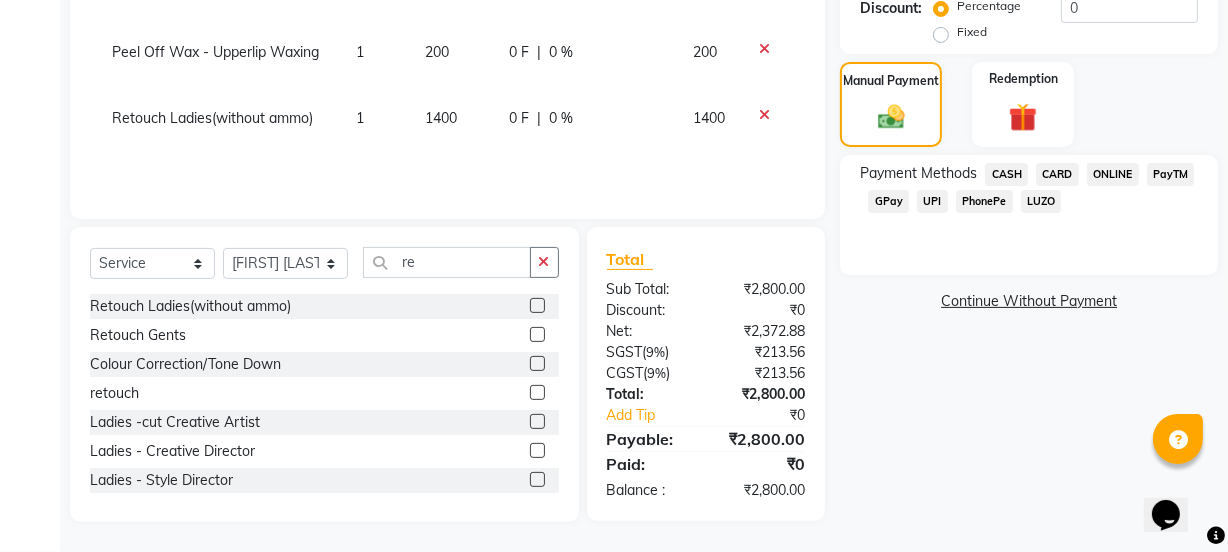 click on "CARD" 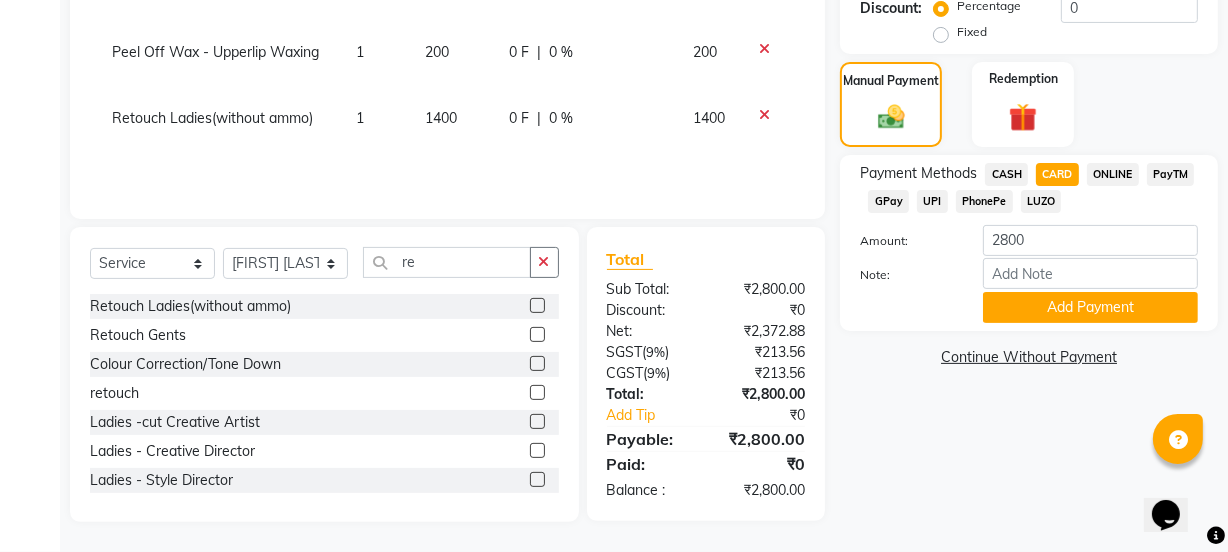 scroll, scrollTop: 0, scrollLeft: 0, axis: both 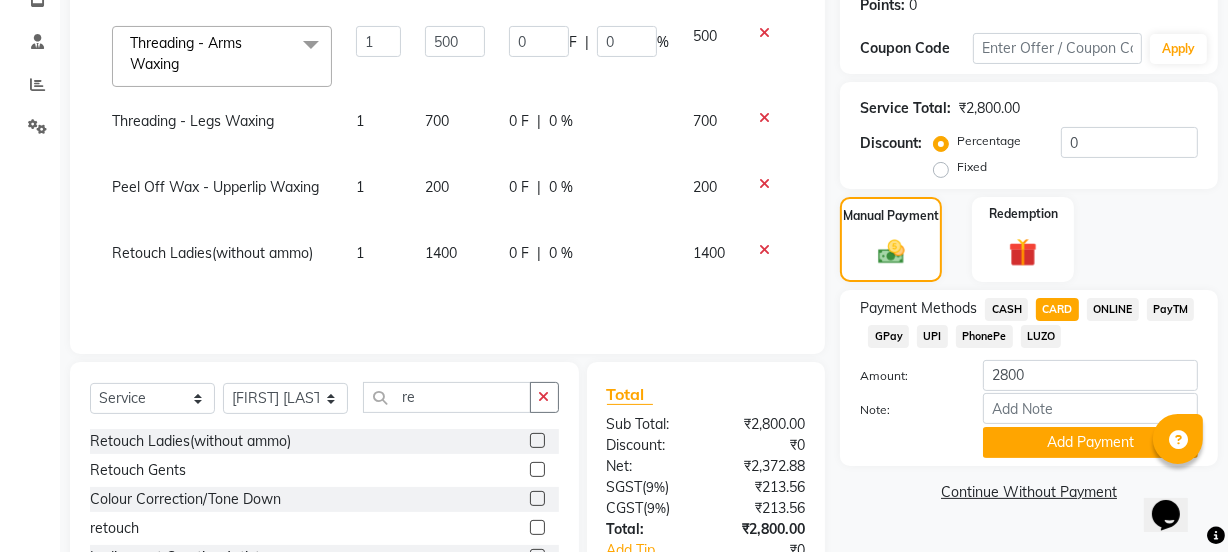 click on "UPI" 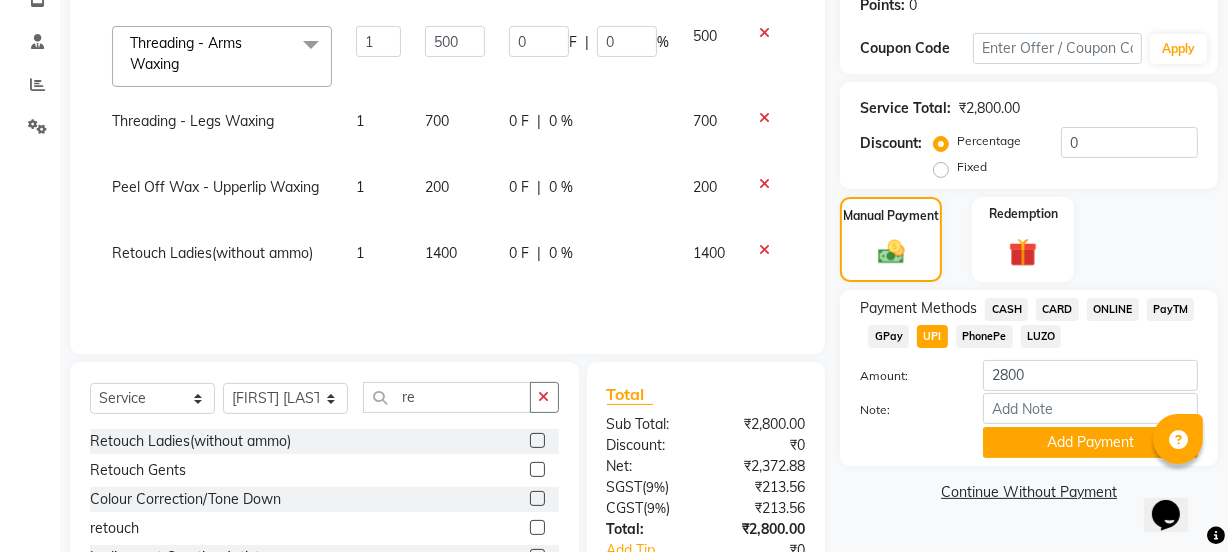 click on "CASH" 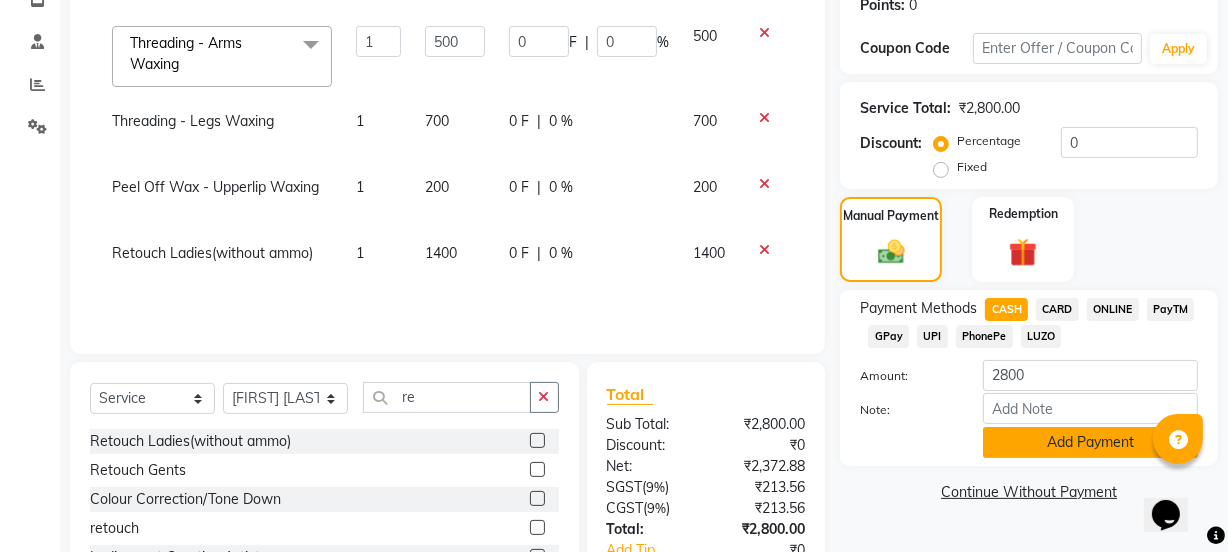 click on "Add Payment" 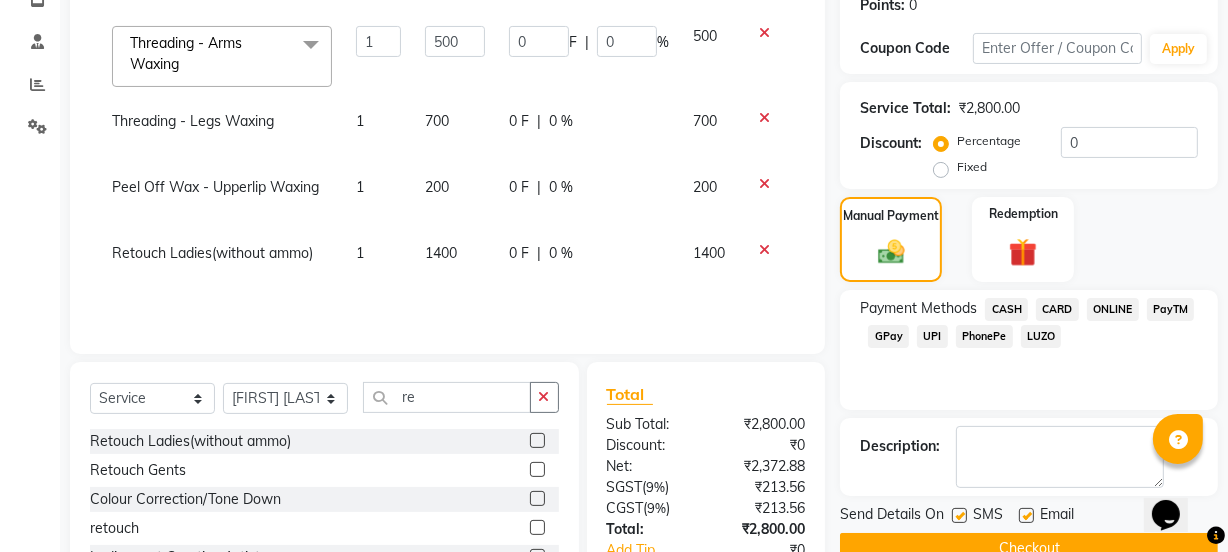 click on "Checkout" 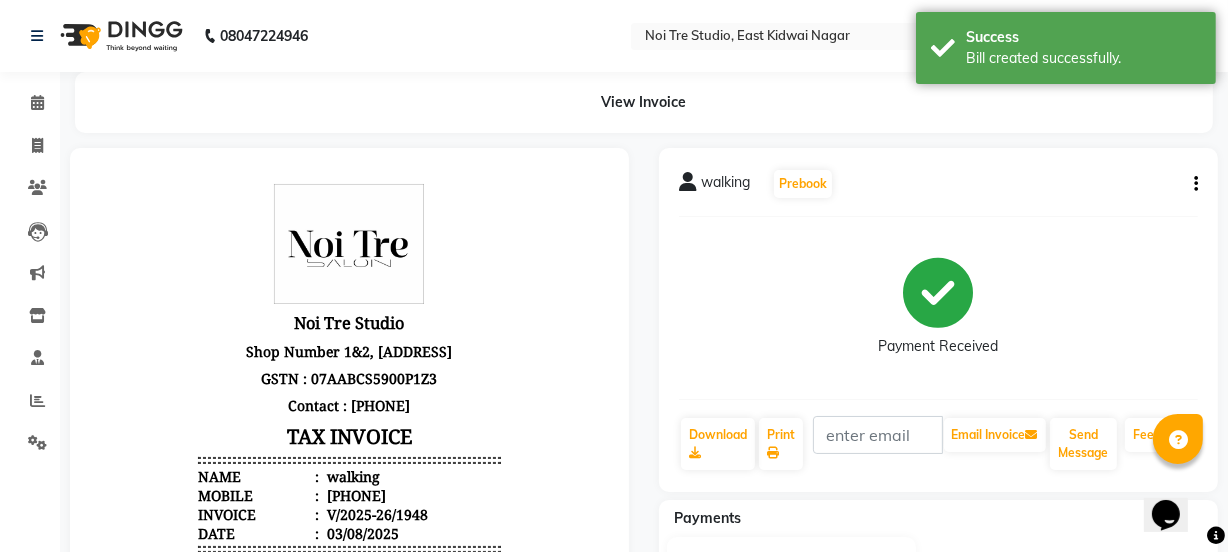 scroll, scrollTop: 0, scrollLeft: 0, axis: both 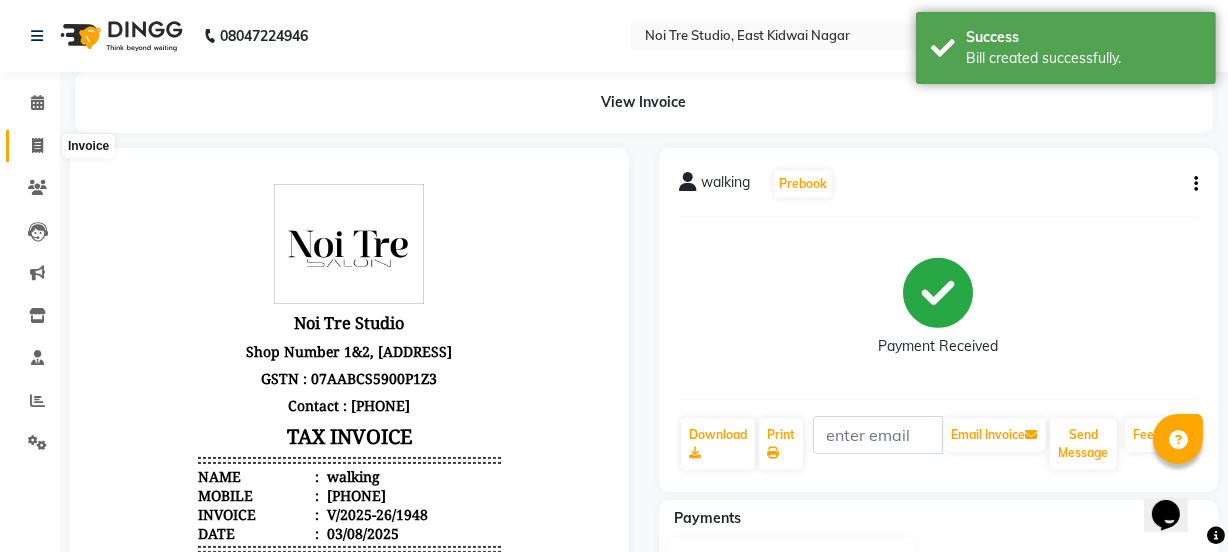 click 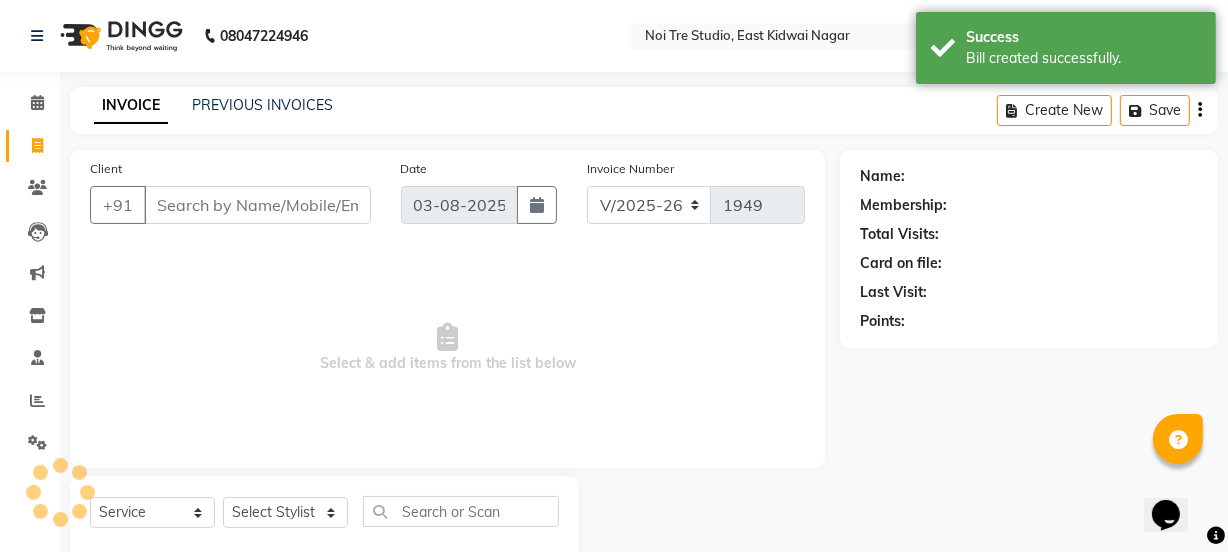 scroll, scrollTop: 50, scrollLeft: 0, axis: vertical 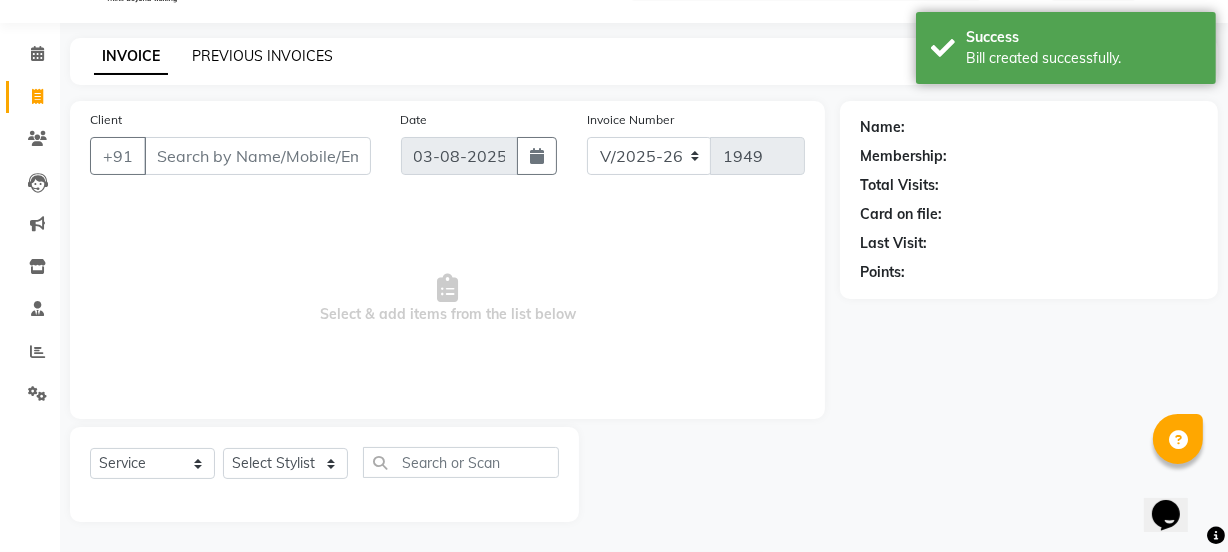 click on "PREVIOUS INVOICES" 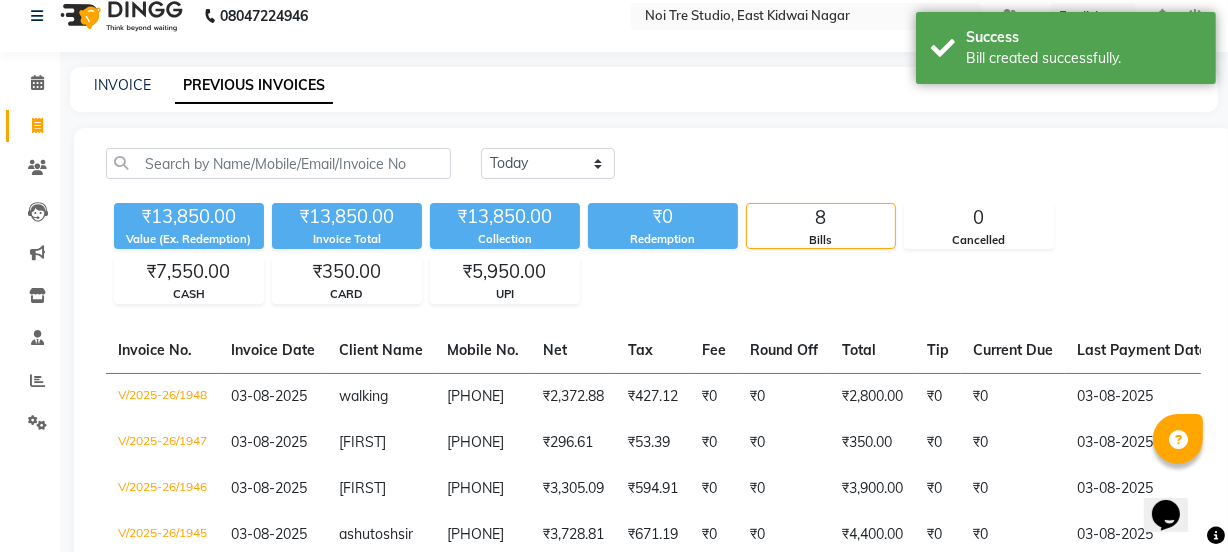 scroll, scrollTop: 9, scrollLeft: 0, axis: vertical 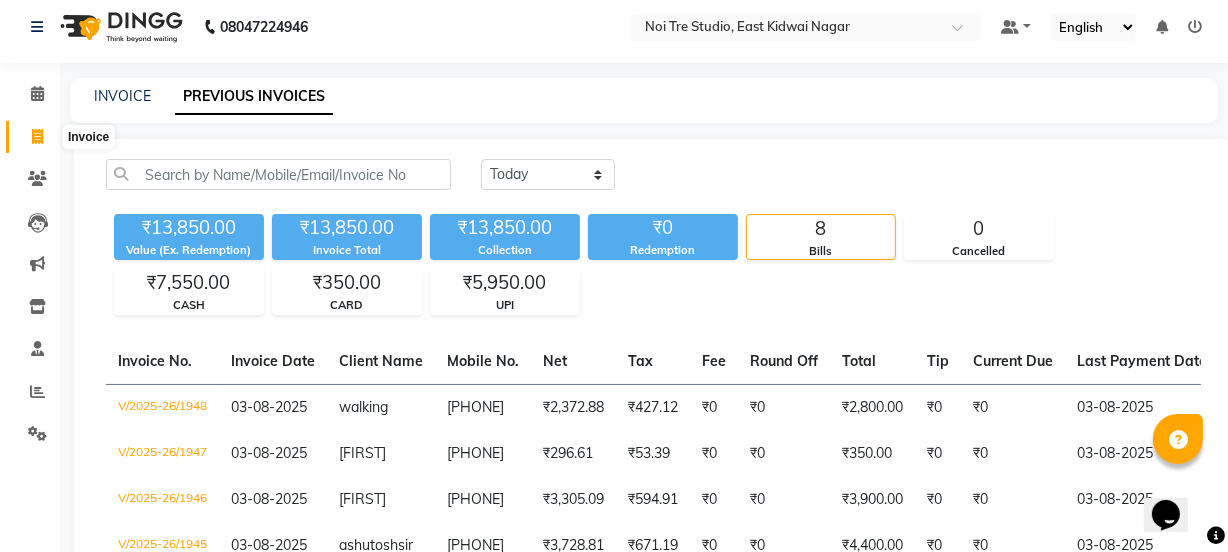 click 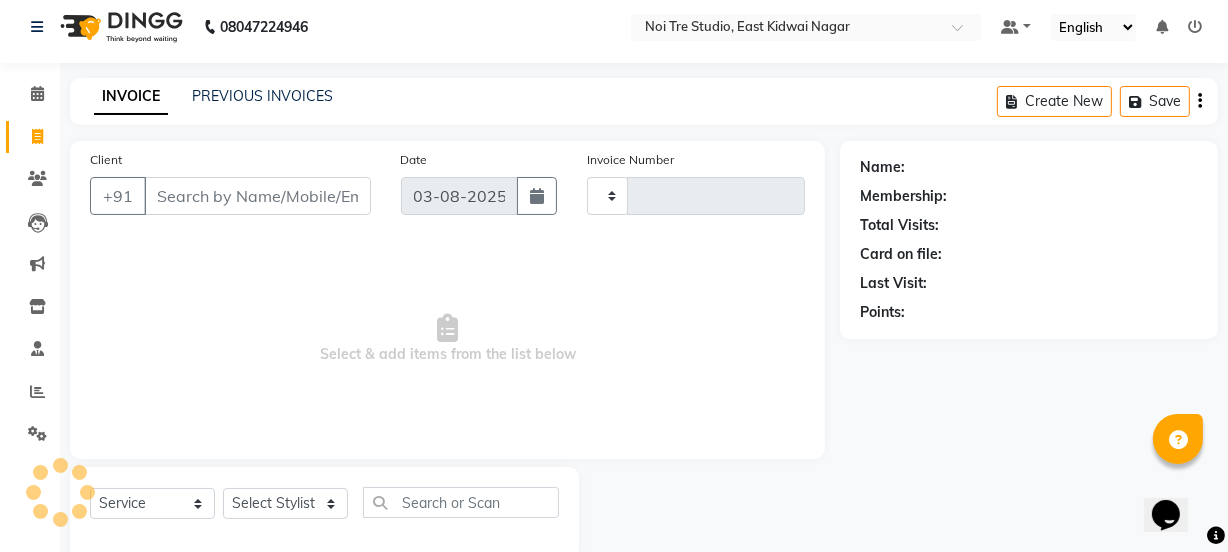 scroll, scrollTop: 50, scrollLeft: 0, axis: vertical 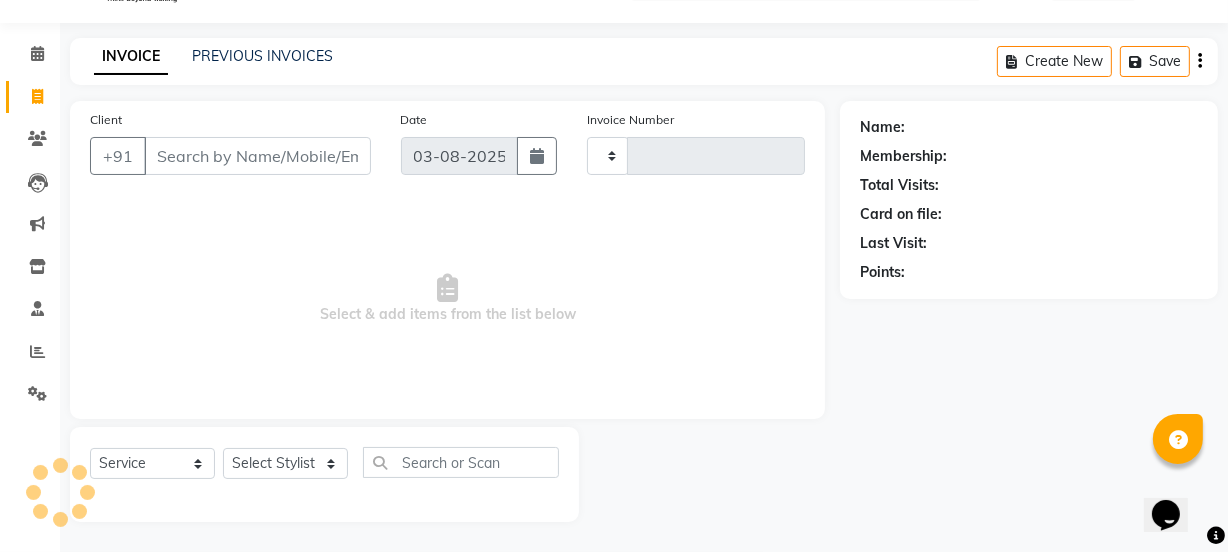 type on "1949" 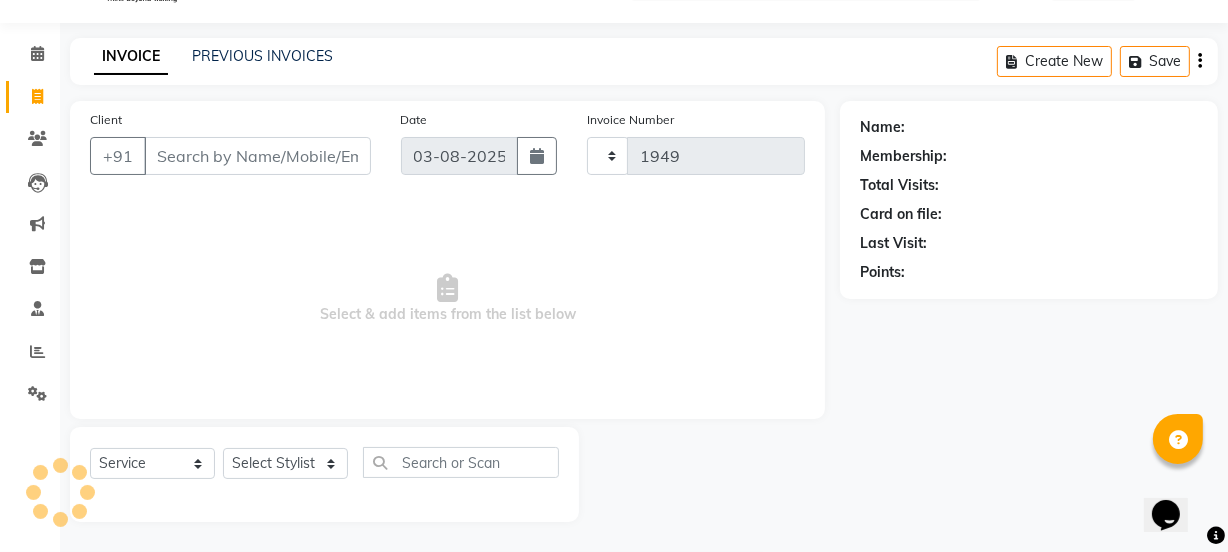 select on "4884" 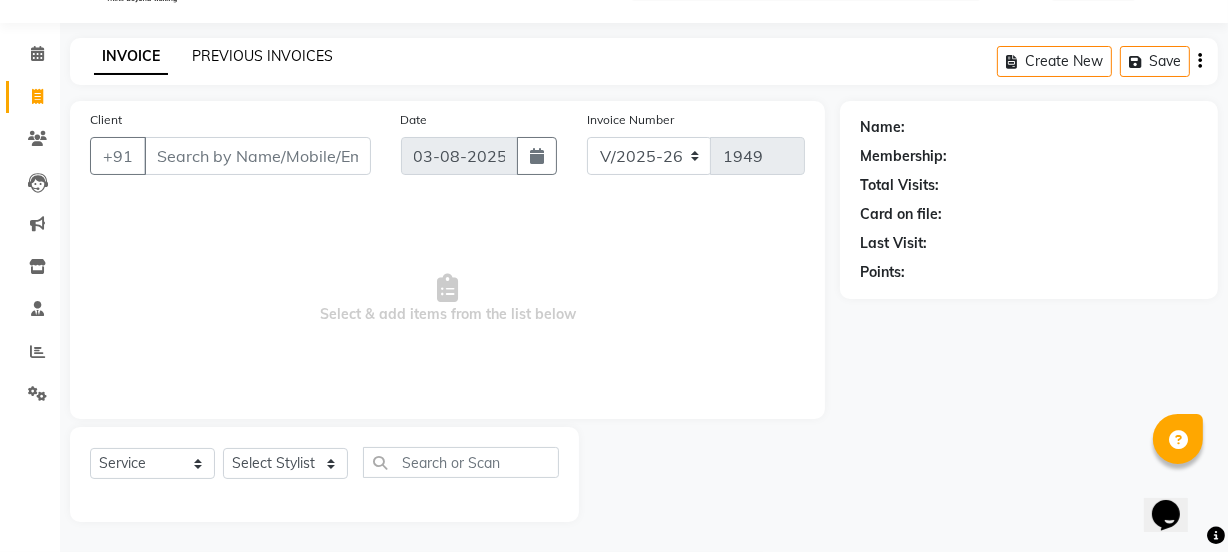 click on "PREVIOUS INVOICES" 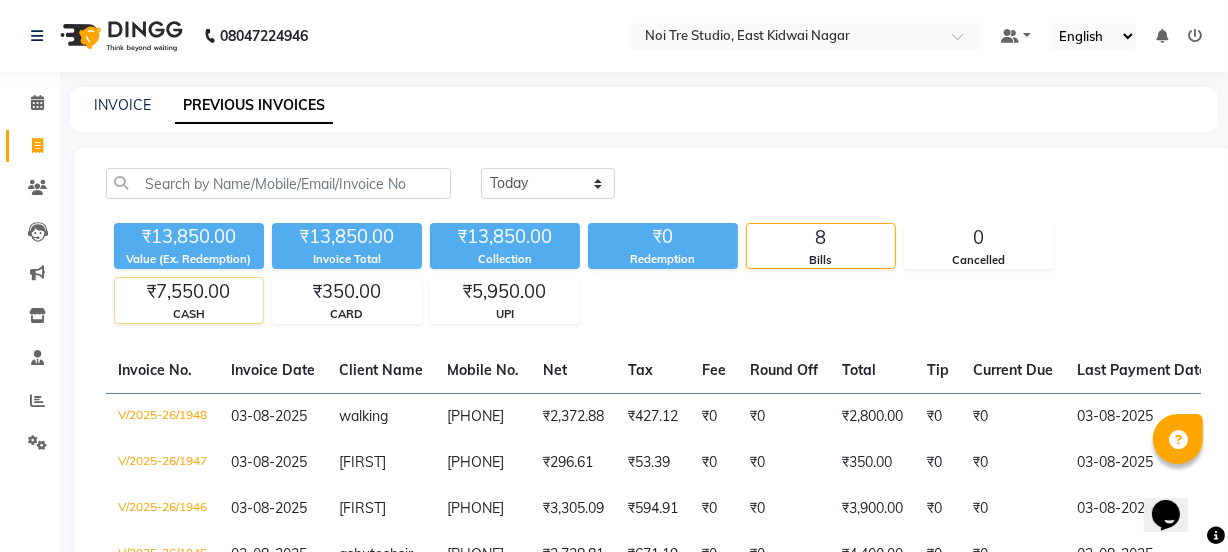 click on "₹7,550.00" 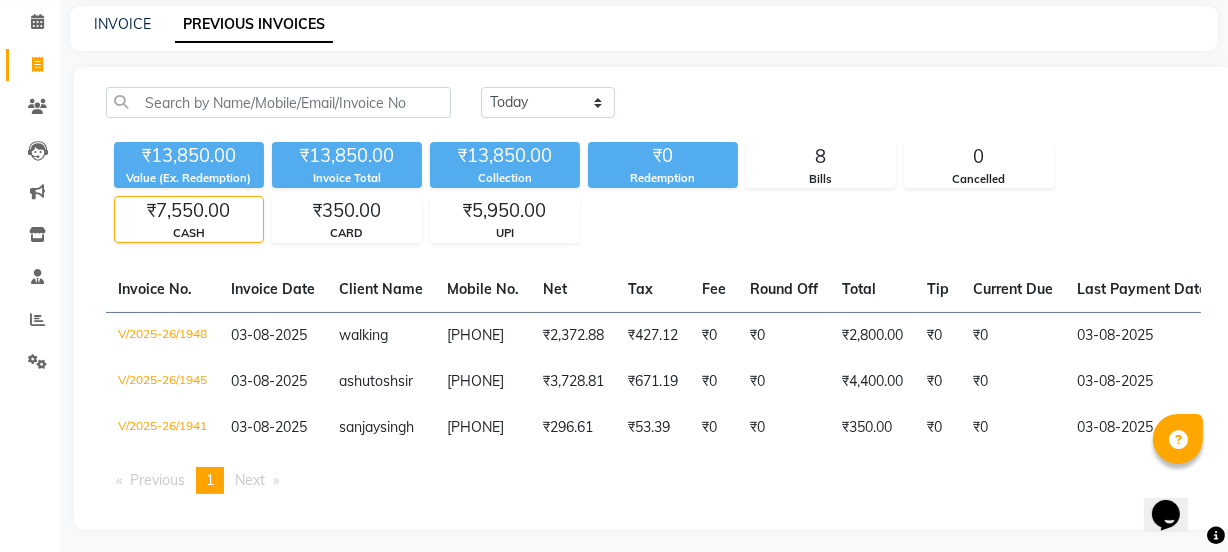 scroll, scrollTop: 102, scrollLeft: 0, axis: vertical 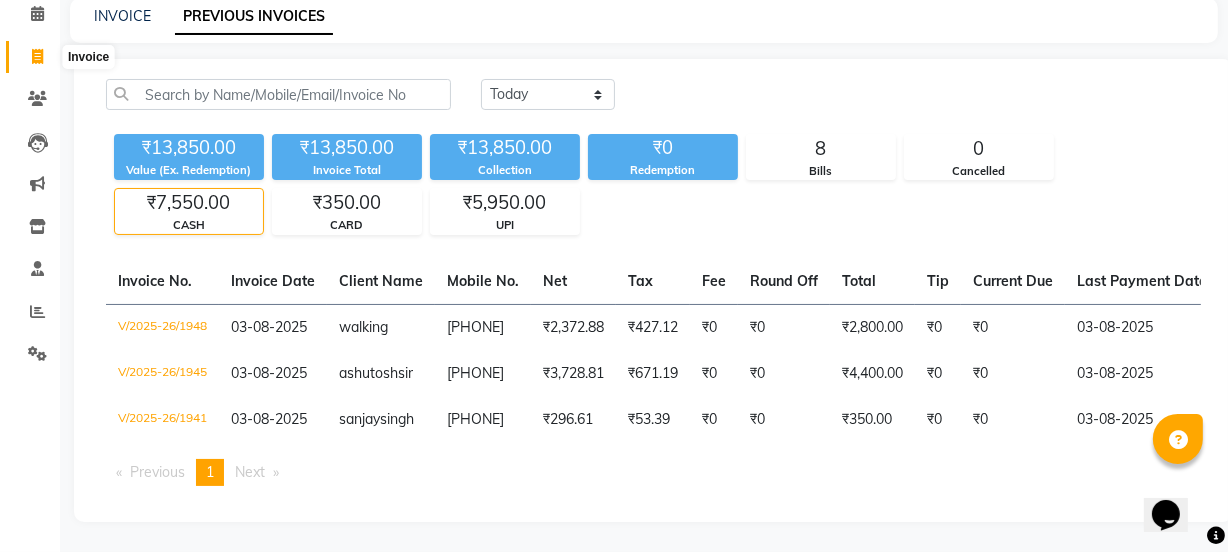 click 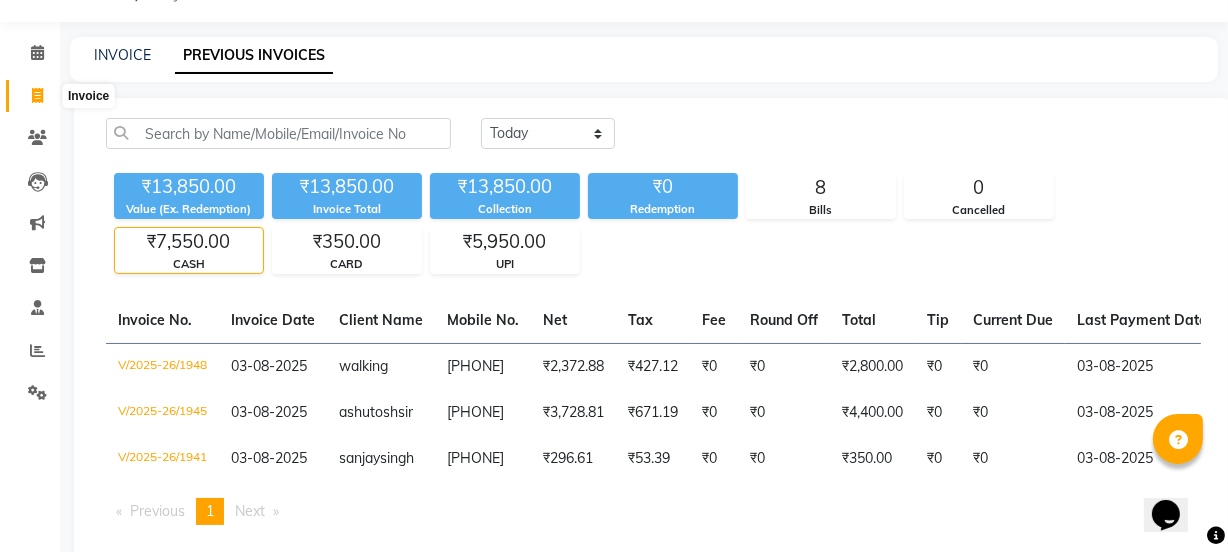 select on "service" 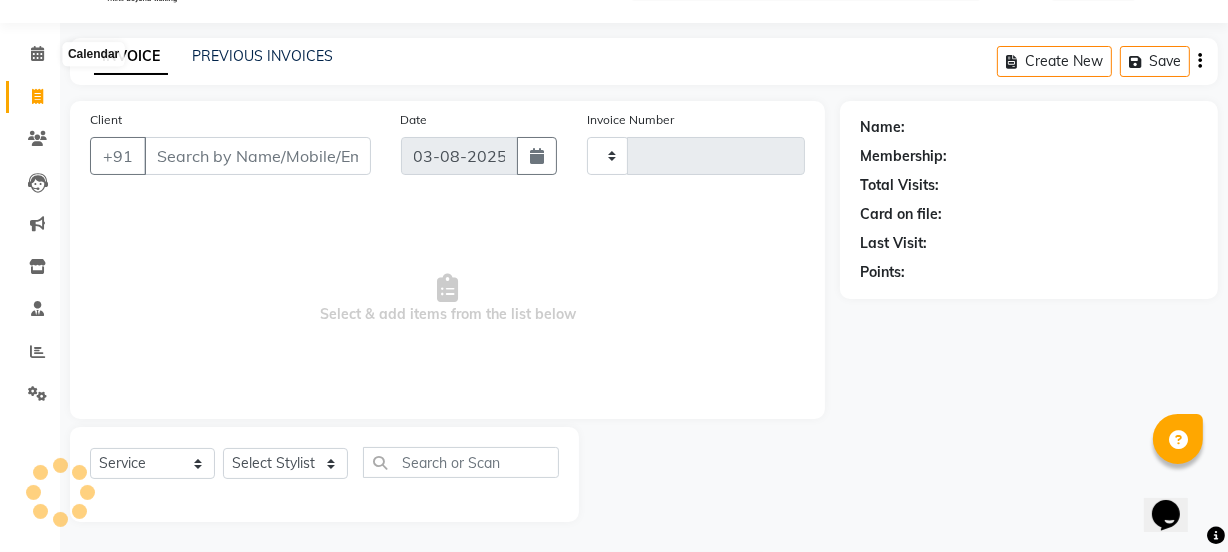 type on "1949" 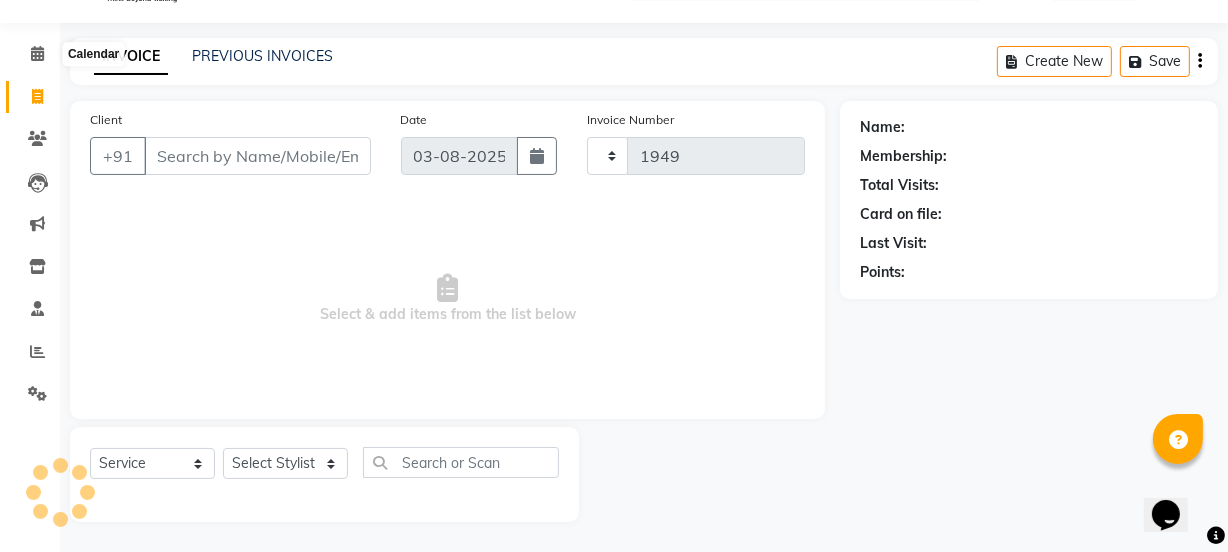 select on "4884" 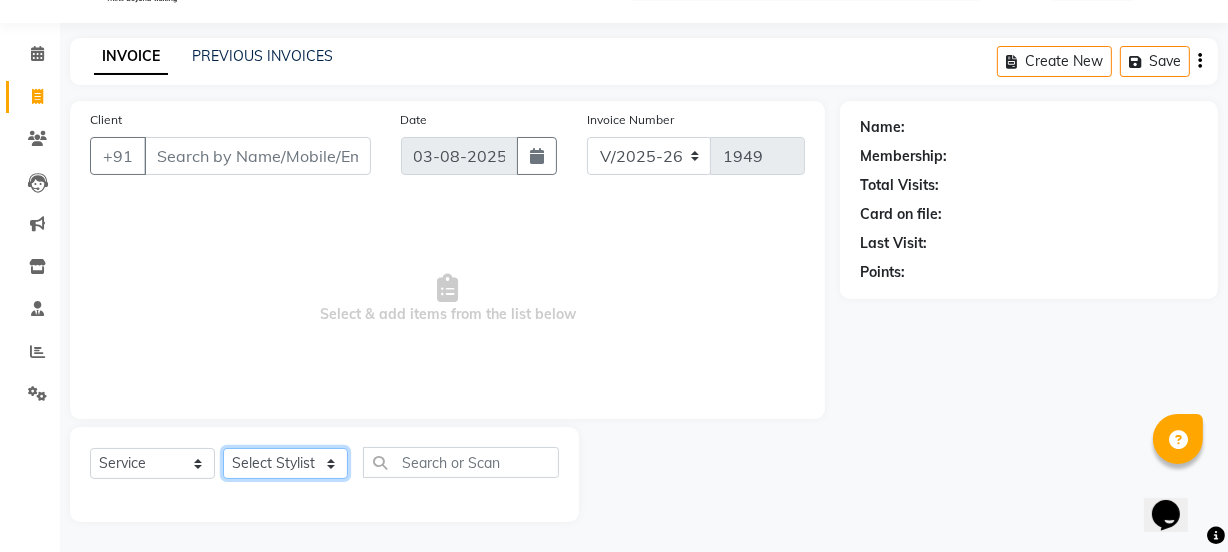 click on "Select Stylist [FIRST] [FIRST] [FIRST] [LAST] [FIRST] [FIRST] [FIRST] Manager [FIRST] [FIRST] [FIRST] [LAST] [FIRST] [FIRST] [FIRST] [FIRST] [FIRST] [LAST] [FIRST] [FIRST] [FIRST] [FIRST] [FIRST] [FIRST] Threading - Arms Waxing  x Retouch Ladies(without ammo) Retouch Gents Global Ladies Global Gents Highlights Gents Highlights/Balayage Ladies Colour Correction/Tone Down Colour Stripping retouch  Ladies - Salon Artist Ladies -cut Creative Artist Ladies - Creative Director Ladies - Style Director Ladies - Fringe Cut Styling  - Normal Wash Styling  - Luxury Wash Styling  - Blow Dry Styling  - Normal Dry Styling  - Flat Iron Styling  - Tong Curls Styling  - Steampod Iron Styling  - Hair Up Men’S Cut - salon artist Men’S Shave - Salon Artist Men’S Cut & Shave - Senior Artist Men’S Cut & Shave - Creative Director Men’S Cut & Shave - Style Director Shave - Shave Premium Shave - Premium Shave Beard Ritual - Beard Ritual Beard Trim - Beard Trim Retouch - Gentlemen" 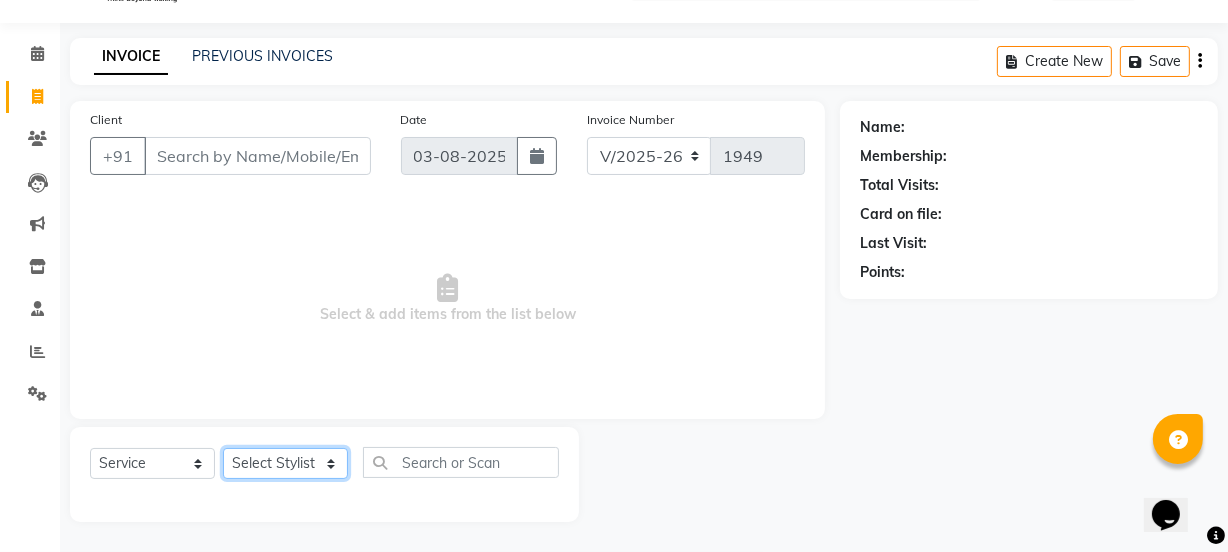 select on "36851" 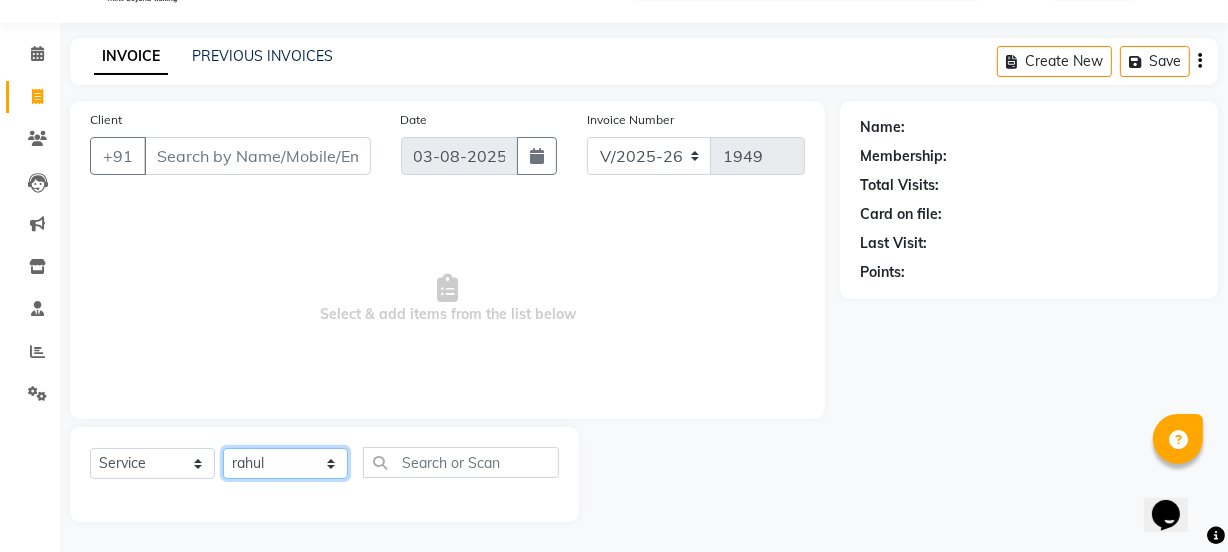 click on "Select Stylist [FIRST] [FIRST] [FIRST] [LAST] [FIRST] [FIRST] [FIRST] Manager [FIRST] [FIRST] [FIRST] [LAST] [FIRST] [FIRST] [FIRST] [FIRST] [FIRST] [LAST] [FIRST] [FIRST] [FIRST] [FIRST] [FIRST] [FIRST] Threading - Arms Waxing  x Retouch Ladies(without ammo) Retouch Gents Global Ladies Global Gents Highlights Gents Highlights/Balayage Ladies Colour Correction/Tone Down Colour Stripping retouch  Ladies - Salon Artist Ladies -cut Creative Artist Ladies - Creative Director Ladies - Style Director Ladies - Fringe Cut Styling  - Normal Wash Styling  - Luxury Wash Styling  - Blow Dry Styling  - Normal Dry Styling  - Flat Iron Styling  - Tong Curls Styling  - Steampod Iron Styling  - Hair Up Men’S Cut - salon artist Men’S Shave - Salon Artist Men’S Cut & Shave - Senior Artist Men’S Cut & Shave - Creative Director Men’S Cut & Shave - Style Director Shave - Shave Premium Shave - Premium Shave Beard Ritual - Beard Ritual Beard Trim - Beard Trim Retouch - Gentlemen" 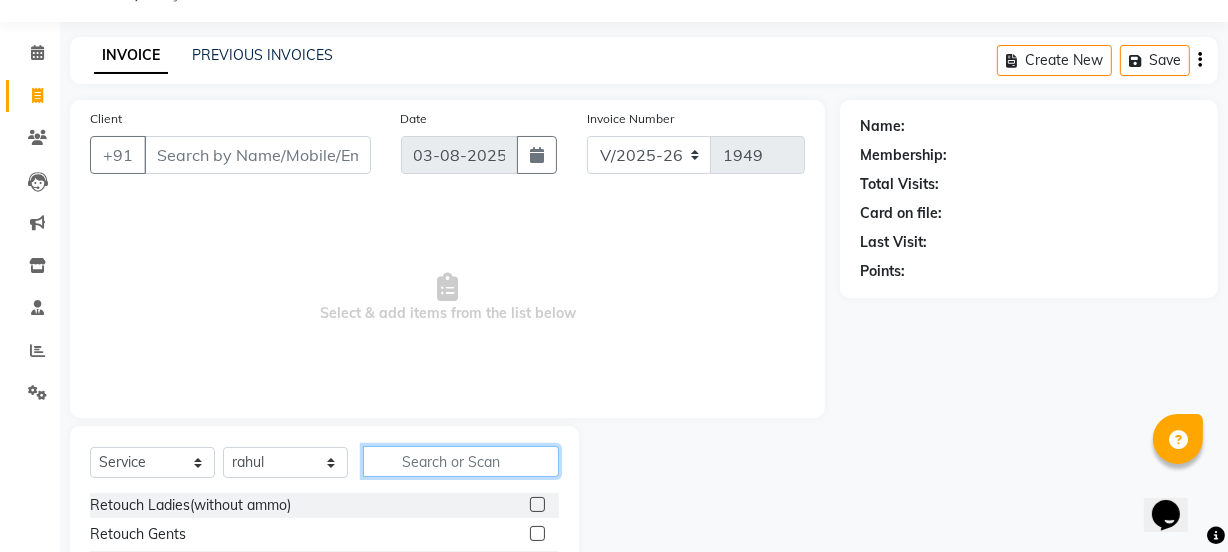 click 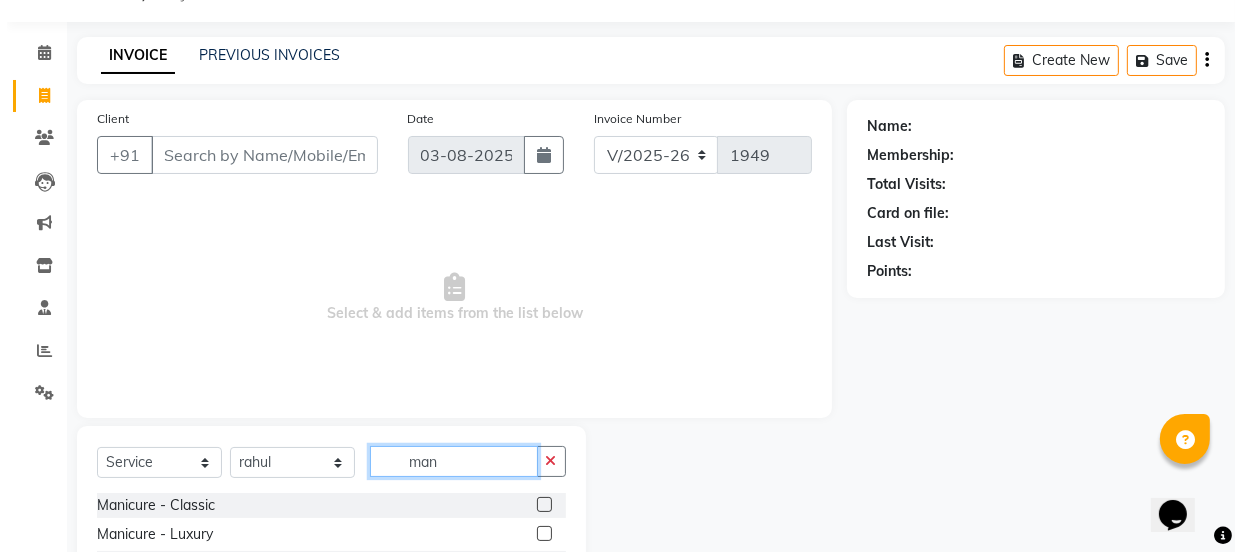 scroll, scrollTop: 136, scrollLeft: 0, axis: vertical 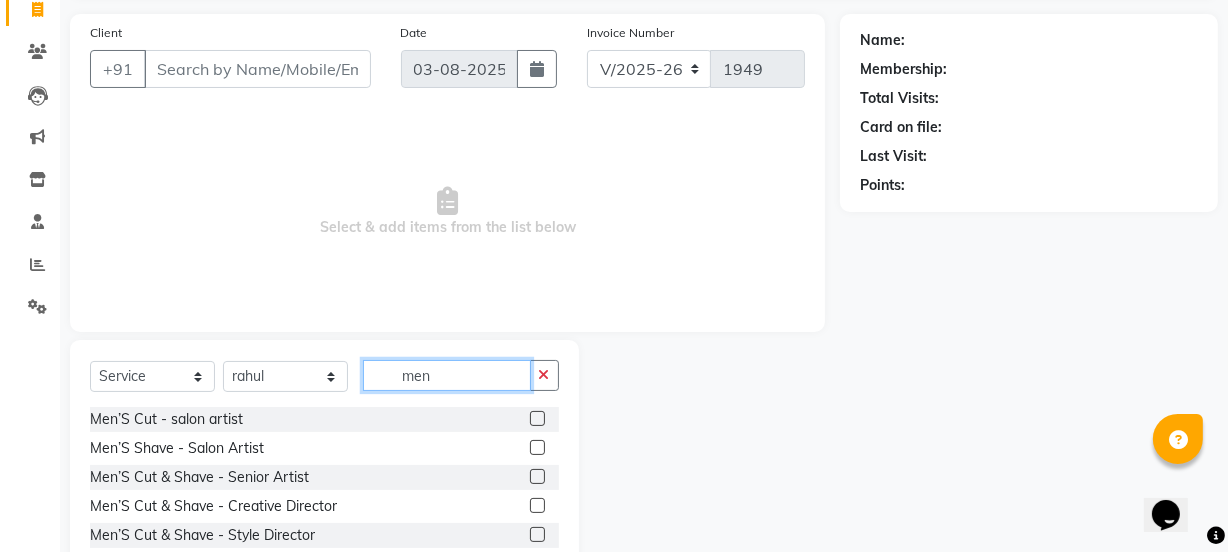 type on "men" 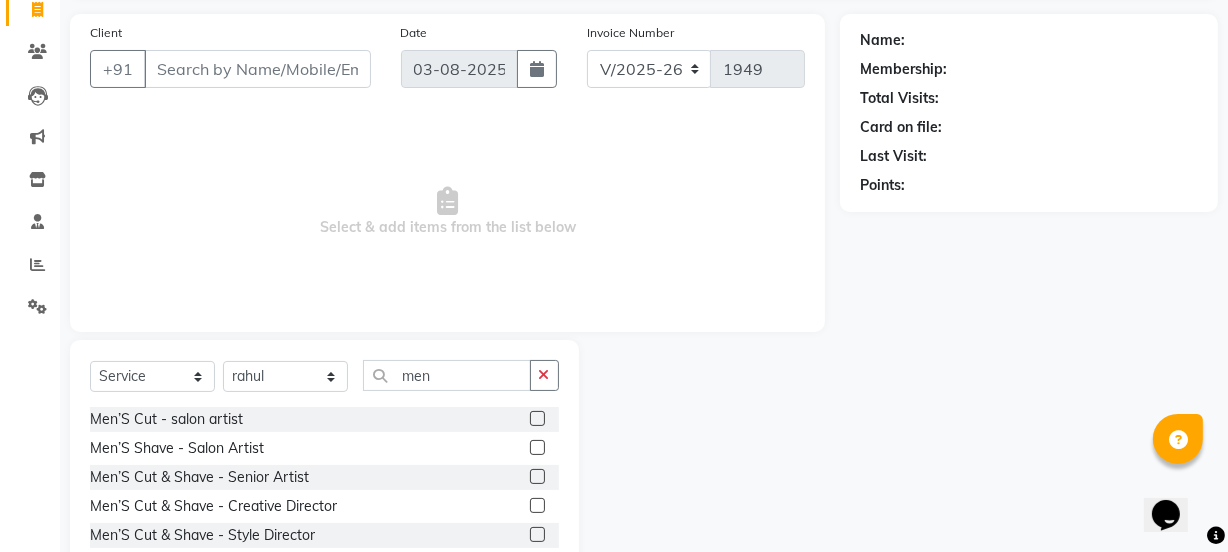 click 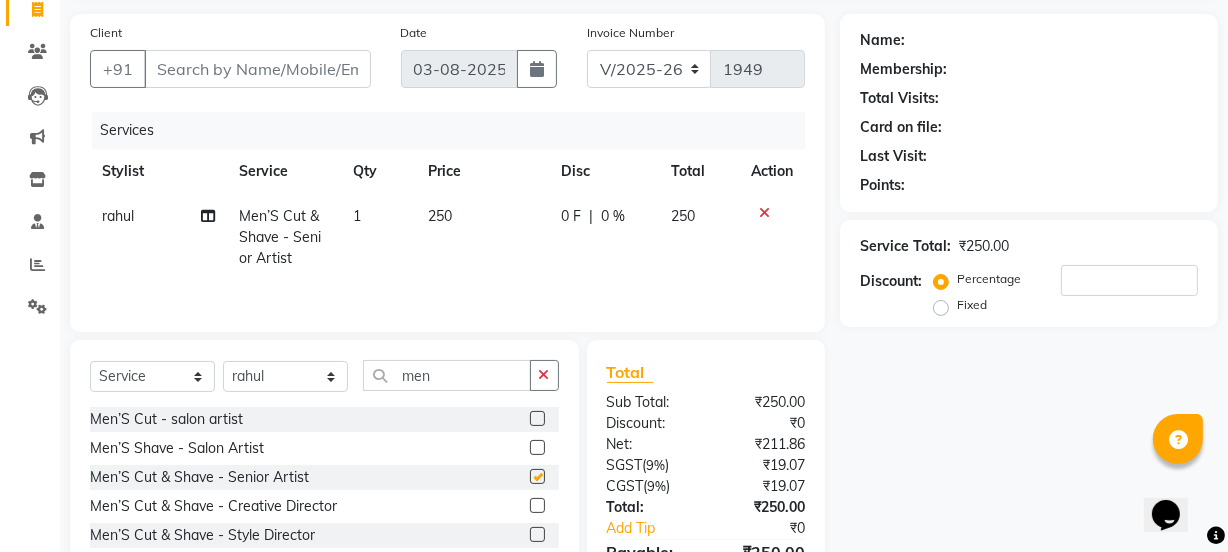 checkbox on "false" 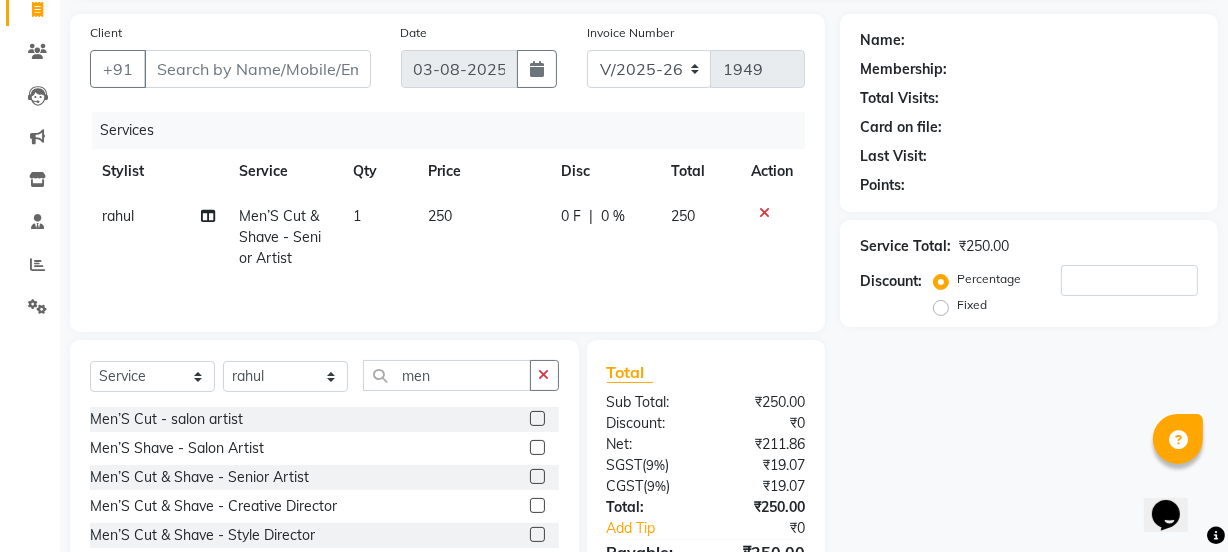 click 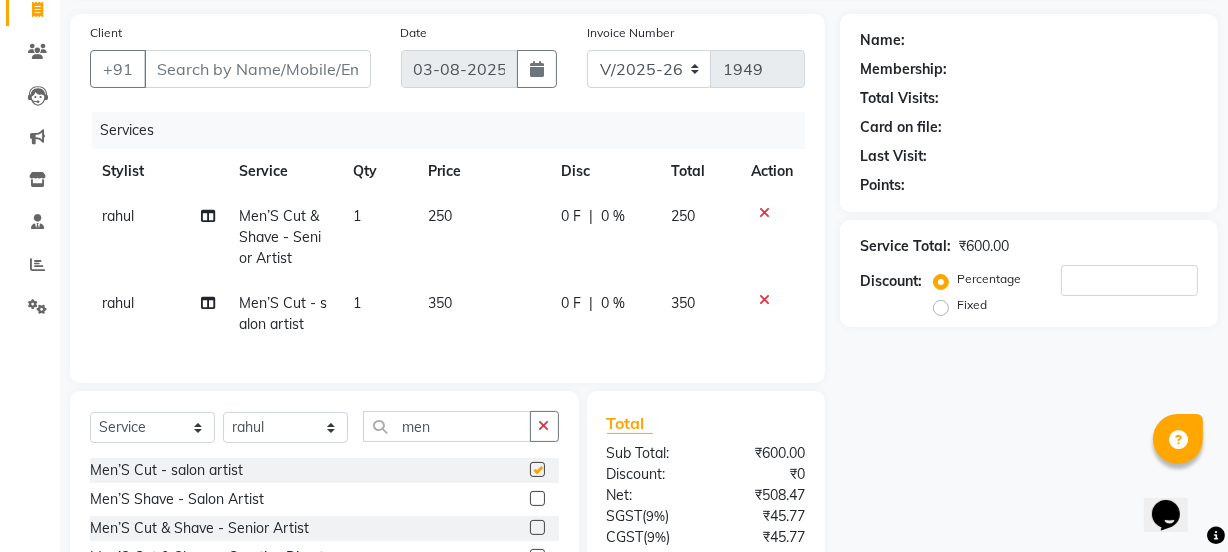 checkbox on "false" 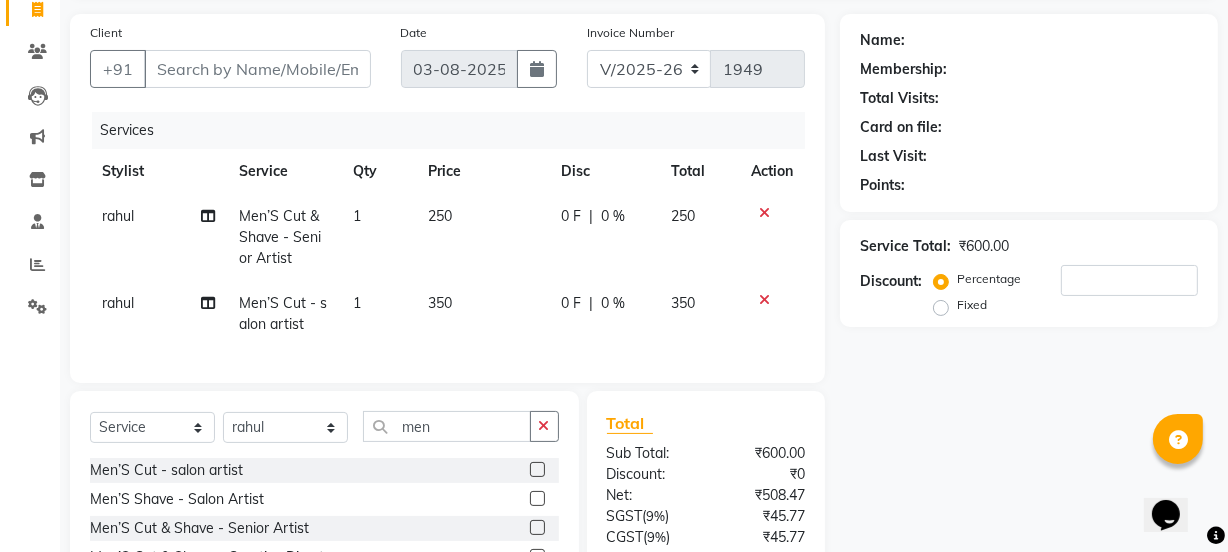 click 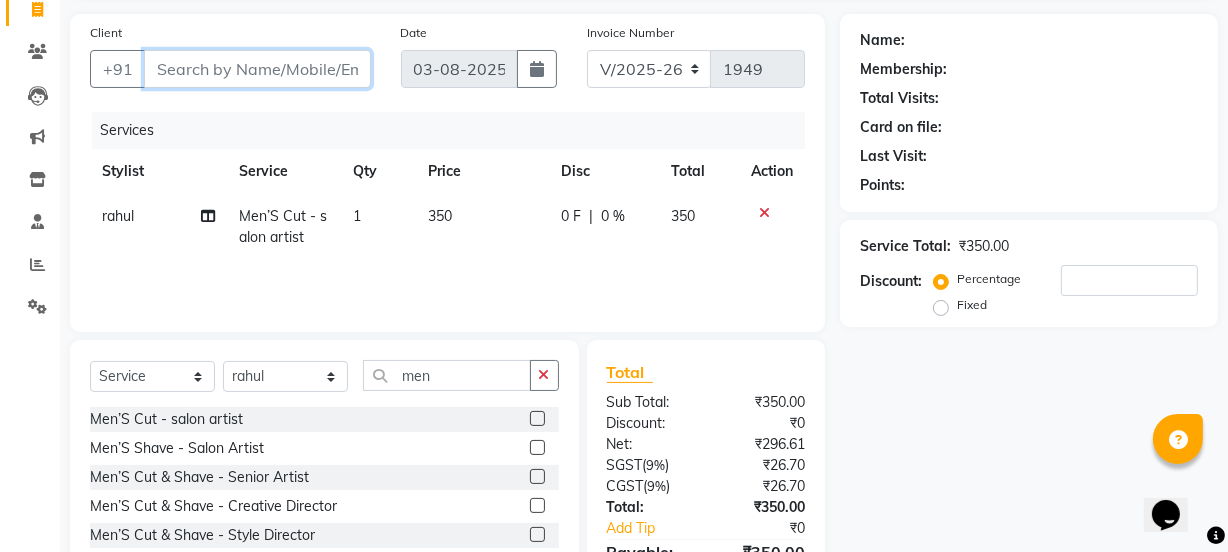 click on "Client" at bounding box center (257, 69) 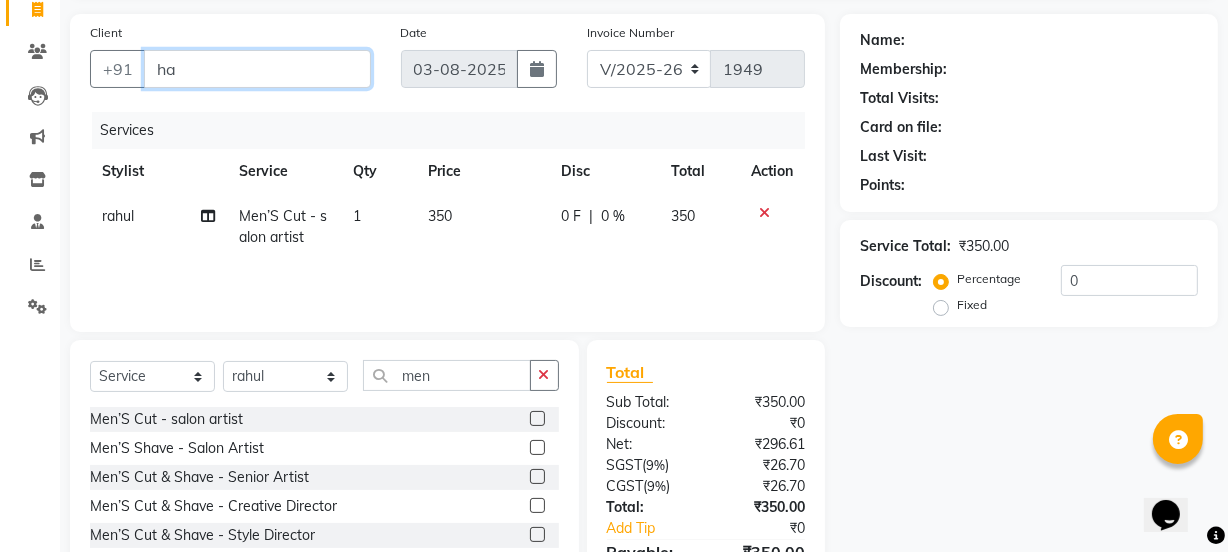 type on "h" 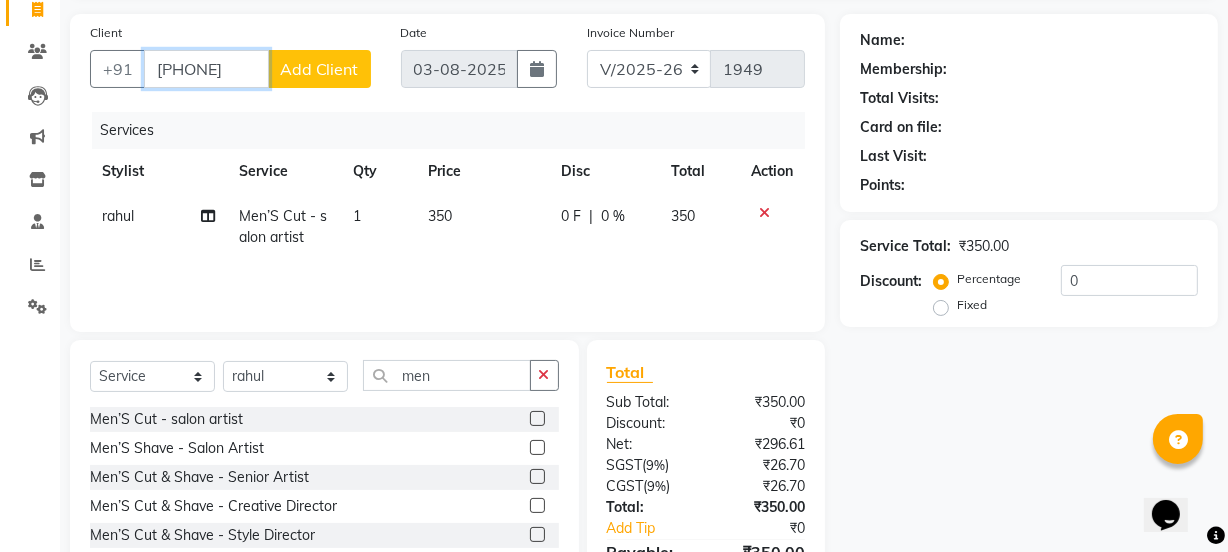 type on "[PHONE]" 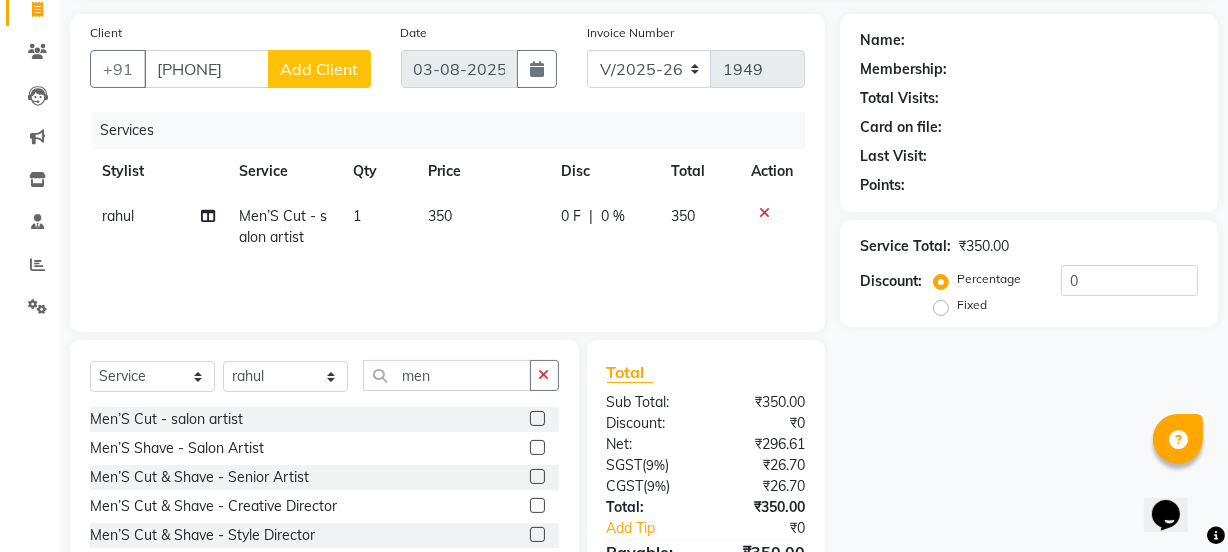 click on "Add Client" 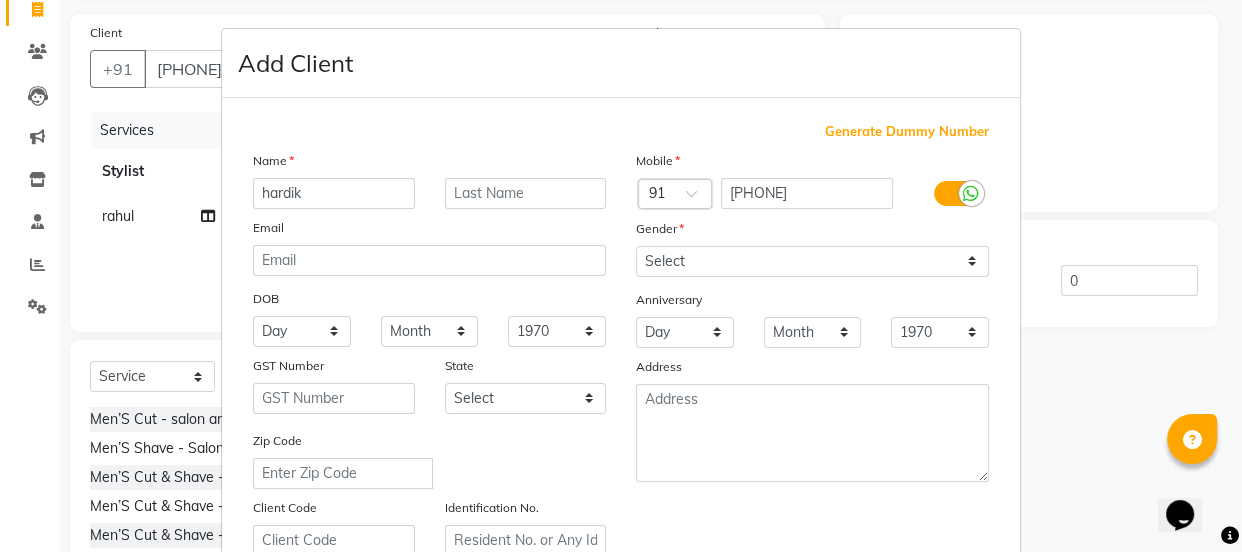 type on "hardik" 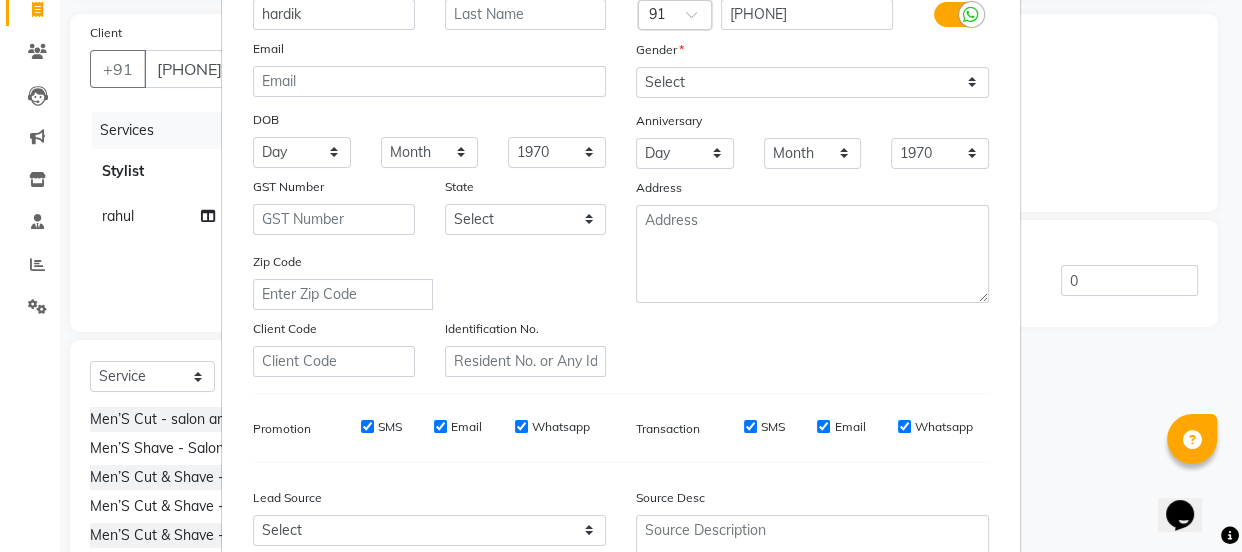 scroll, scrollTop: 181, scrollLeft: 0, axis: vertical 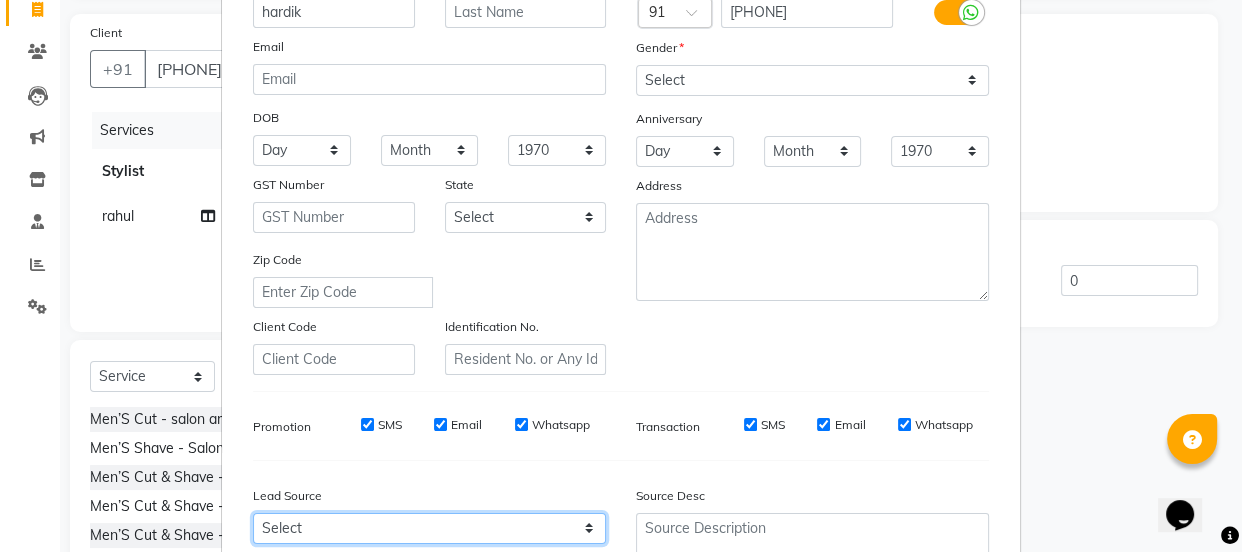 click on "Select Walk-in Referral Internet Friend Word of Mouth Advertisement Facebook JustDial Google Other Instagram  YouTube  WhatsApp" at bounding box center [429, 528] 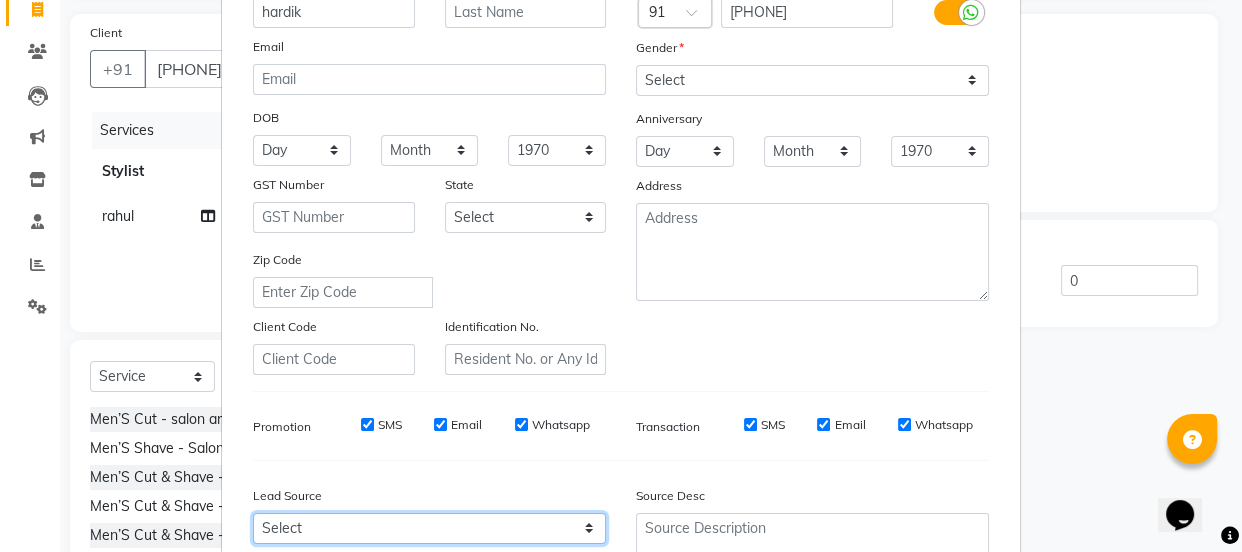select on "32608" 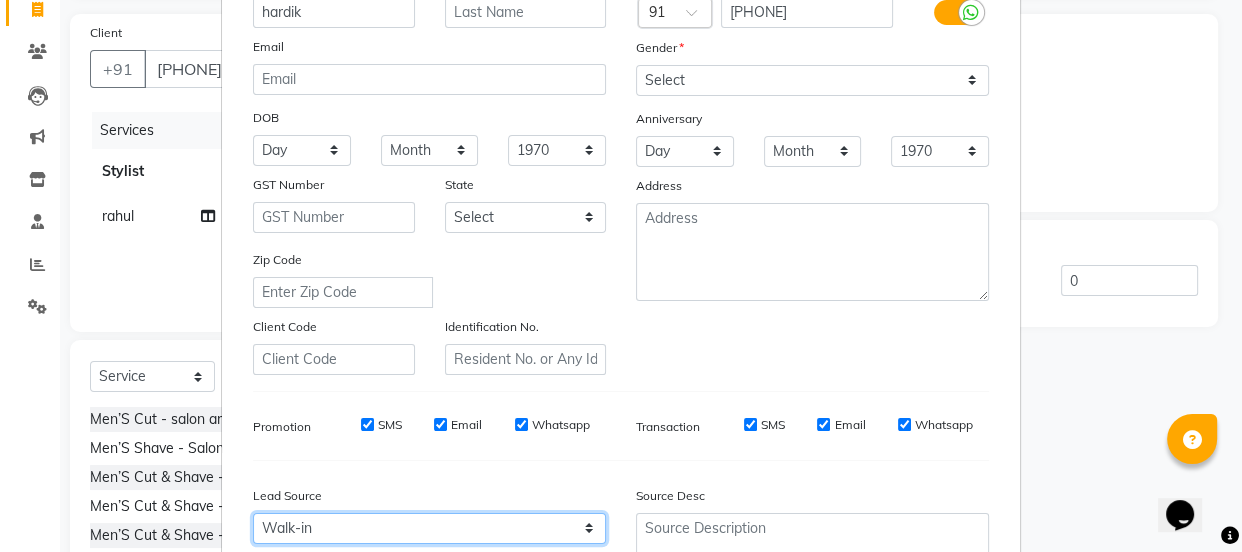 click on "Select Walk-in Referral Internet Friend Word of Mouth Advertisement Facebook JustDial Google Other Instagram  YouTube  WhatsApp" at bounding box center (429, 528) 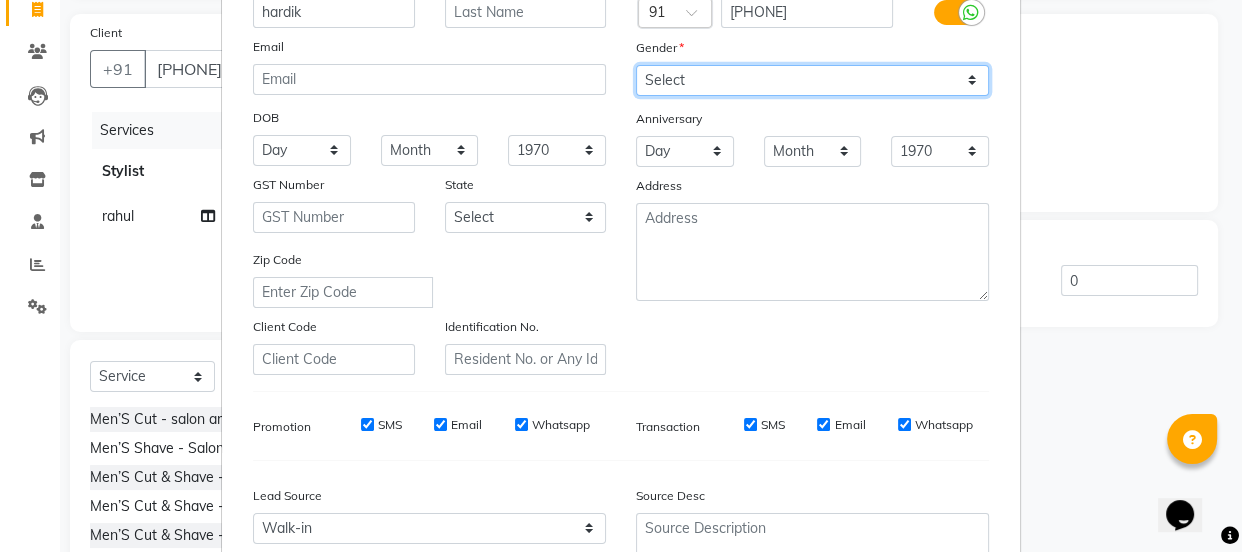 click on "Select Male Female Other Prefer Not To Say" at bounding box center (812, 80) 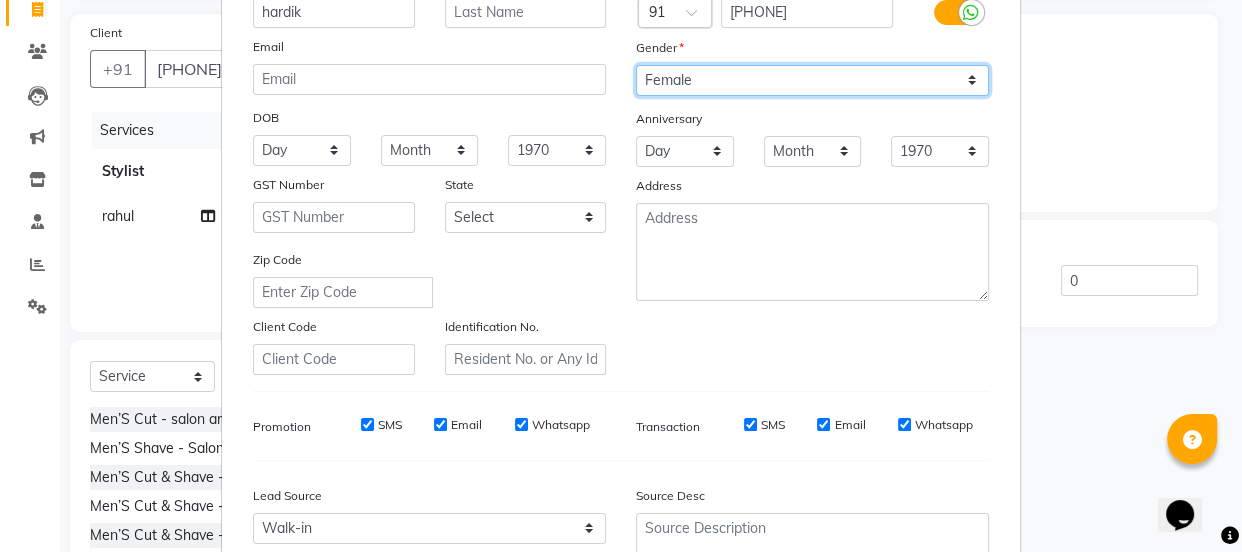 click on "Select Male Female Other Prefer Not To Say" at bounding box center (812, 80) 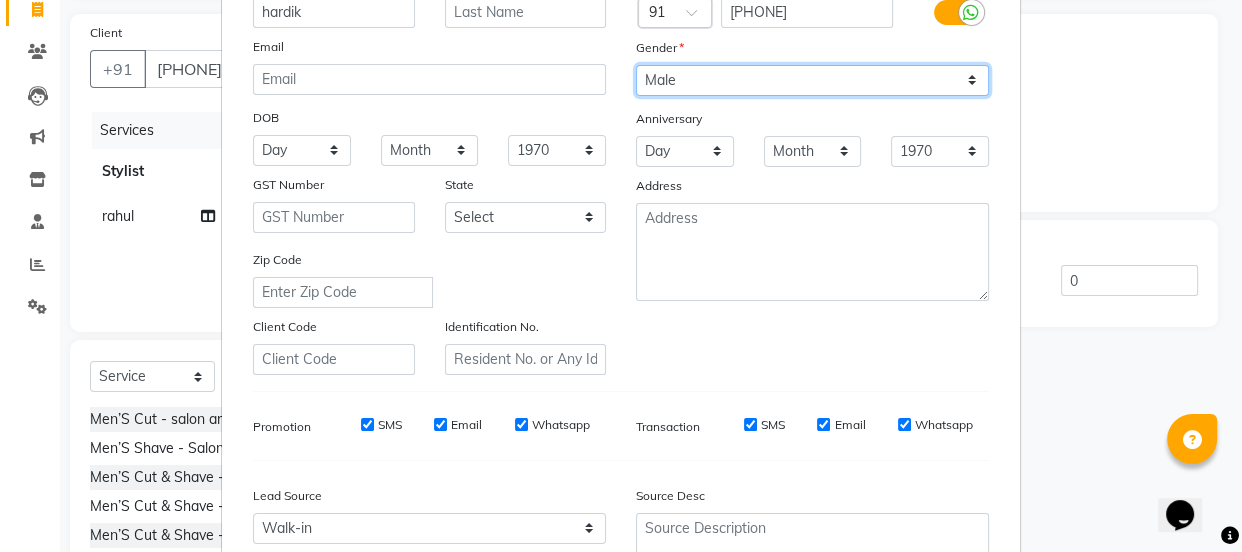 click on "Select Male Female Other Prefer Not To Say" at bounding box center (812, 80) 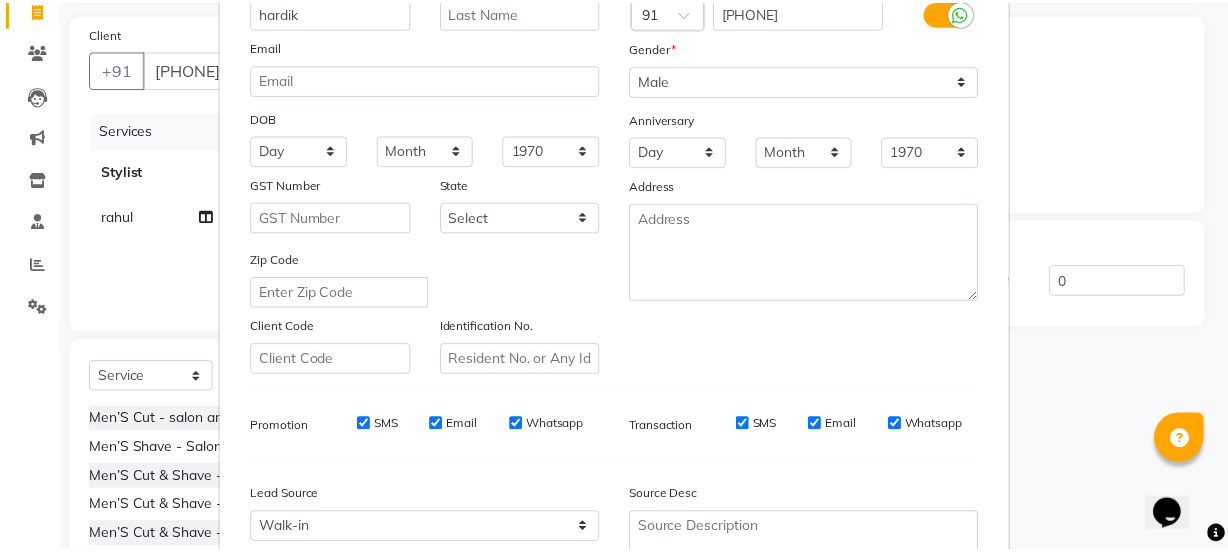scroll, scrollTop: 377, scrollLeft: 0, axis: vertical 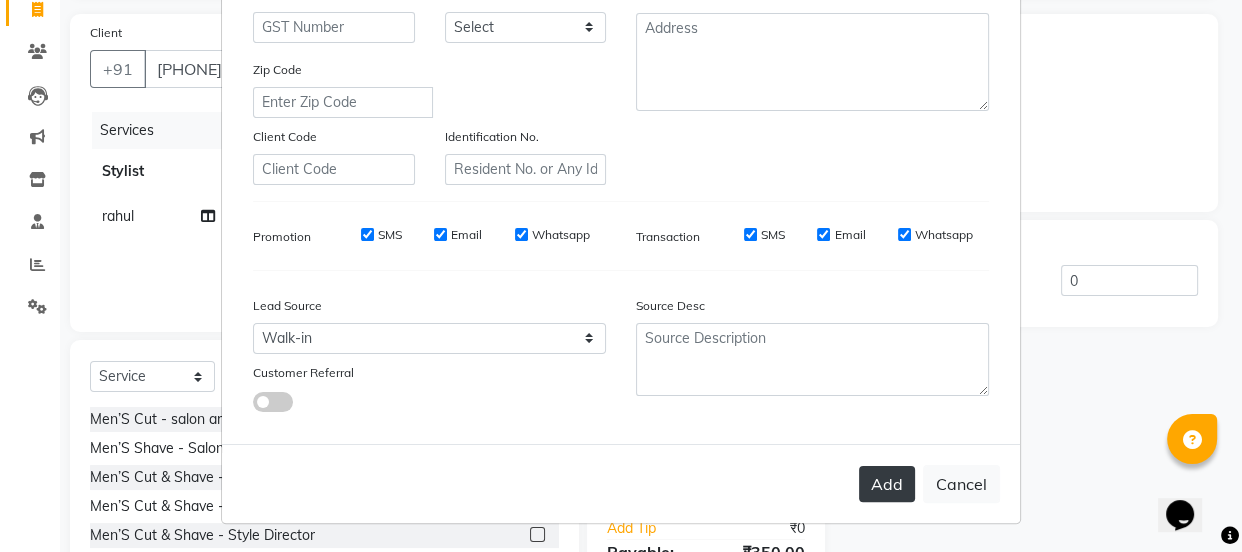 click on "Add" at bounding box center [887, 484] 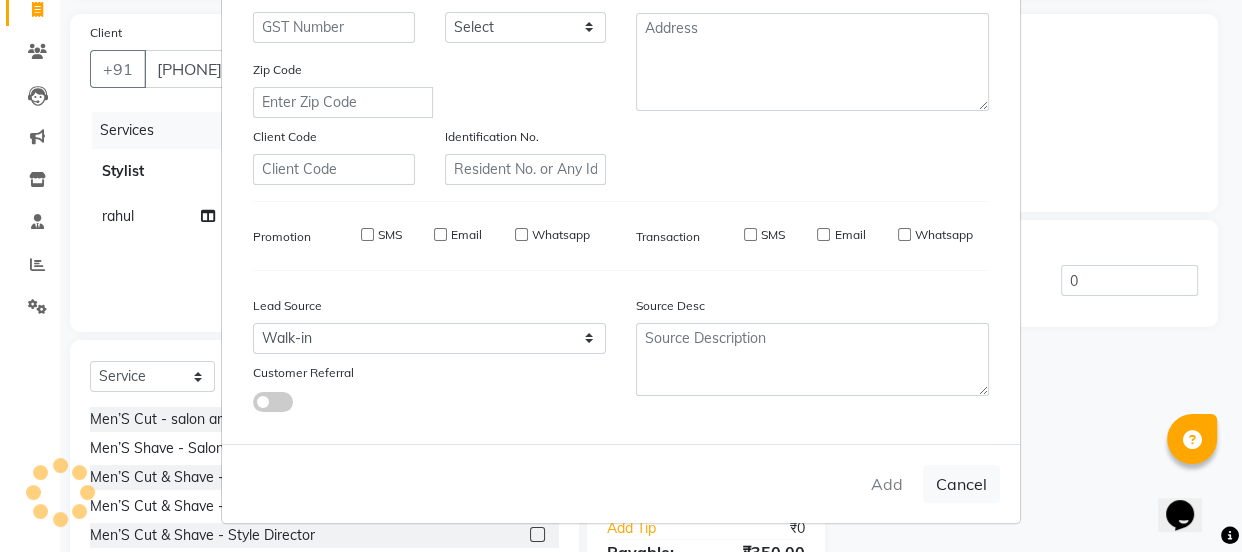 type 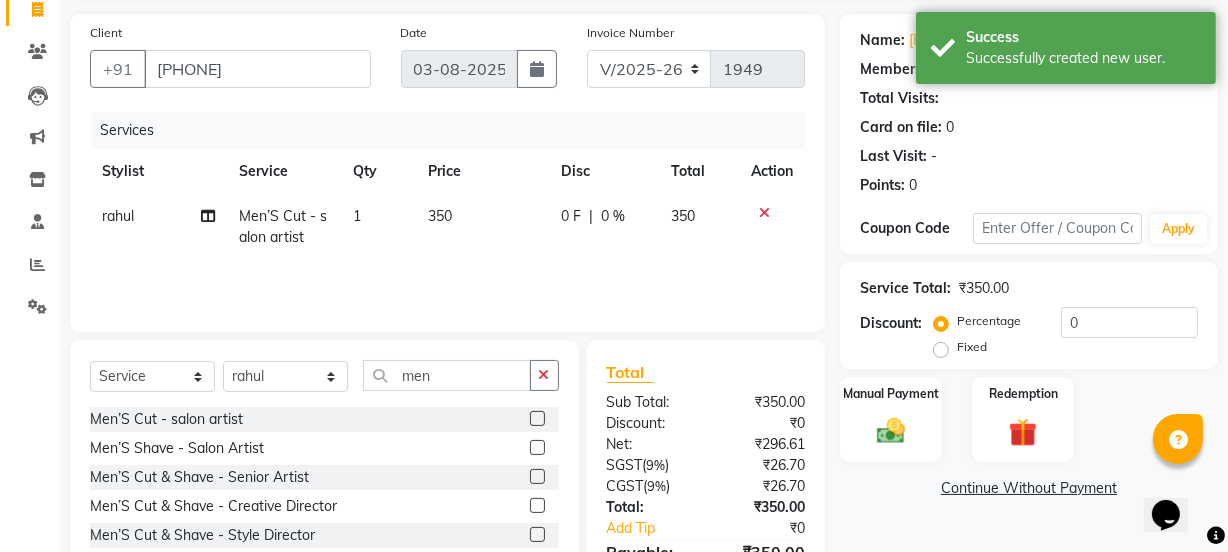 scroll, scrollTop: 250, scrollLeft: 0, axis: vertical 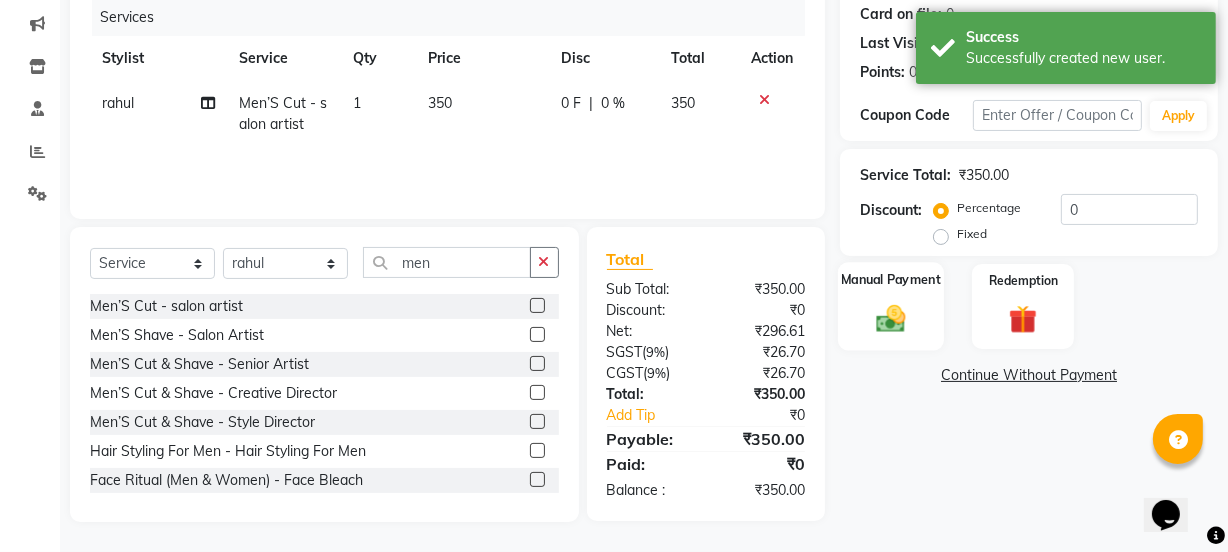 click on "Manual Payment" 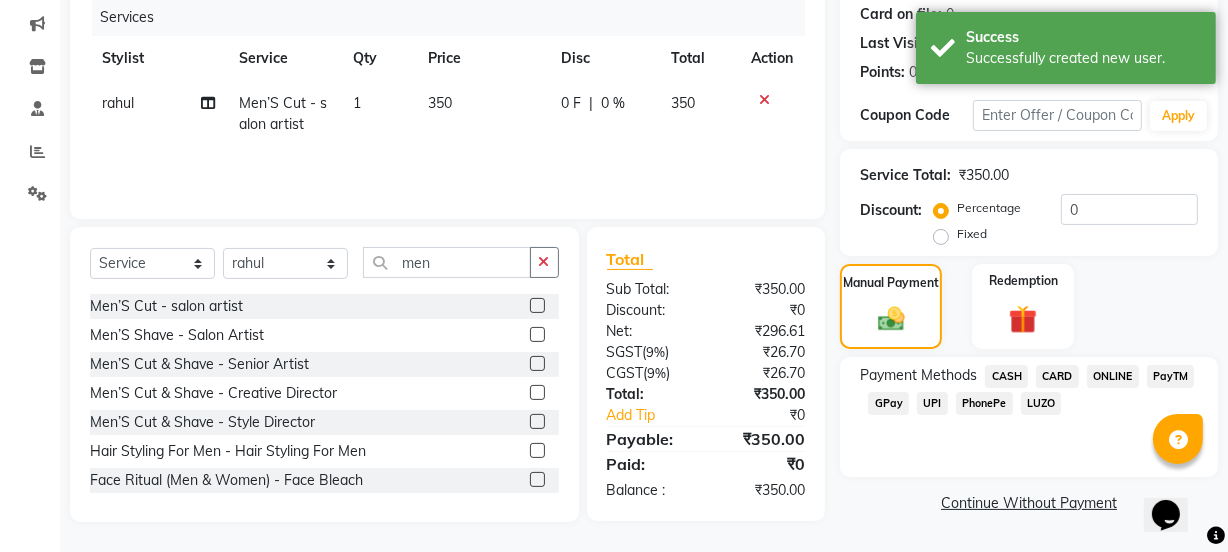 click on "CASH" 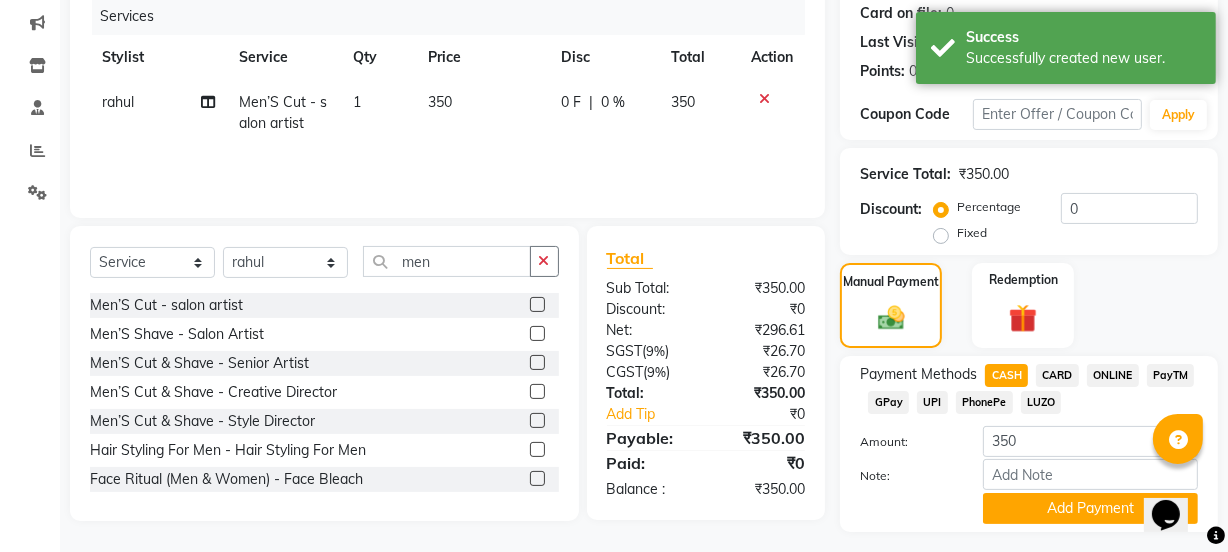 scroll, scrollTop: 300, scrollLeft: 0, axis: vertical 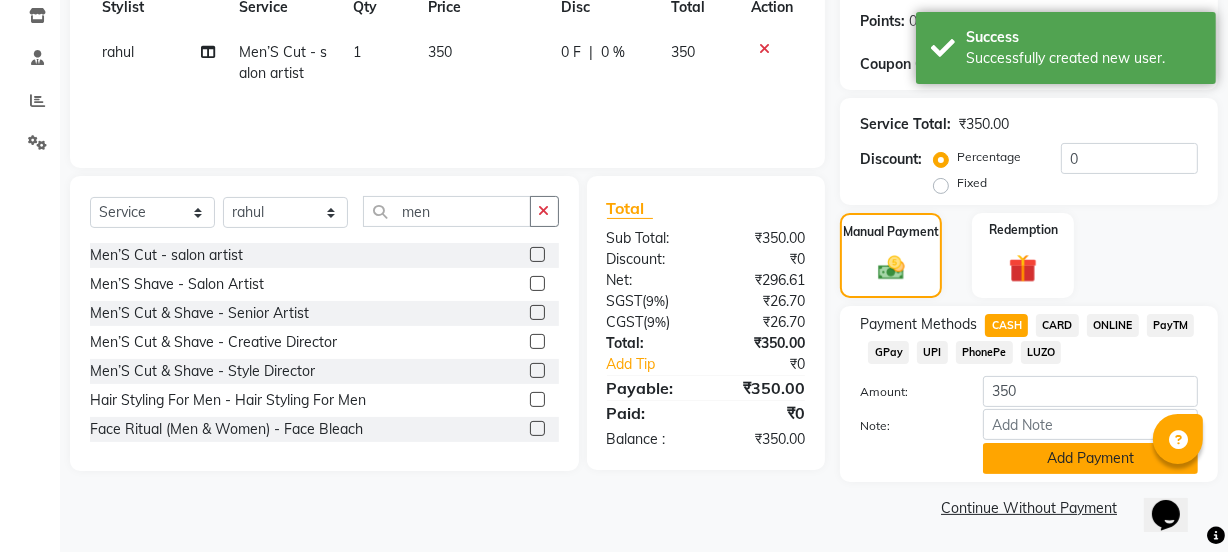 click on "Add Payment" 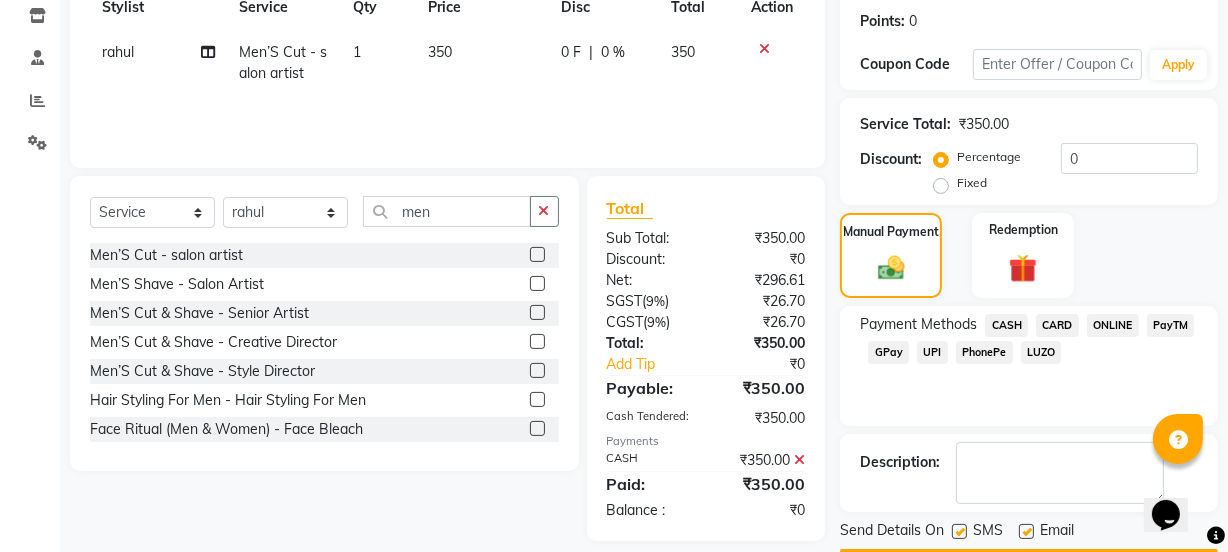 scroll, scrollTop: 357, scrollLeft: 0, axis: vertical 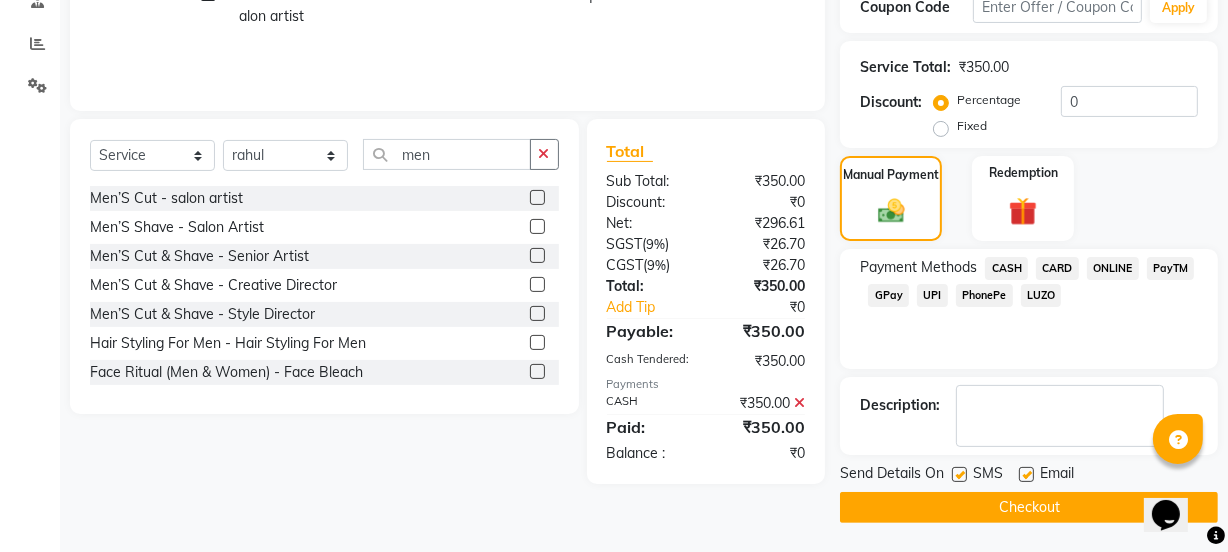 click on "Checkout" 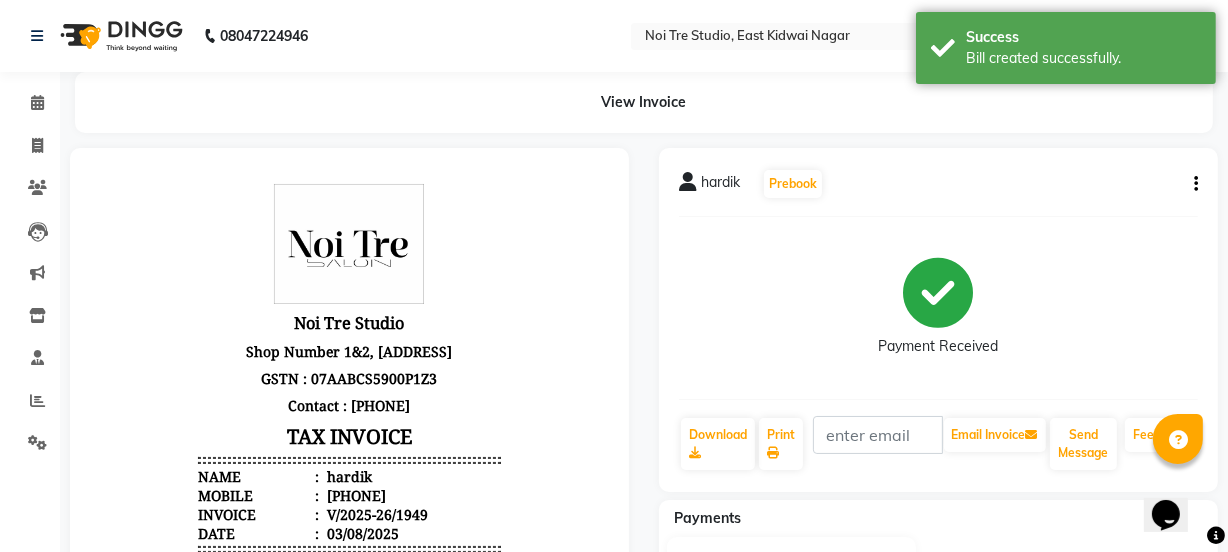 scroll, scrollTop: 0, scrollLeft: 0, axis: both 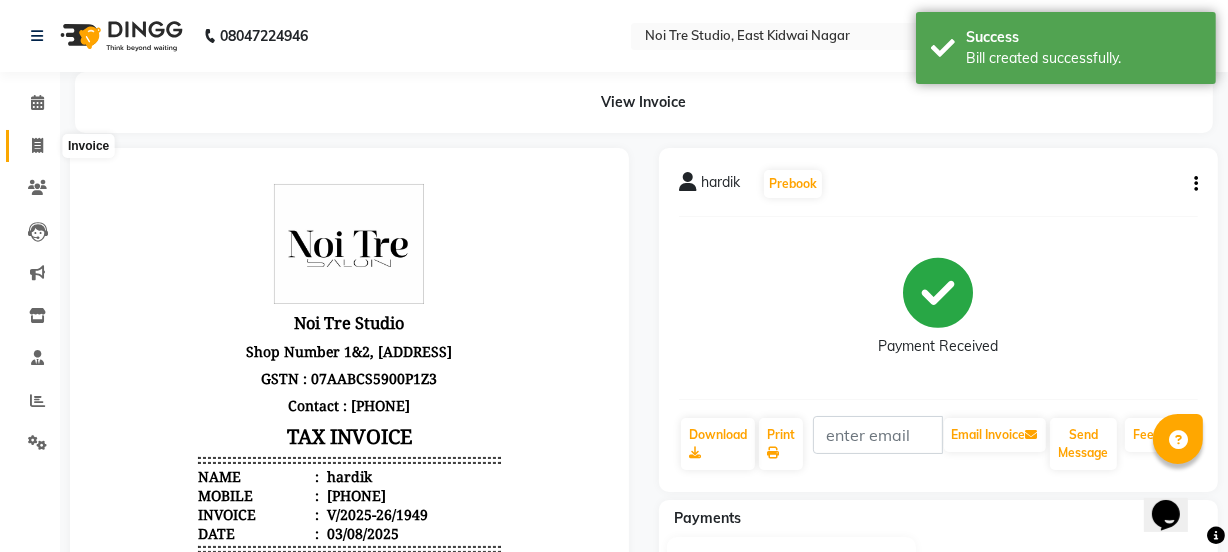 click 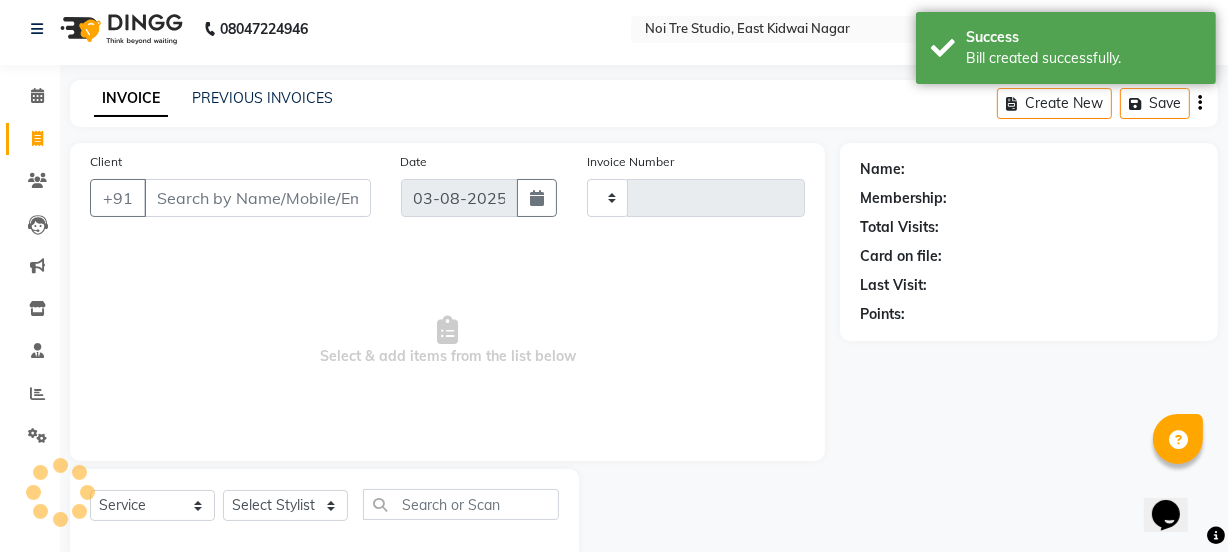 type on "1950" 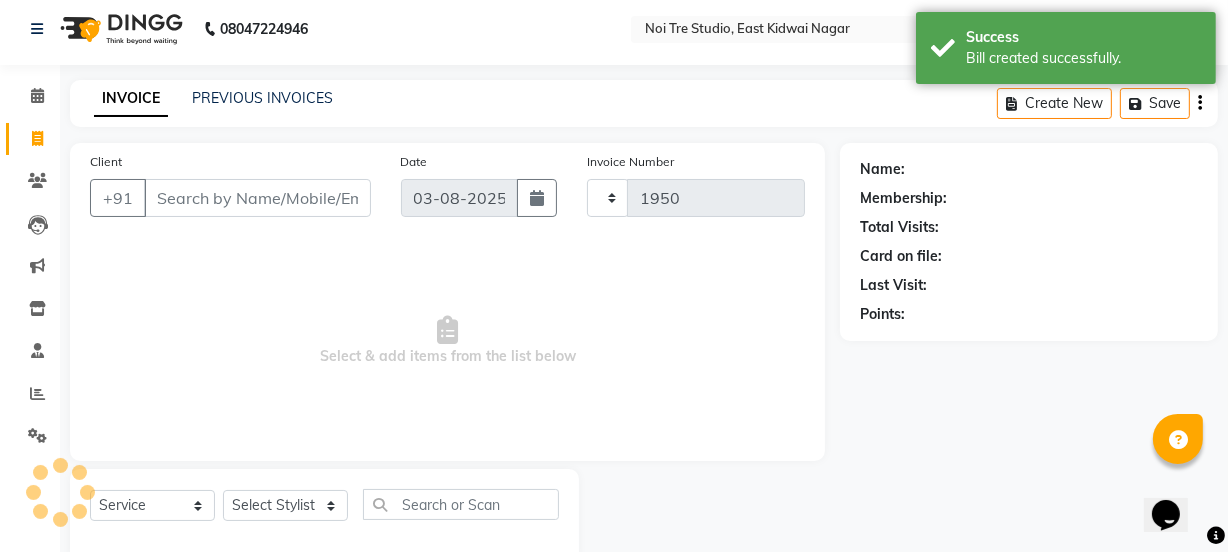 select on "4884" 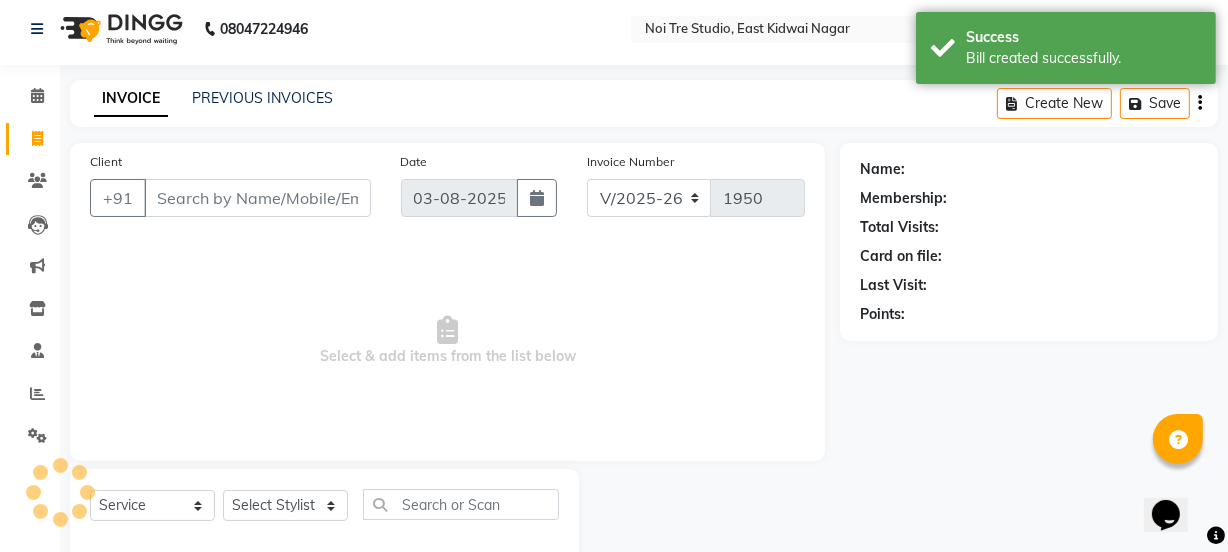 scroll, scrollTop: 50, scrollLeft: 0, axis: vertical 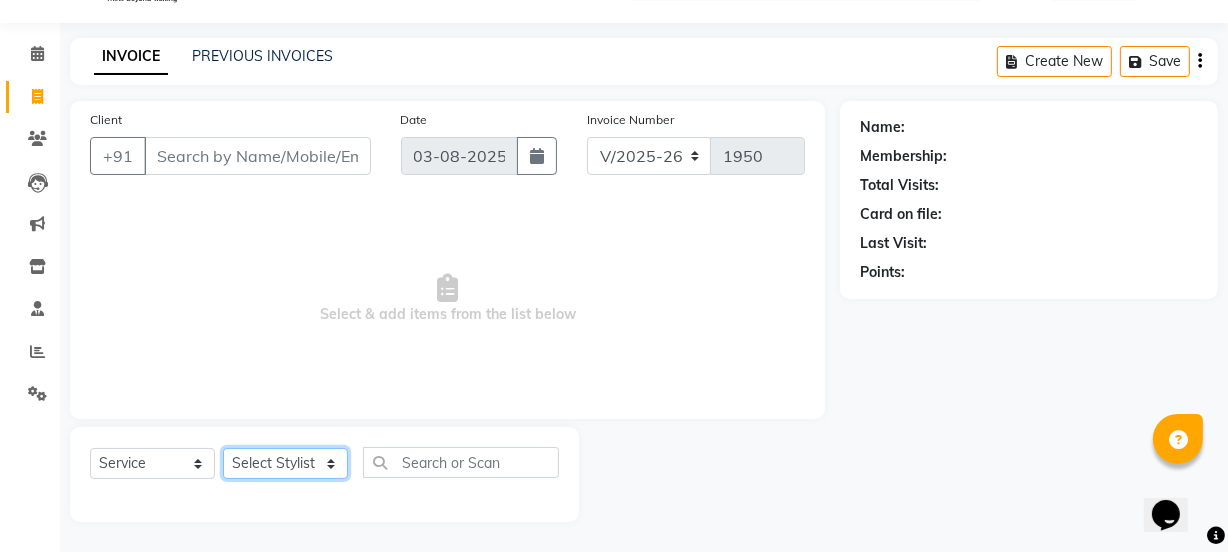 click on "Select Stylist [FIRST] [FIRST] [FIRST] [LAST] [FIRST] [FIRST] [FIRST] Manager [FIRST] [FIRST] [FIRST] [LAST] [FIRST] [FIRST] [FIRST] [FIRST] [FIRST] [LAST] [FIRST] [FIRST] [FIRST] [FIRST] [FIRST] [FIRST] Threading - Arms Waxing  x Retouch Ladies(without ammo) Retouch Gents Global Ladies Global Gents Highlights Gents Highlights/Balayage Ladies Colour Correction/Tone Down Colour Stripping retouch  Ladies - Salon Artist Ladies -cut Creative Artist Ladies - Creative Director Ladies - Style Director Ladies - Fringe Cut Styling  - Normal Wash Styling  - Luxury Wash Styling  - Blow Dry Styling  - Normal Dry Styling  - Flat Iron Styling  - Tong Curls Styling  - Steampod Iron Styling  - Hair Up Men’S Cut - salon artist Men’S Shave - Salon Artist Men’S Cut & Shave - Senior Artist Men’S Cut & Shave - Creative Director Men’S Cut & Shave - Style Director Shave - Shave Premium Shave - Premium Shave Beard Ritual - Beard Ritual Beard Trim - Beard Trim Retouch - Gentlemen" 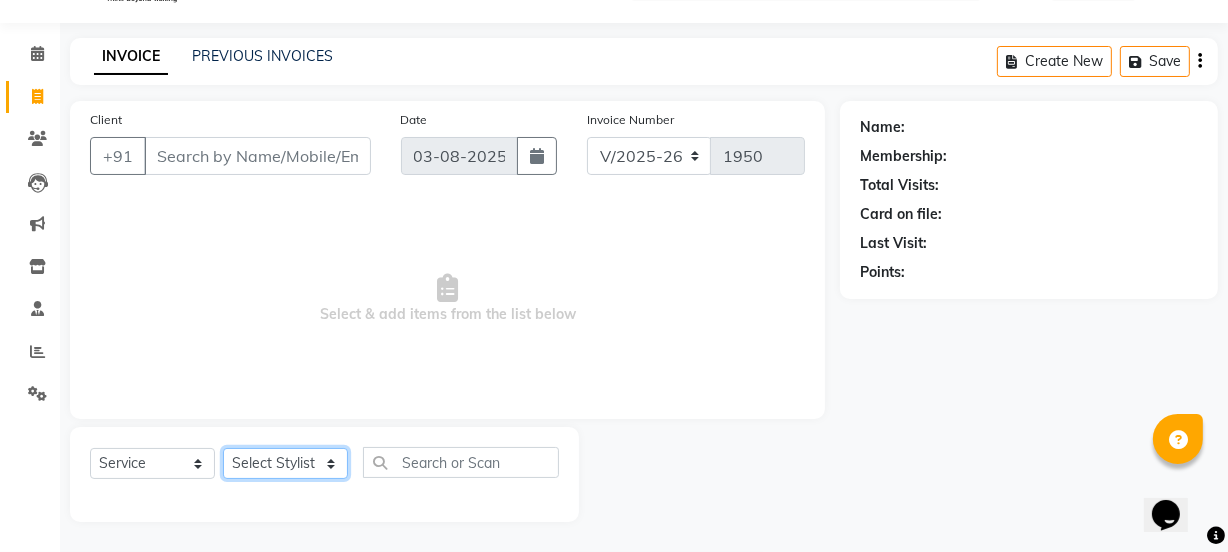 select on "65609" 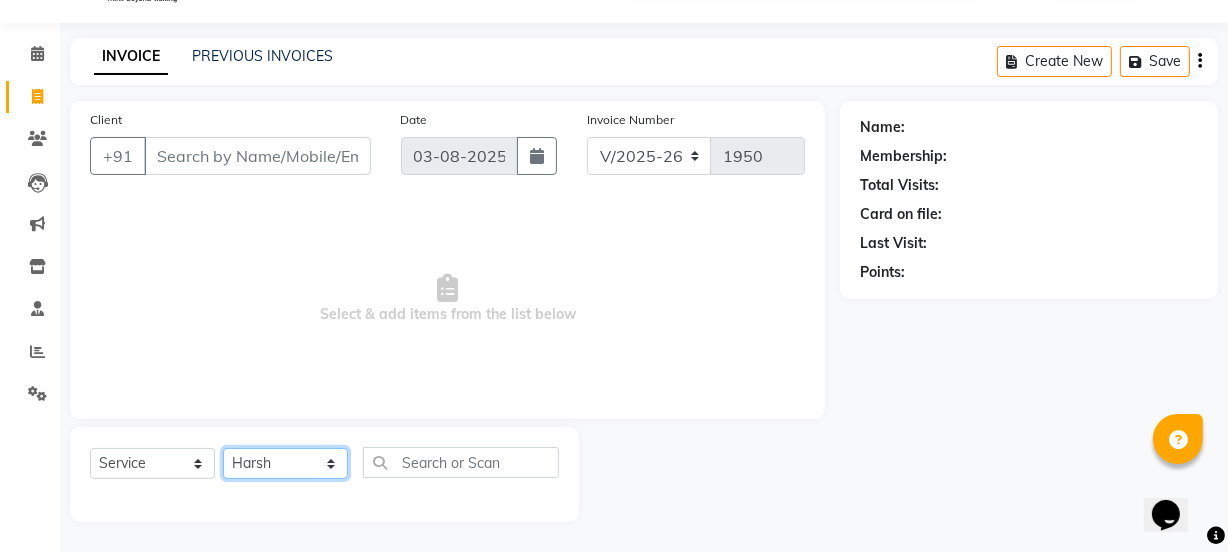 click on "Select Stylist [FIRST] [FIRST] [FIRST] [LAST] [FIRST] [FIRST] [FIRST] Manager [FIRST] [FIRST] [FIRST] [LAST] [FIRST] [FIRST] [FIRST] [FIRST] [FIRST] [LAST] [FIRST] [FIRST] [FIRST] [FIRST] [FIRST] [FIRST] Threading - Arms Waxing  x Retouch Ladies(without ammo) Retouch Gents Global Ladies Global Gents Highlights Gents Highlights/Balayage Ladies Colour Correction/Tone Down Colour Stripping retouch  Ladies - Salon Artist Ladies -cut Creative Artist Ladies - Creative Director Ladies - Style Director Ladies - Fringe Cut Styling  - Normal Wash Styling  - Luxury Wash Styling  - Blow Dry Styling  - Normal Dry Styling  - Flat Iron Styling  - Tong Curls Styling  - Steampod Iron Styling  - Hair Up Men’S Cut - salon artist Men’S Shave - Salon Artist Men’S Cut & Shave - Senior Artist Men’S Cut & Shave - Creative Director Men’S Cut & Shave - Style Director Shave - Shave Premium Shave - Premium Shave Beard Ritual - Beard Ritual Beard Trim - Beard Trim Retouch - Gentlemen" 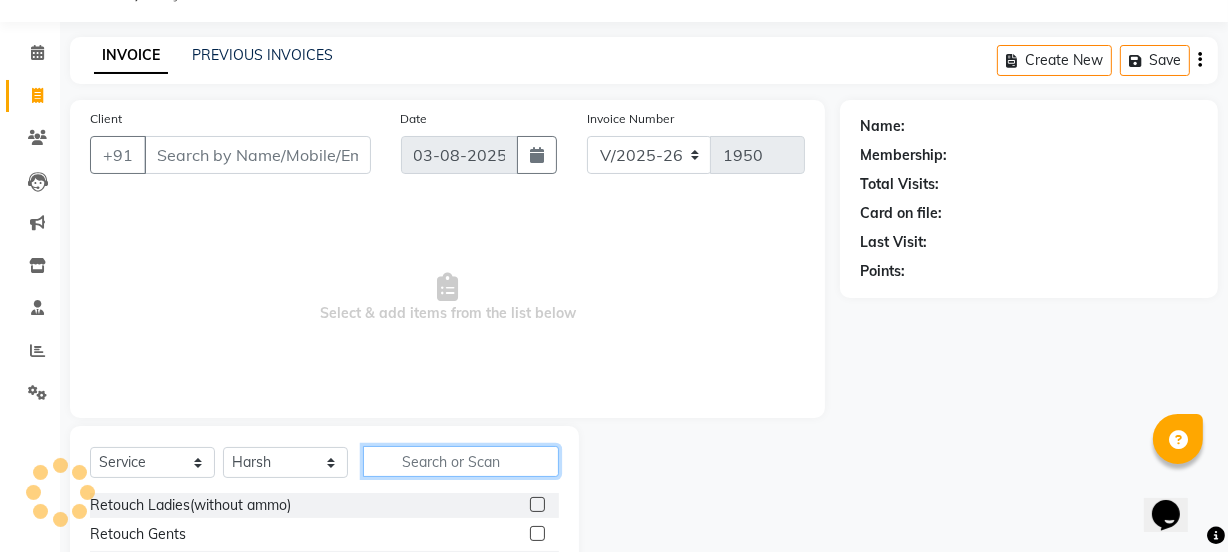 click 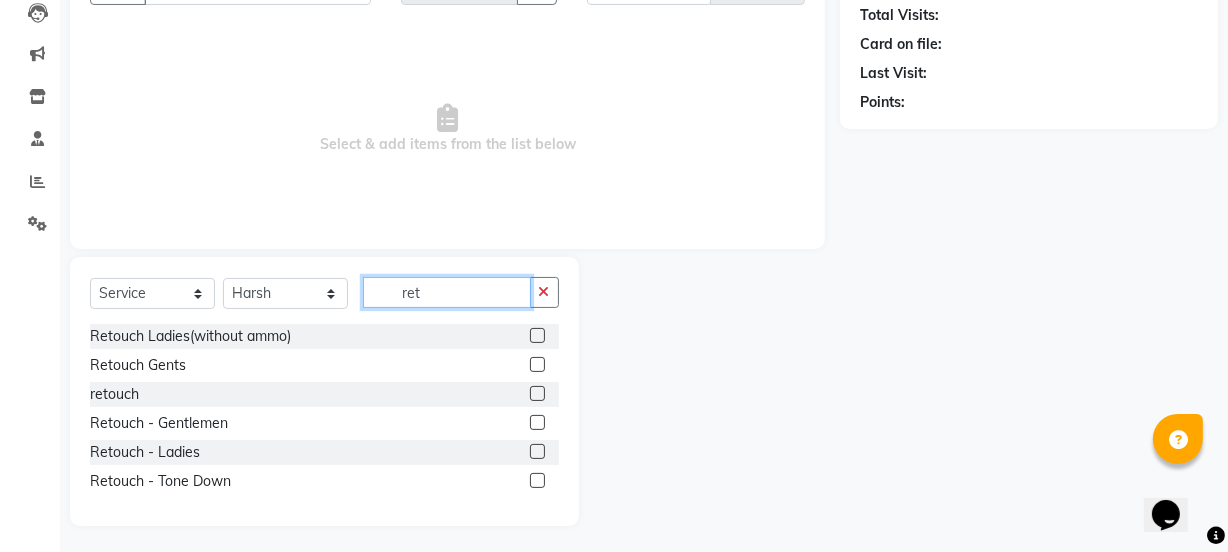 scroll, scrollTop: 223, scrollLeft: 0, axis: vertical 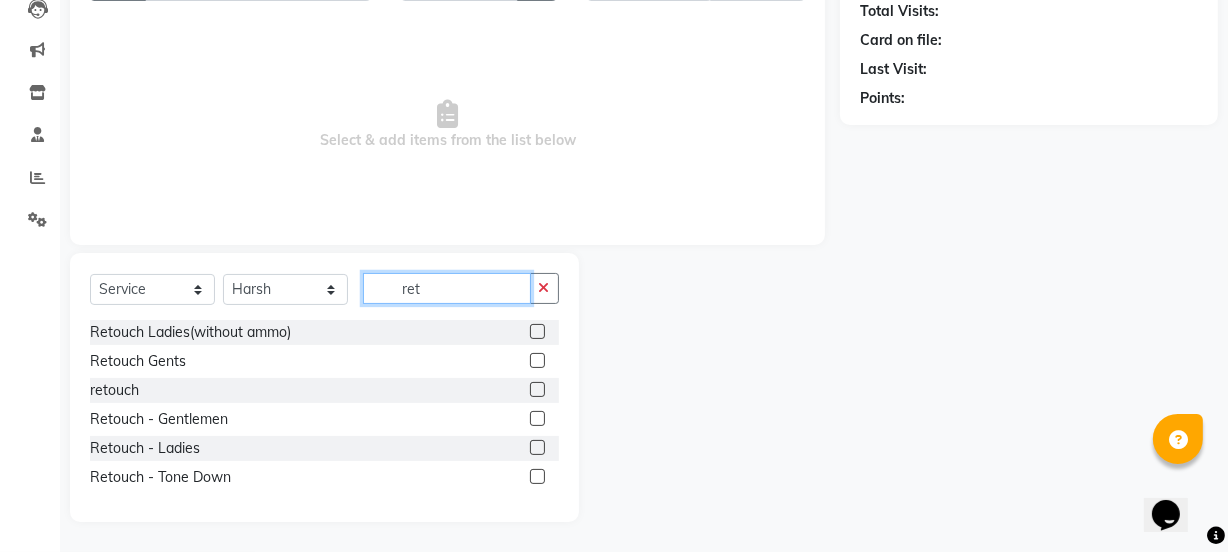 type on "ret" 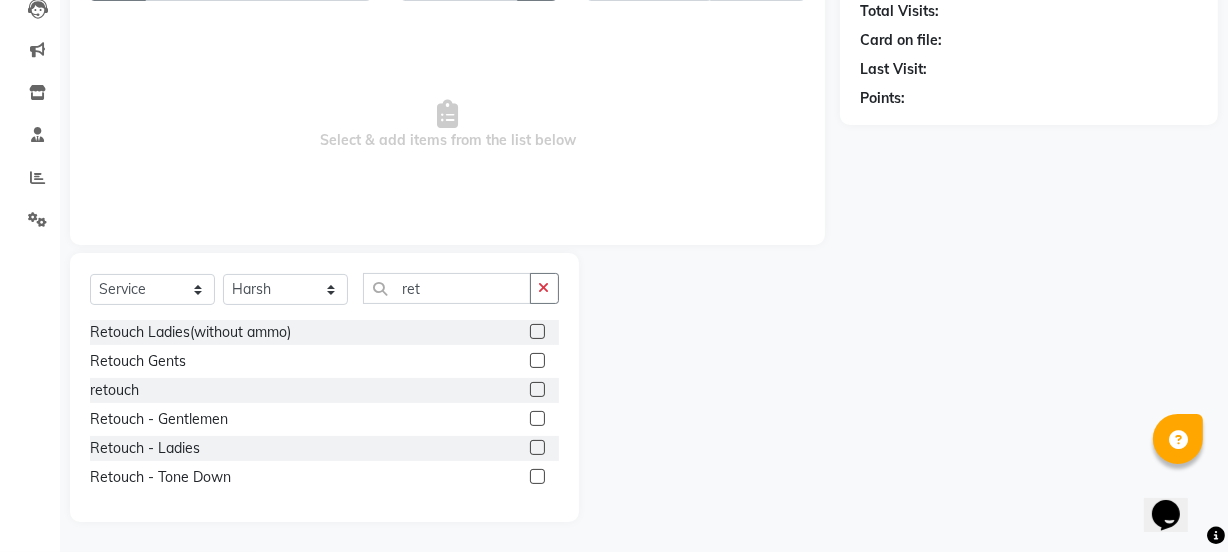 click 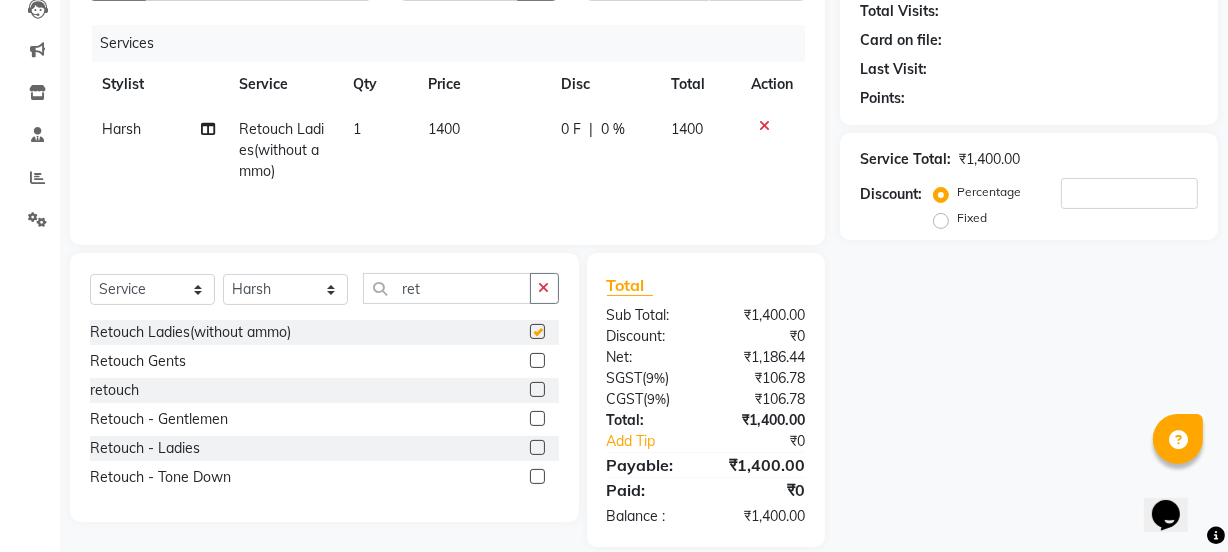checkbox on "false" 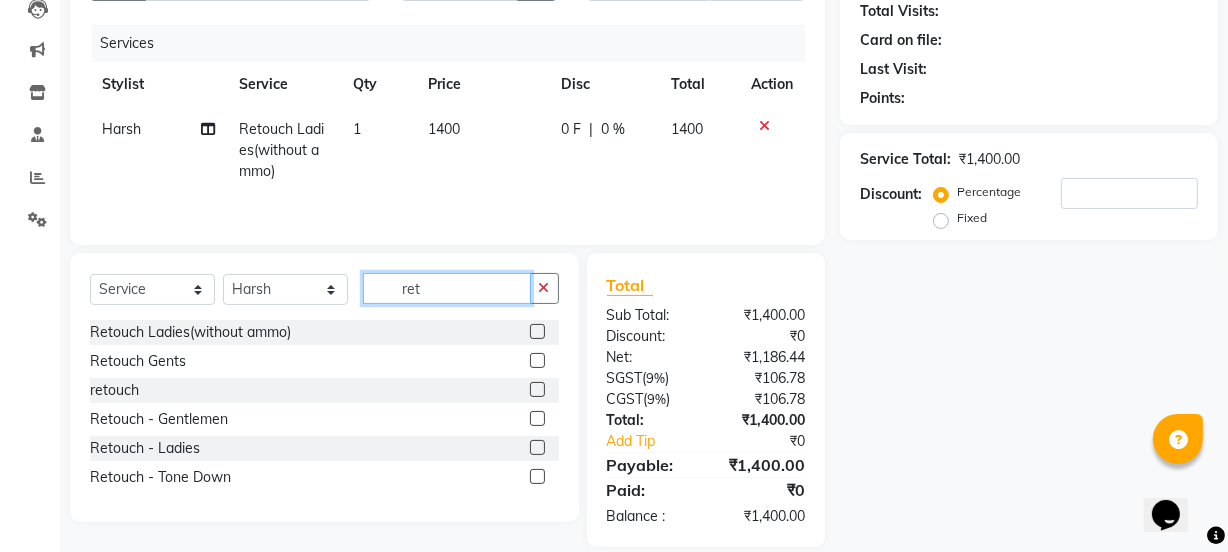 click on "ret" 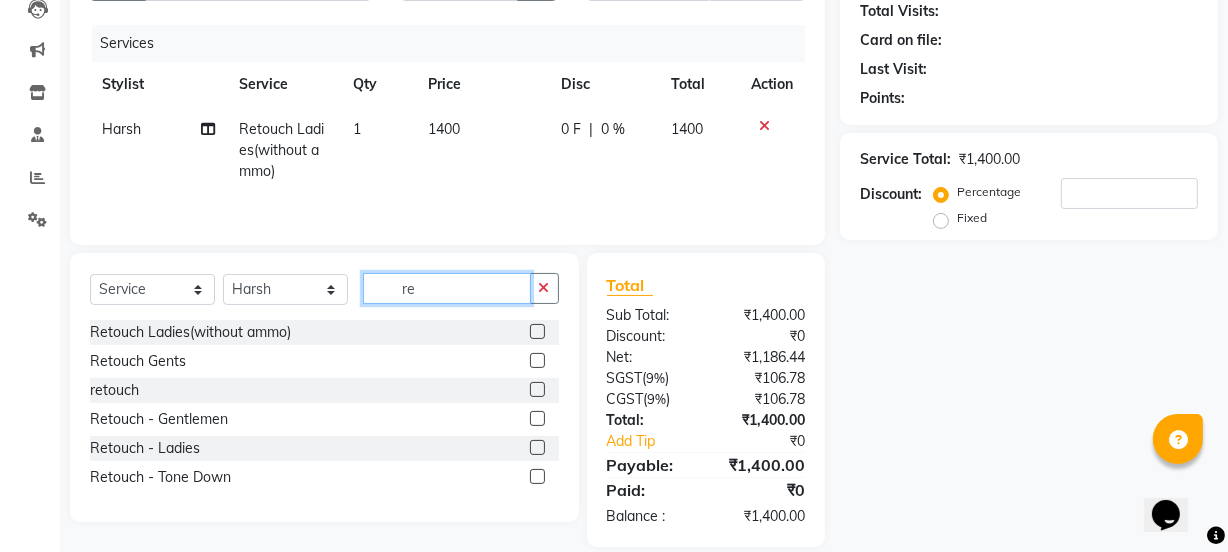 type on "r" 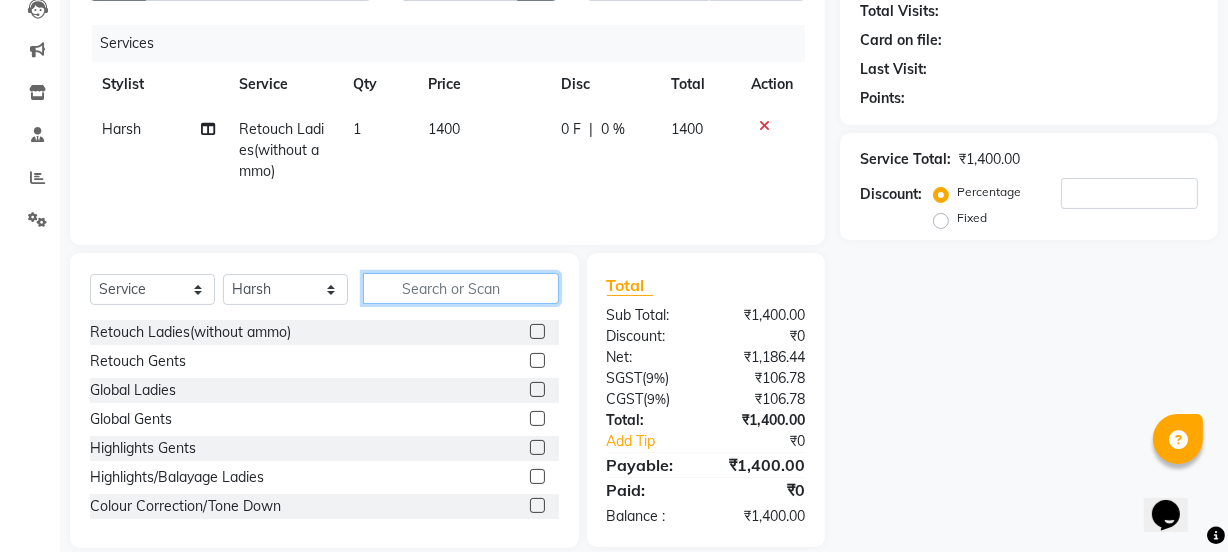 type 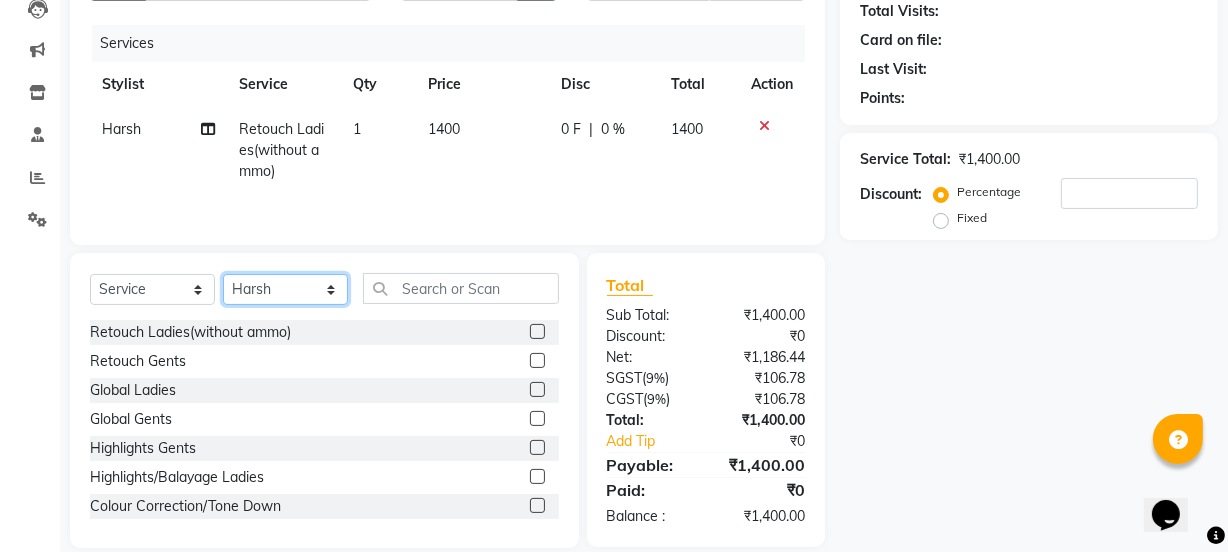 click on "Select Stylist [FIRST] [FIRST] [FIRST] [LAST] [FIRST] [FIRST] [FIRST] Manager [FIRST] [FIRST] [FIRST] [LAST] [FIRST] [FIRST] [FIRST] [FIRST] [FIRST] [LAST] [FIRST] [FIRST] [FIRST] [FIRST] [FIRST] [FIRST] Threading - Arms Waxing  x Retouch Ladies(without ammo) Retouch Gents Global Ladies Global Gents Highlights Gents Highlights/Balayage Ladies Colour Correction/Tone Down Colour Stripping retouch  Ladies - Salon Artist Ladies -cut Creative Artist Ladies - Creative Director Ladies - Style Director Ladies - Fringe Cut Styling  - Normal Wash Styling  - Luxury Wash Styling  - Blow Dry Styling  - Normal Dry Styling  - Flat Iron Styling  - Tong Curls Styling  - Steampod Iron Styling  - Hair Up Men’S Cut - salon artist Men’S Shave - Salon Artist Men’S Cut & Shave - Senior Artist Men’S Cut & Shave - Creative Director Men’S Cut & Shave - Style Director Shave - Shave Premium Shave - Premium Shave Beard Ritual - Beard Ritual Beard Trim - Beard Trim Retouch - Gentlemen" 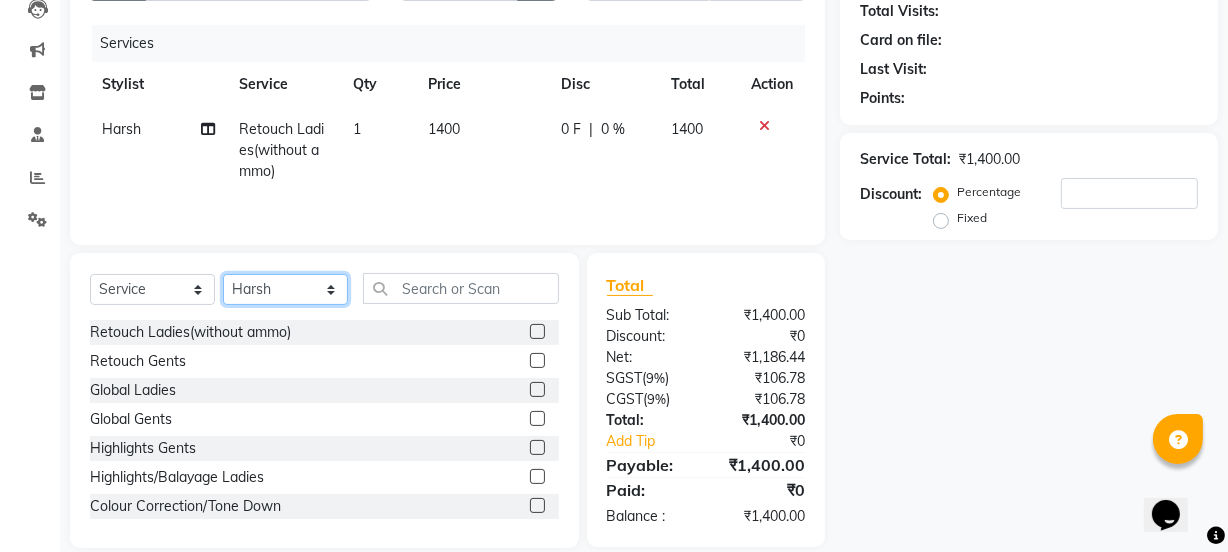 select on "30888" 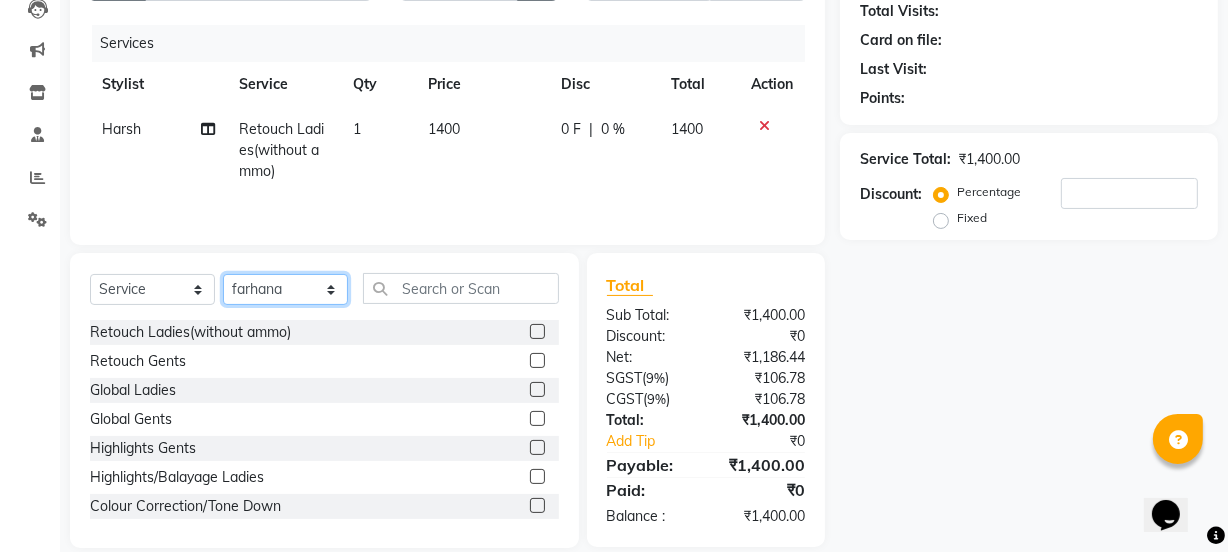 click on "Select Stylist [FIRST] [FIRST] [FIRST] [LAST] [FIRST] [FIRST] [FIRST] Manager [FIRST] [FIRST] [FIRST] [LAST] [FIRST] [FIRST] [FIRST] [FIRST] [FIRST] [LAST] [FIRST] [FIRST] [FIRST] [FIRST] [FIRST] [FIRST] Threading - Arms Waxing  x Retouch Ladies(without ammo) Retouch Gents Global Ladies Global Gents Highlights Gents Highlights/Balayage Ladies Colour Correction/Tone Down Colour Stripping retouch  Ladies - Salon Artist Ladies -cut Creative Artist Ladies - Creative Director Ladies - Style Director Ladies - Fringe Cut Styling  - Normal Wash Styling  - Luxury Wash Styling  - Blow Dry Styling  - Normal Dry Styling  - Flat Iron Styling  - Tong Curls Styling  - Steampod Iron Styling  - Hair Up Men’S Cut - salon artist Men’S Shave - Salon Artist Men’S Cut & Shave - Senior Artist Men’S Cut & Shave - Creative Director Men’S Cut & Shave - Style Director Shave - Shave Premium Shave - Premium Shave Beard Ritual - Beard Ritual Beard Trim - Beard Trim Retouch - Gentlemen" 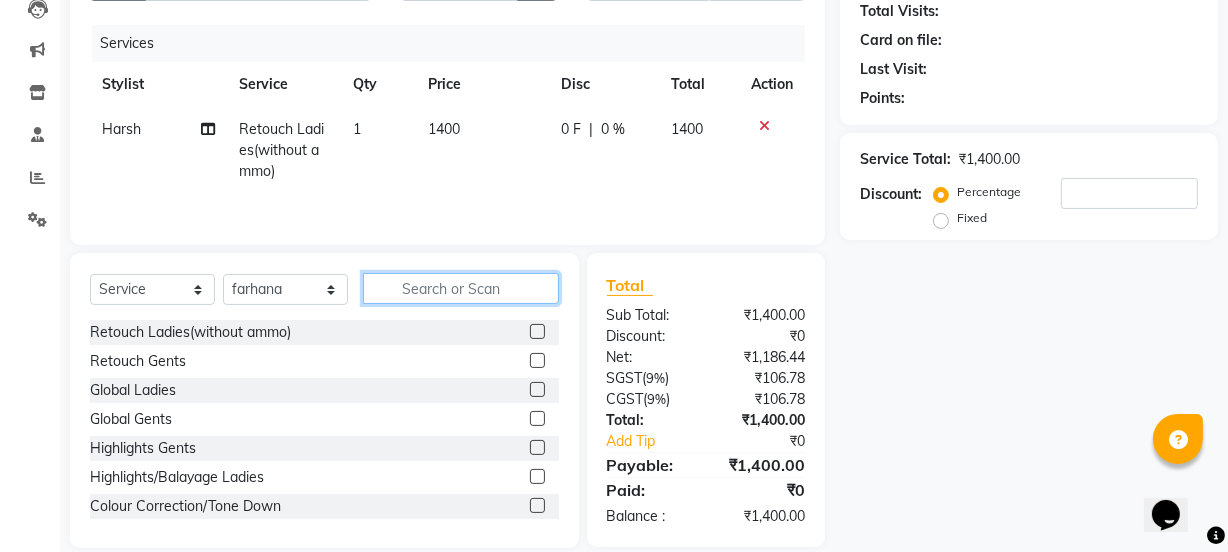 click 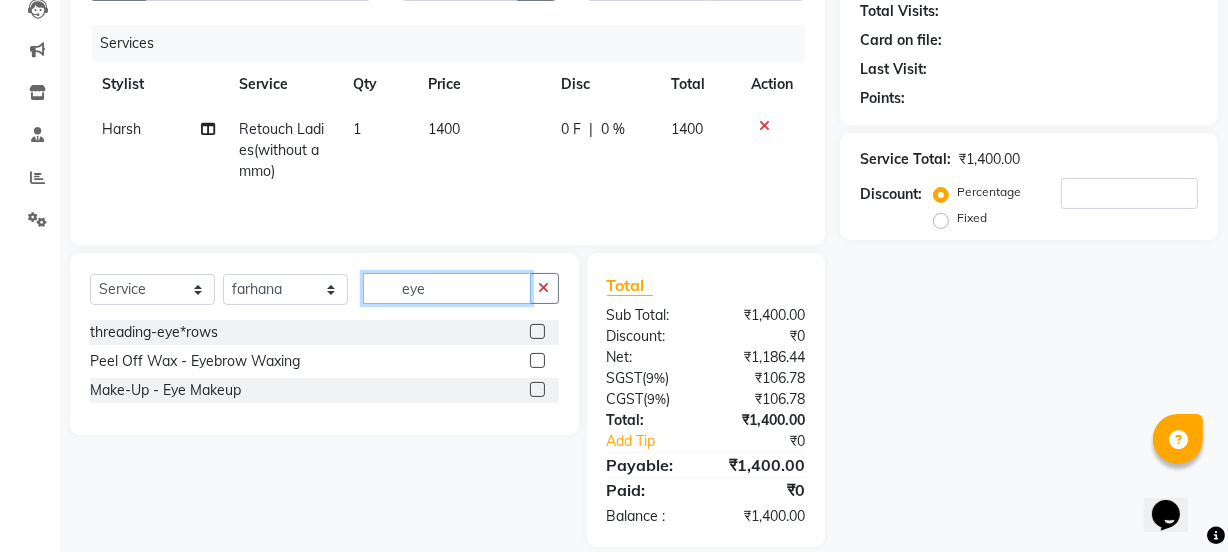 type on "eye" 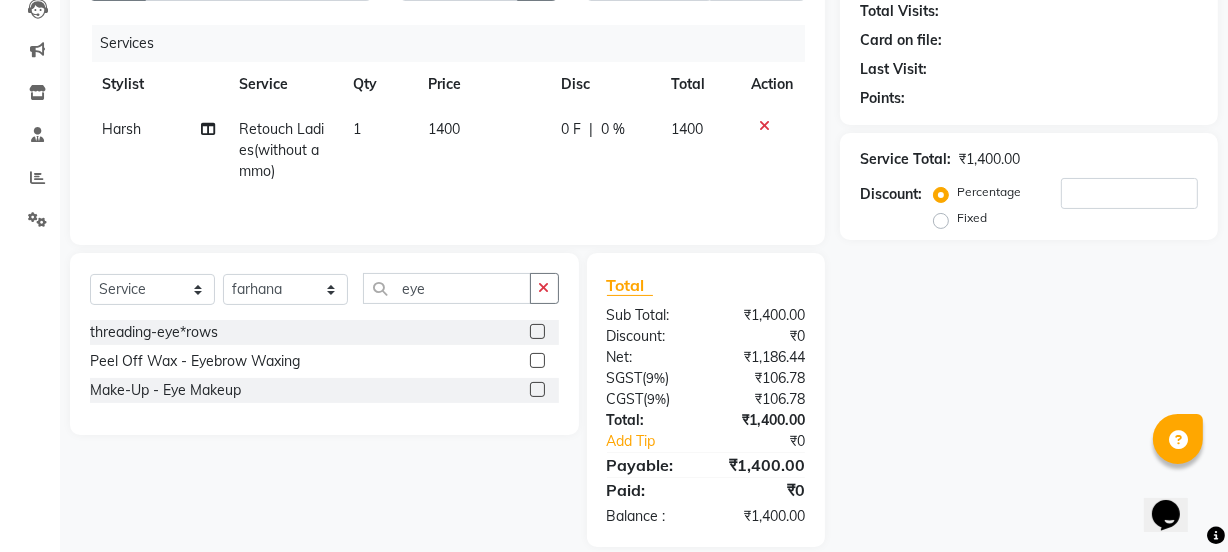click 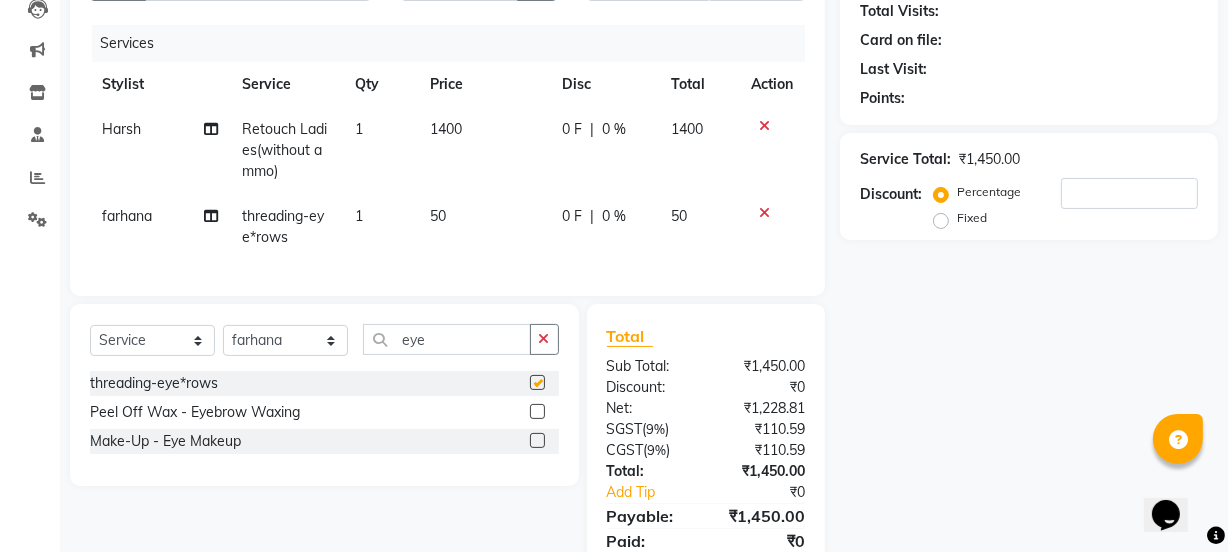 checkbox on "false" 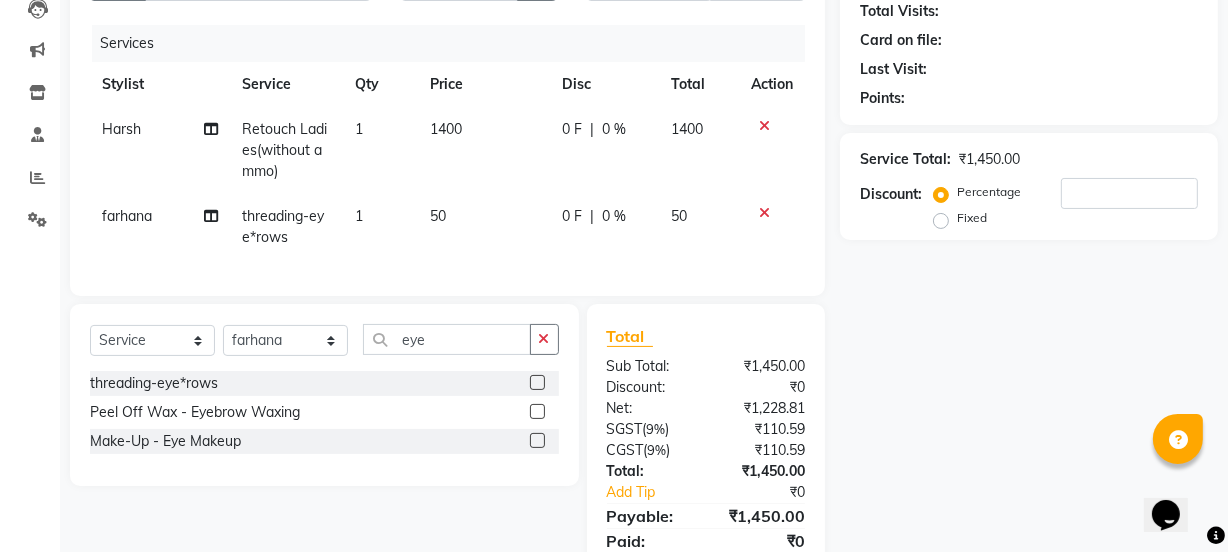 click on "50" 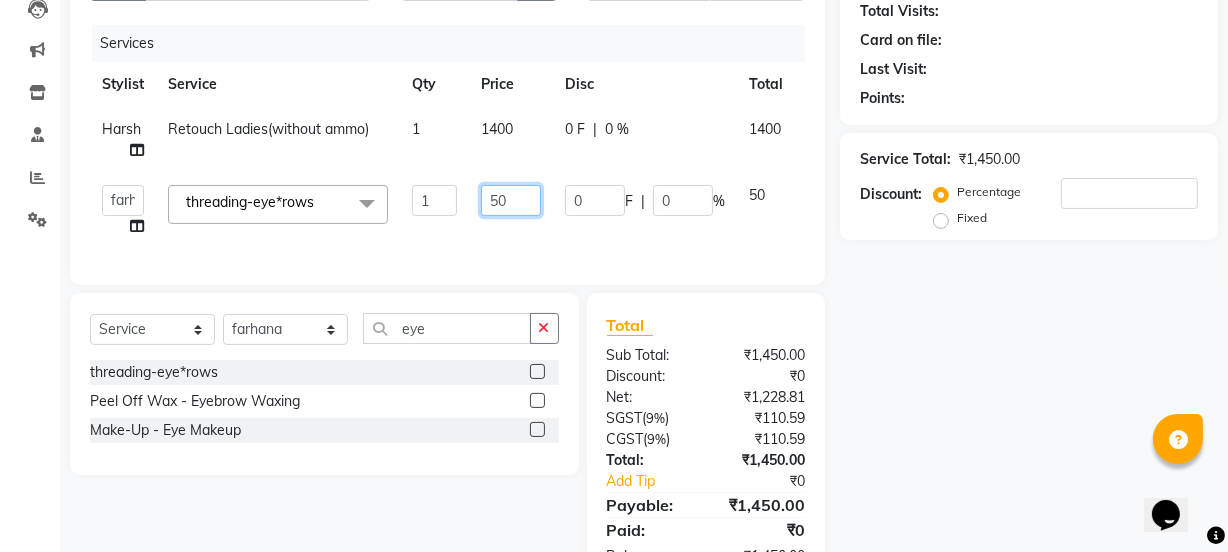 click on "50" 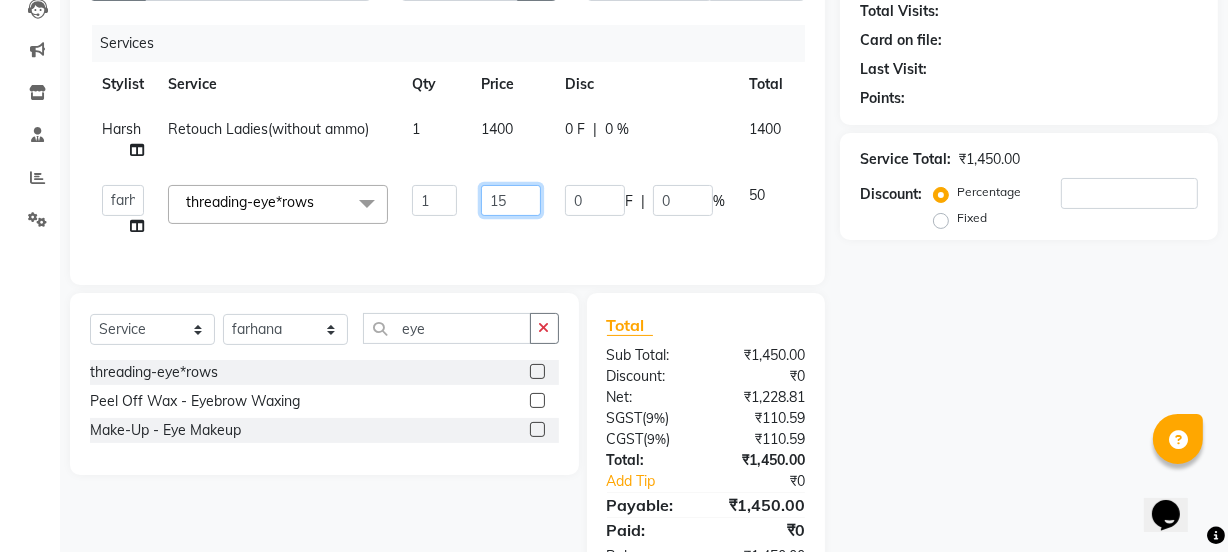 type on "150" 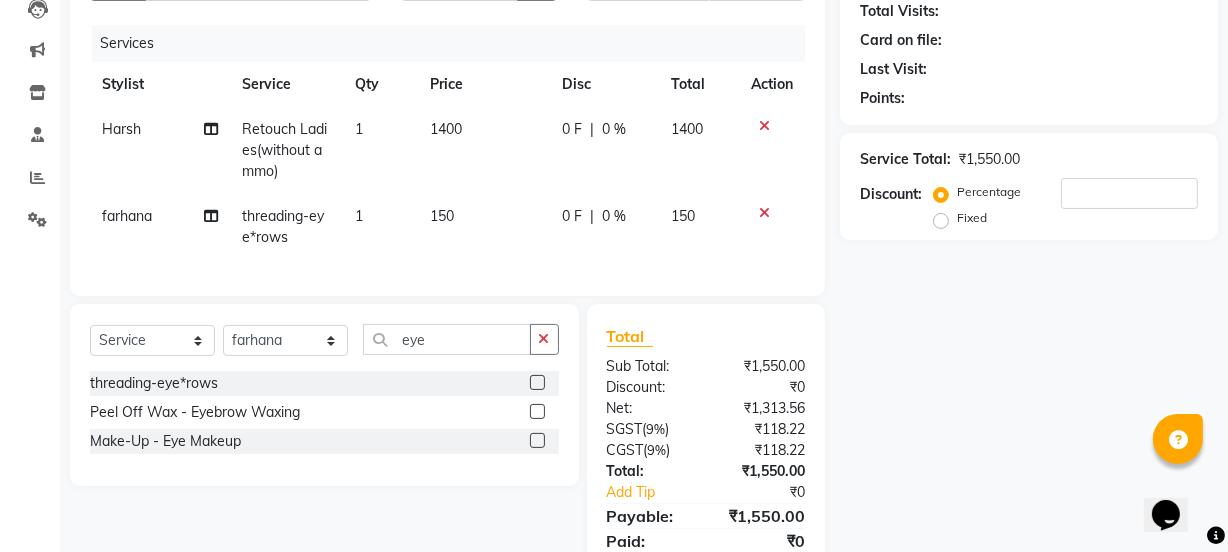 click on "1400" 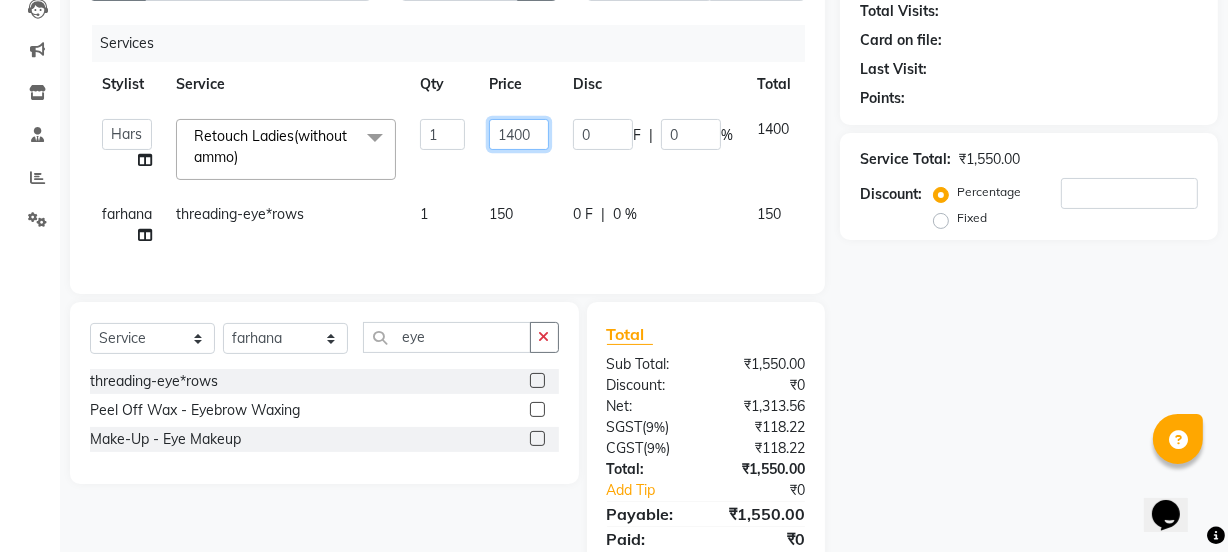 click on "1400" 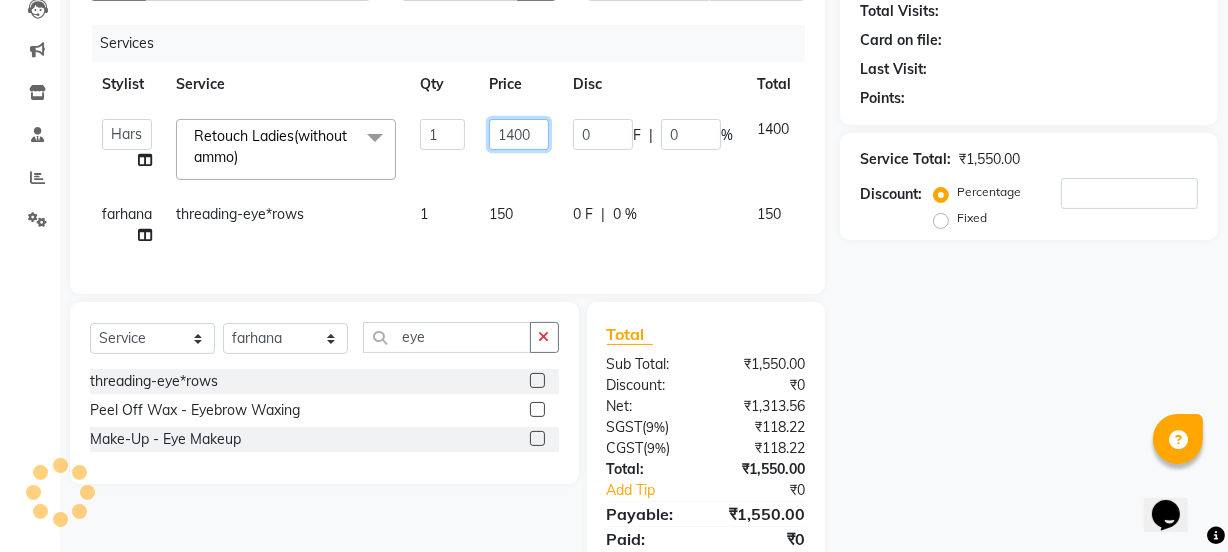 click on "1400" 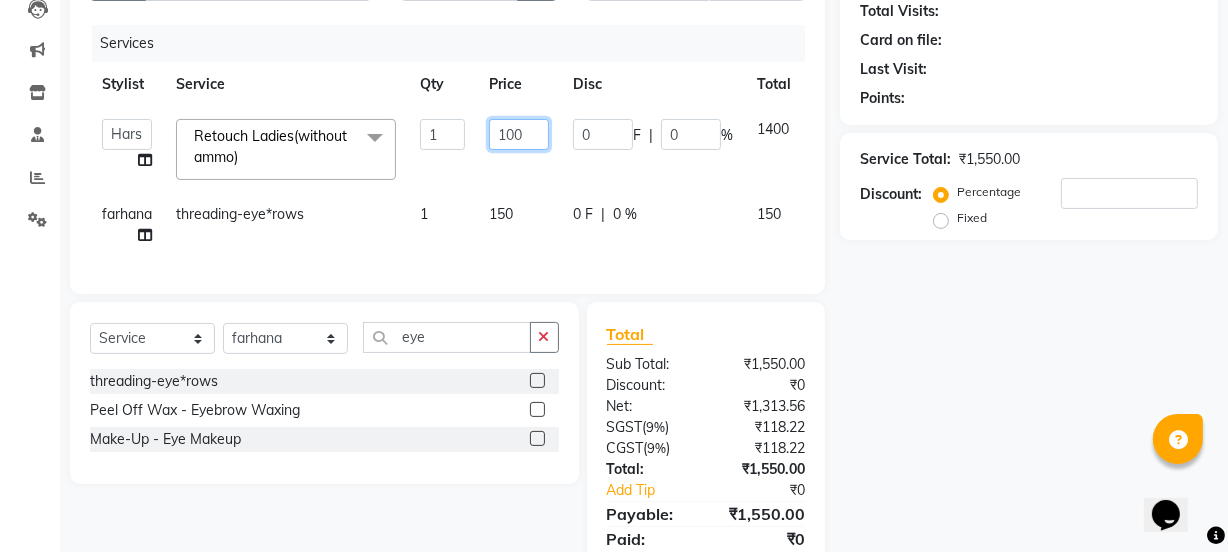 type on "1200" 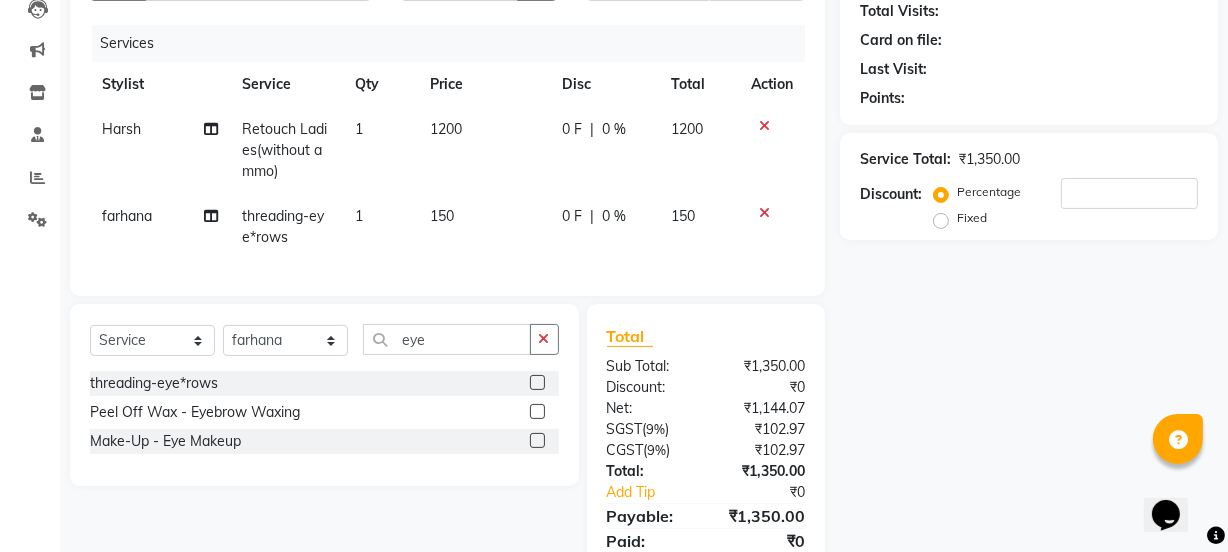 click on "1200" 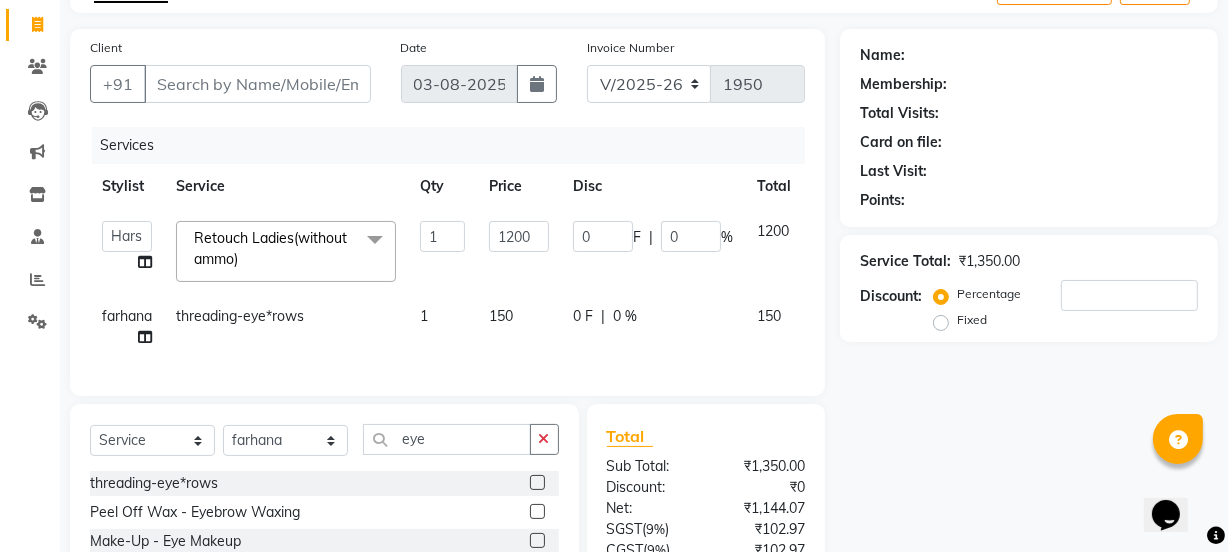 scroll, scrollTop: 114, scrollLeft: 0, axis: vertical 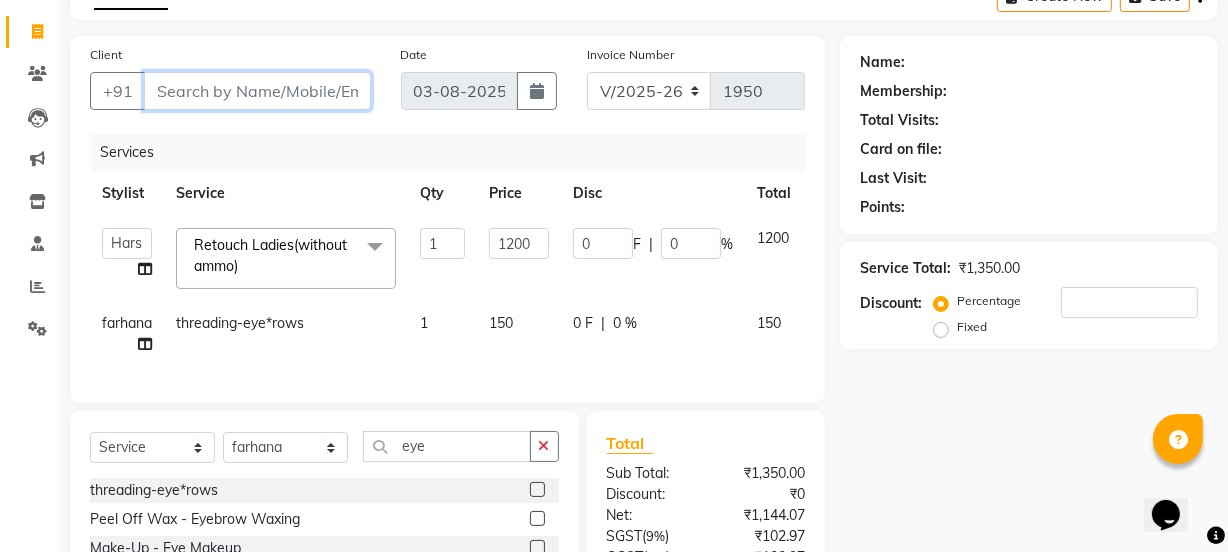 click on "Client" at bounding box center [257, 91] 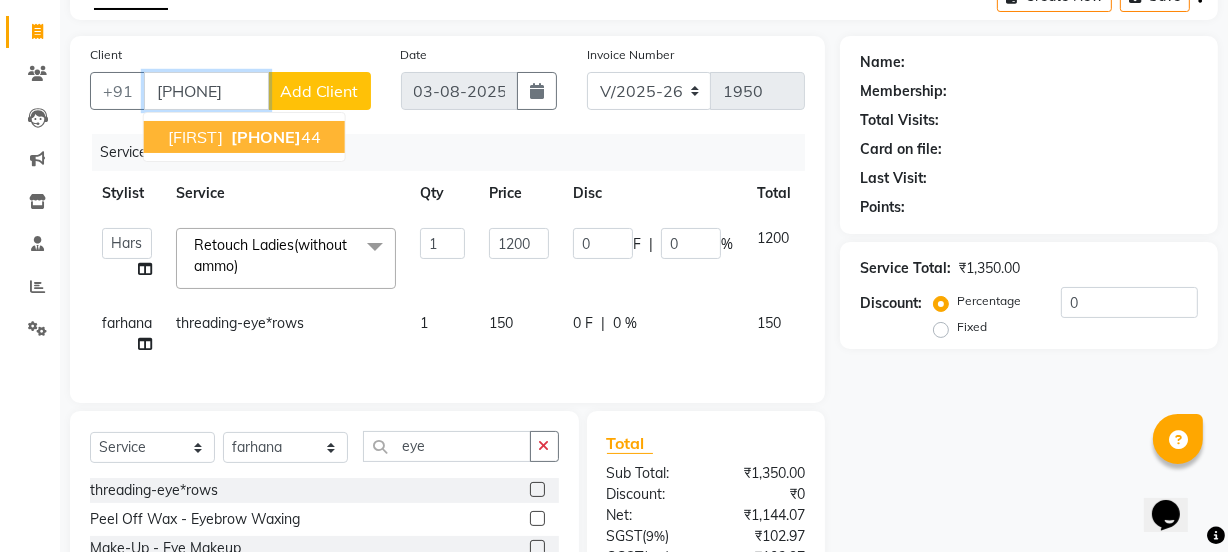 click on "[PHONE]" at bounding box center (266, 137) 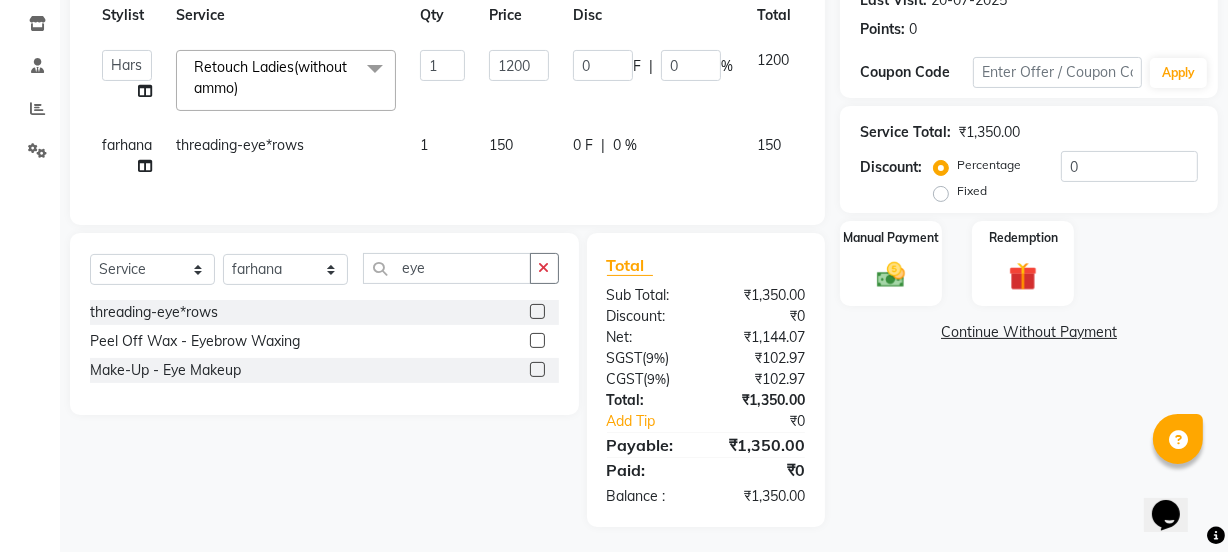 scroll, scrollTop: 310, scrollLeft: 0, axis: vertical 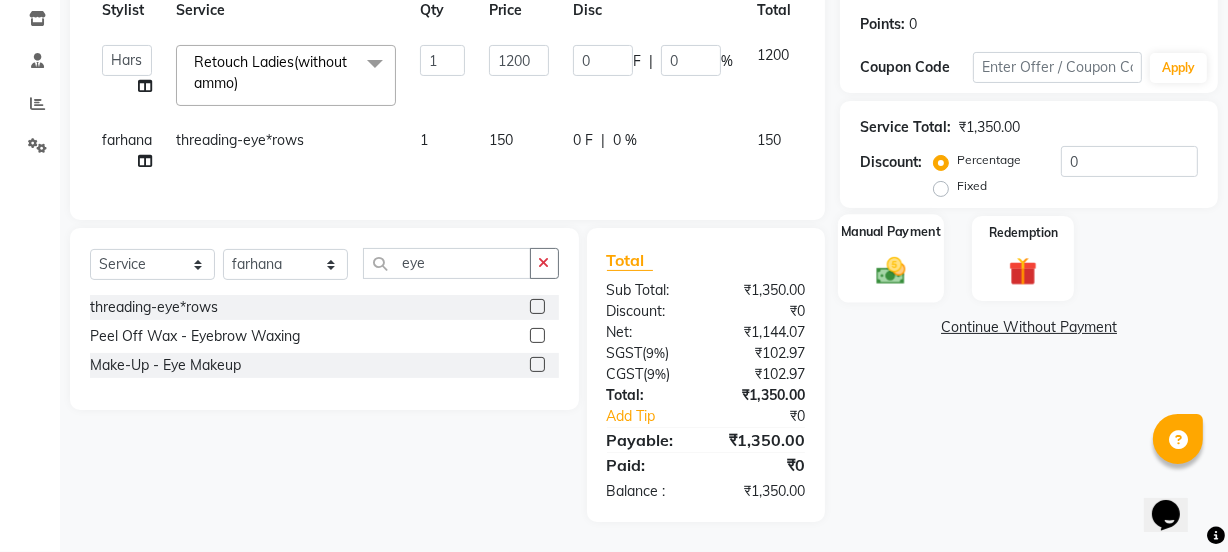 click 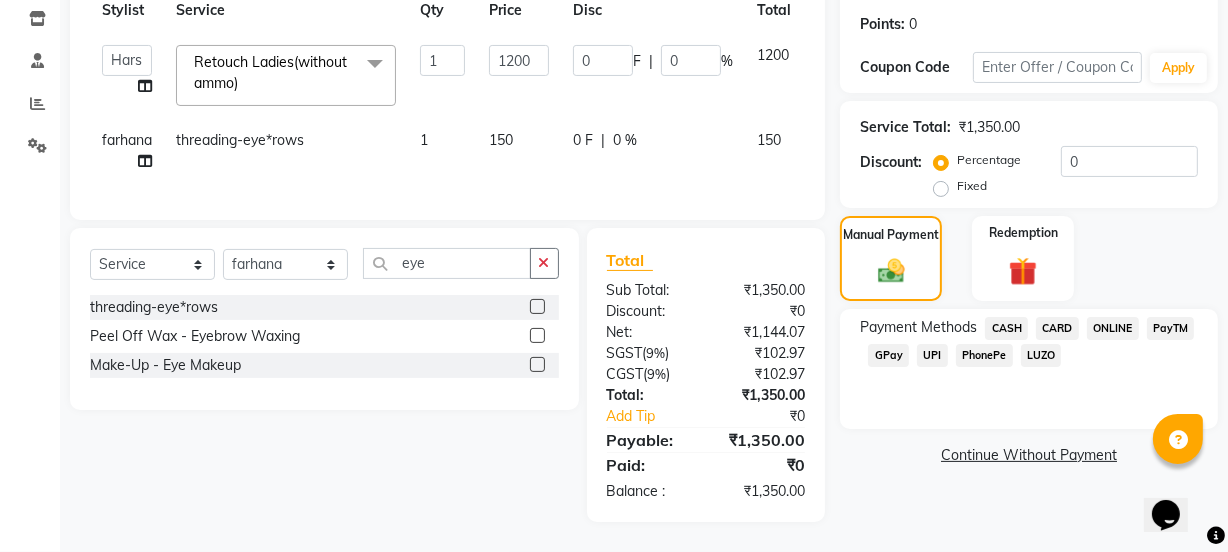 click on "UPI" 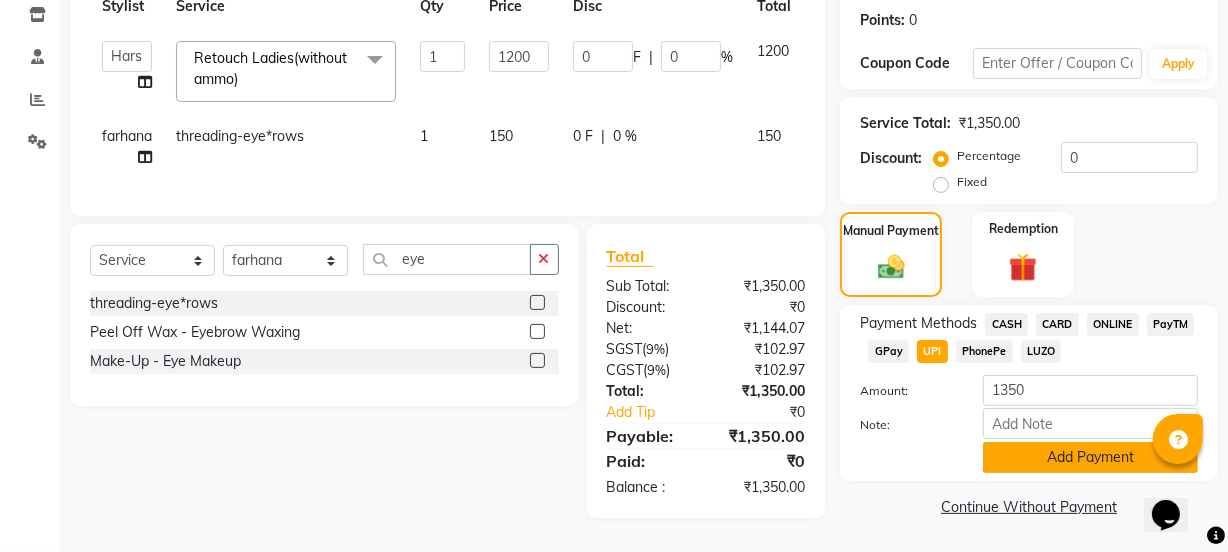 click on "Add Payment" 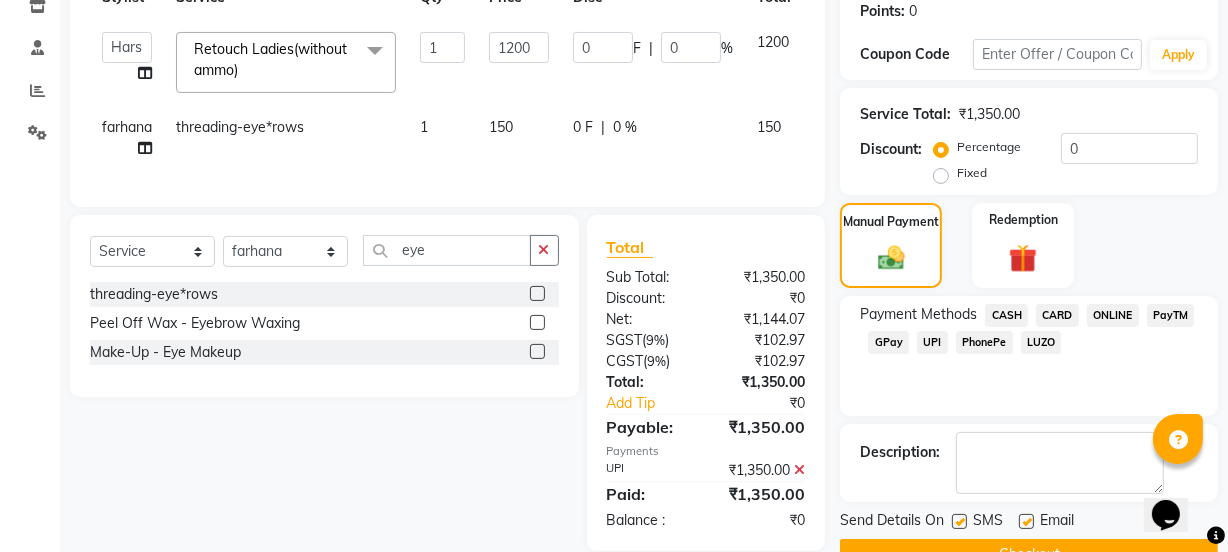 scroll, scrollTop: 357, scrollLeft: 0, axis: vertical 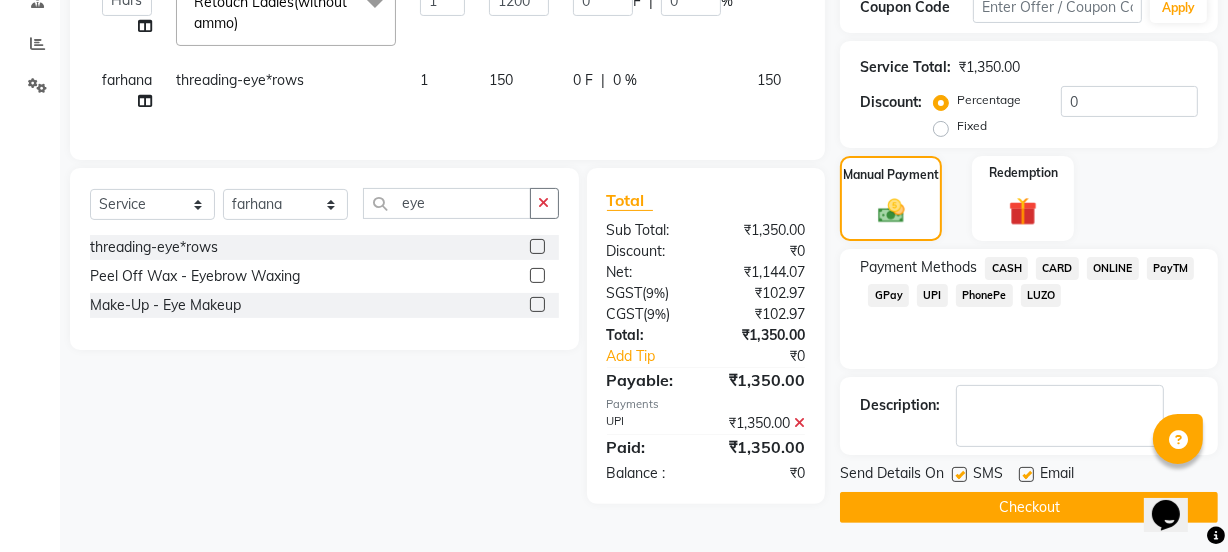 click on "Checkout" 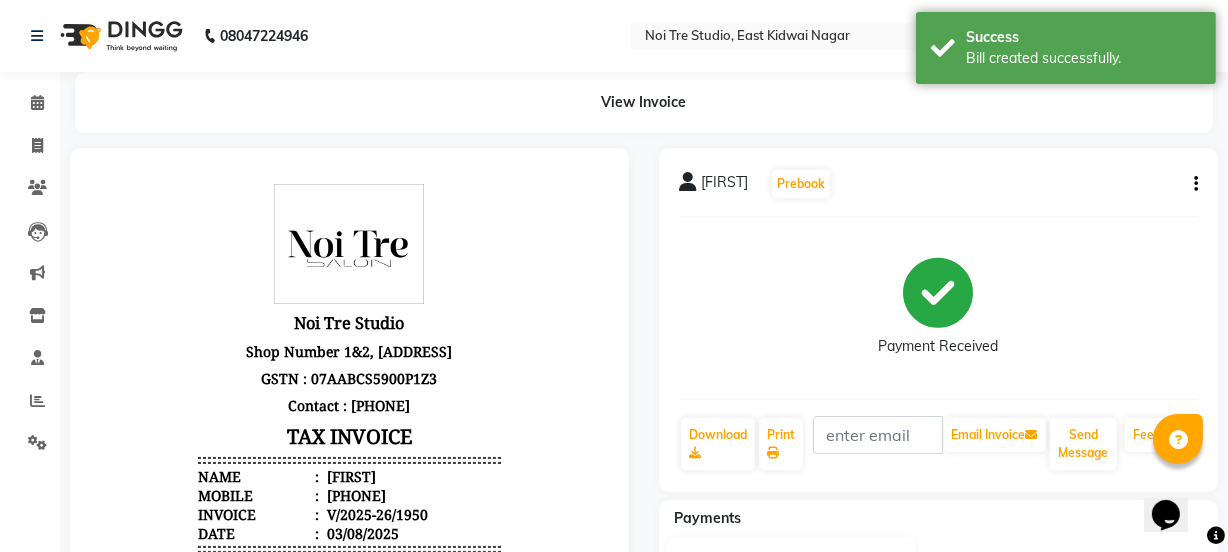 scroll, scrollTop: 0, scrollLeft: 0, axis: both 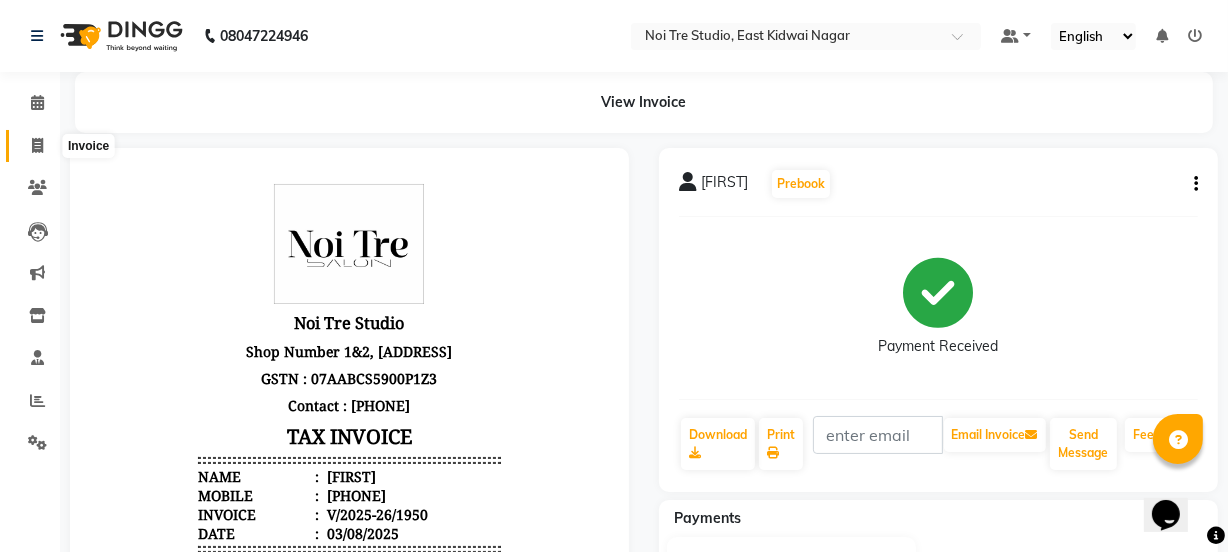 click 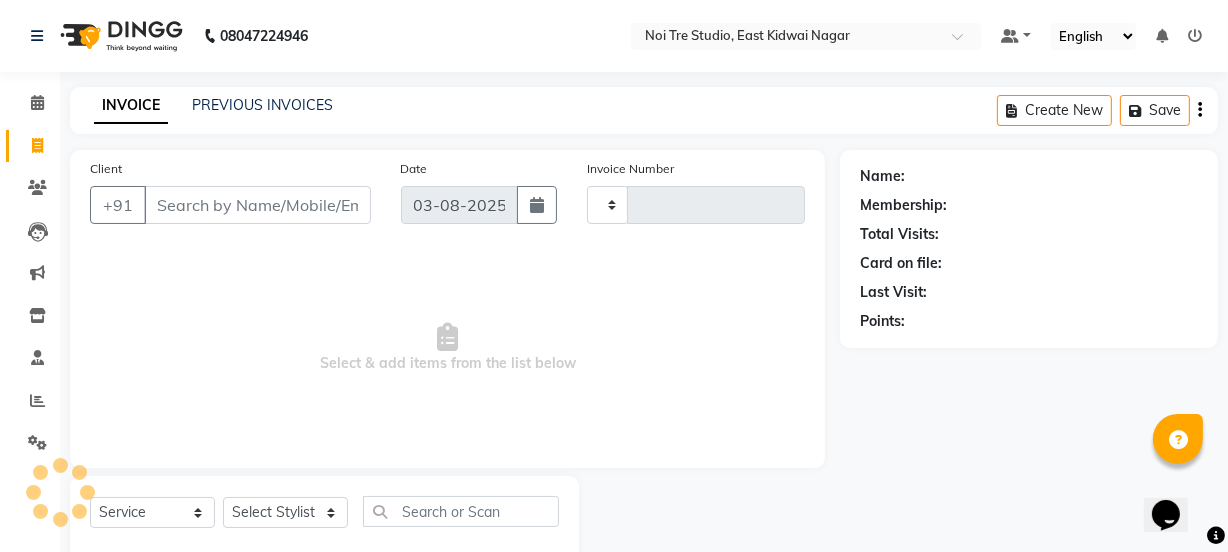 scroll, scrollTop: 50, scrollLeft: 0, axis: vertical 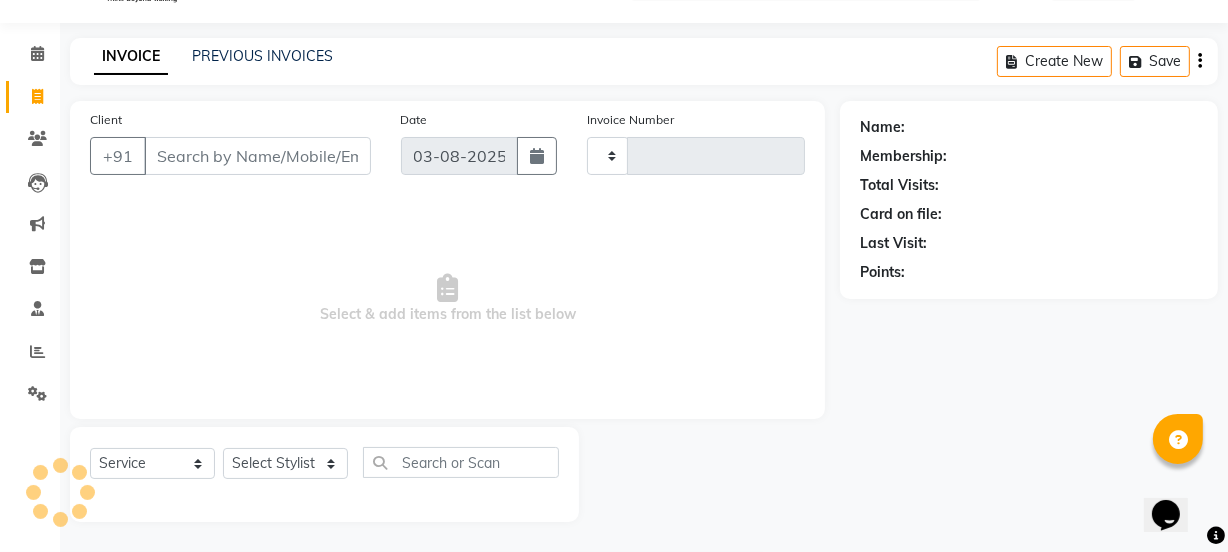 type on "1951" 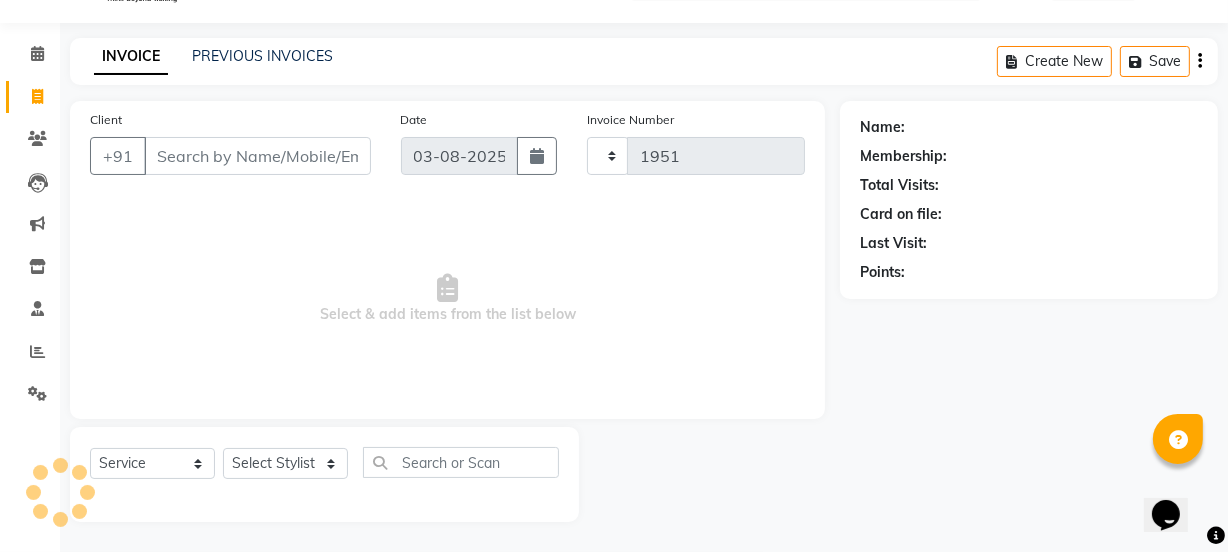 select on "4884" 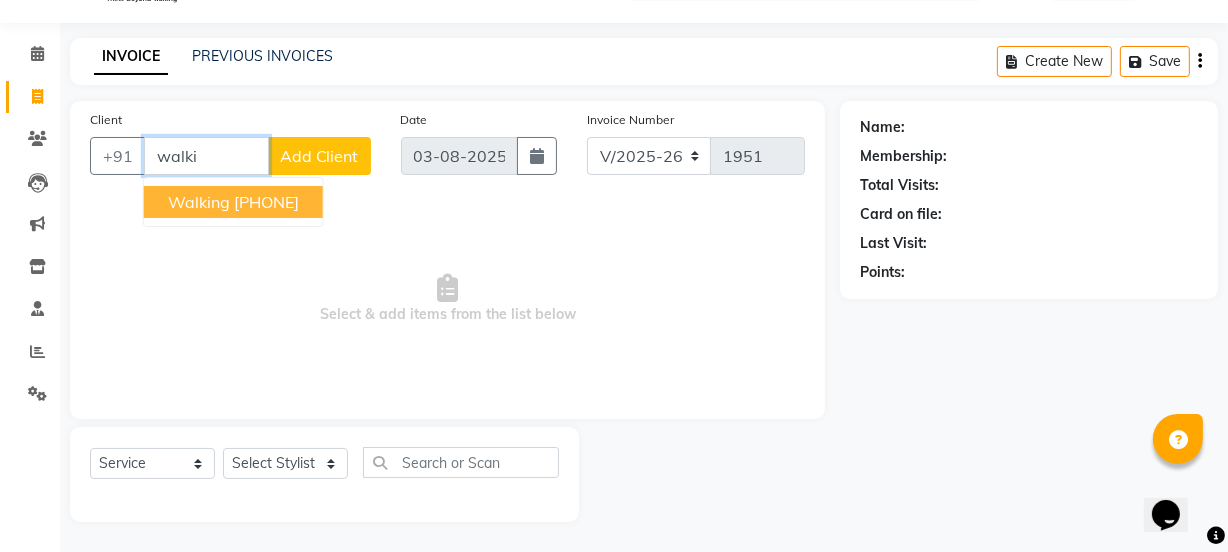 click on "walking" at bounding box center (199, 202) 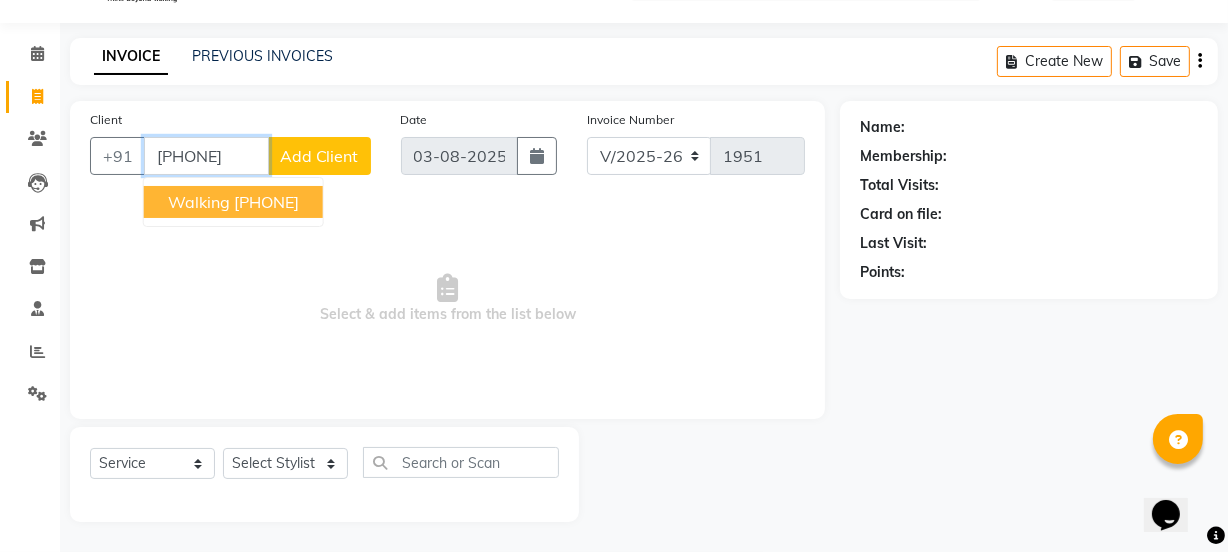 type on "[PHONE]" 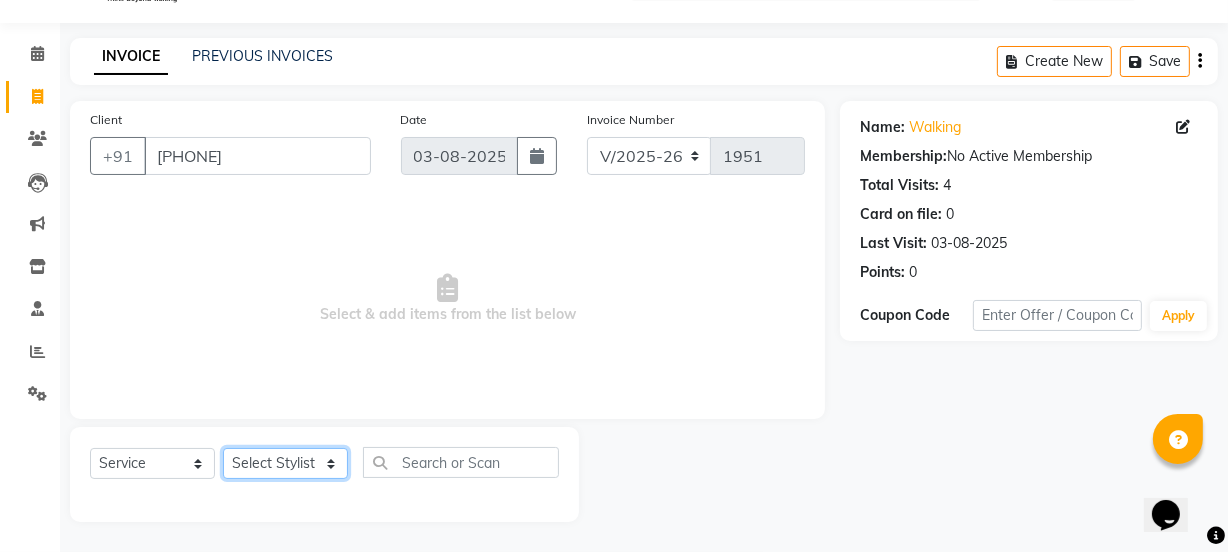 click on "Select Stylist [FIRST] [FIRST] [FIRST] [LAST] [FIRST] [FIRST] [FIRST] Manager [FIRST] [FIRST] [FIRST] [LAST] [FIRST] [FIRST] [FIRST] [FIRST] [FIRST] [LAST] [FIRST] [FIRST] [FIRST] [FIRST] [FIRST] [FIRST] Threading - Arms Waxing  x Retouch Ladies(without ammo) Retouch Gents Global Ladies Global Gents Highlights Gents Highlights/Balayage Ladies Colour Correction/Tone Down Colour Stripping retouch  Ladies - Salon Artist Ladies -cut Creative Artist Ladies - Creative Director Ladies - Style Director Ladies - Fringe Cut Styling  - Normal Wash Styling  - Luxury Wash Styling  - Blow Dry Styling  - Normal Dry Styling  - Flat Iron Styling  - Tong Curls Styling  - Steampod Iron Styling  - Hair Up Men’S Cut - salon artist Men’S Shave - Salon Artist Men’S Cut & Shave - Senior Artist Men’S Cut & Shave - Creative Director Men’S Cut & Shave - Style Director Shave - Shave Premium Shave - Premium Shave Beard Ritual - Beard Ritual Beard Trim - Beard Trim Retouch - Gentlemen" 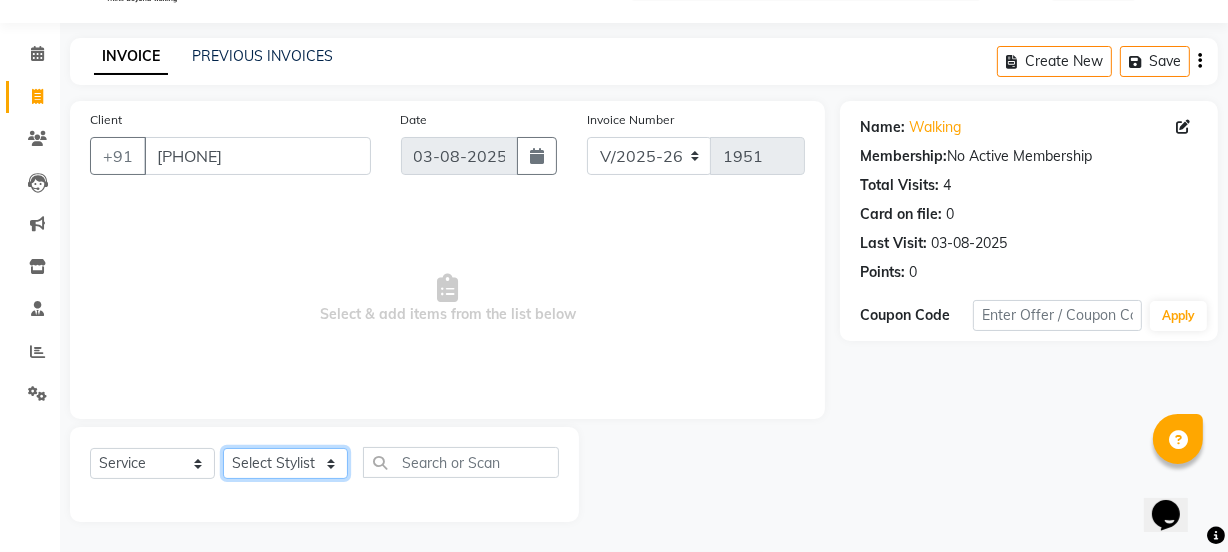 select on "30888" 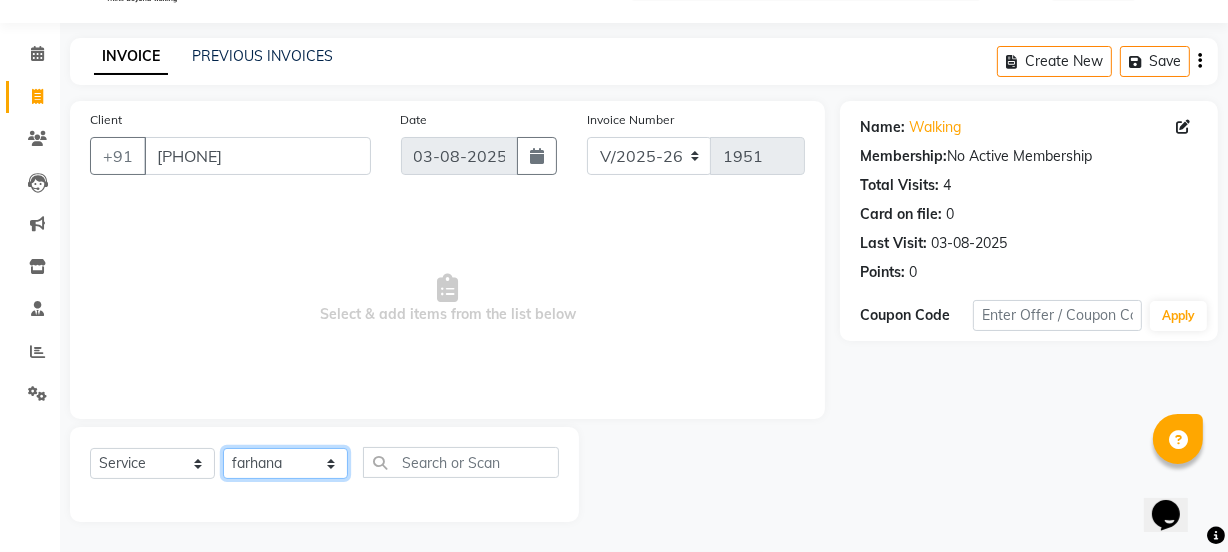 click on "Select Stylist [FIRST] [FIRST] [FIRST] [LAST] [FIRST] [FIRST] [FIRST] Manager [FIRST] [FIRST] [FIRST] [LAST] [FIRST] [FIRST] [FIRST] [FIRST] [FIRST] [LAST] [FIRST] [FIRST] [FIRST] [FIRST] [FIRST] [FIRST] Threading - Arms Waxing  x Retouch Ladies(without ammo) Retouch Gents Global Ladies Global Gents Highlights Gents Highlights/Balayage Ladies Colour Correction/Tone Down Colour Stripping retouch  Ladies - Salon Artist Ladies -cut Creative Artist Ladies - Creative Director Ladies - Style Director Ladies - Fringe Cut Styling  - Normal Wash Styling  - Luxury Wash Styling  - Blow Dry Styling  - Normal Dry Styling  - Flat Iron Styling  - Tong Curls Styling  - Steampod Iron Styling  - Hair Up Men’S Cut - salon artist Men’S Shave - Salon Artist Men’S Cut & Shave - Senior Artist Men’S Cut & Shave - Creative Director Men’S Cut & Shave - Style Director Shave - Shave Premium Shave - Premium Shave Beard Ritual - Beard Ritual Beard Trim - Beard Trim Retouch - Gentlemen" 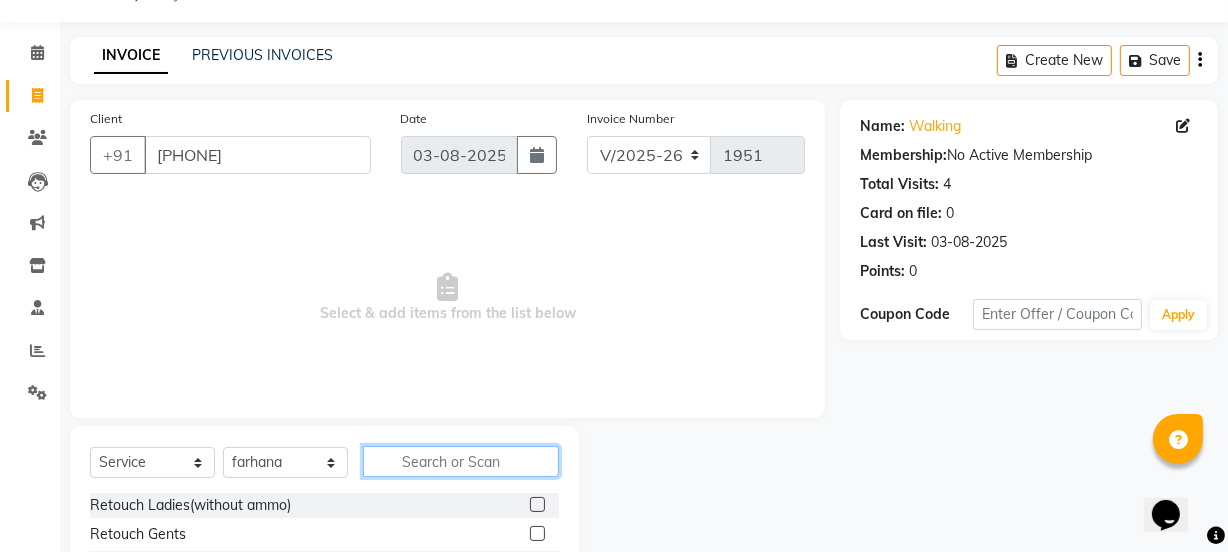 click 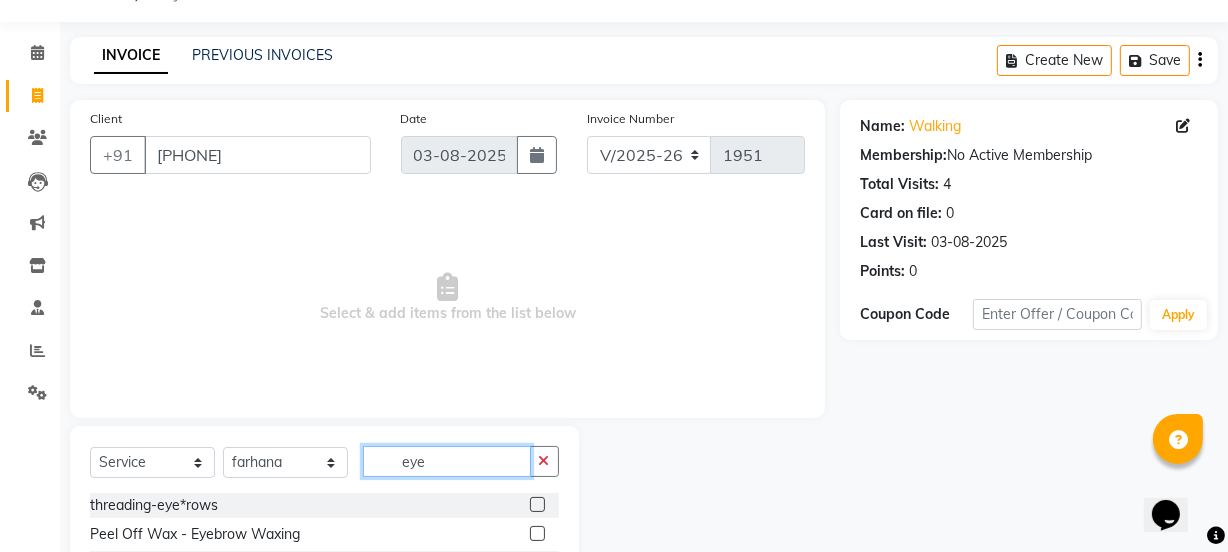 type on "eye" 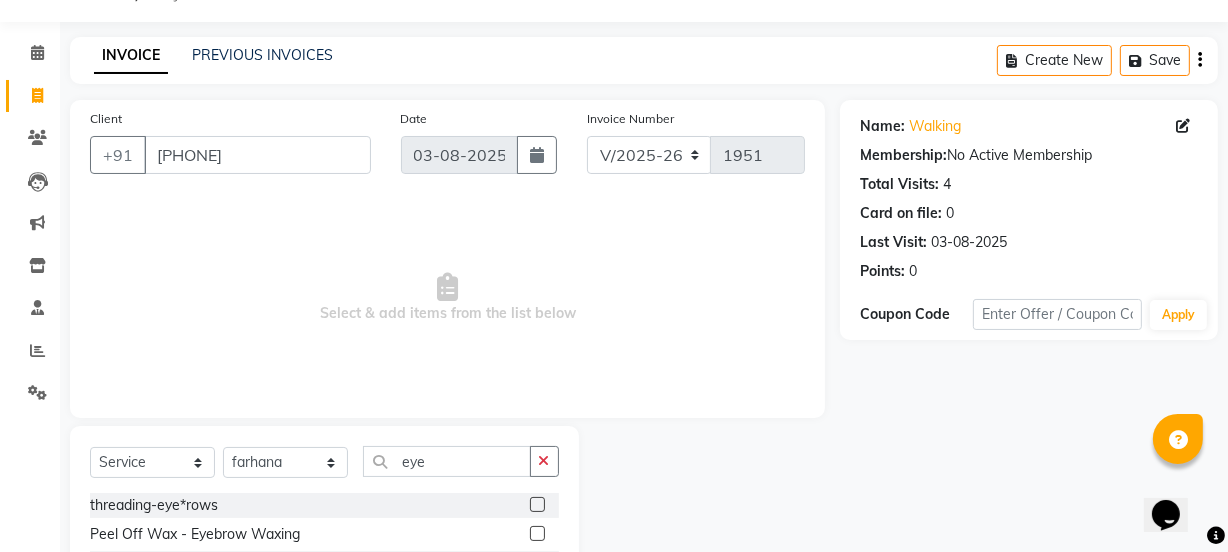 click 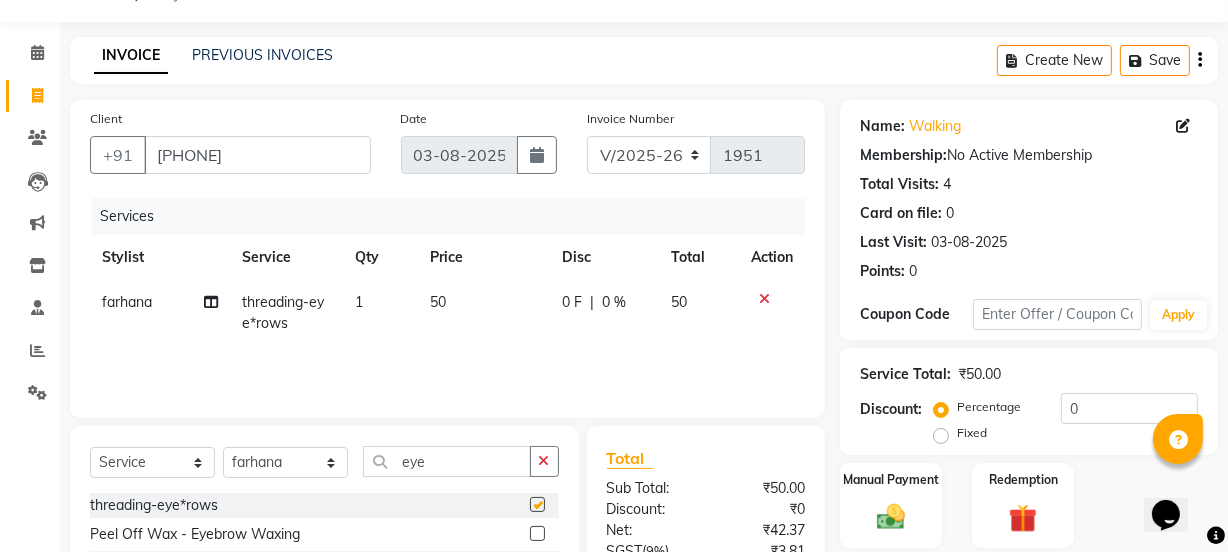 checkbox on "false" 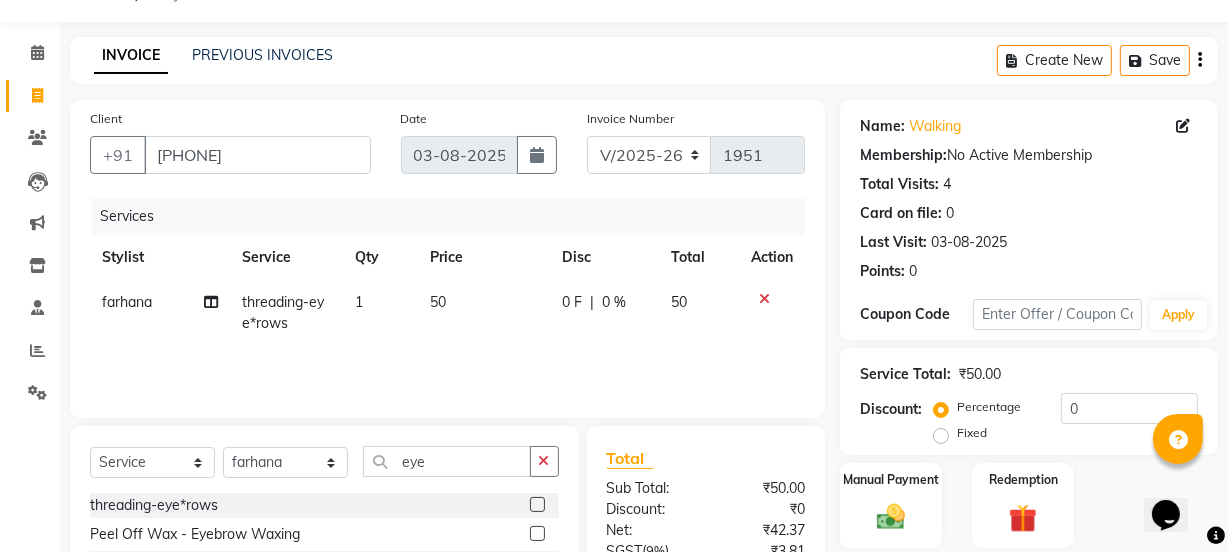 click on "1" 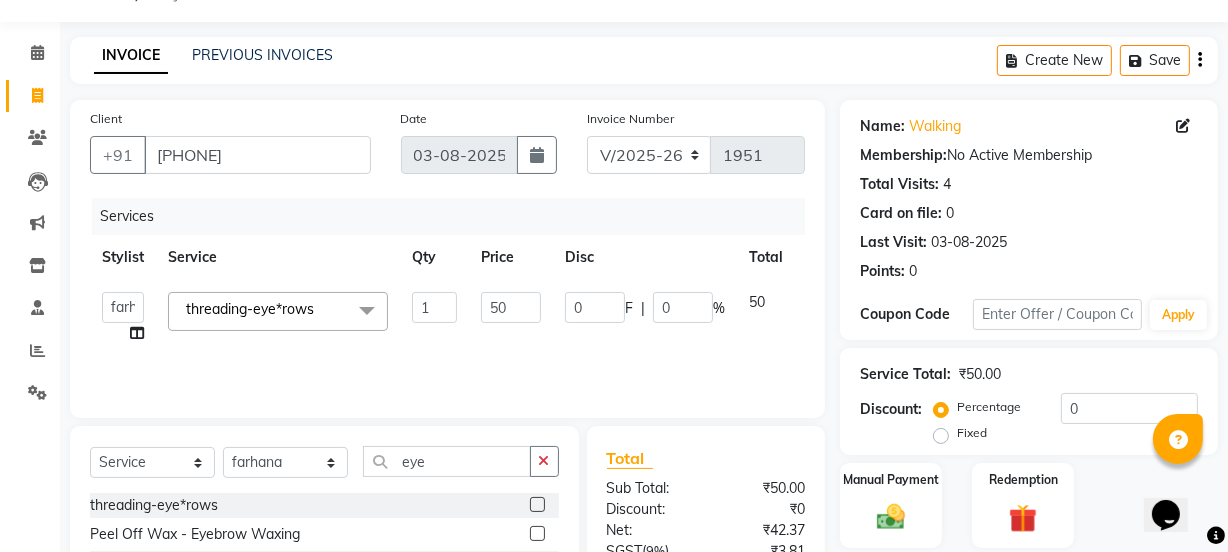 click 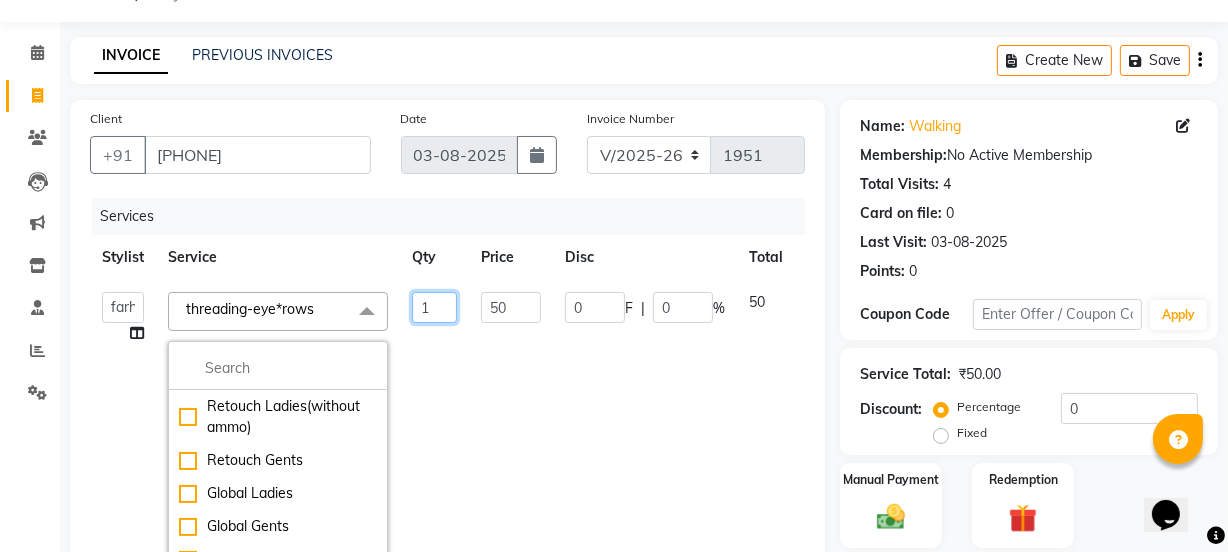 click on "1" 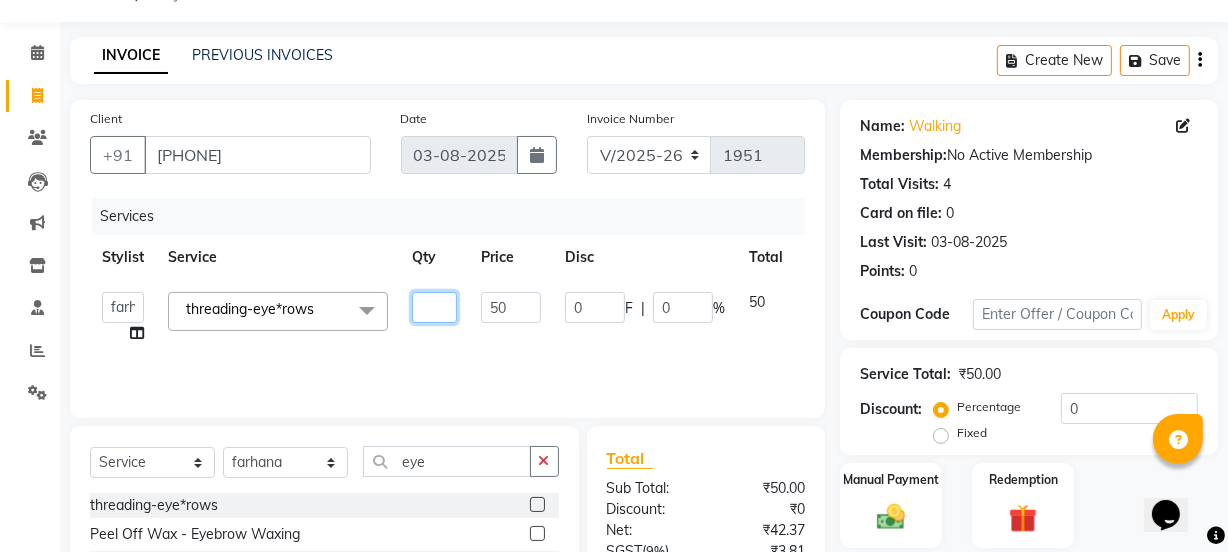 type on "2" 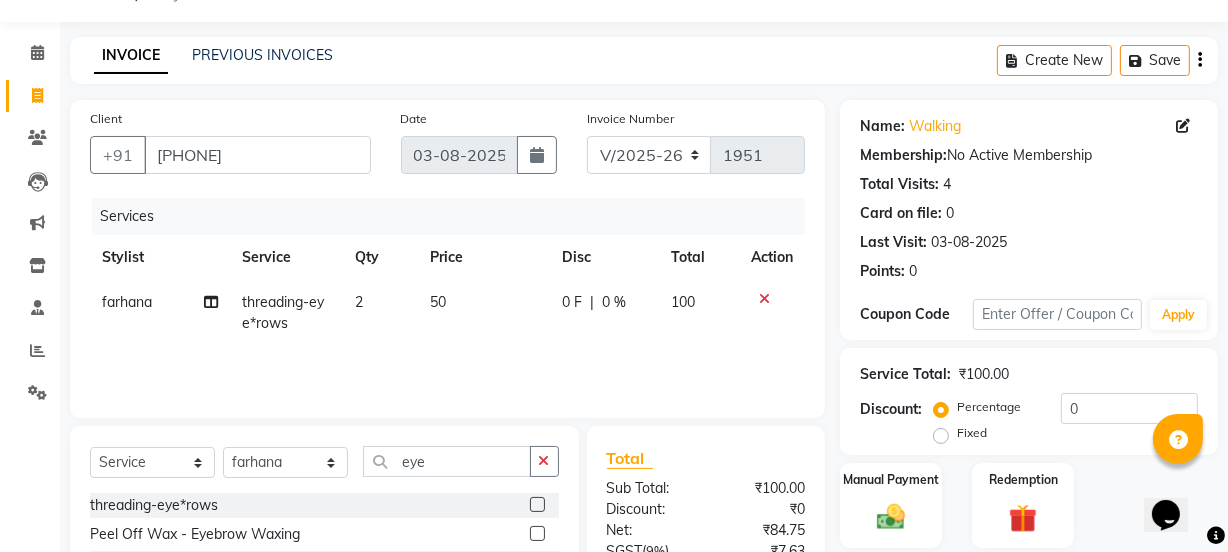 click on "[FIRST] threading-eye*rows 2 50 0 F | 0 % 100" 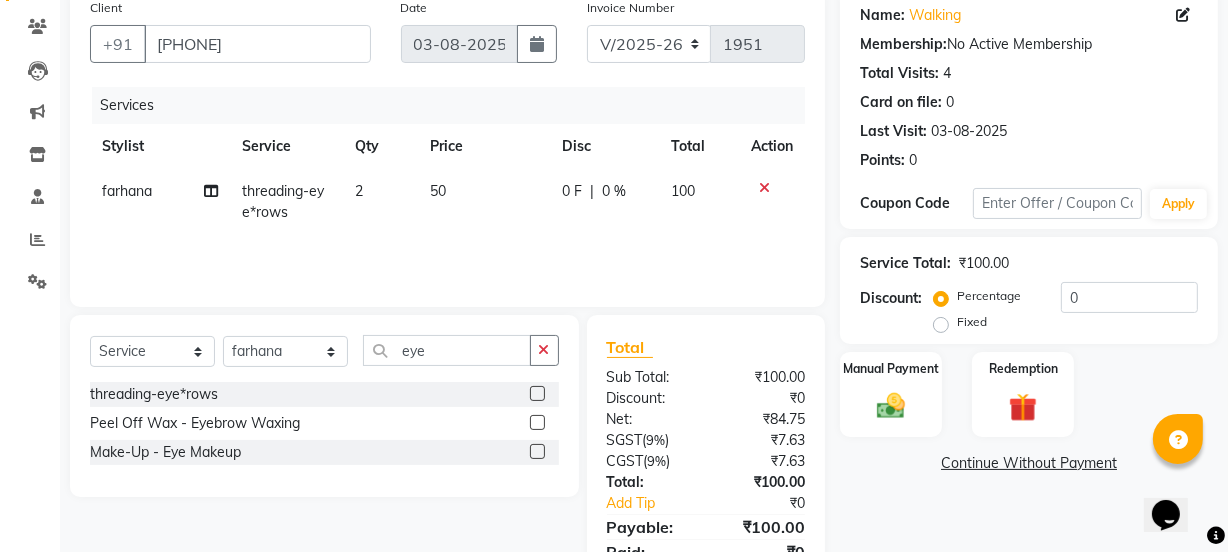 scroll, scrollTop: 169, scrollLeft: 0, axis: vertical 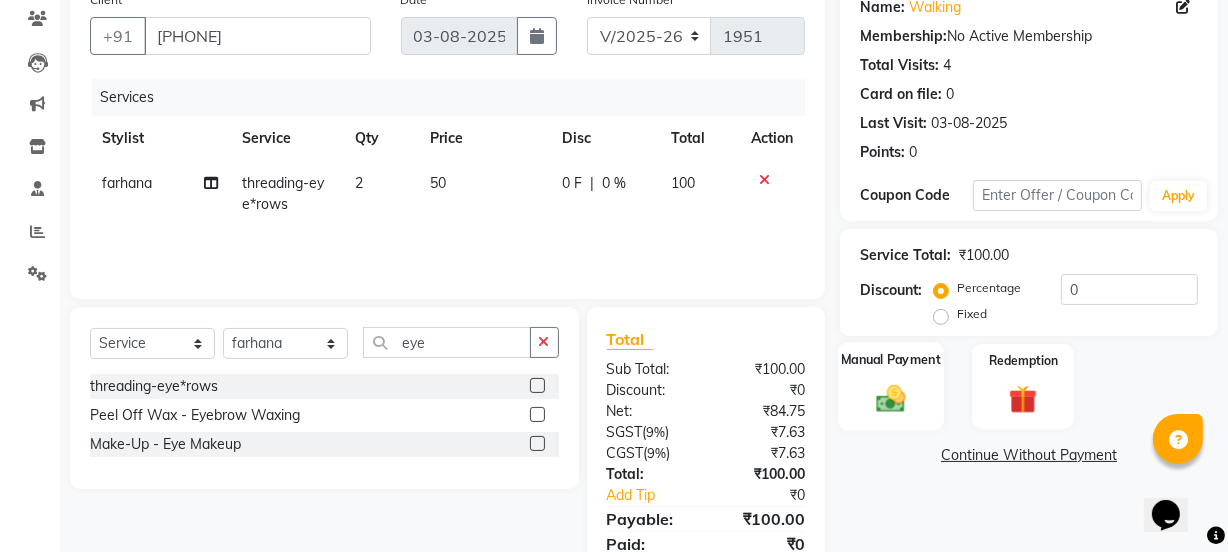 click on "Manual Payment" 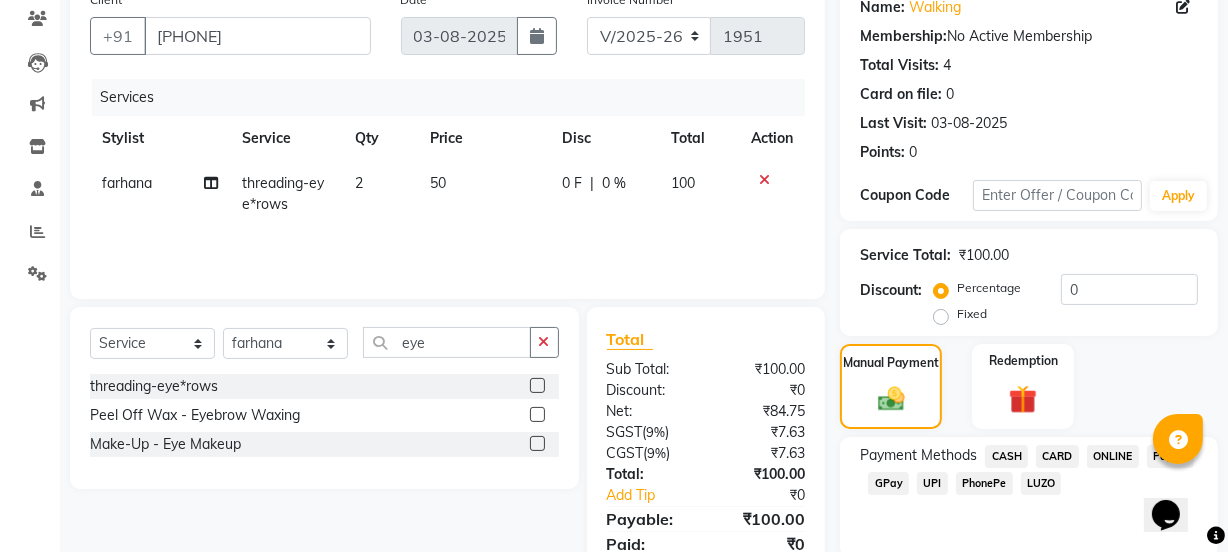 click on "UPI" 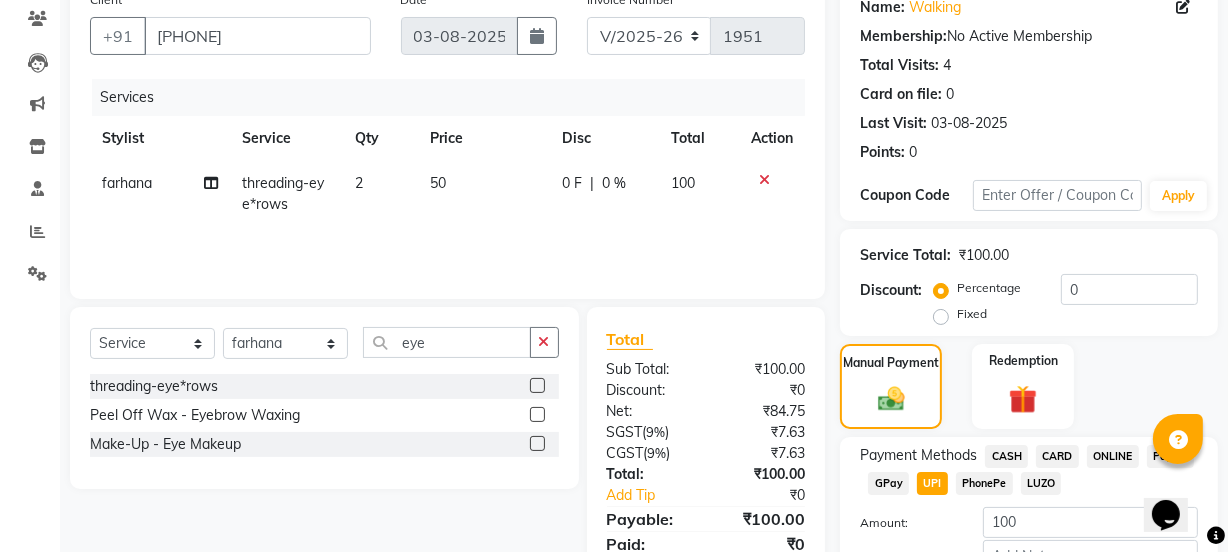 scroll, scrollTop: 300, scrollLeft: 0, axis: vertical 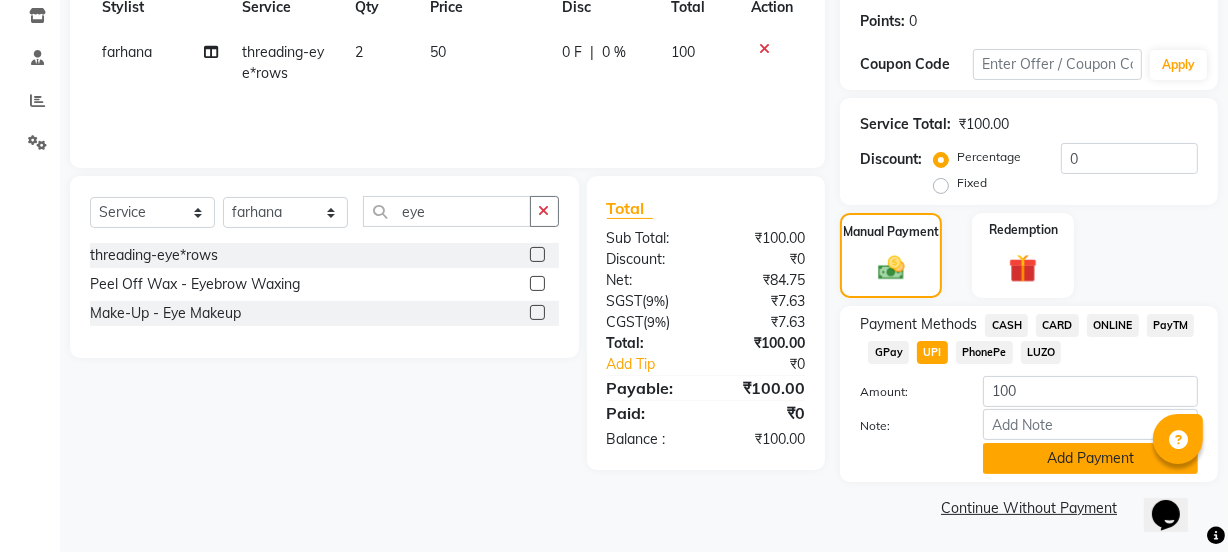 click on "Add Payment" 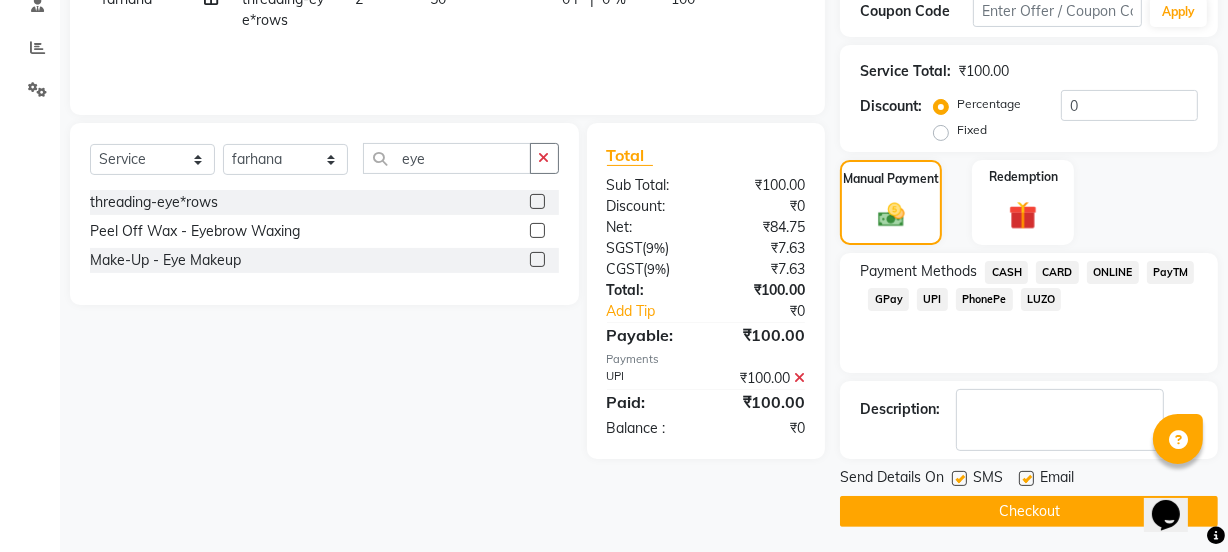 scroll, scrollTop: 357, scrollLeft: 0, axis: vertical 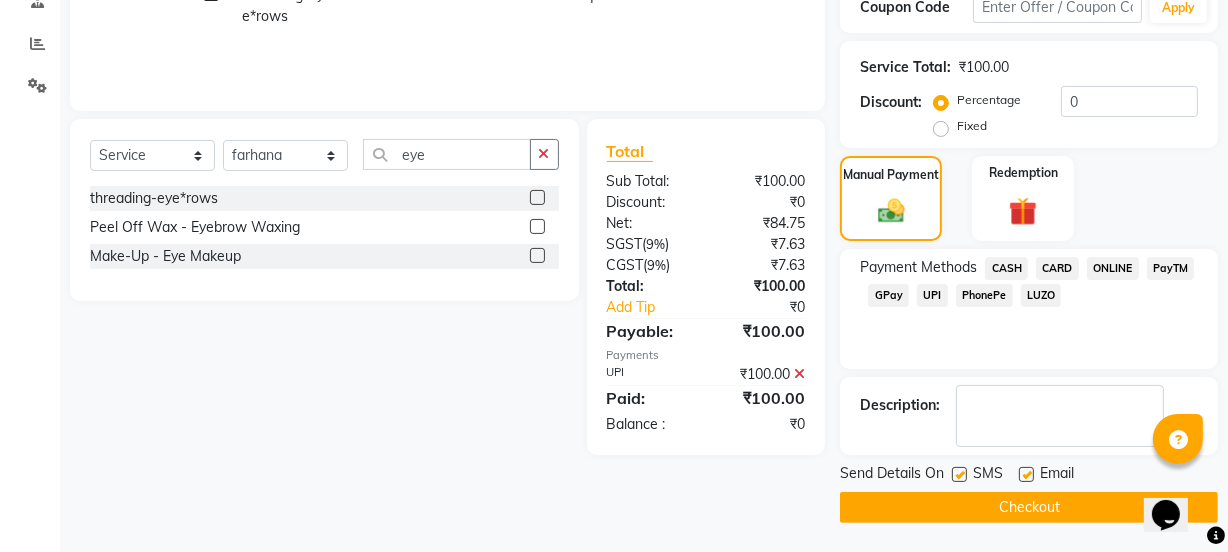 click on "Checkout" 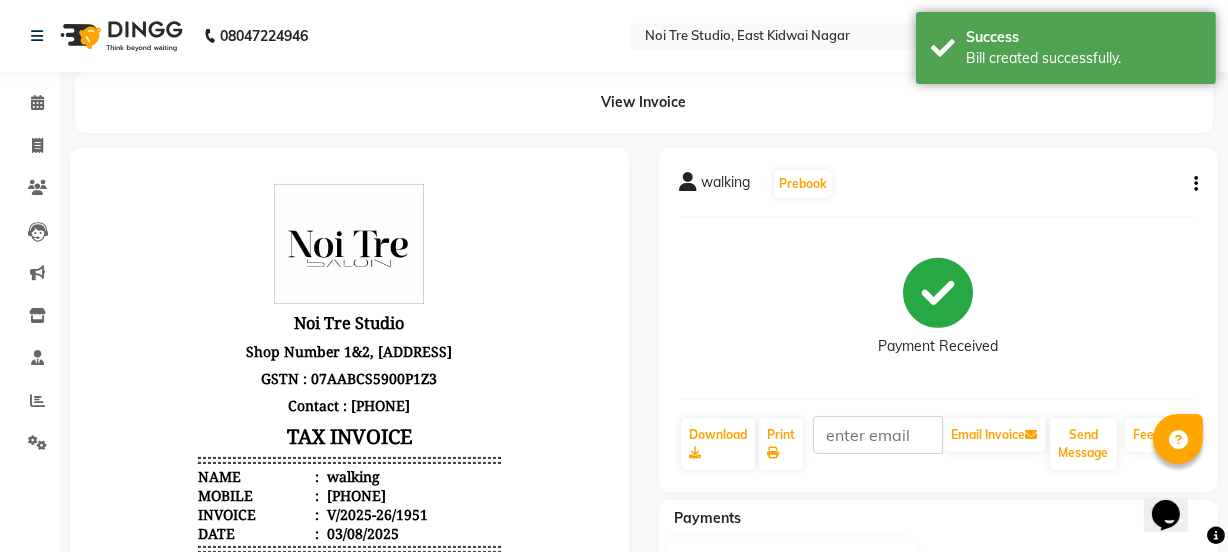scroll, scrollTop: 0, scrollLeft: 0, axis: both 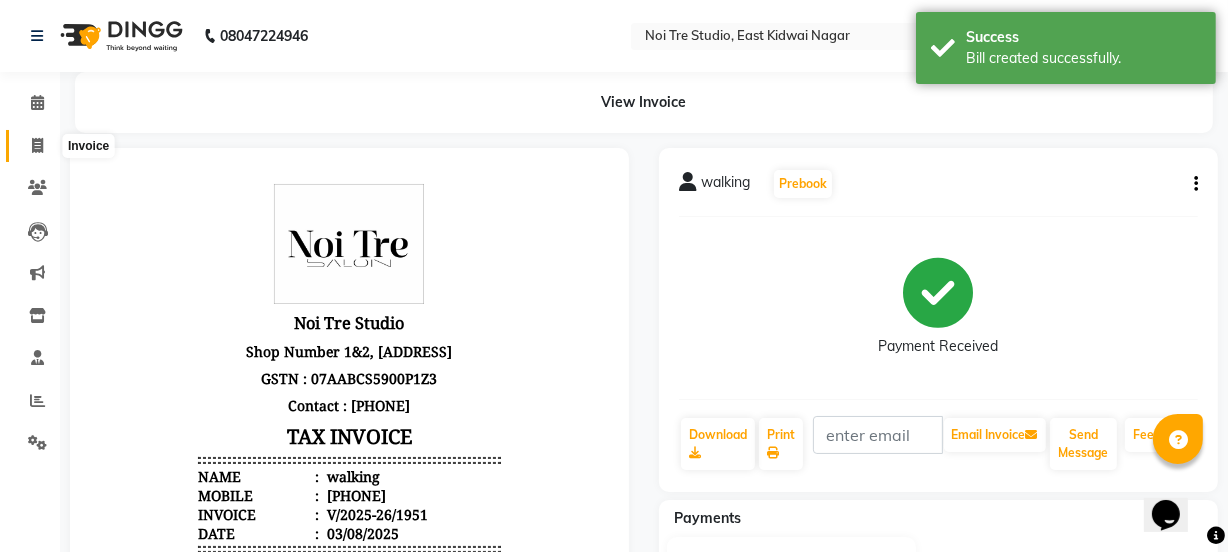 click 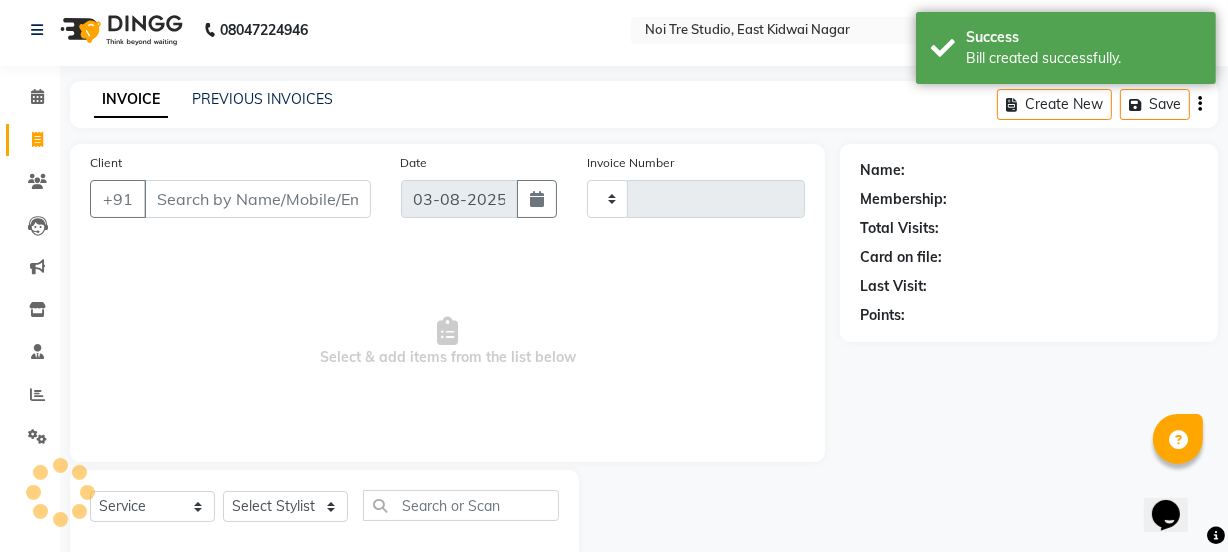 type on "1952" 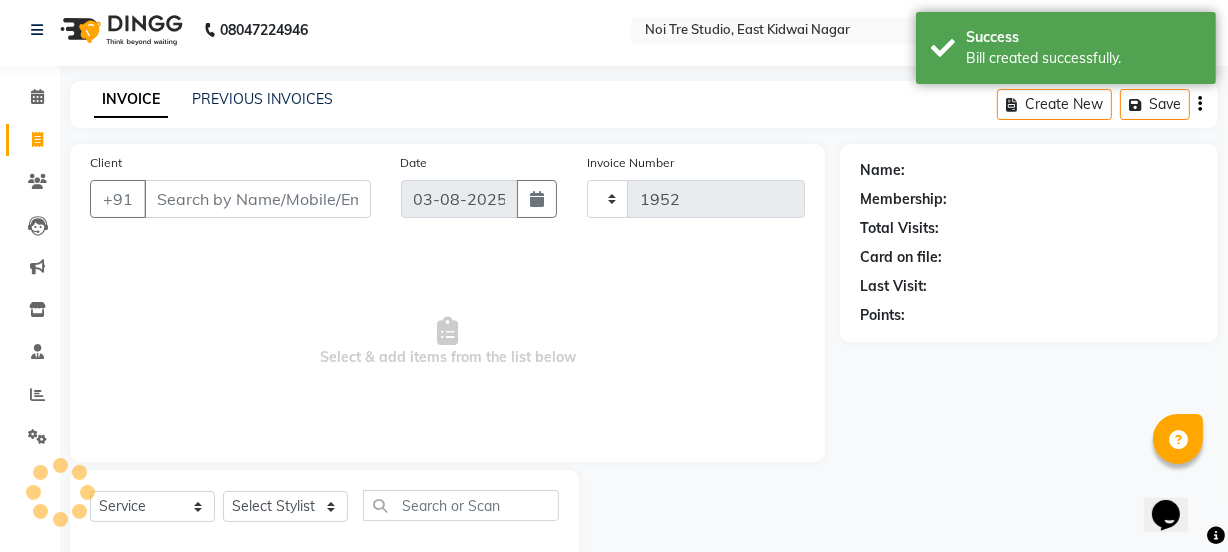 select on "4884" 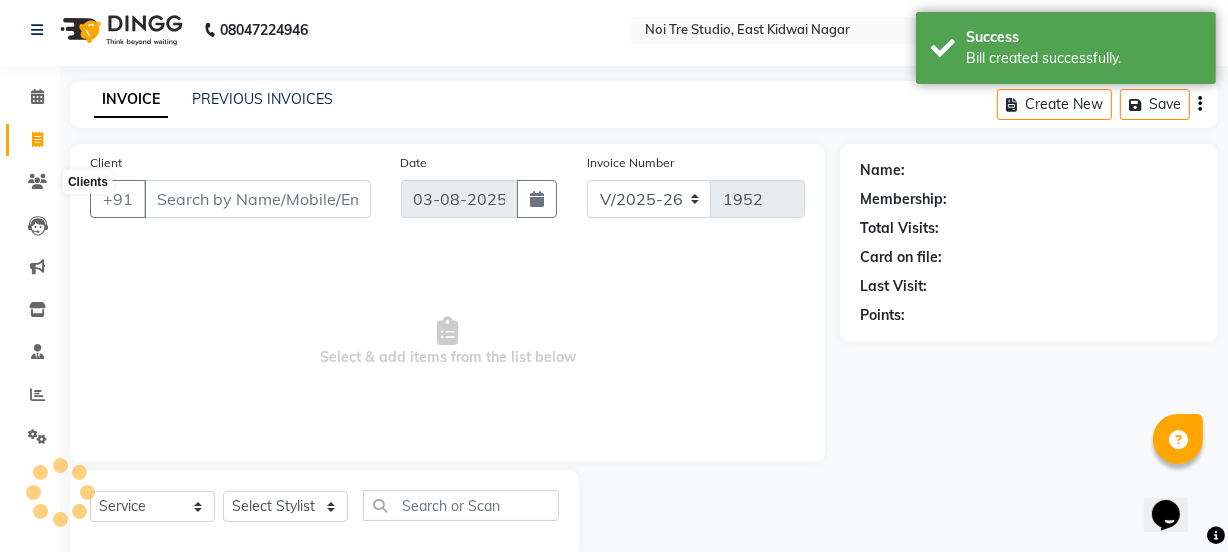 scroll, scrollTop: 50, scrollLeft: 0, axis: vertical 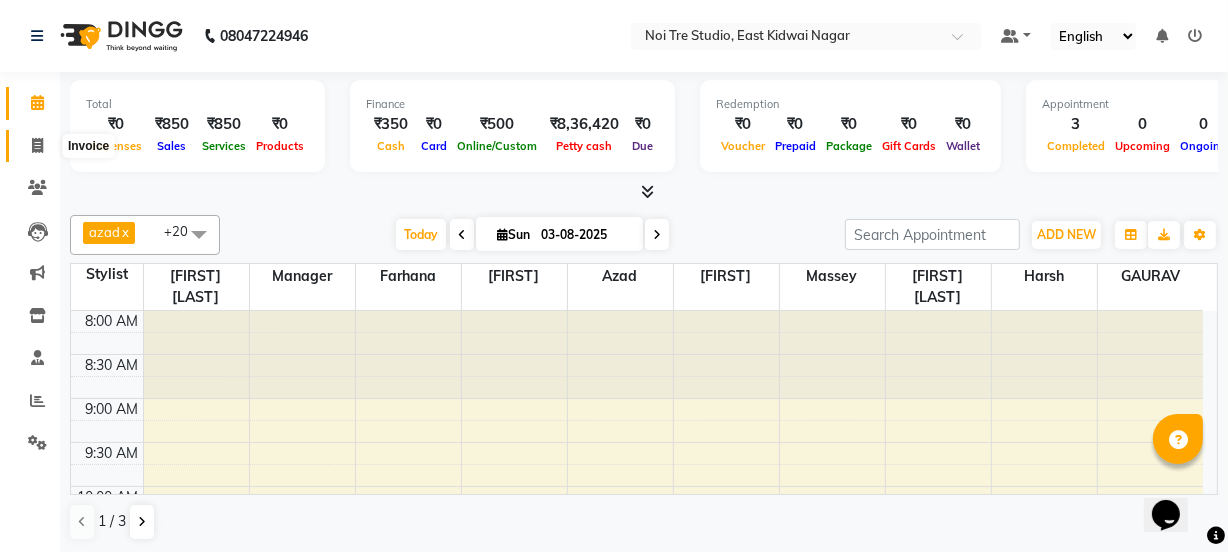 click 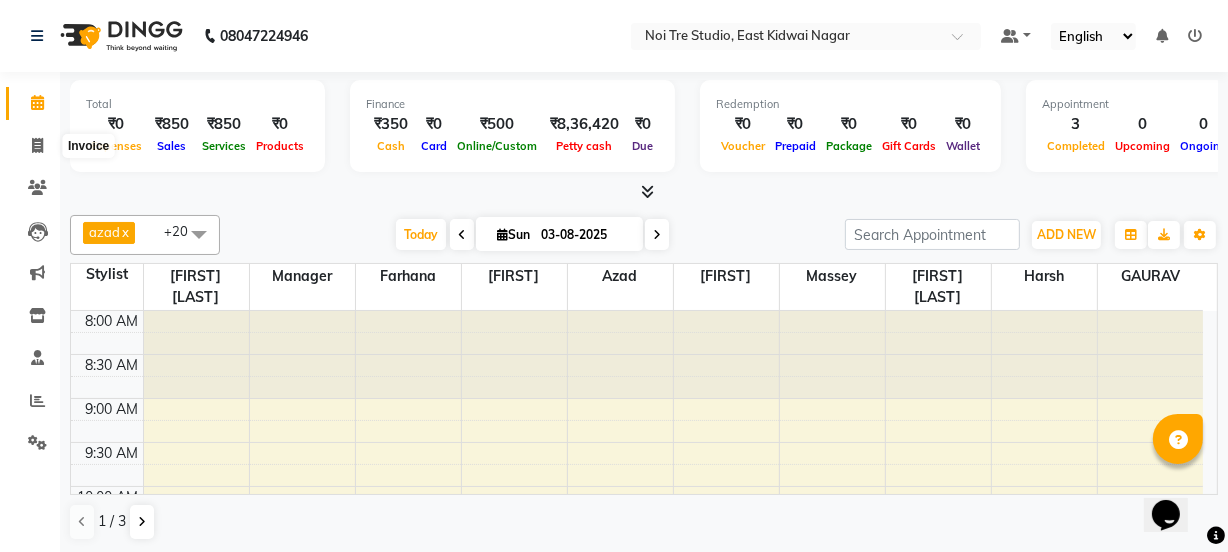 select on "service" 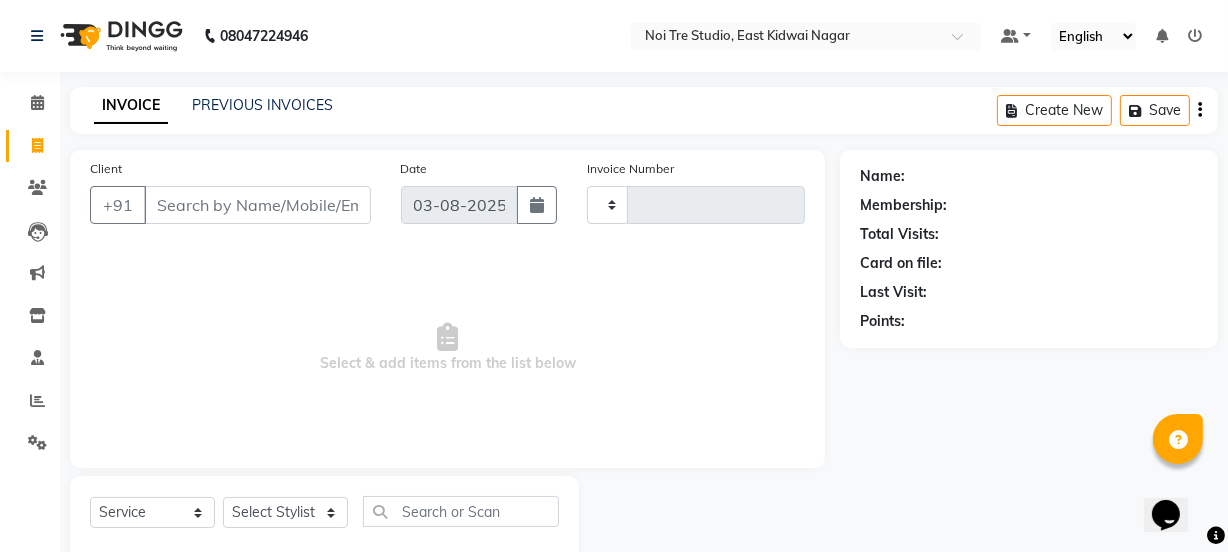 type on "1943" 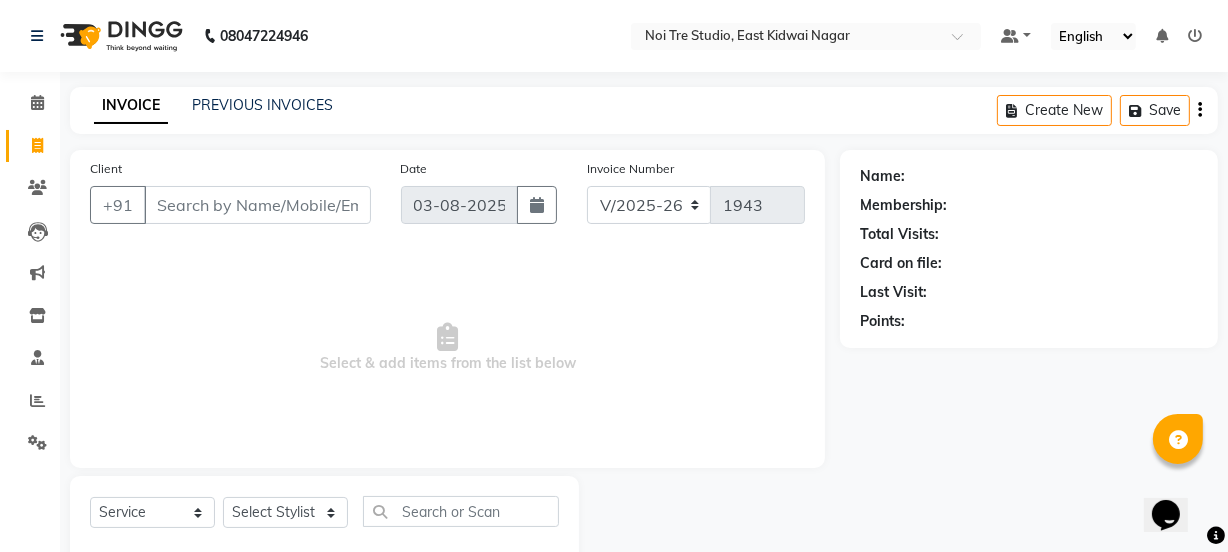 click on "Client" at bounding box center [257, 205] 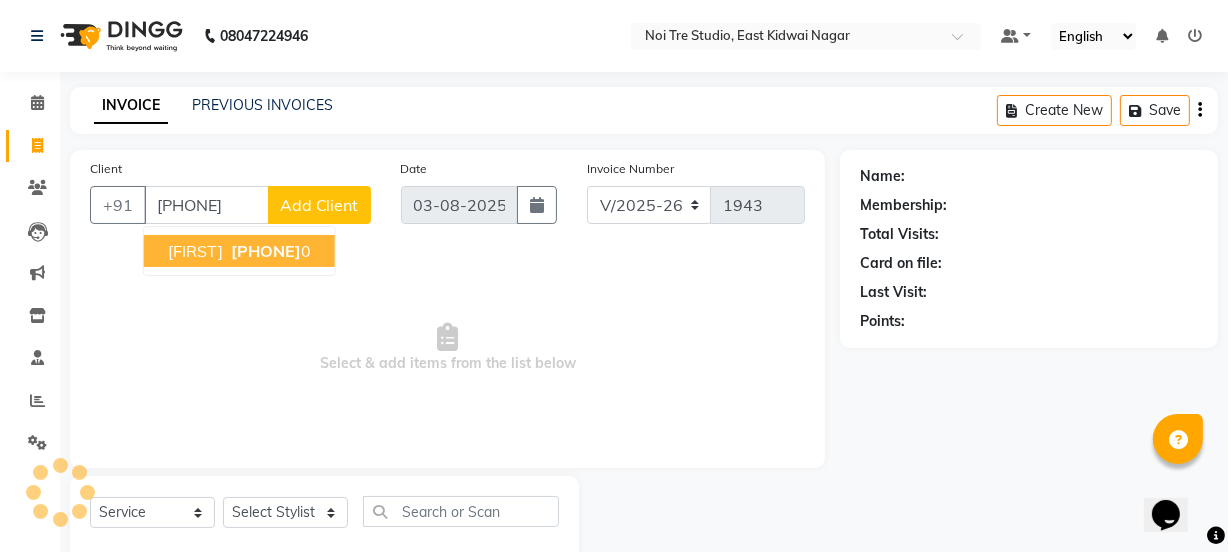 type on "[PHONE]" 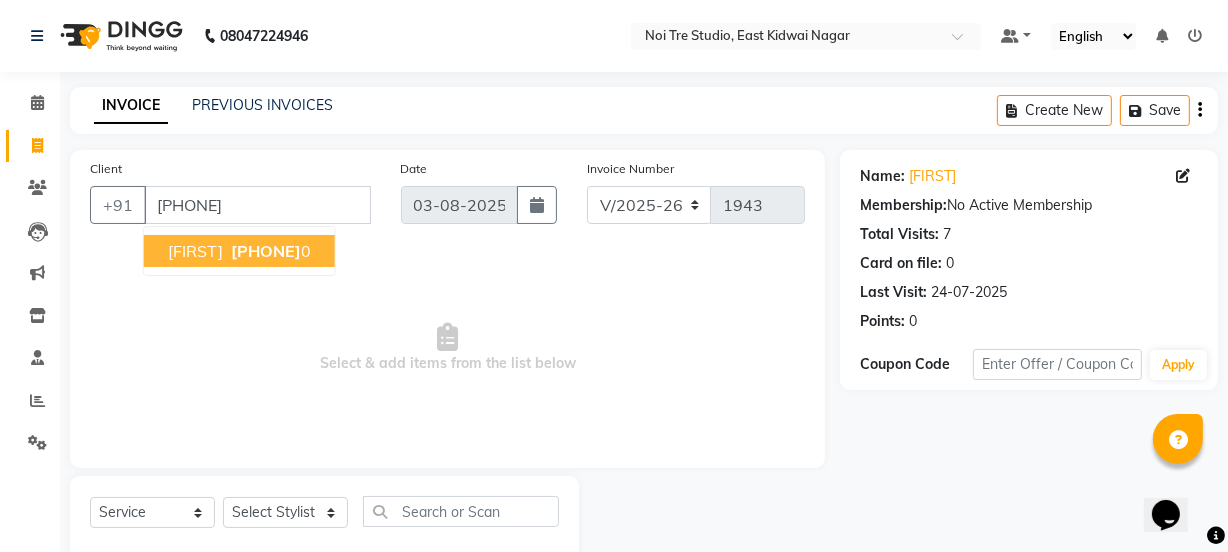 click on "704275339" at bounding box center (266, 251) 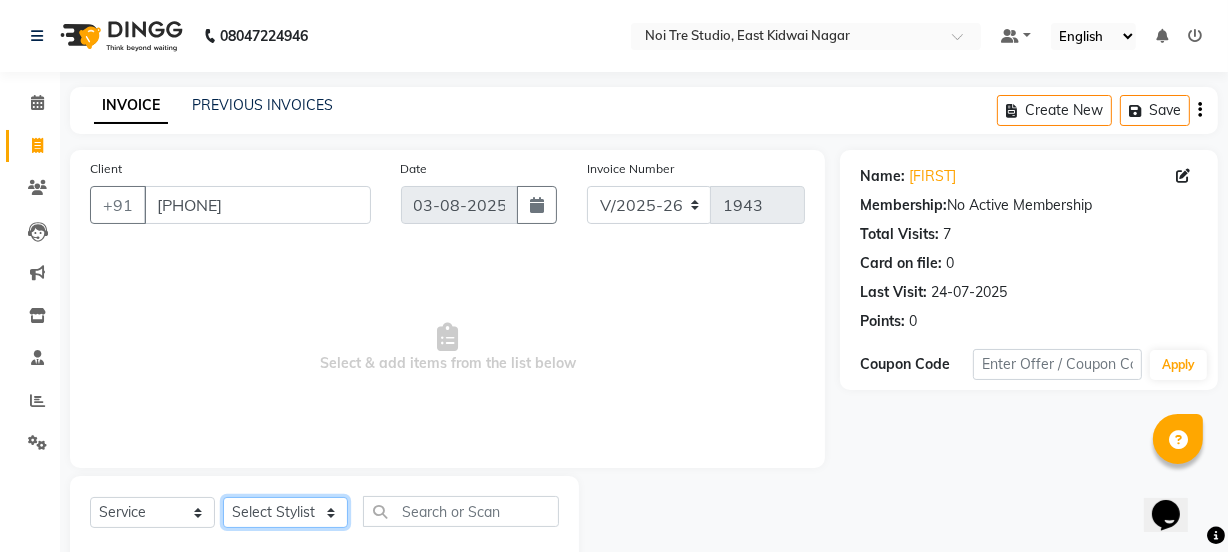 click on "Select Stylist azad farhana fiza jahan GAURAV Harsh IRFAN Manager massey monu Paras Grover POOJA Radha rahul Rani Ravi Kumar roshan Sanjana  Shivani sufyan sunny tanisha" 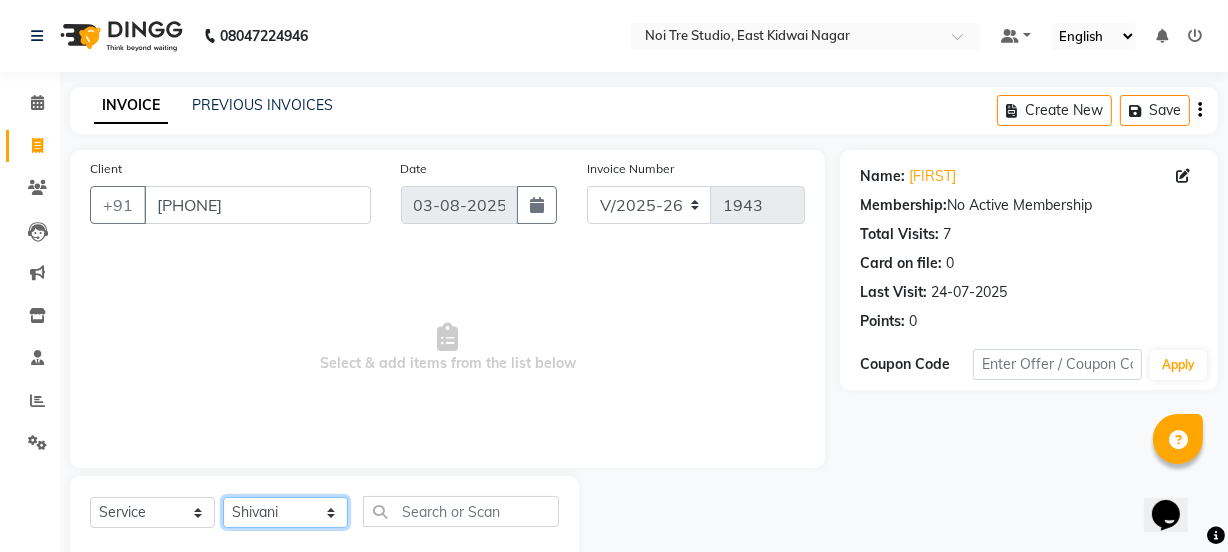 click on "Select Stylist azad farhana fiza jahan GAURAV Harsh IRFAN Manager massey monu Paras Grover POOJA Radha rahul Rani Ravi Kumar roshan Sanjana  Shivani sufyan sunny tanisha" 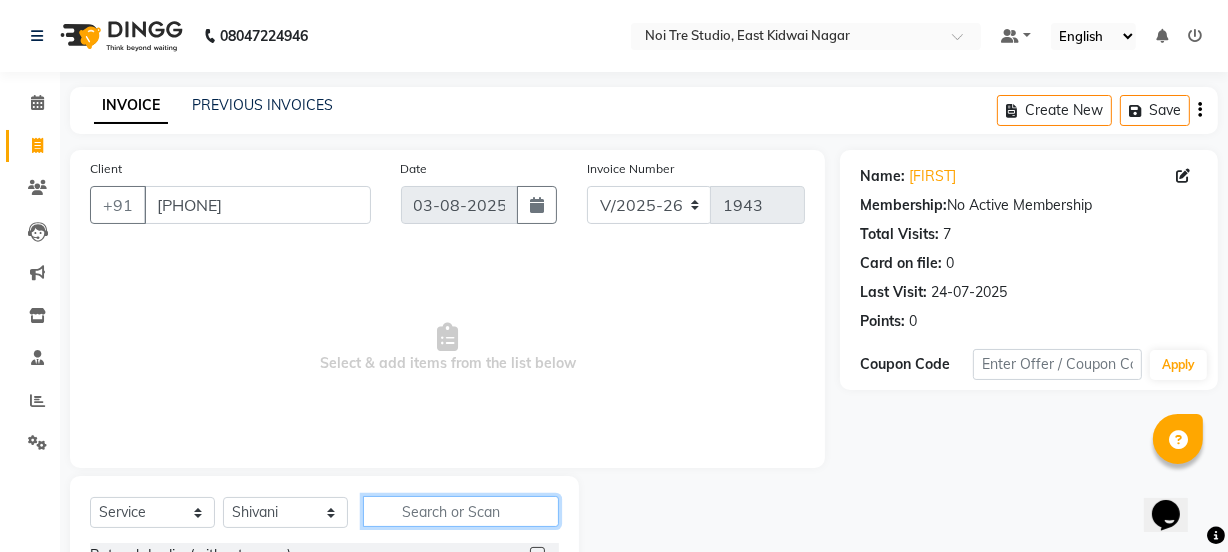 click 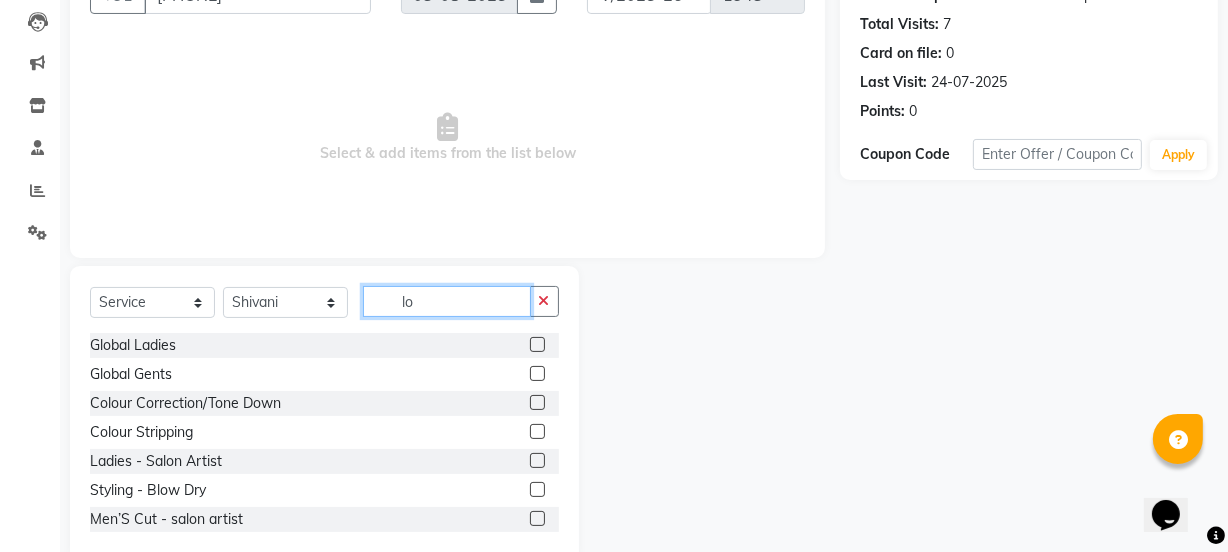 scroll, scrollTop: 250, scrollLeft: 0, axis: vertical 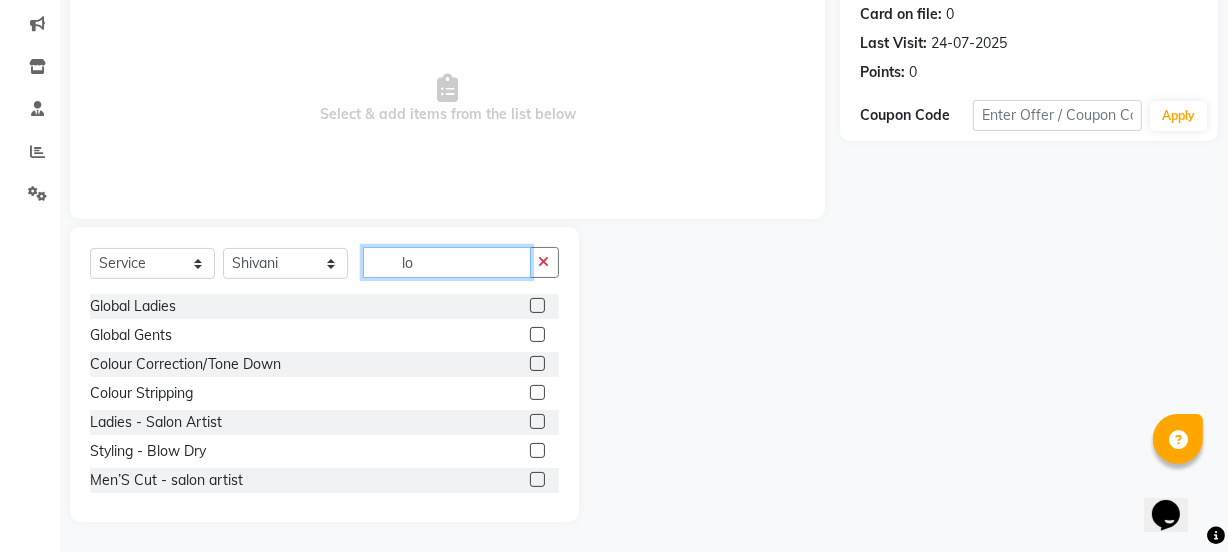 type on "l" 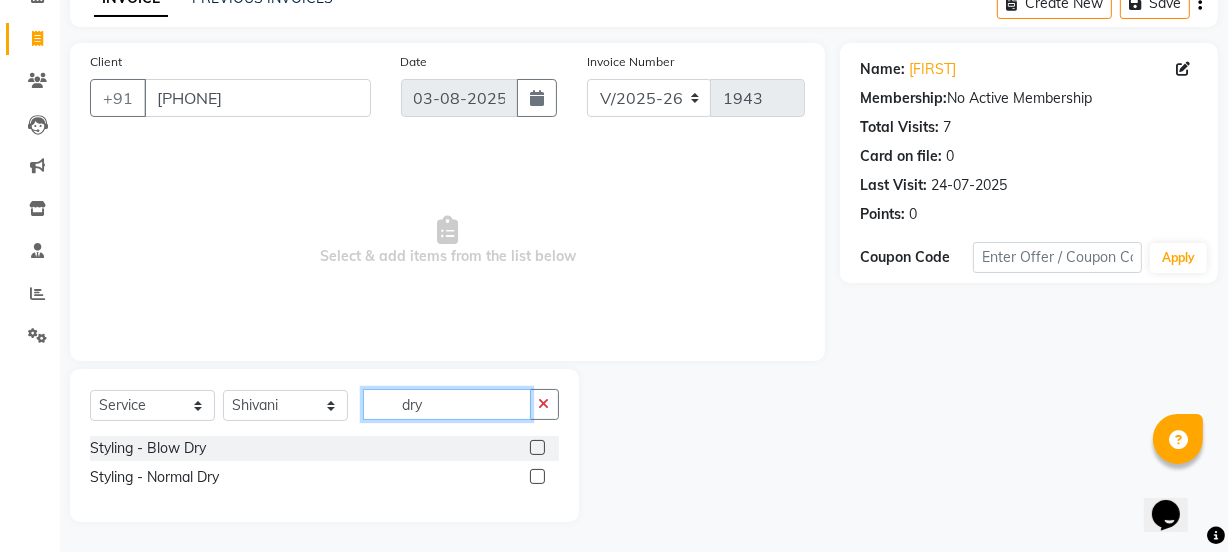 scroll, scrollTop: 107, scrollLeft: 0, axis: vertical 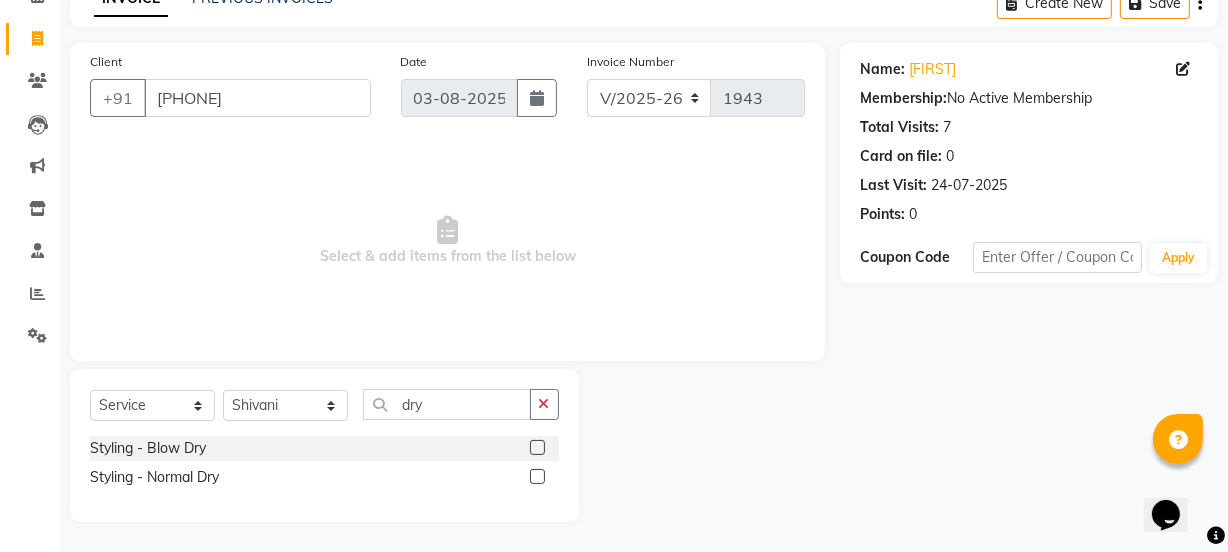 click 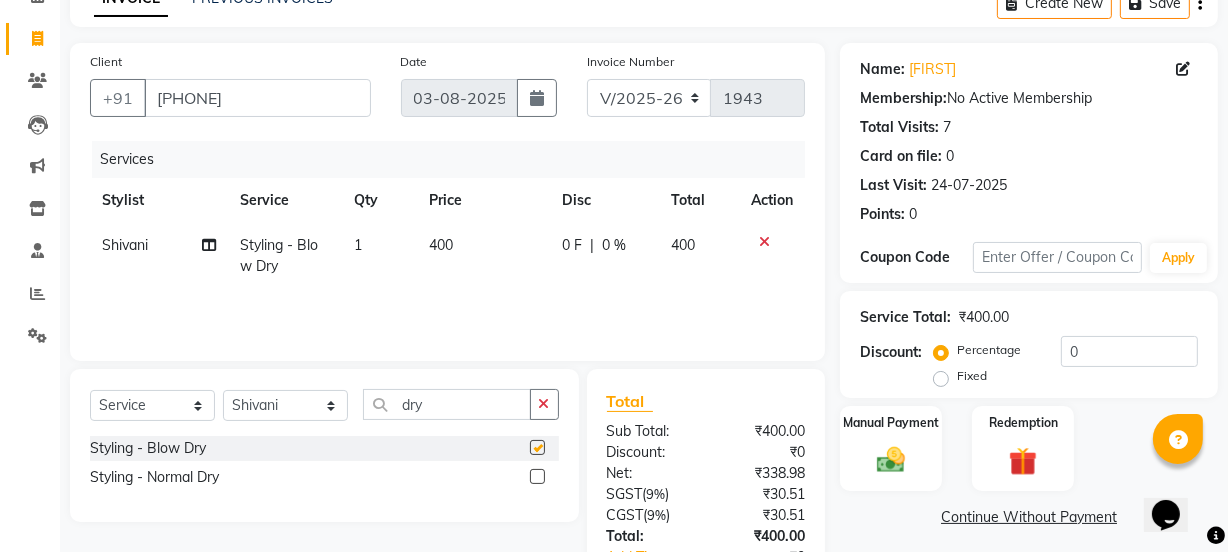 checkbox on "false" 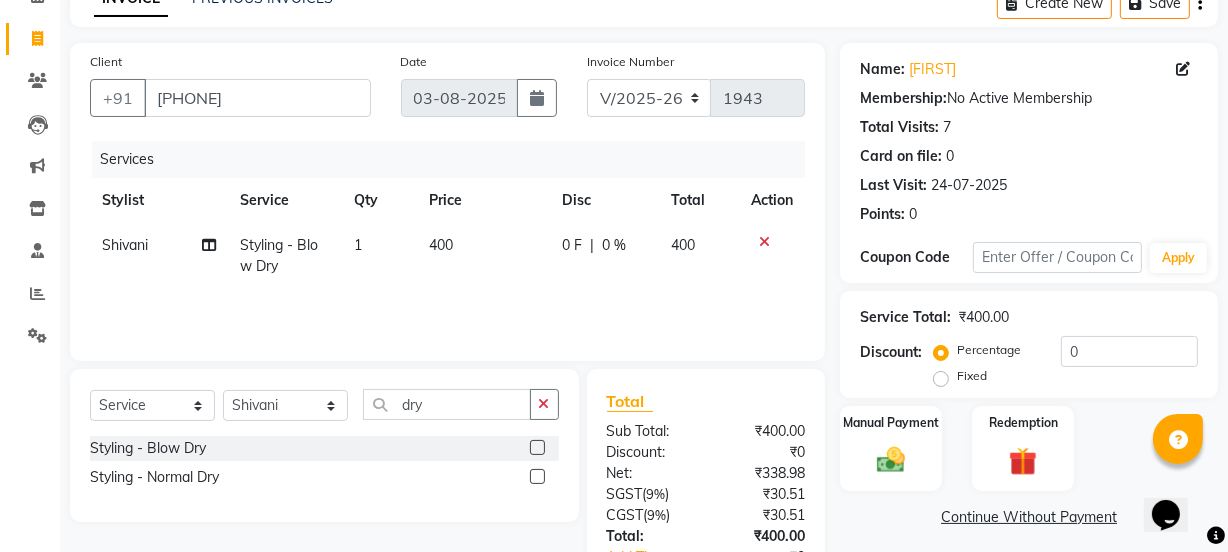 scroll, scrollTop: 249, scrollLeft: 0, axis: vertical 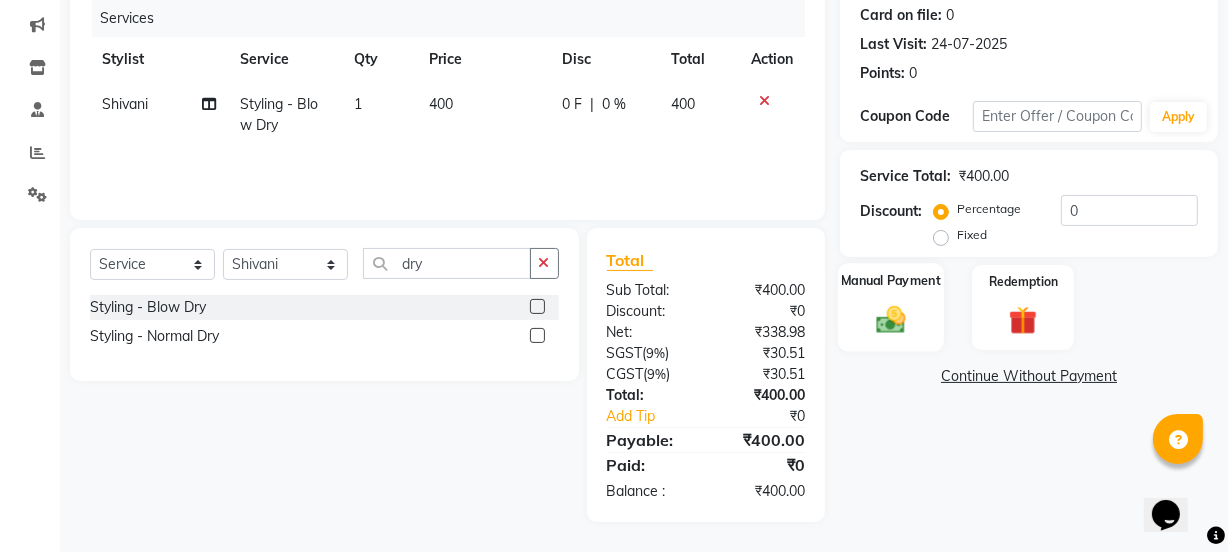 click on "Manual Payment" 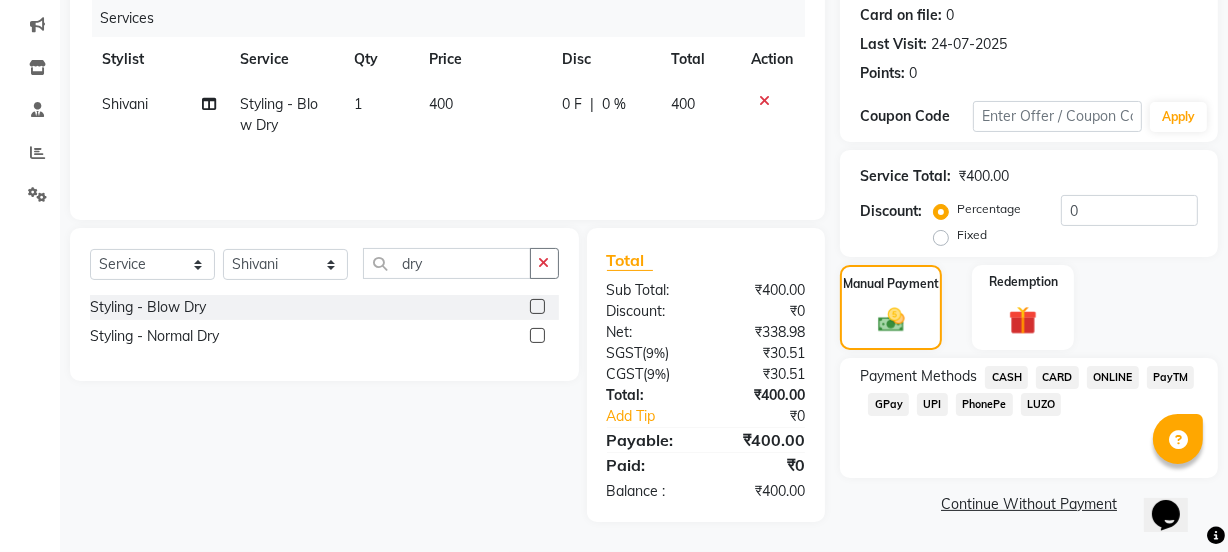 click on "CASH" 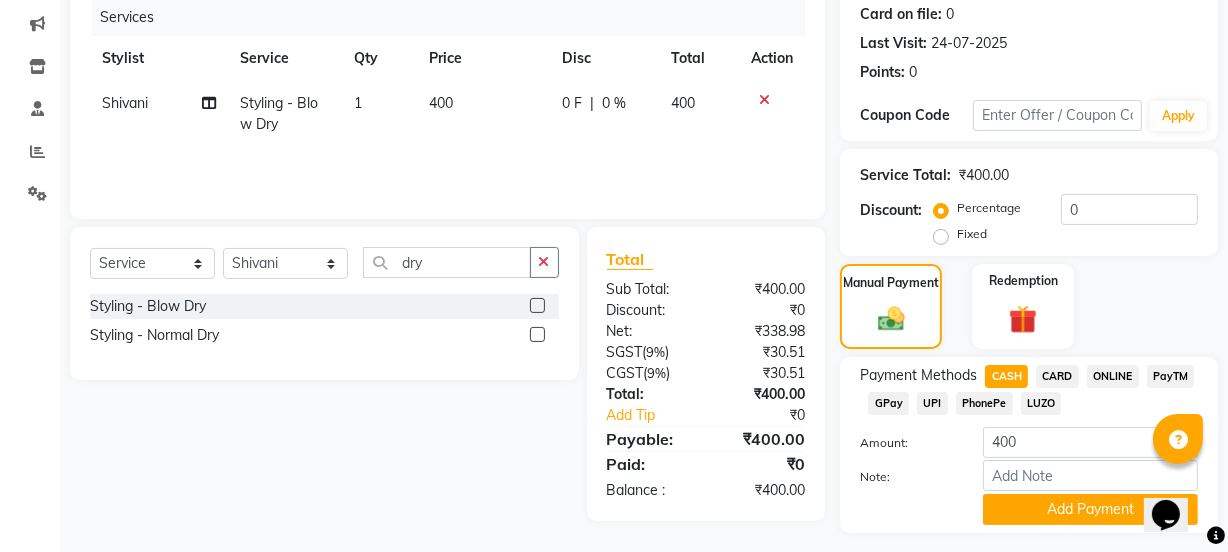 click on "Payment Methods  CASH   CARD   ONLINE   PayTM   GPay   UPI   PhonePe   LUZO  Amount: 400 Note: Add Payment" 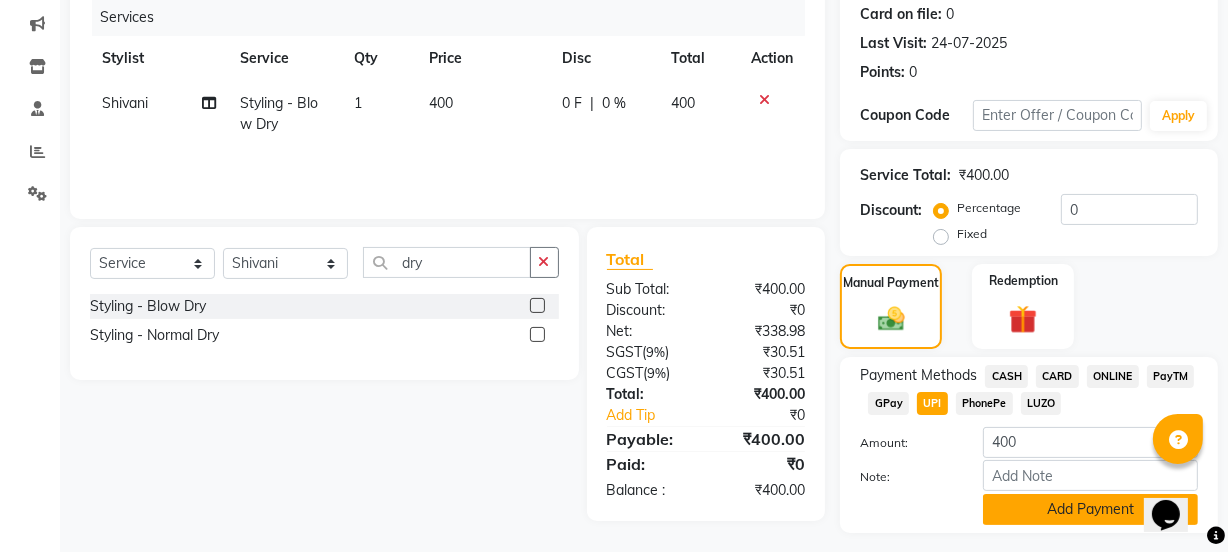 click on "Add Payment" 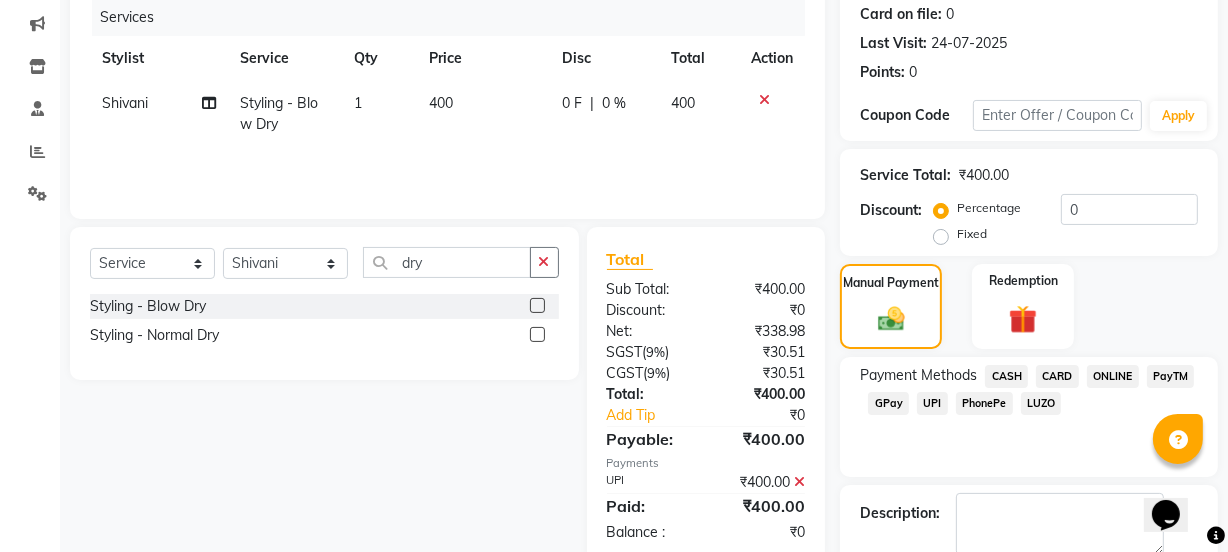 scroll, scrollTop: 357, scrollLeft: 0, axis: vertical 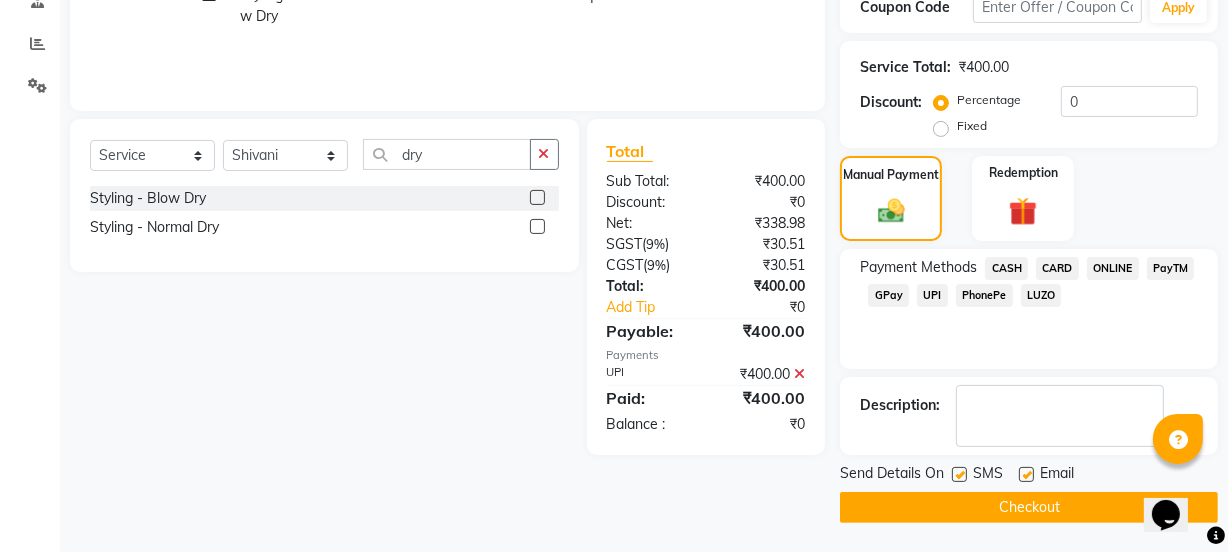 click on "Checkout" 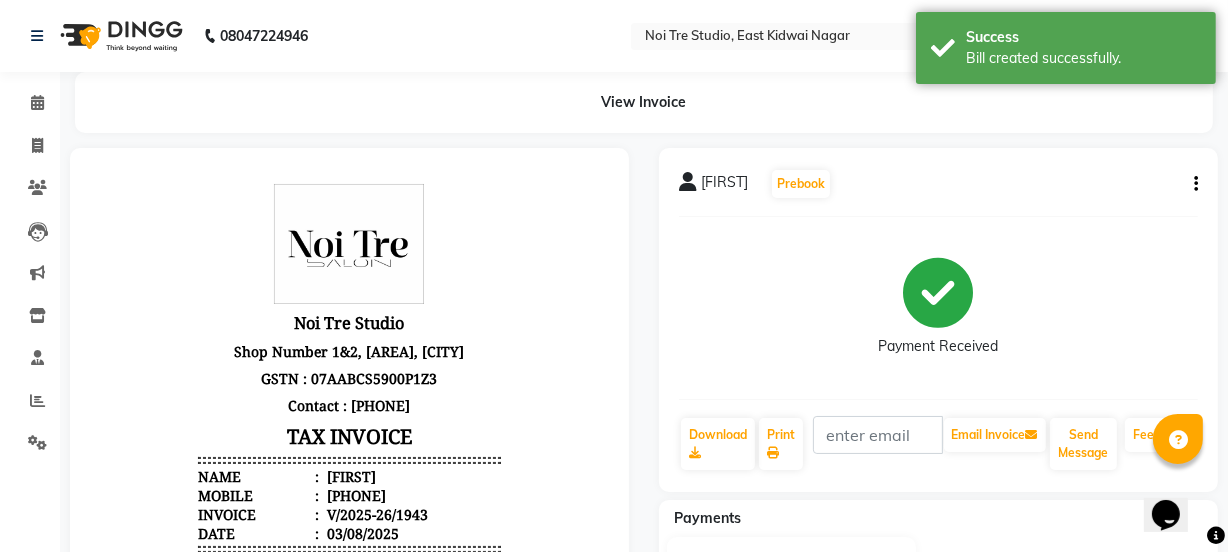 scroll, scrollTop: 0, scrollLeft: 0, axis: both 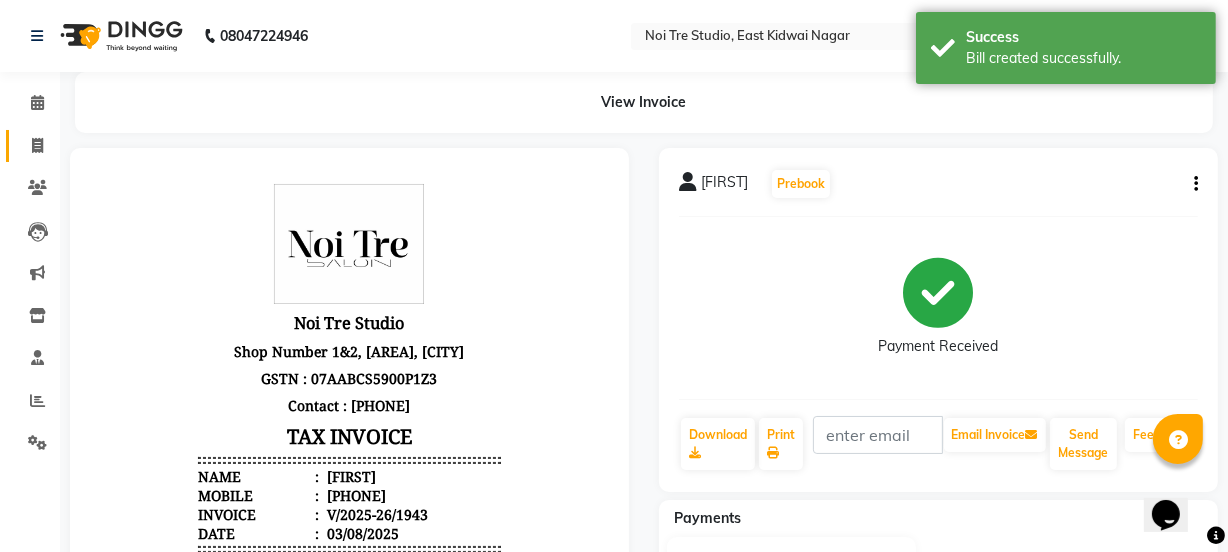 click 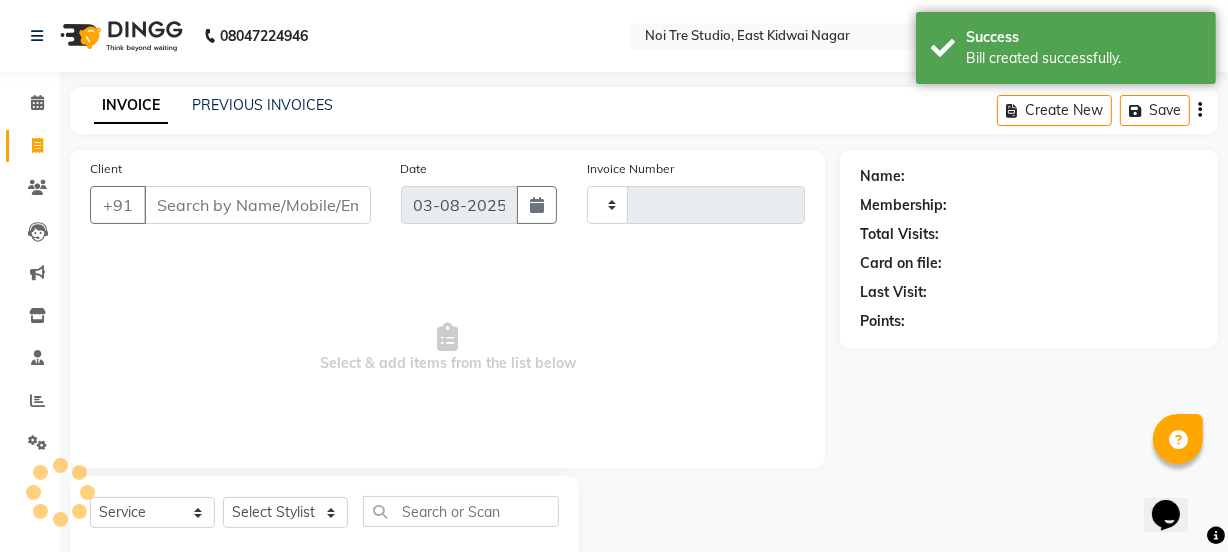 scroll, scrollTop: 50, scrollLeft: 0, axis: vertical 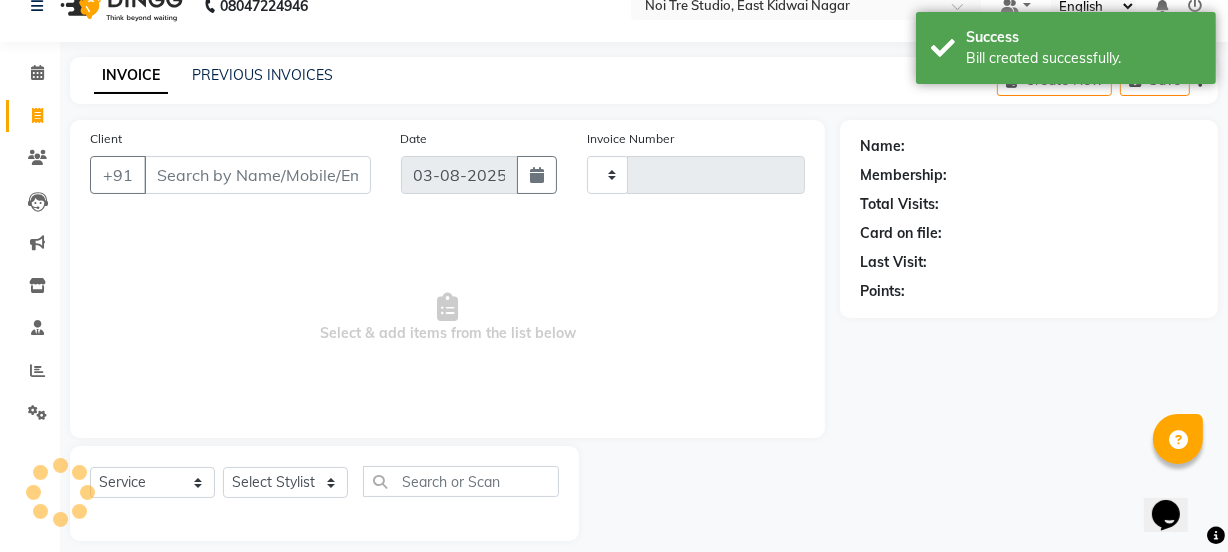 type on "1944" 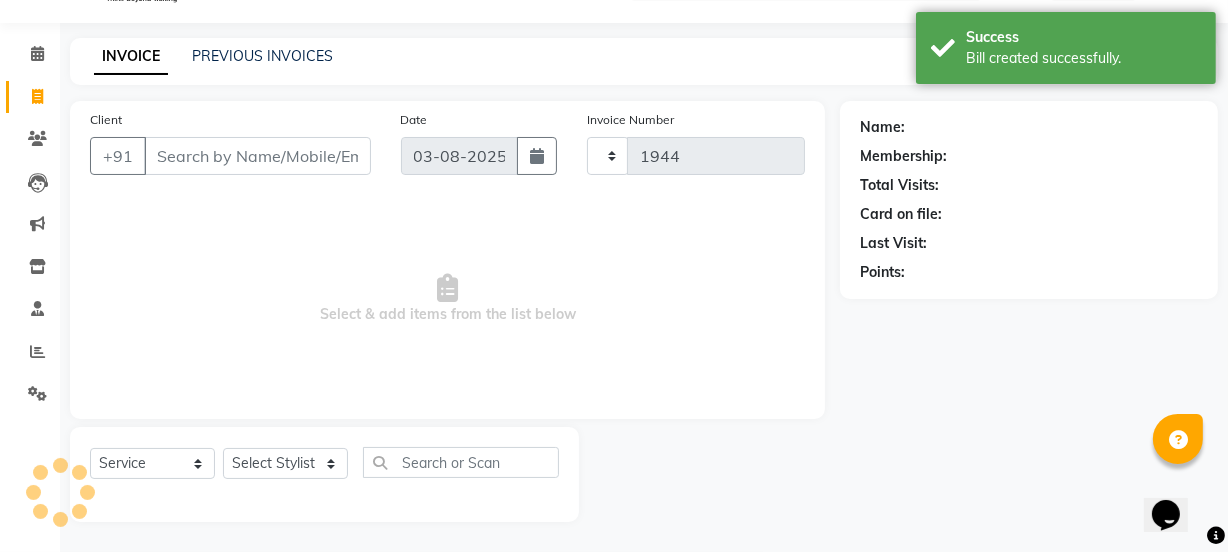 select on "4884" 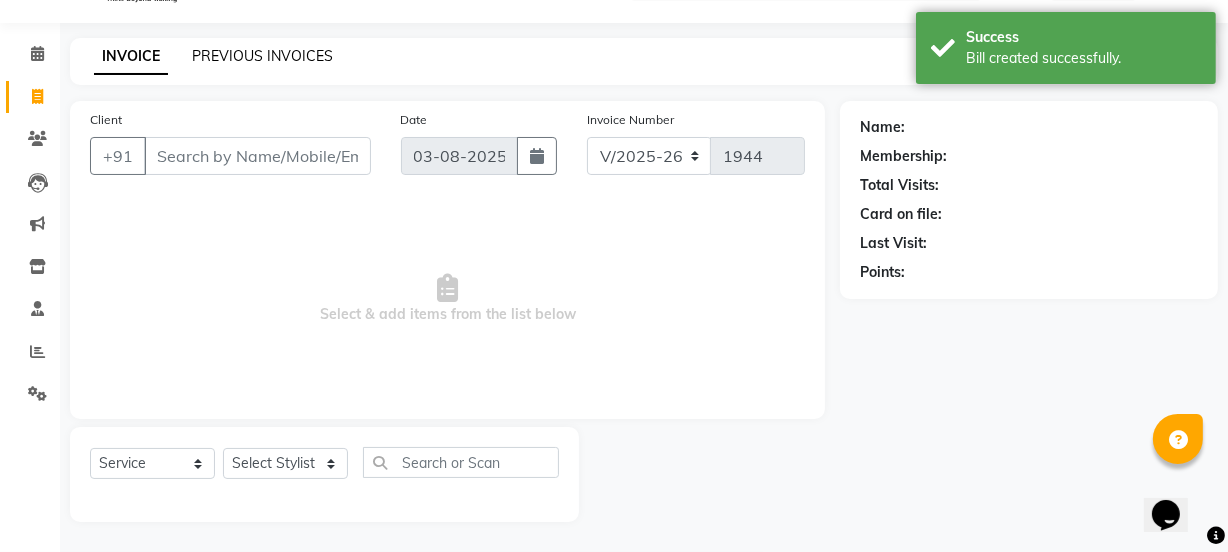 click on "PREVIOUS INVOICES" 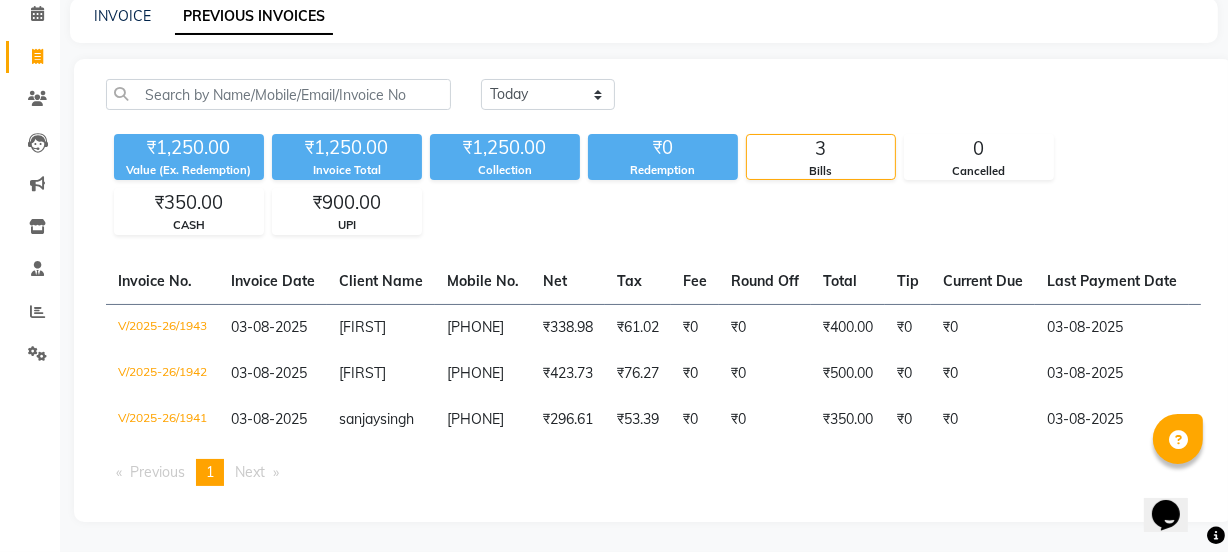 scroll, scrollTop: 0, scrollLeft: 0, axis: both 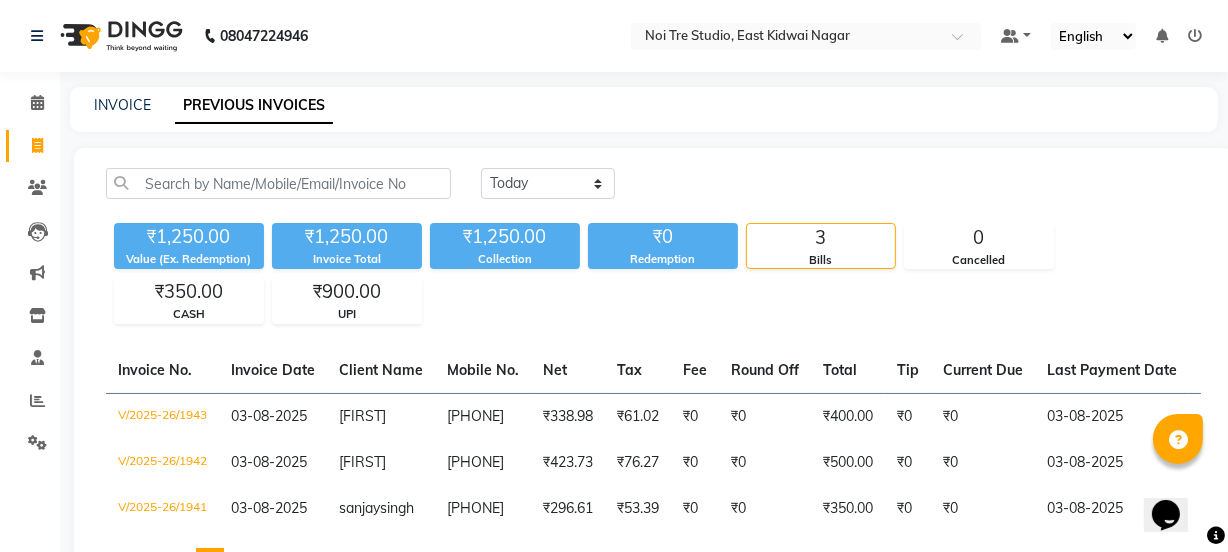 click 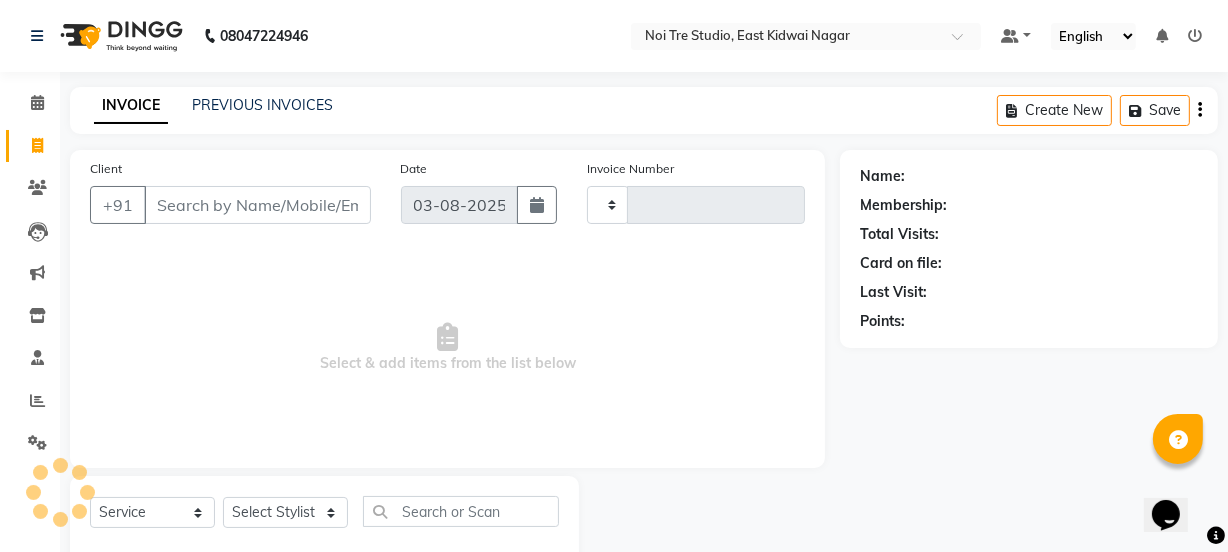 scroll, scrollTop: 50, scrollLeft: 0, axis: vertical 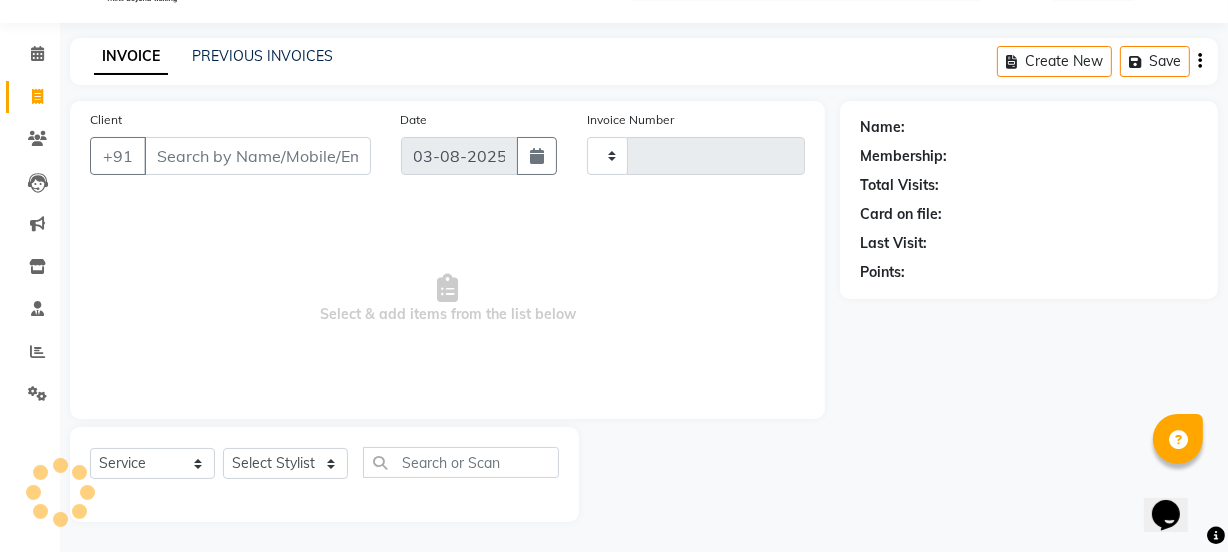 type on "1948" 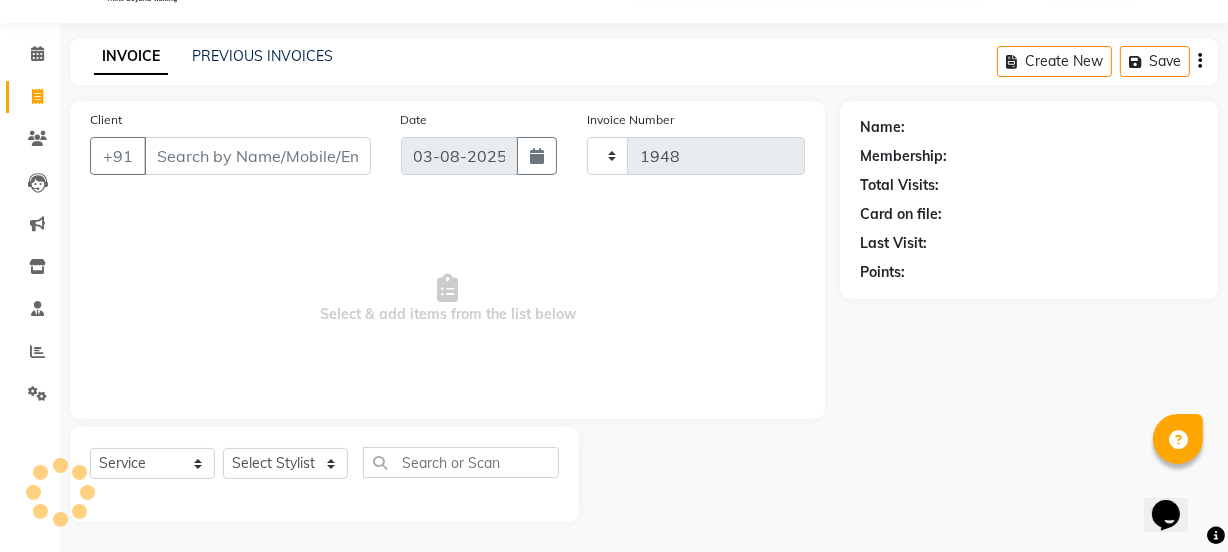 select on "4884" 